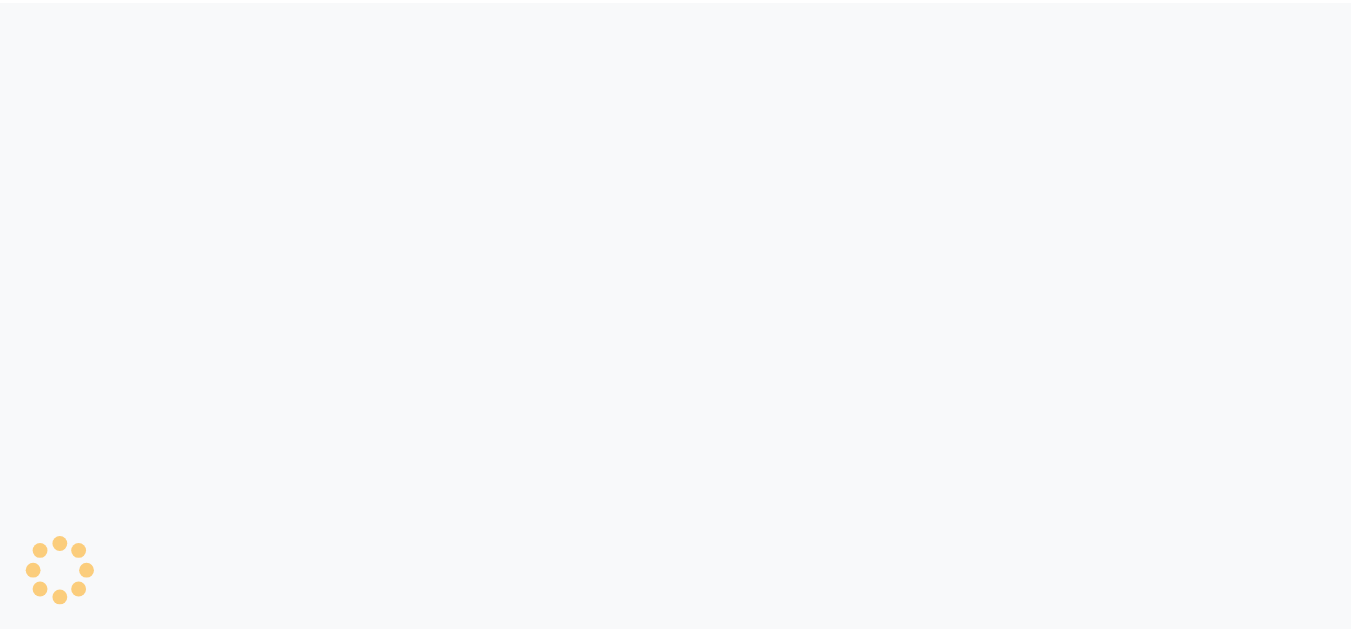 scroll, scrollTop: 0, scrollLeft: 0, axis: both 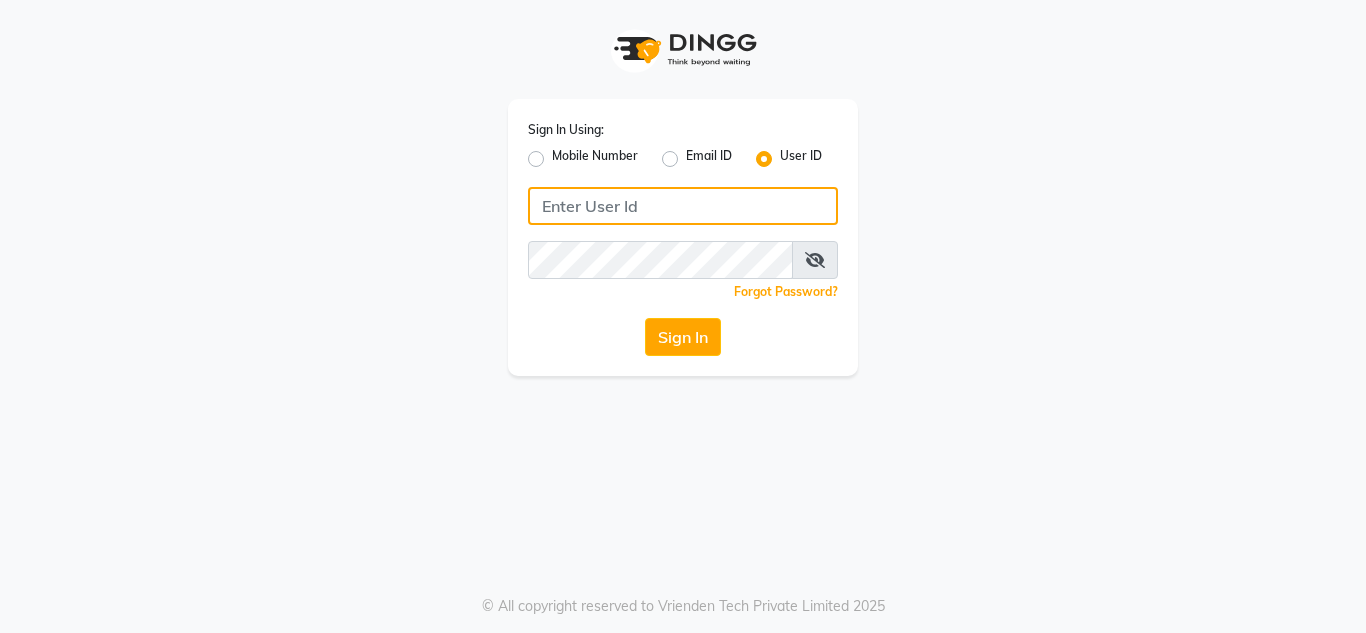 click 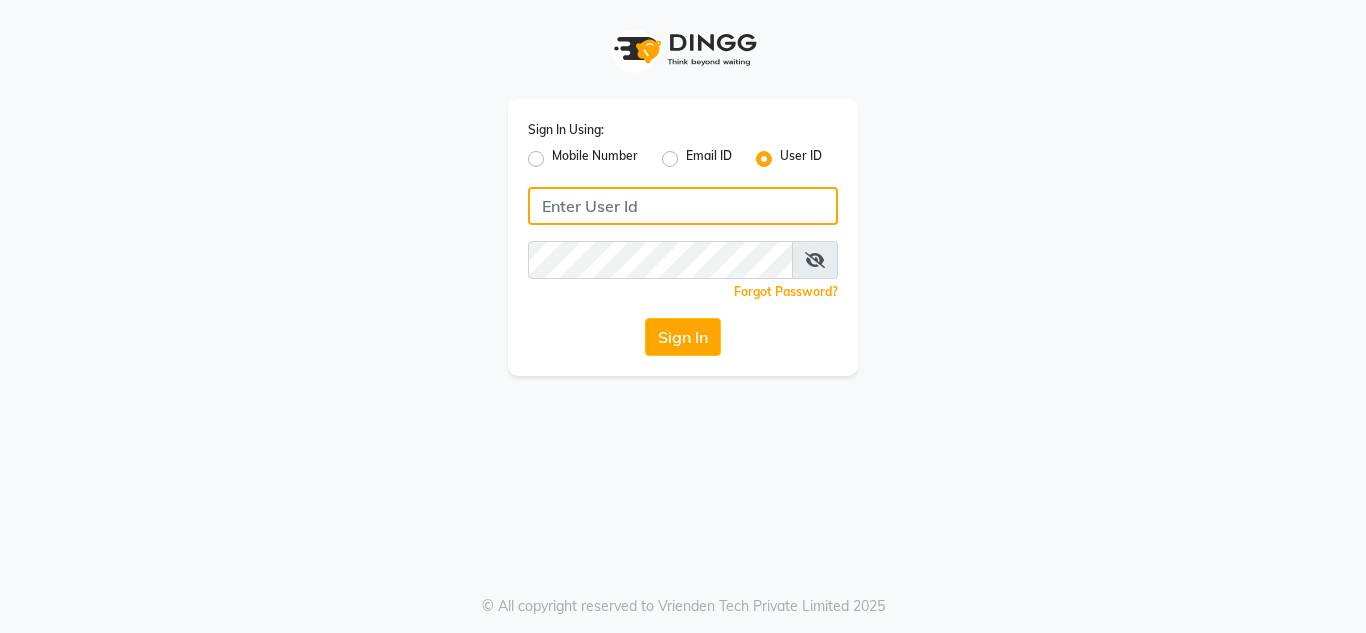 type on "E" 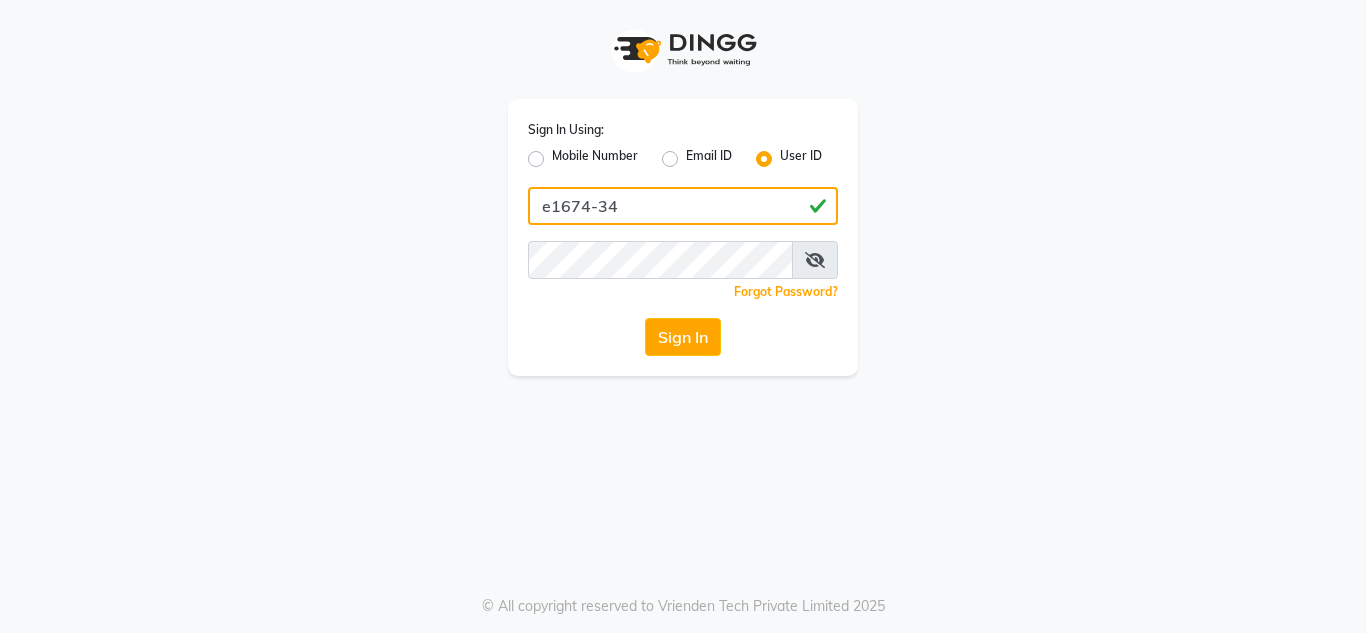 type on "e1674-34" 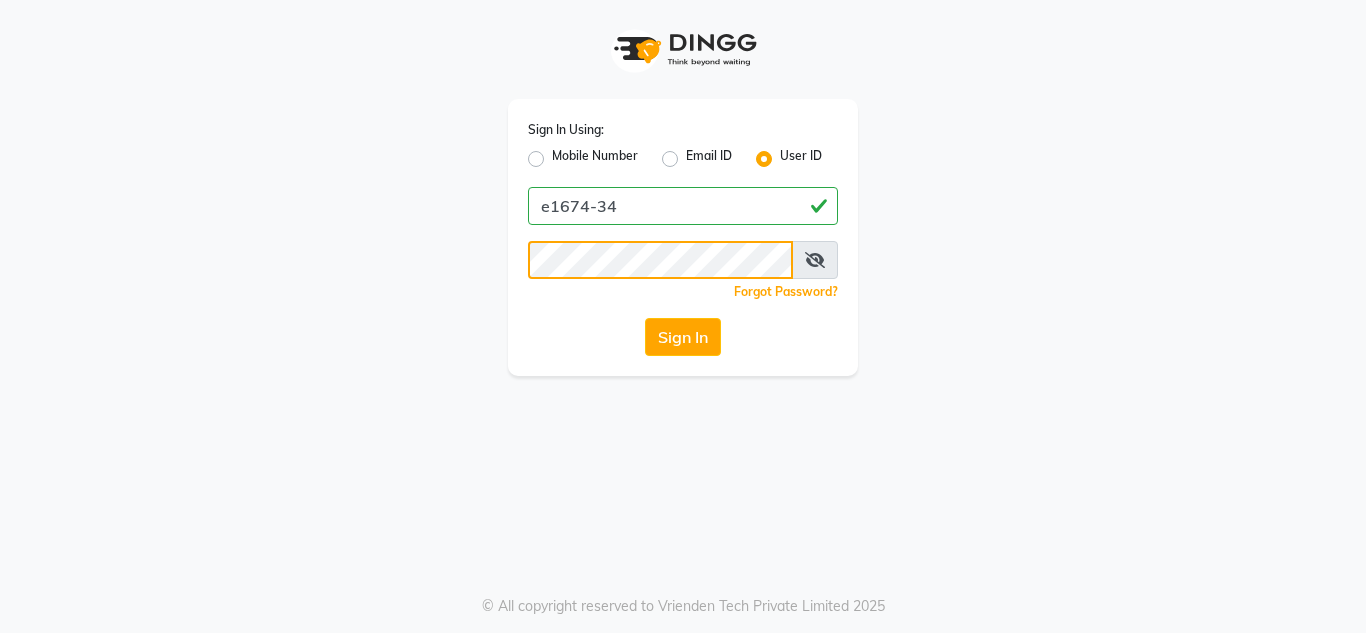 click on "Sign In" 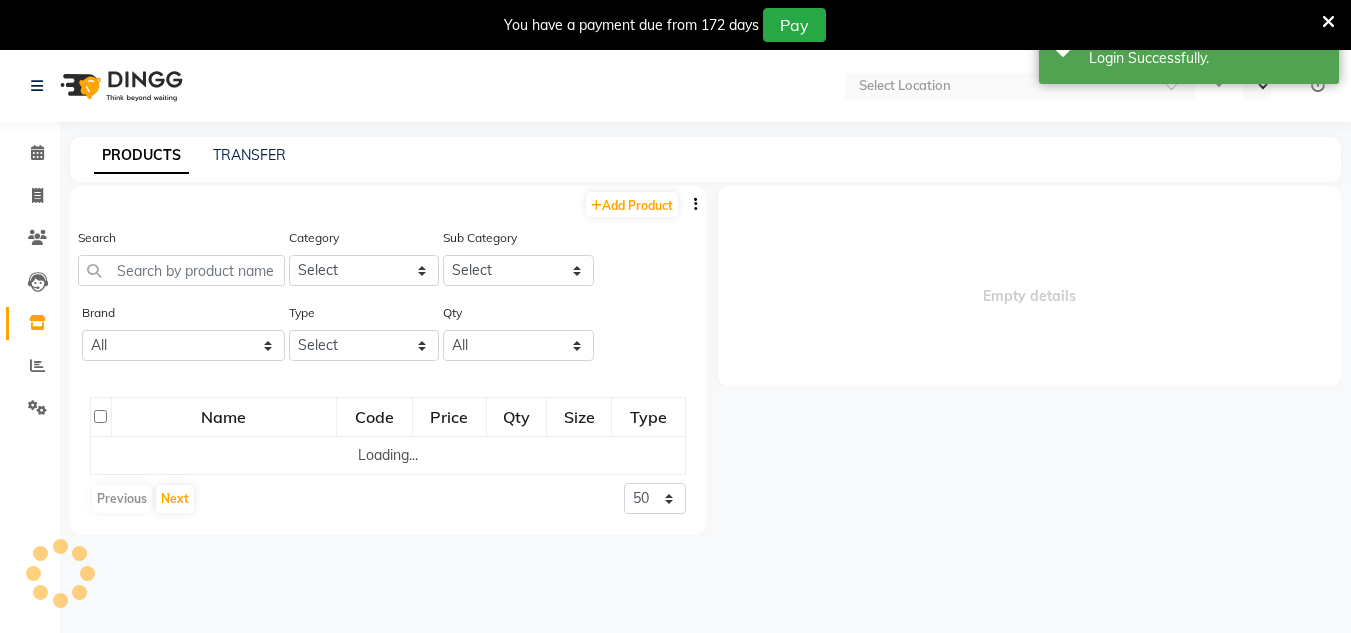 select on "en" 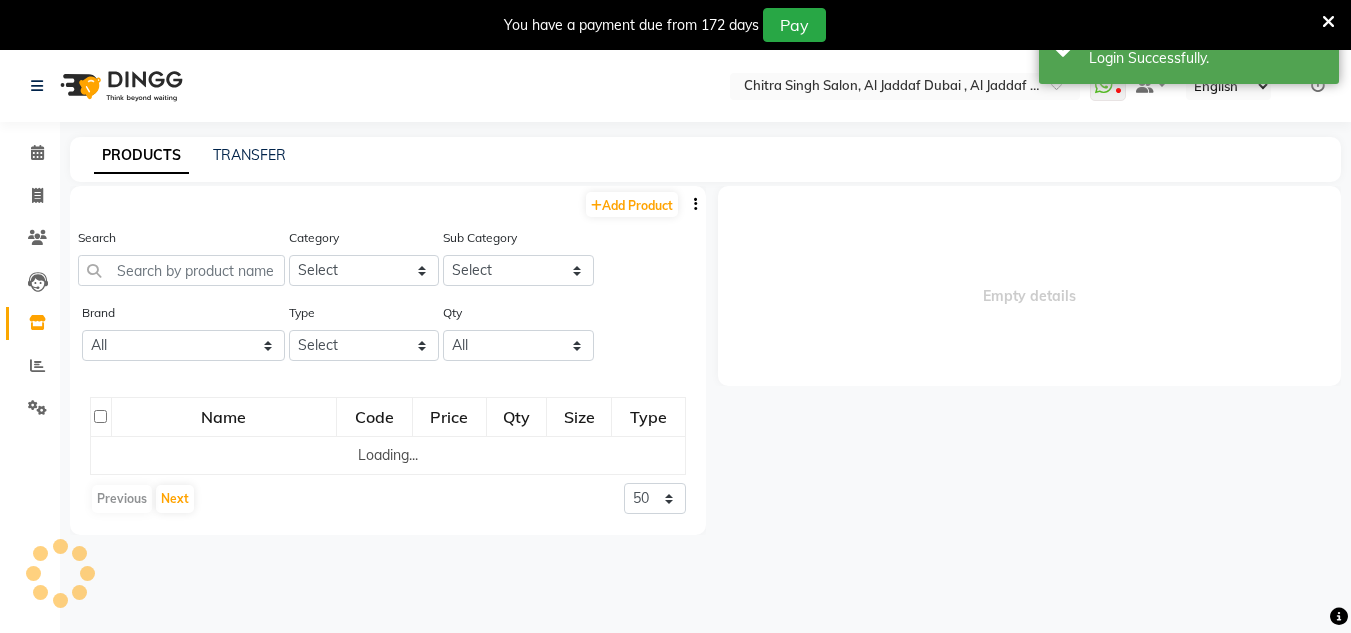 select 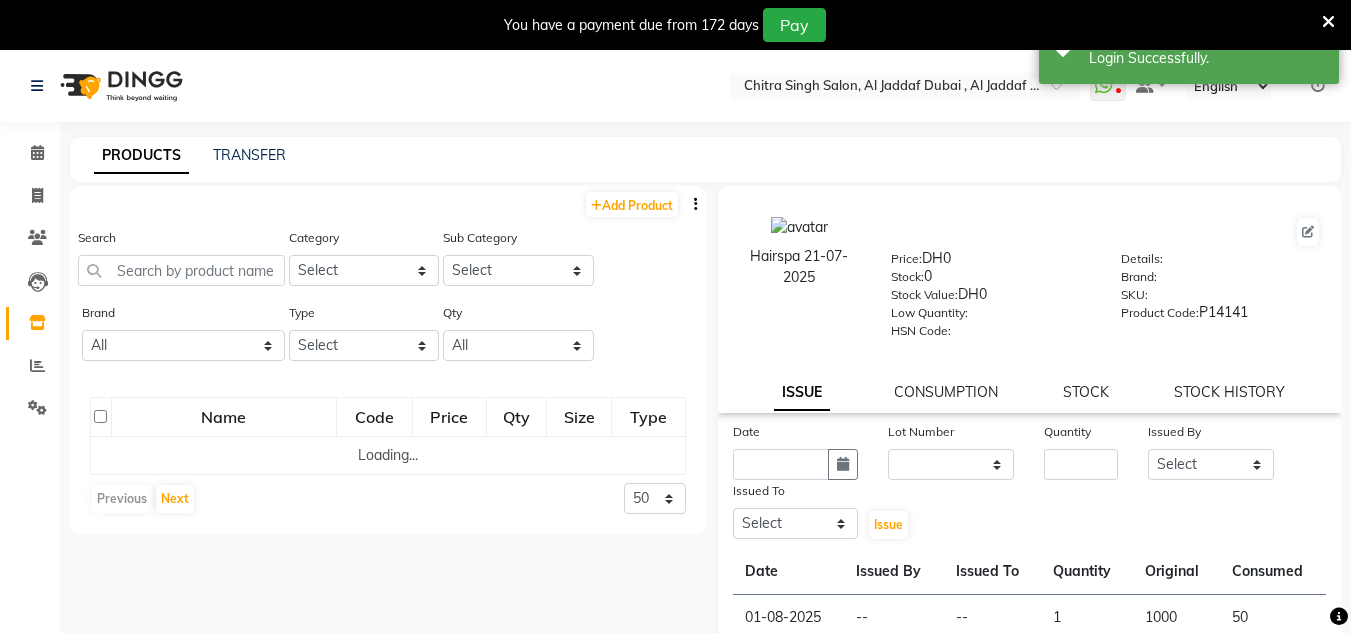 click at bounding box center [1328, 22] 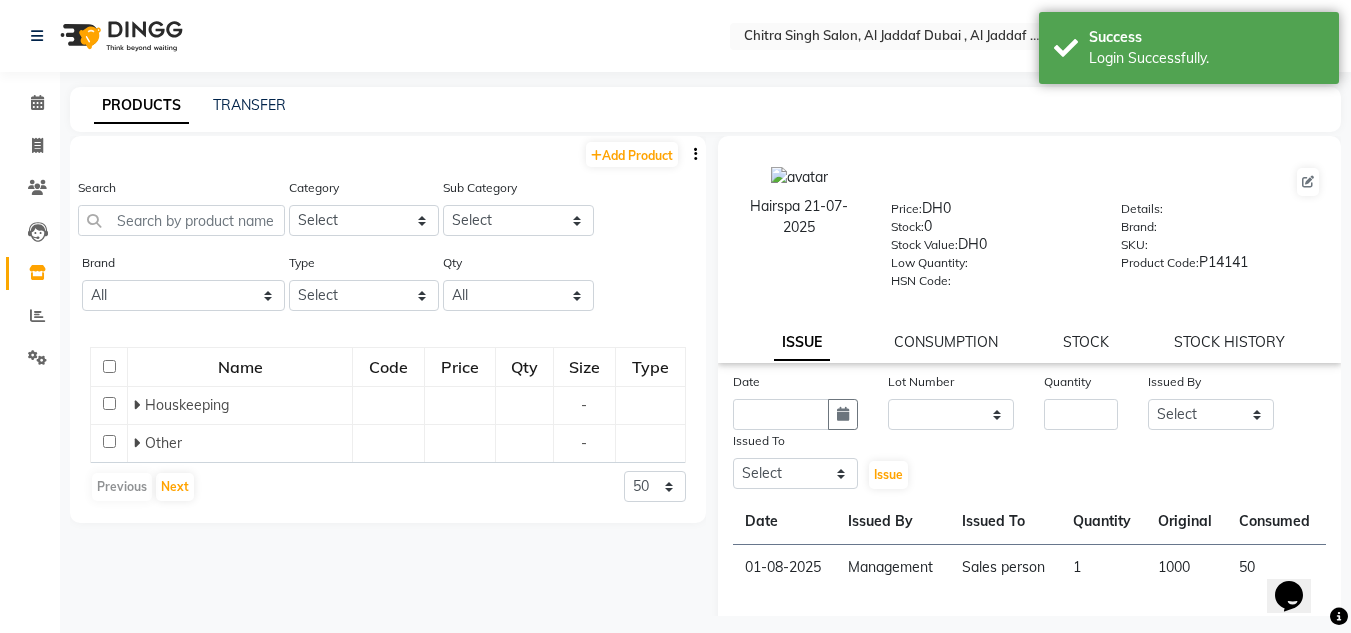scroll, scrollTop: 0, scrollLeft: 0, axis: both 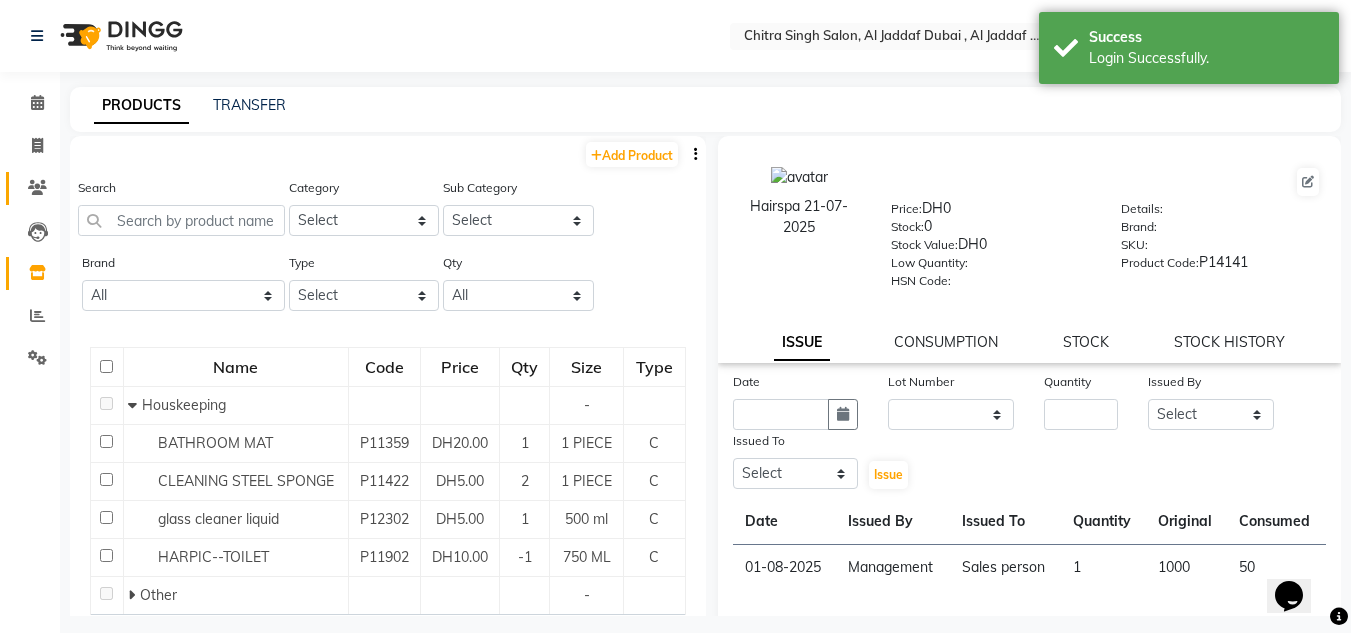click 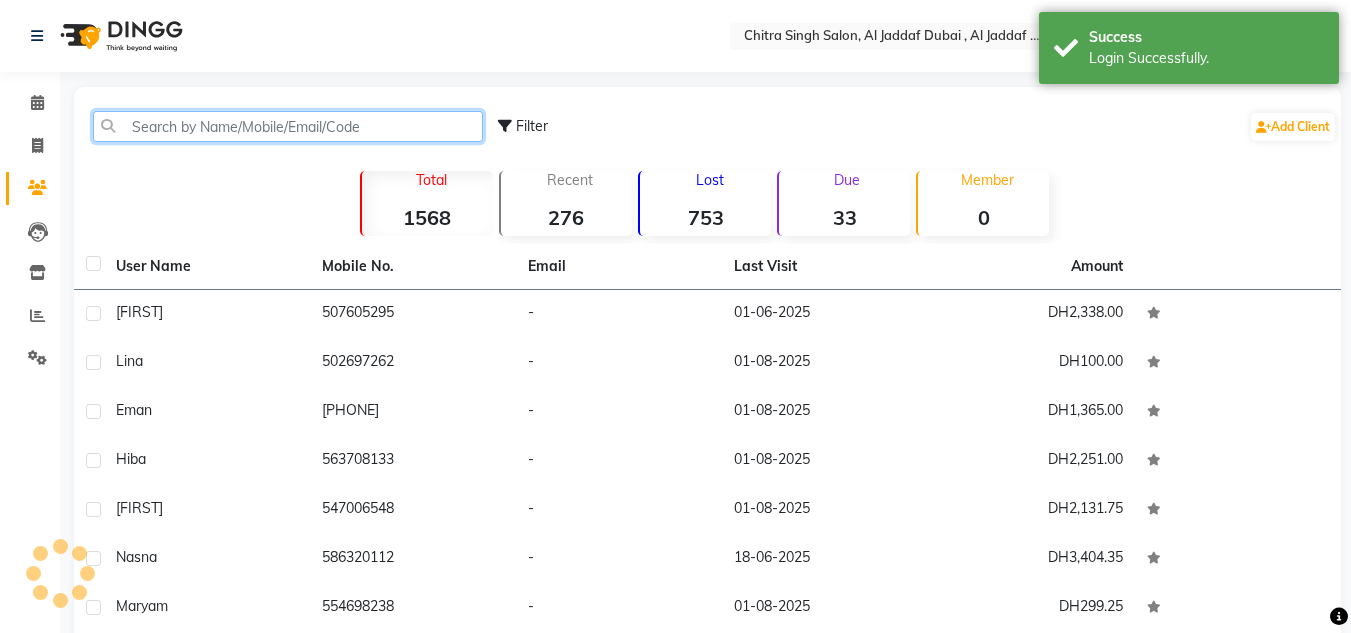 click 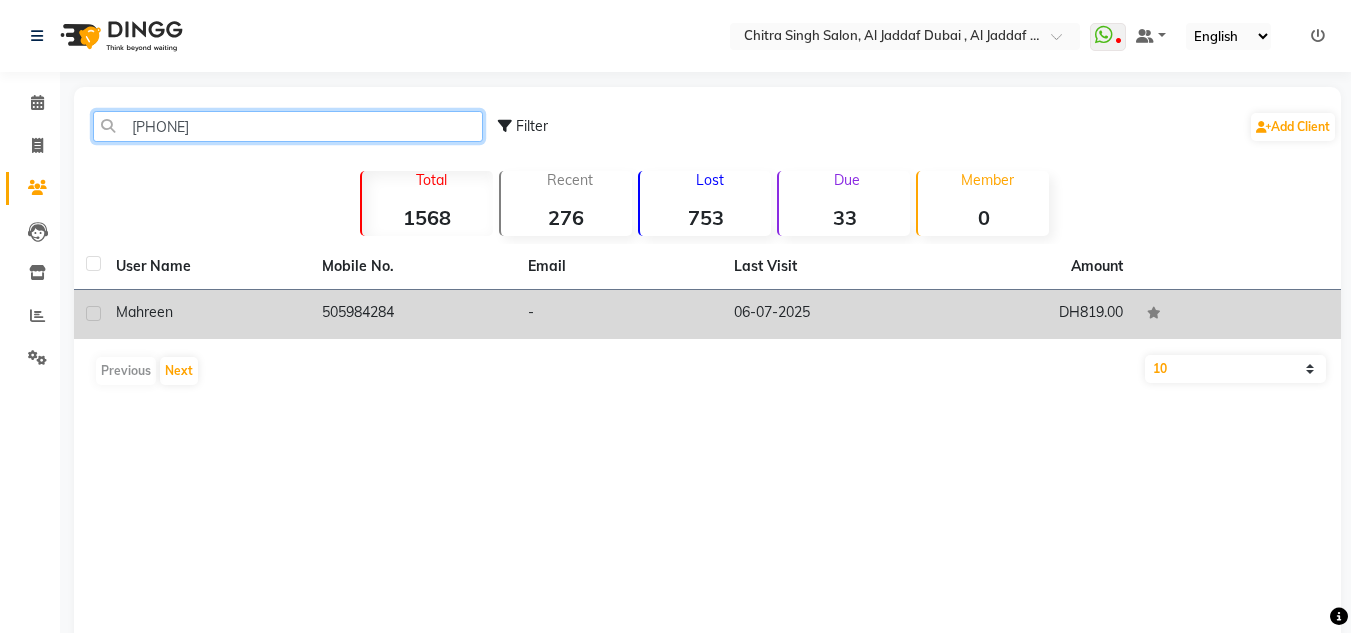 type on "[PHONE]" 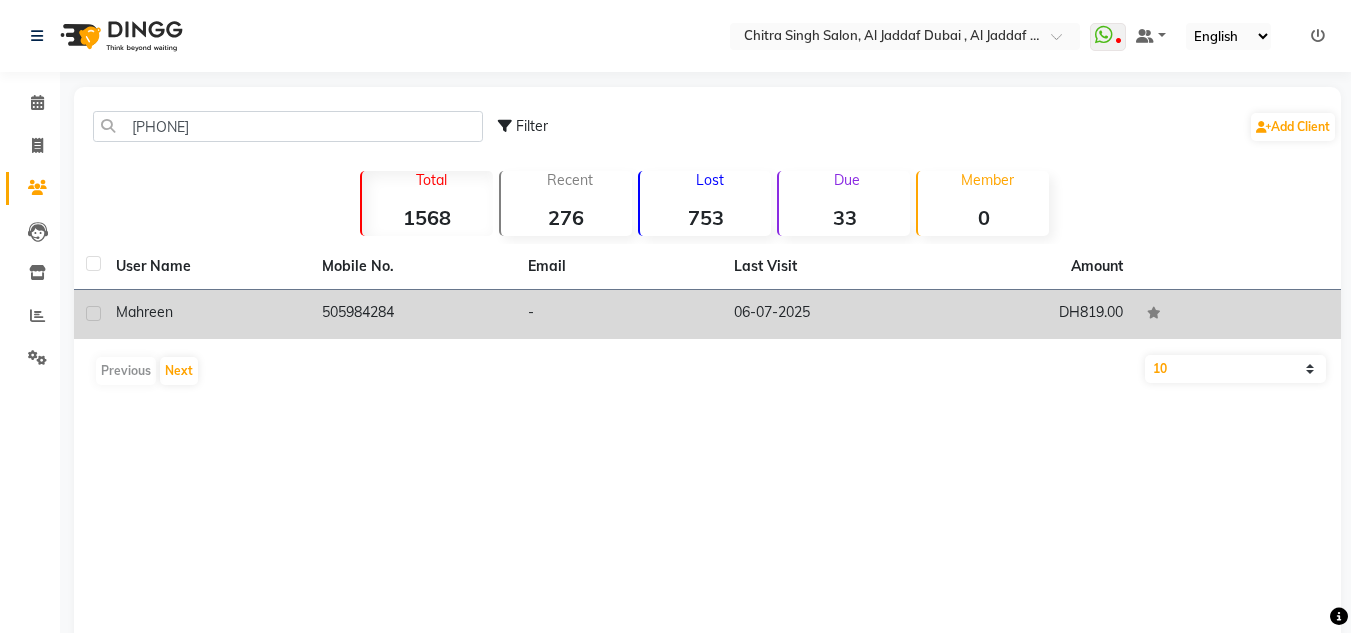 click on "06-07-2025" 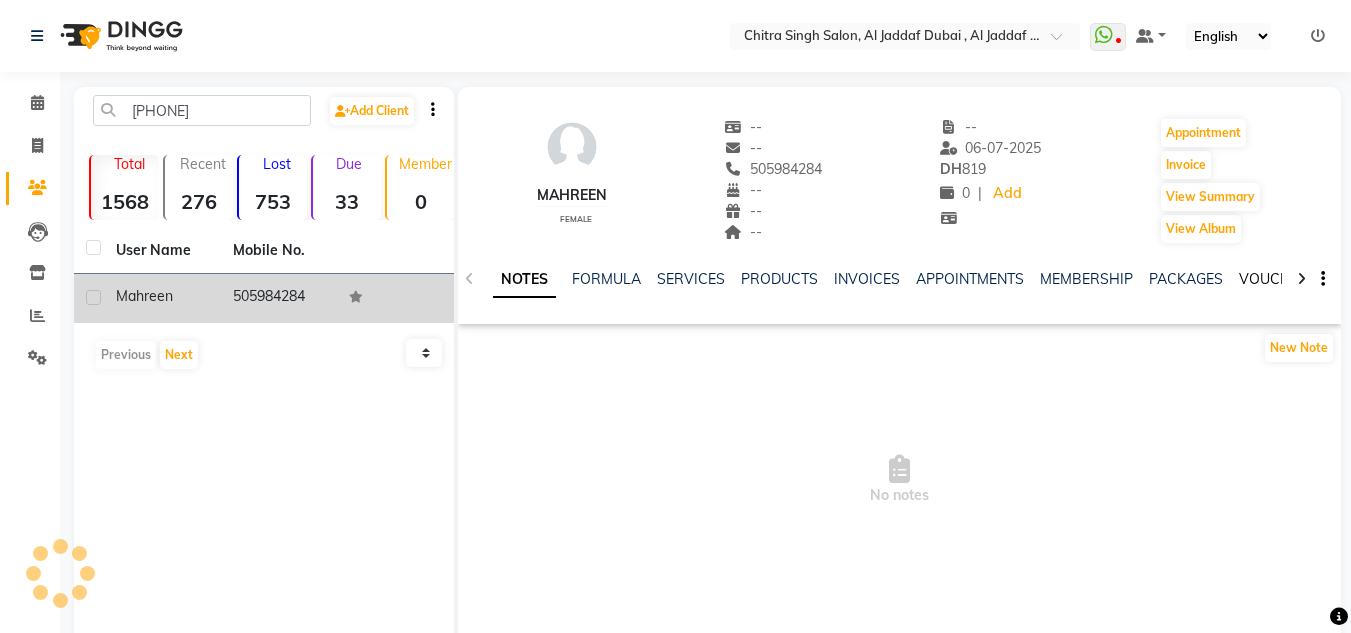 click on "VOUCHERS" 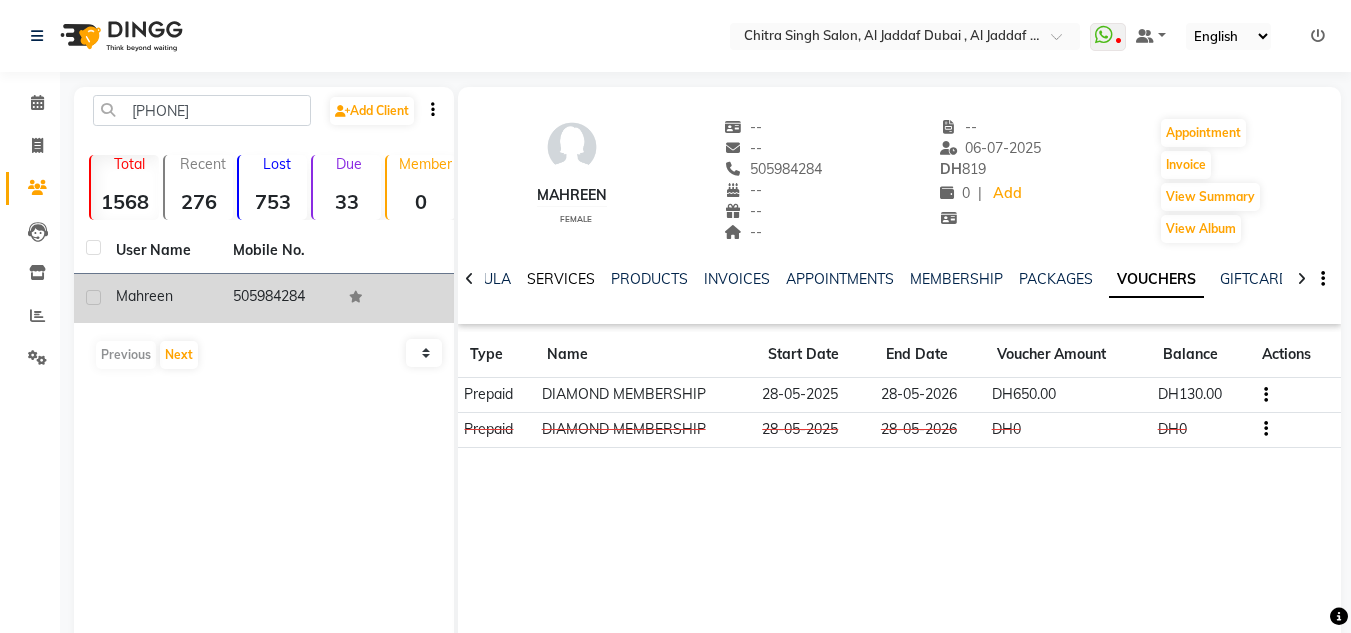 click on "SERVICES" 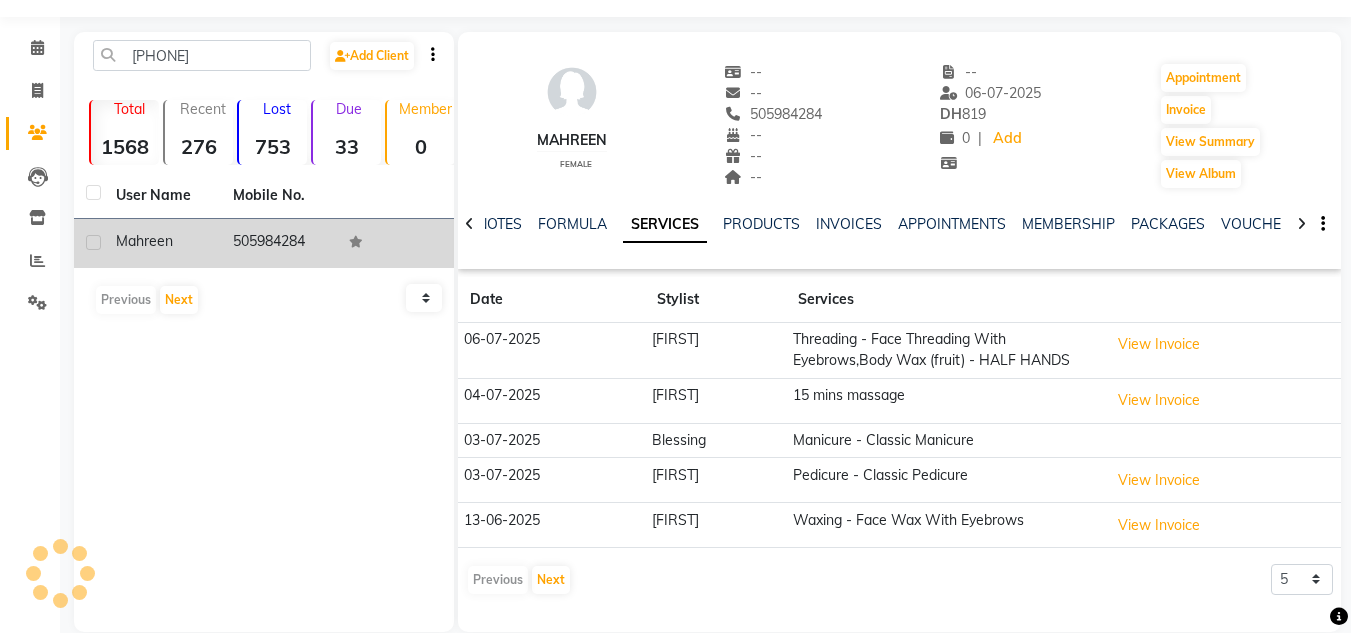 scroll, scrollTop: 84, scrollLeft: 0, axis: vertical 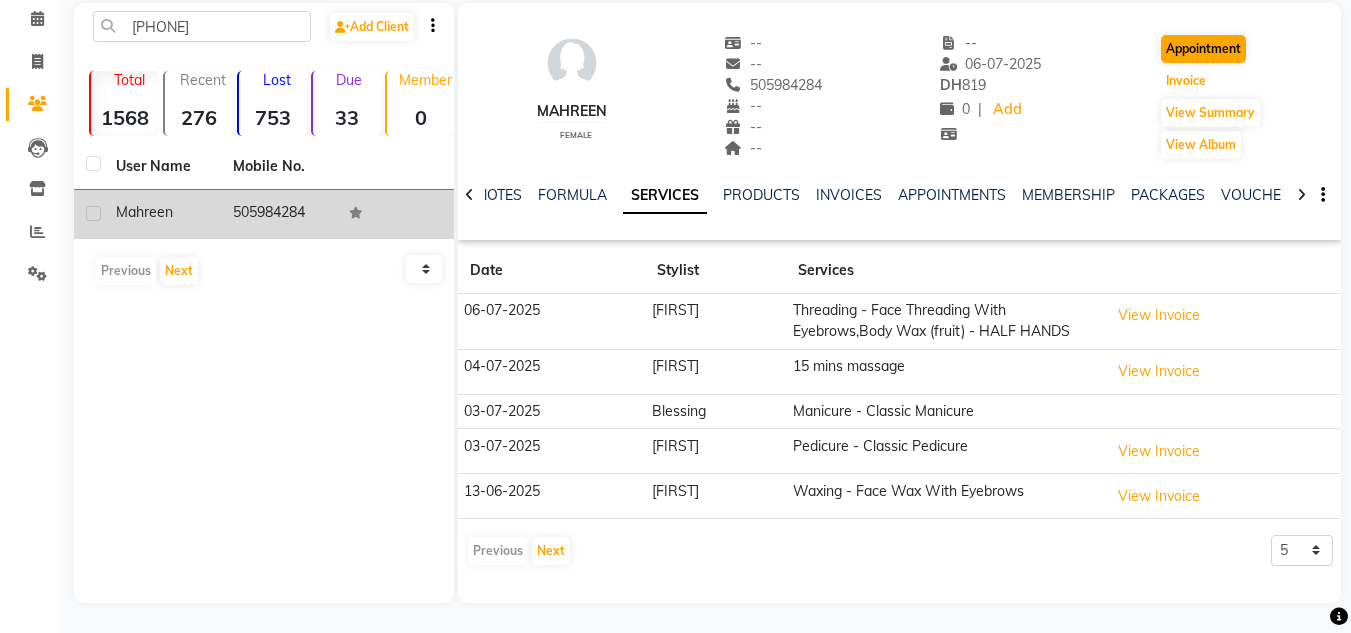 drag, startPoint x: 1195, startPoint y: 72, endPoint x: 1207, endPoint y: 41, distance: 33.24154 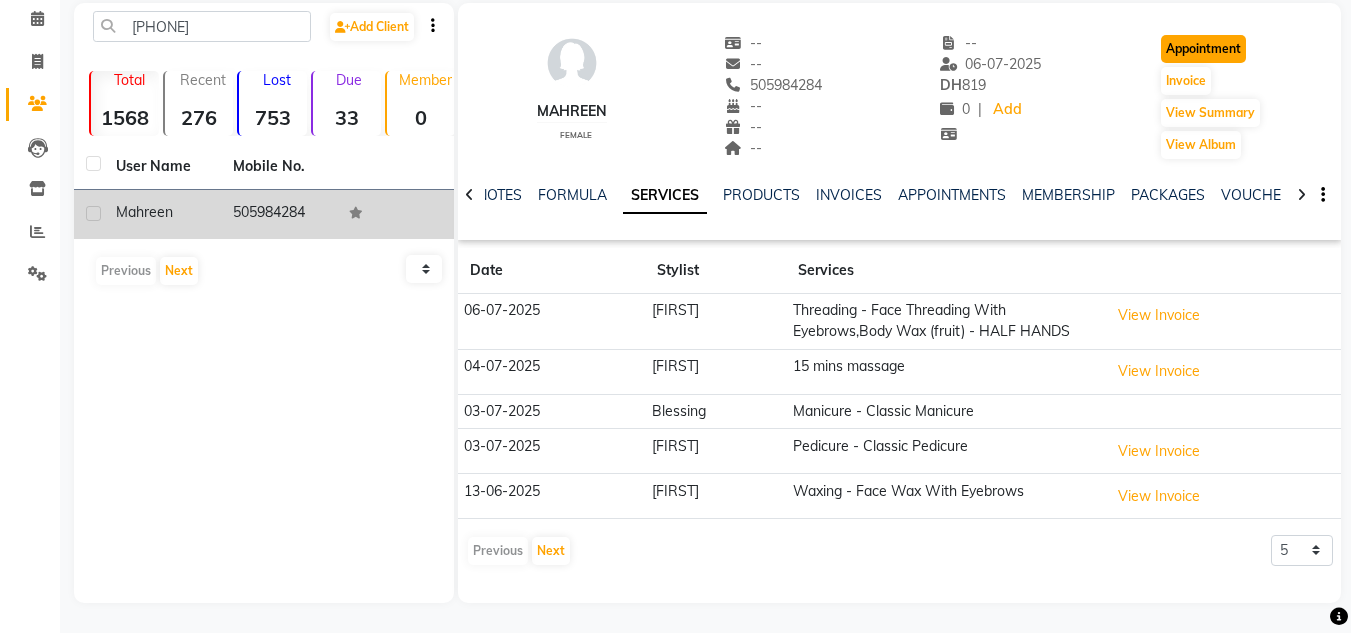 click on "Appointment" 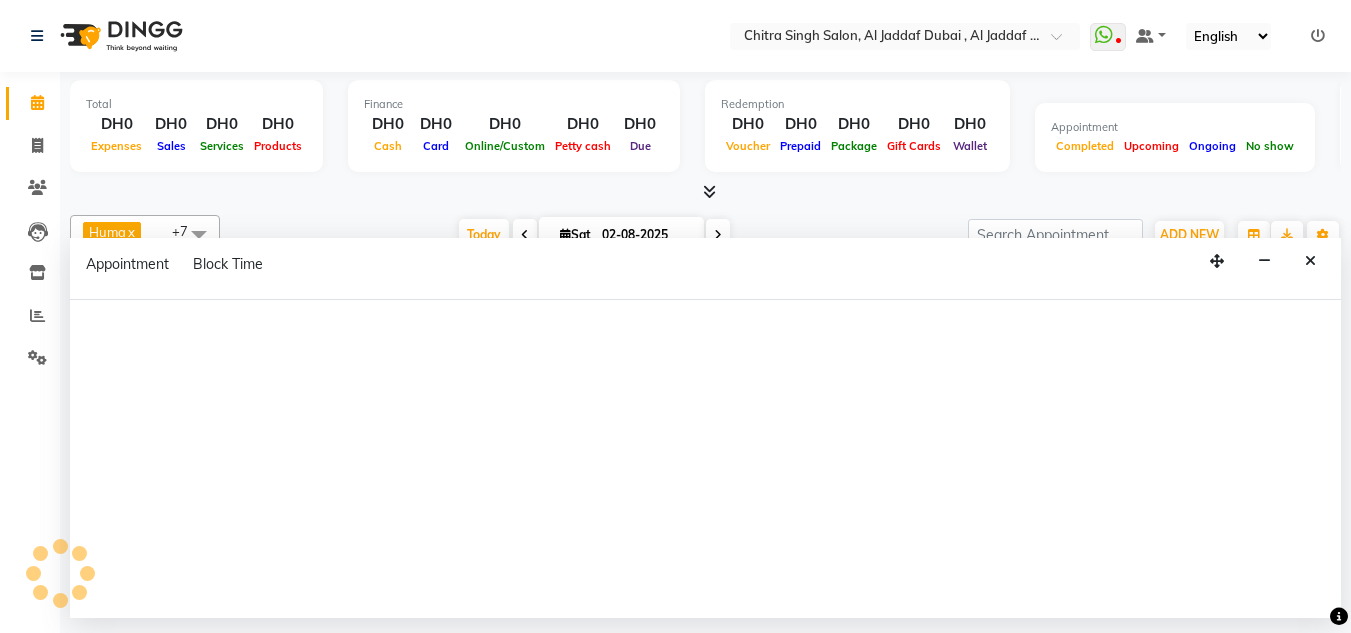 scroll, scrollTop: 0, scrollLeft: 0, axis: both 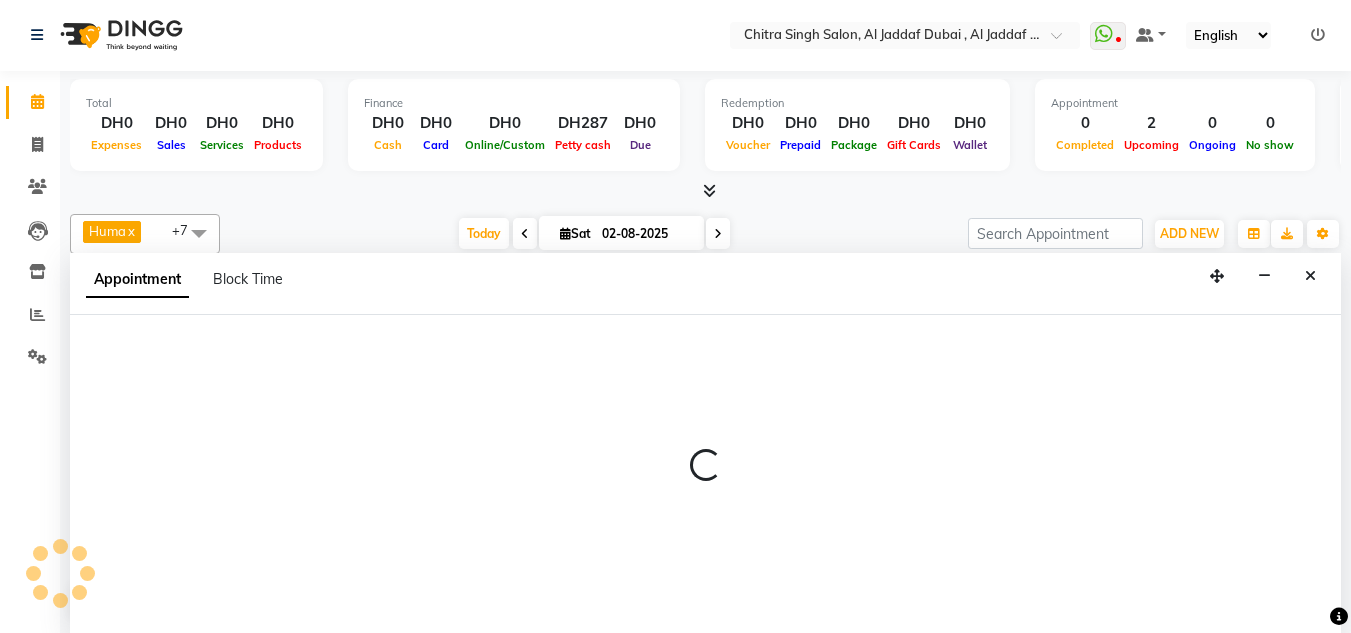 select on "600" 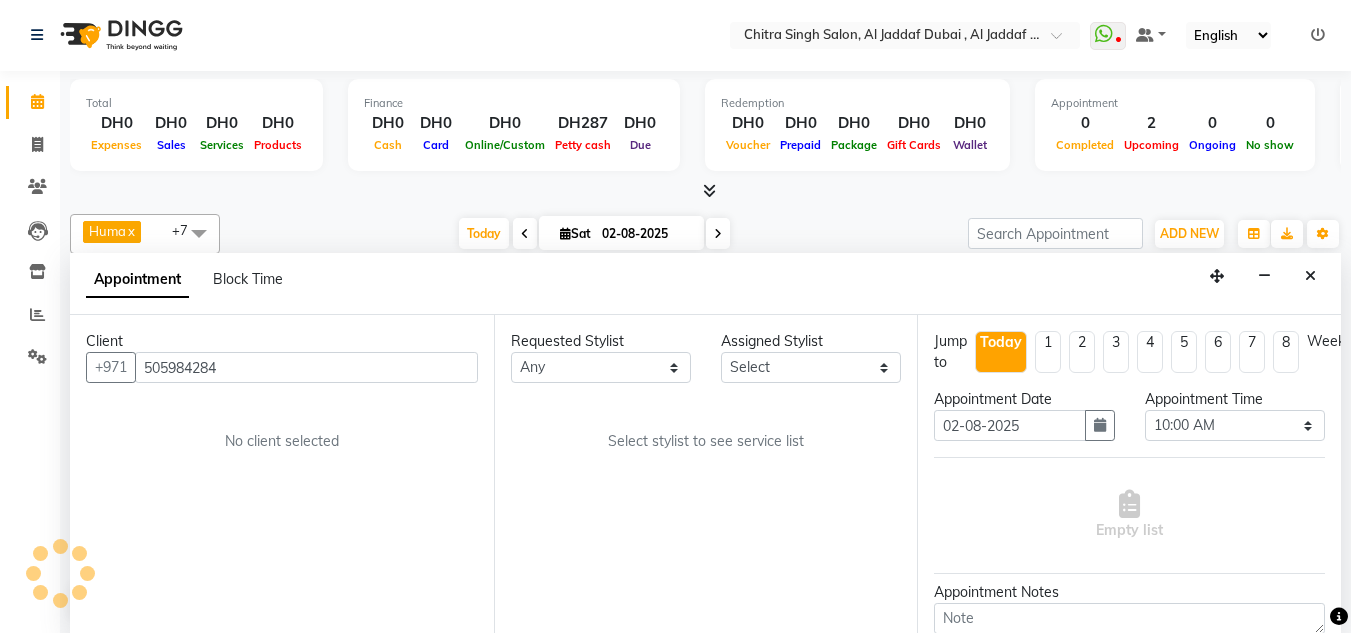 scroll, scrollTop: 265, scrollLeft: 0, axis: vertical 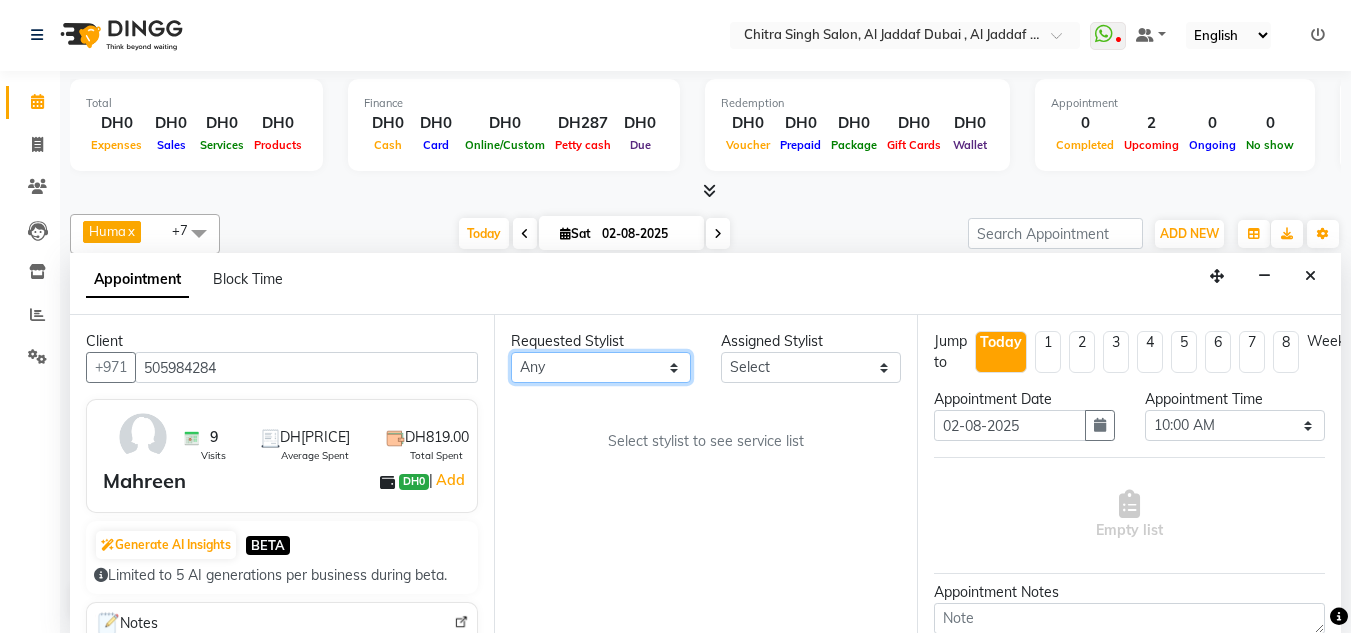 drag, startPoint x: 561, startPoint y: 366, endPoint x: 560, endPoint y: 380, distance: 14.035668 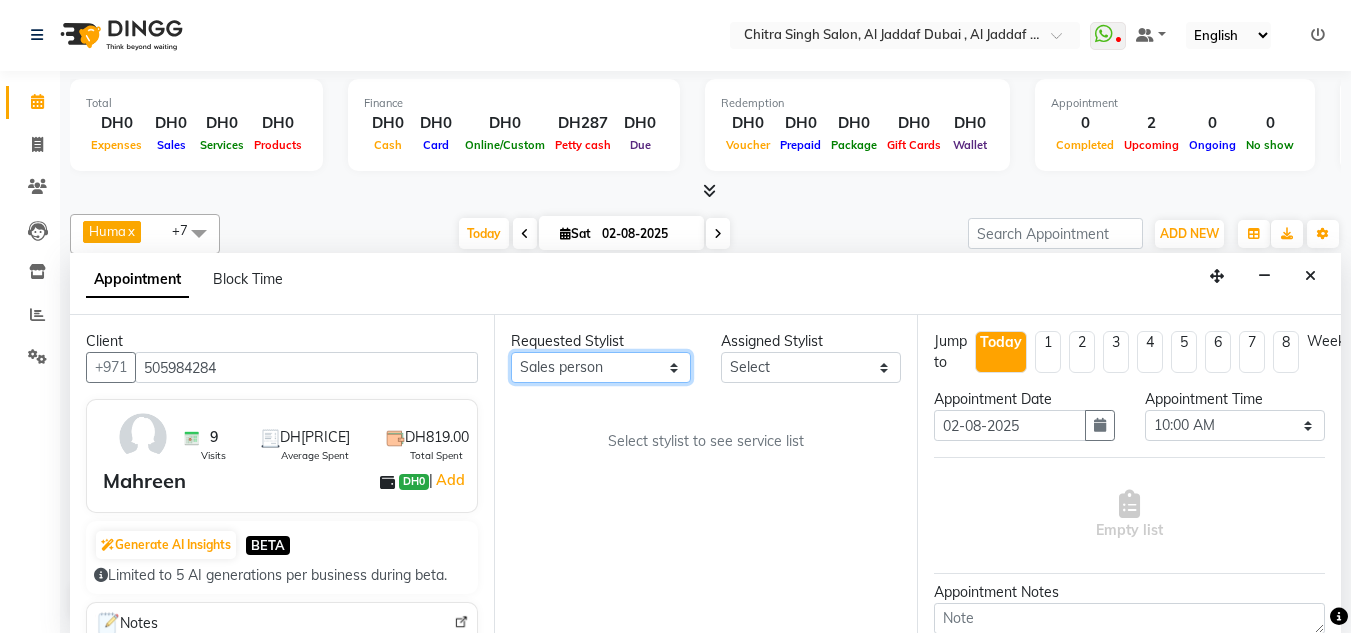 click on "Any Huma Iqbal Kabita Management Riba Sales person Srijana trial lady" at bounding box center (601, 367) 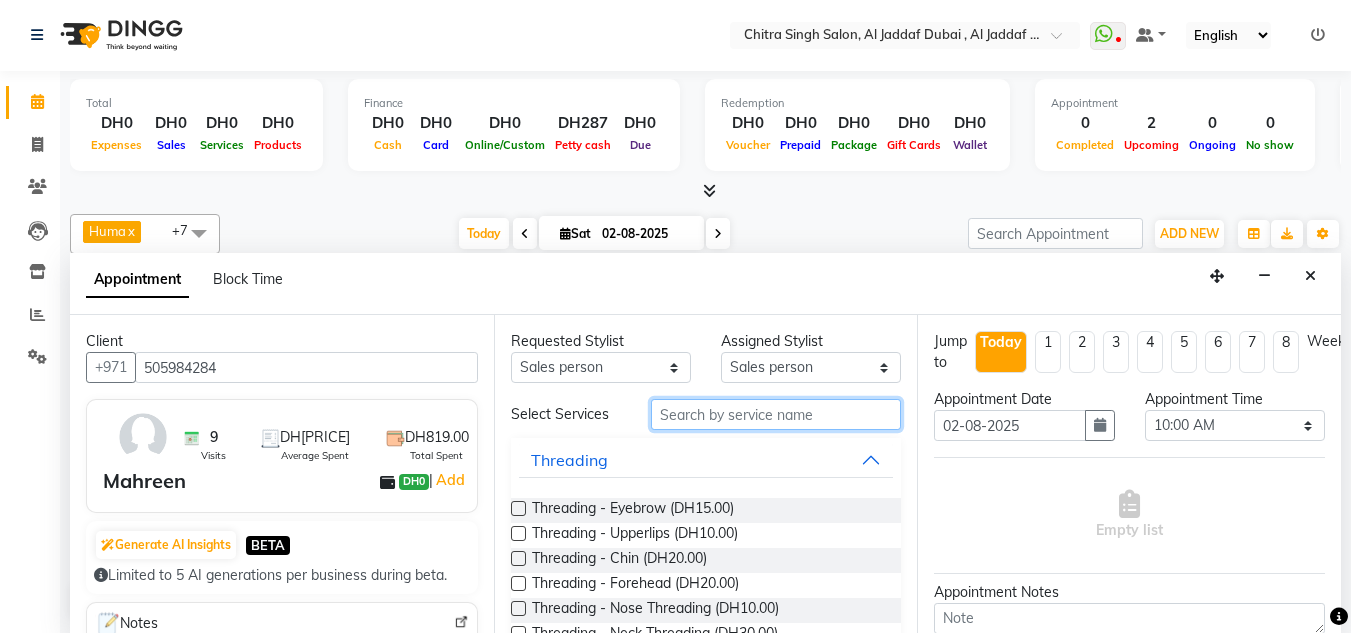 click at bounding box center (776, 414) 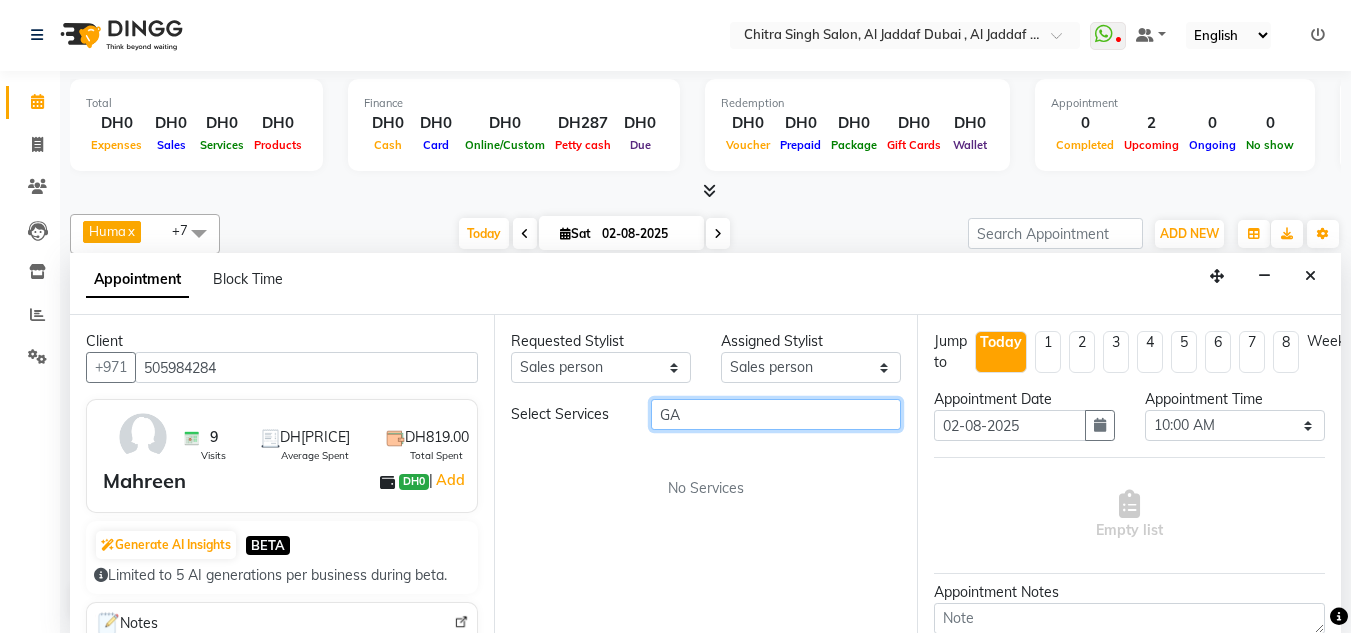type on "G" 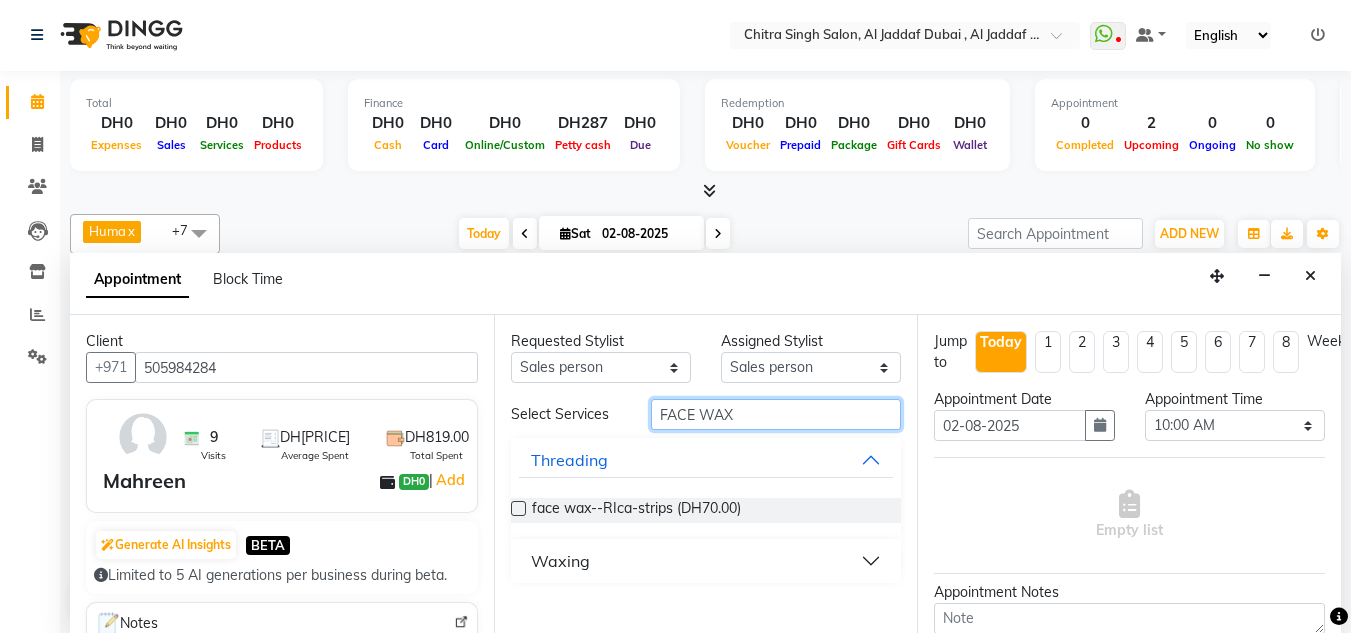 type on "FACE WAX" 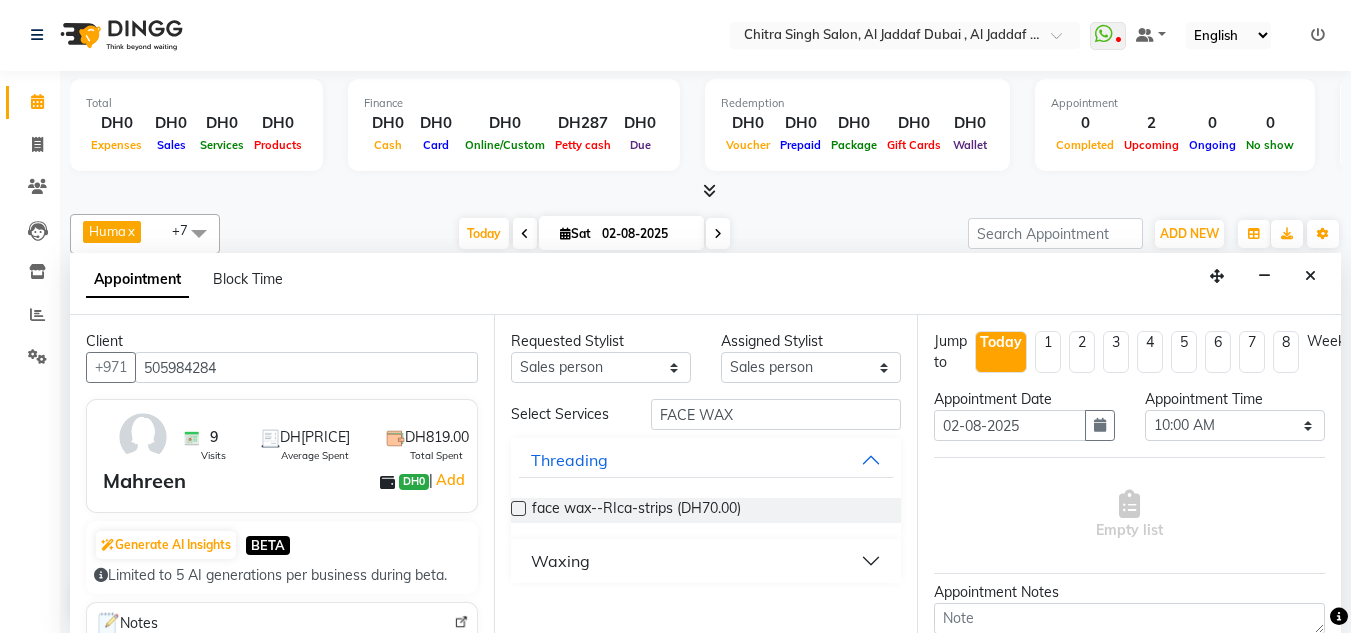 click on "Waxing" at bounding box center [706, 561] 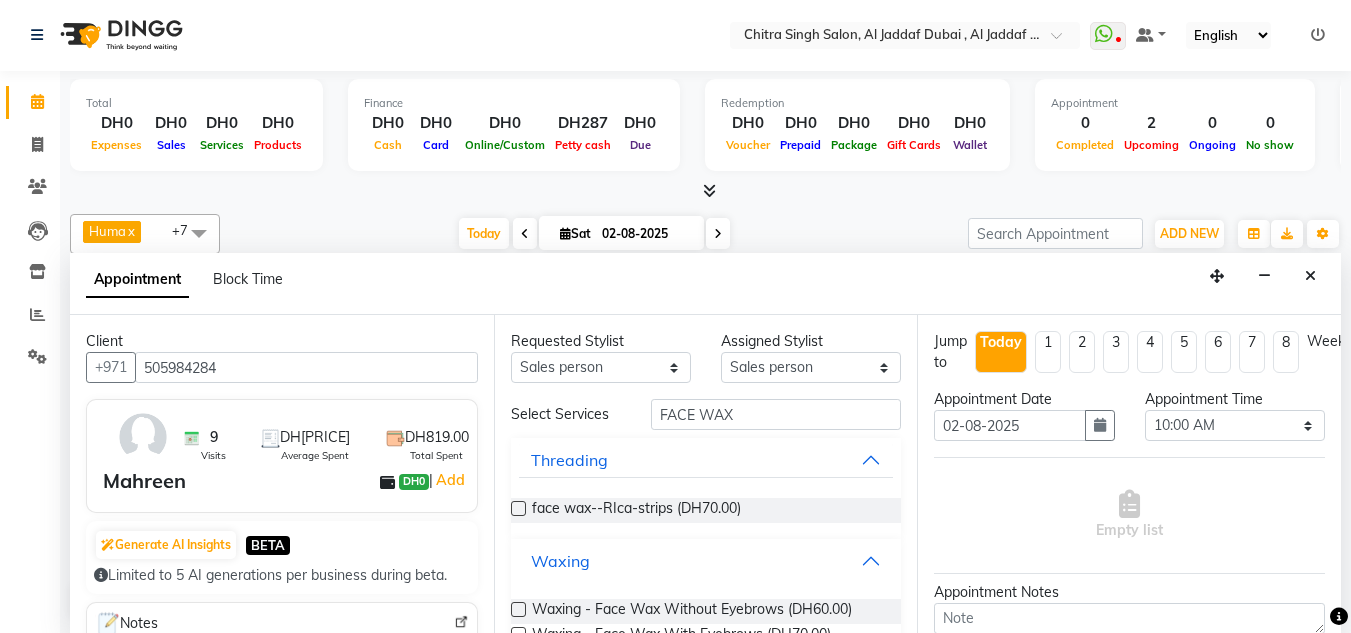 scroll, scrollTop: 45, scrollLeft: 0, axis: vertical 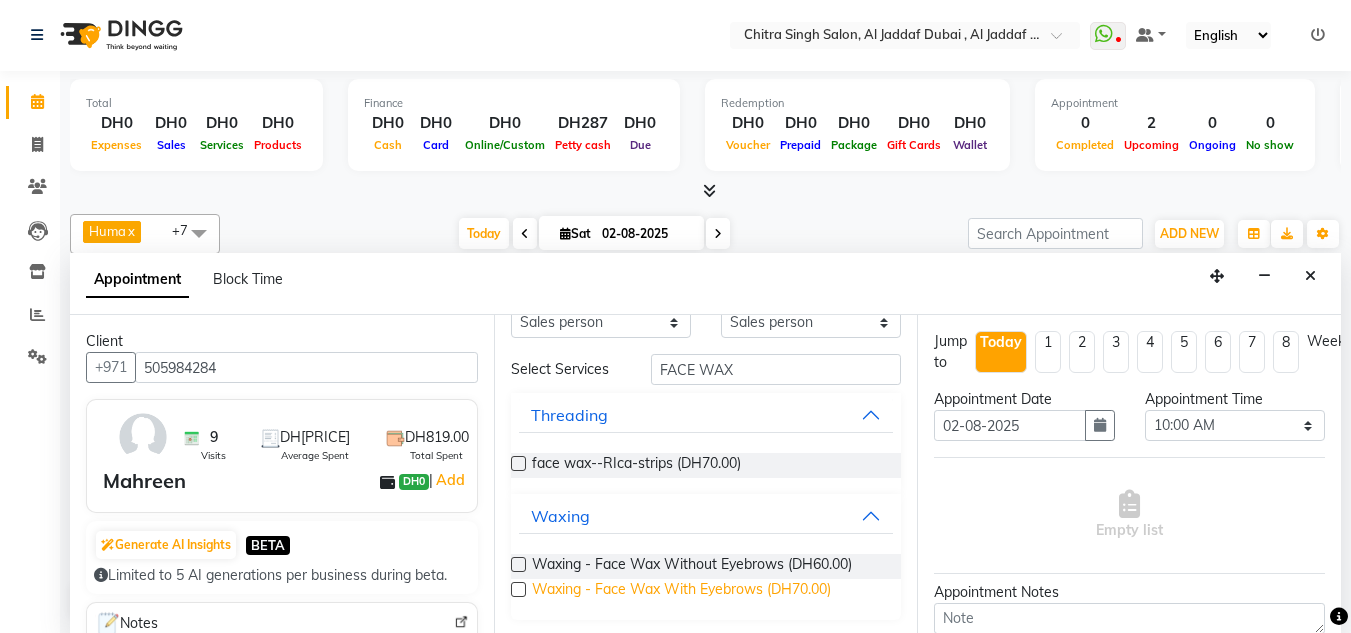 click on "Waxing - Face Wax With Eyebrows (DH70.00)" at bounding box center [681, 591] 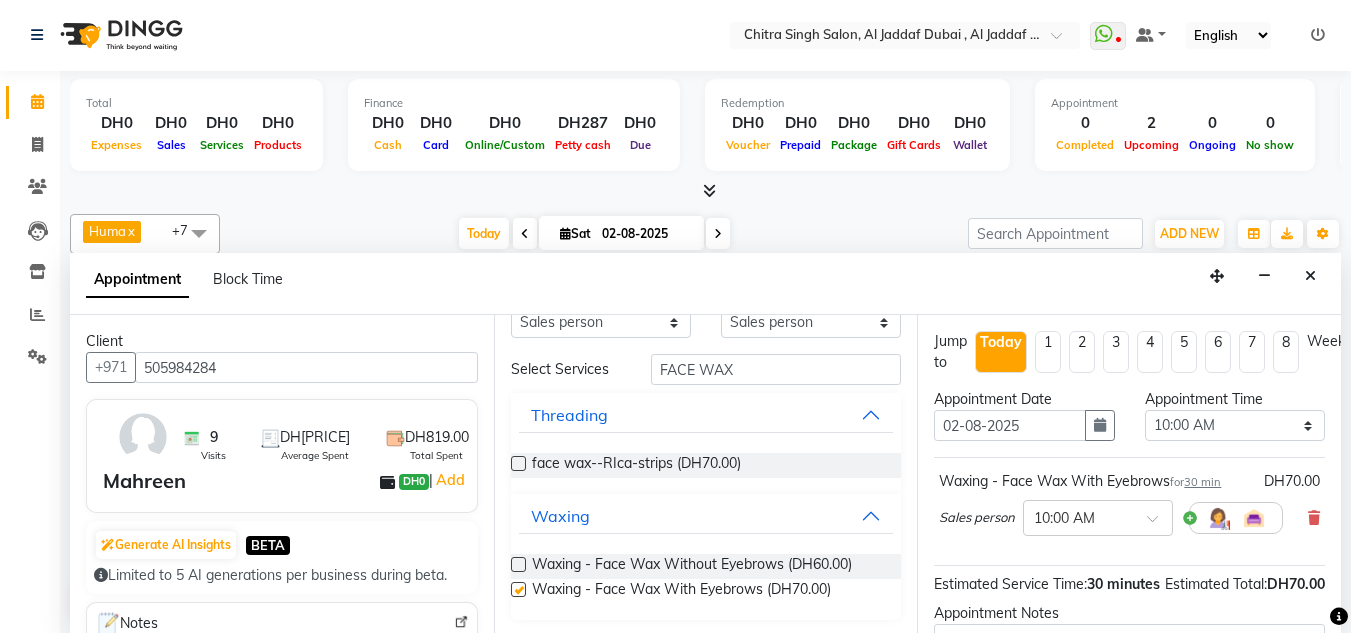 checkbox on "false" 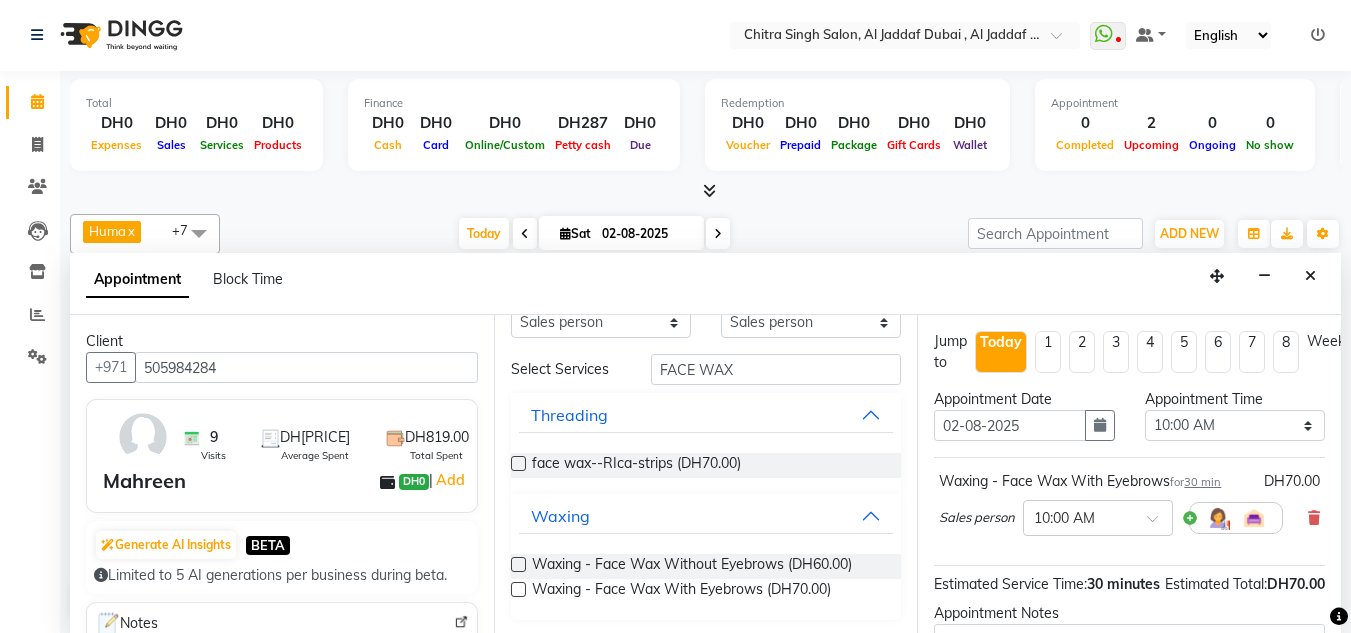 click on "Appointment Time Select 10:00 AM 10:15 AM 10:30 AM 10:45 AM 11:00 AM 11:15 AM 11:30 AM 11:45 AM 12:00 PM 12:15 PM 12:30 PM 12:45 PM 01:00 PM 01:15 PM 01:30 PM 01:45 PM 02:00 PM 02:15 PM 02:30 PM 02:45 PM 03:00 PM 03:15 PM 03:30 PM 03:45 PM 04:00 PM 04:15 PM 04:30 PM 04:45 PM 05:00 PM 05:15 PM 05:30 PM 05:45 PM 06:00 PM 06:15 PM 06:30 PM 06:45 PM 07:00 PM 07:15 PM 07:30 PM 07:45 PM 08:00 PM 08:15 PM 08:30 PM 08:45 PM 09:00 PM 09:15 PM 09:30 PM 09:45 PM 10:00 PM" at bounding box center [1235, 423] 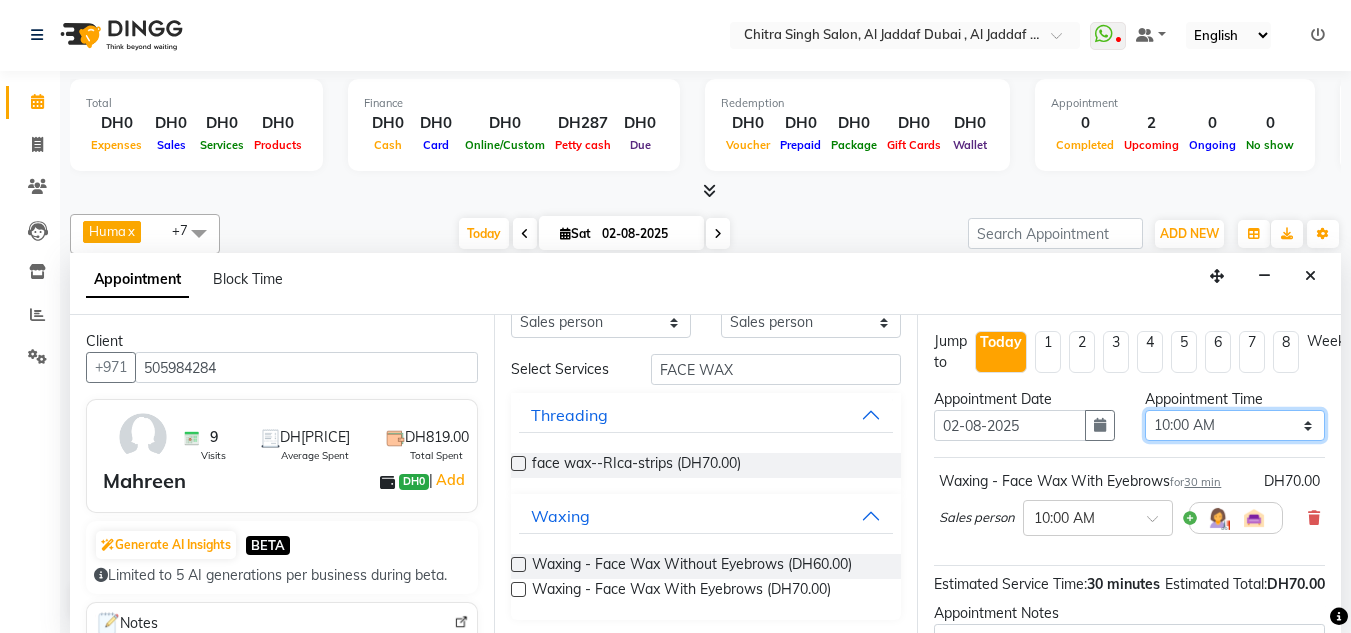 click on "Select 10:00 AM 10:15 AM 10:30 AM 10:45 AM 11:00 AM 11:15 AM 11:30 AM 11:45 AM 12:00 PM 12:15 PM 12:30 PM 12:45 PM 01:00 PM 01:15 PM 01:30 PM 01:45 PM 02:00 PM 02:15 PM 02:30 PM 02:45 PM 03:00 PM 03:15 PM 03:30 PM 03:45 PM 04:00 PM 04:15 PM 04:30 PM 04:45 PM 05:00 PM 05:15 PM 05:30 PM 05:45 PM 06:00 PM 06:15 PM 06:30 PM 06:45 PM 07:00 PM 07:15 PM 07:30 PM 07:45 PM 08:00 PM 08:15 PM 08:30 PM 08:45 PM 09:00 PM 09:15 PM 09:30 PM 09:45 PM 10:00 PM" at bounding box center (1235, 425) 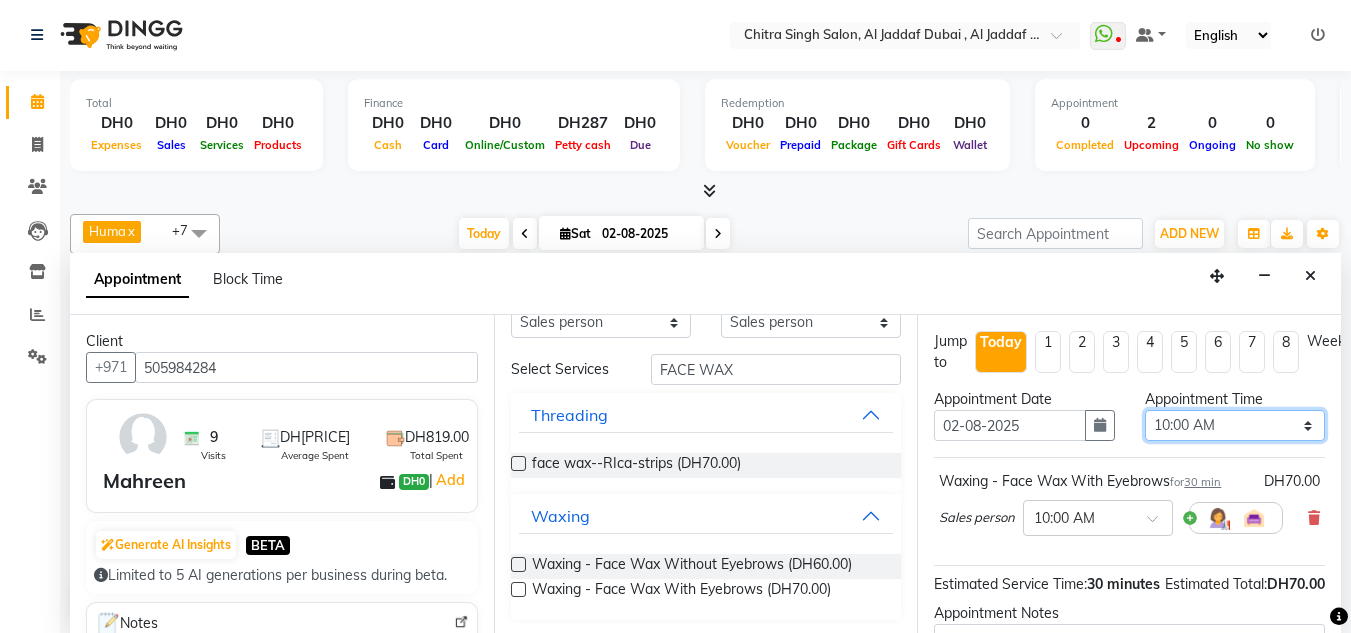 select on "1050" 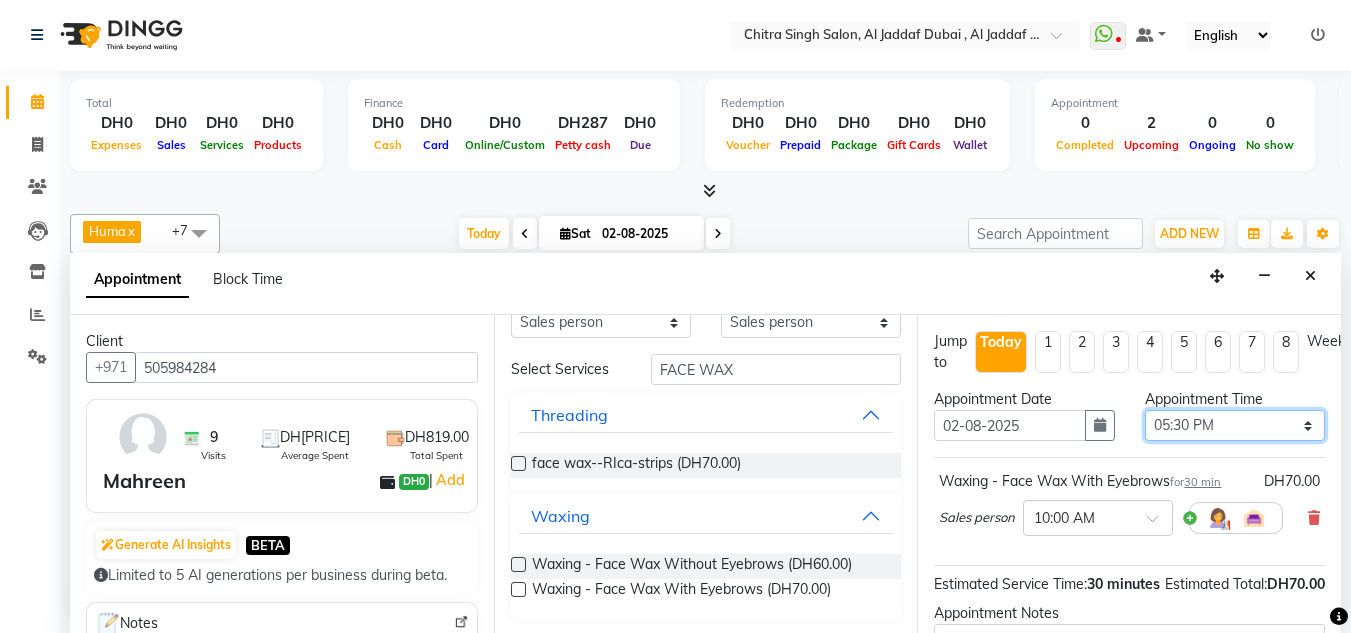 click on "Select 10:00 AM 10:15 AM 10:30 AM 10:45 AM 11:00 AM 11:15 AM 11:30 AM 11:45 AM 12:00 PM 12:15 PM 12:30 PM 12:45 PM 01:00 PM 01:15 PM 01:30 PM 01:45 PM 02:00 PM 02:15 PM 02:30 PM 02:45 PM 03:00 PM 03:15 PM 03:30 PM 03:45 PM 04:00 PM 04:15 PM 04:30 PM 04:45 PM 05:00 PM 05:15 PM 05:30 PM 05:45 PM 06:00 PM 06:15 PM 06:30 PM 06:45 PM 07:00 PM 07:15 PM 07:30 PM 07:45 PM 08:00 PM 08:15 PM 08:30 PM 08:45 PM 09:00 PM 09:15 PM 09:30 PM 09:45 PM 10:00 PM" at bounding box center [1235, 425] 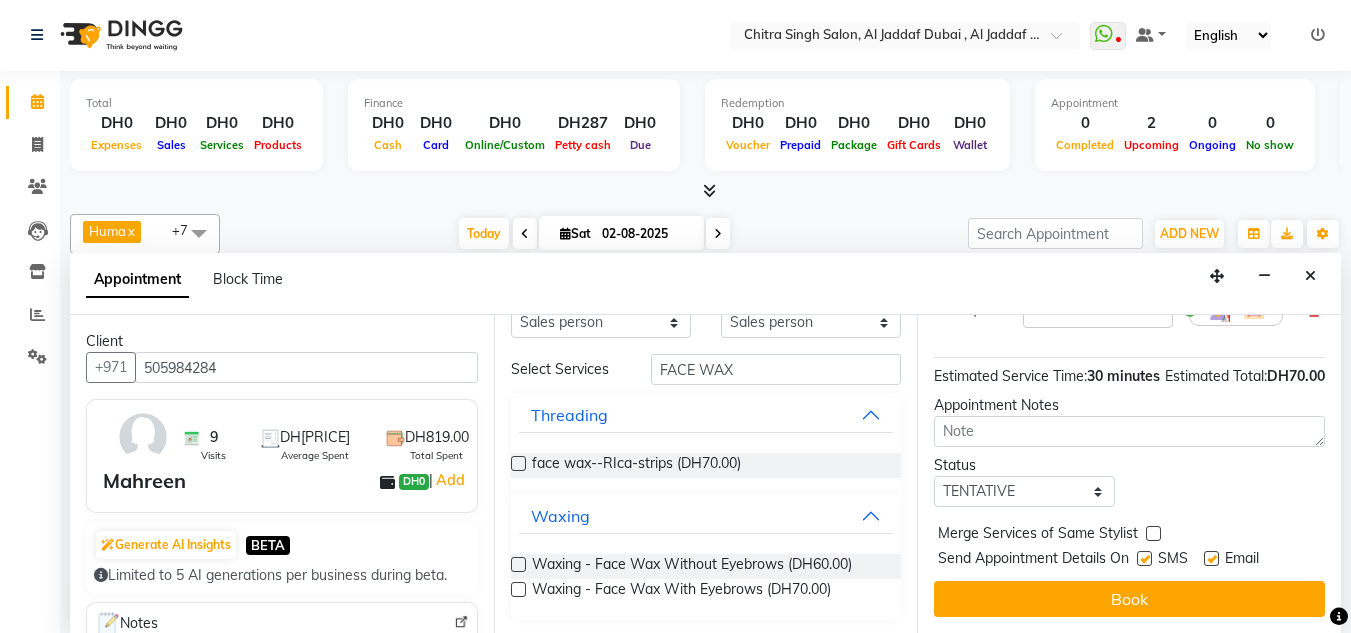 scroll, scrollTop: 244, scrollLeft: 0, axis: vertical 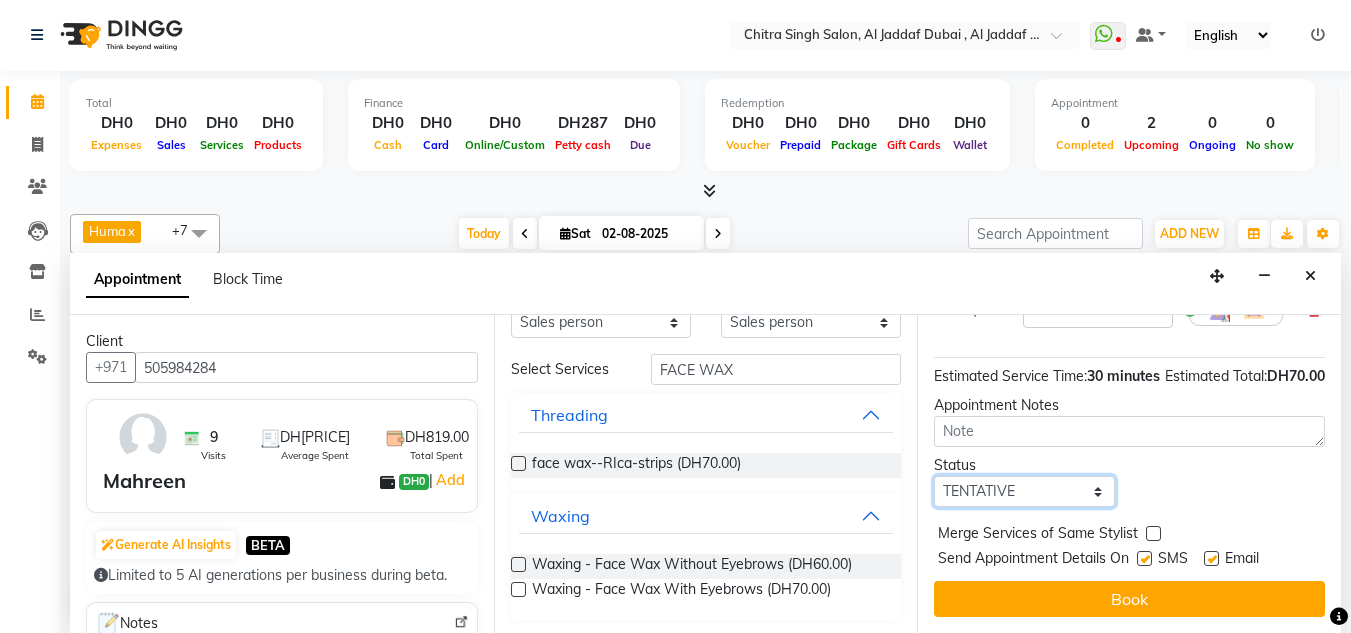 click on "Select TENTATIVE CONFIRM CHECK-IN UPCOMING" at bounding box center (1024, 491) 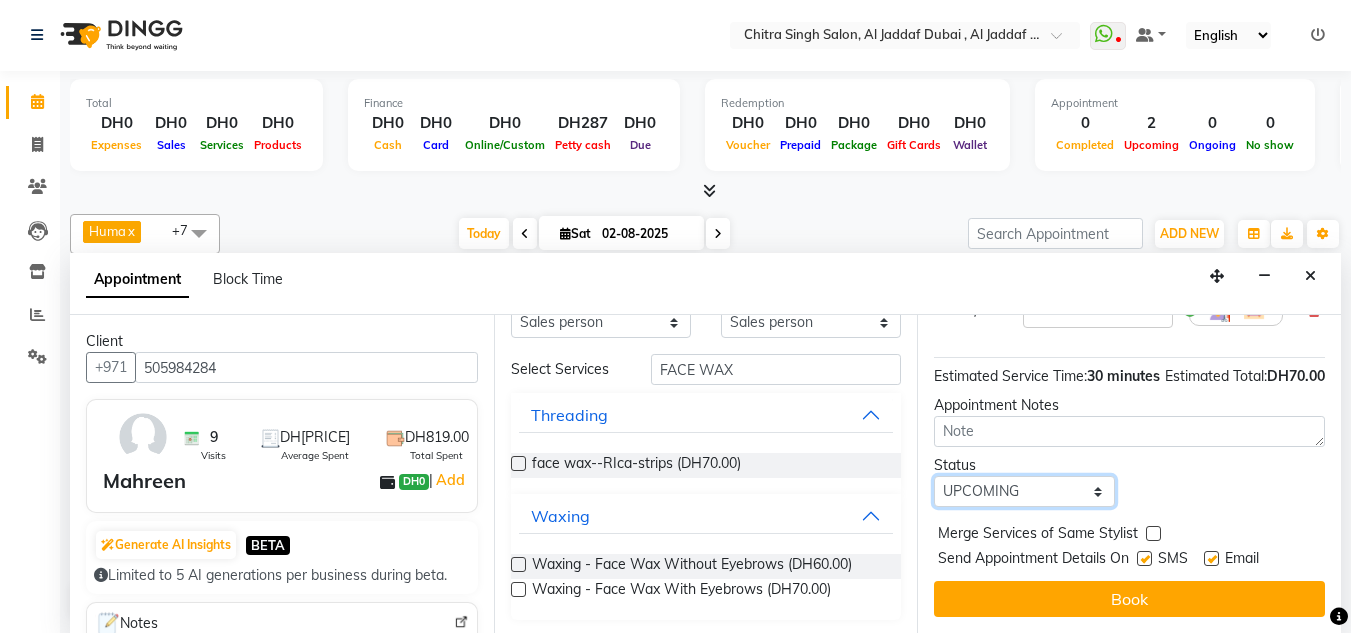 click on "Select TENTATIVE CONFIRM CHECK-IN UPCOMING" at bounding box center (1024, 491) 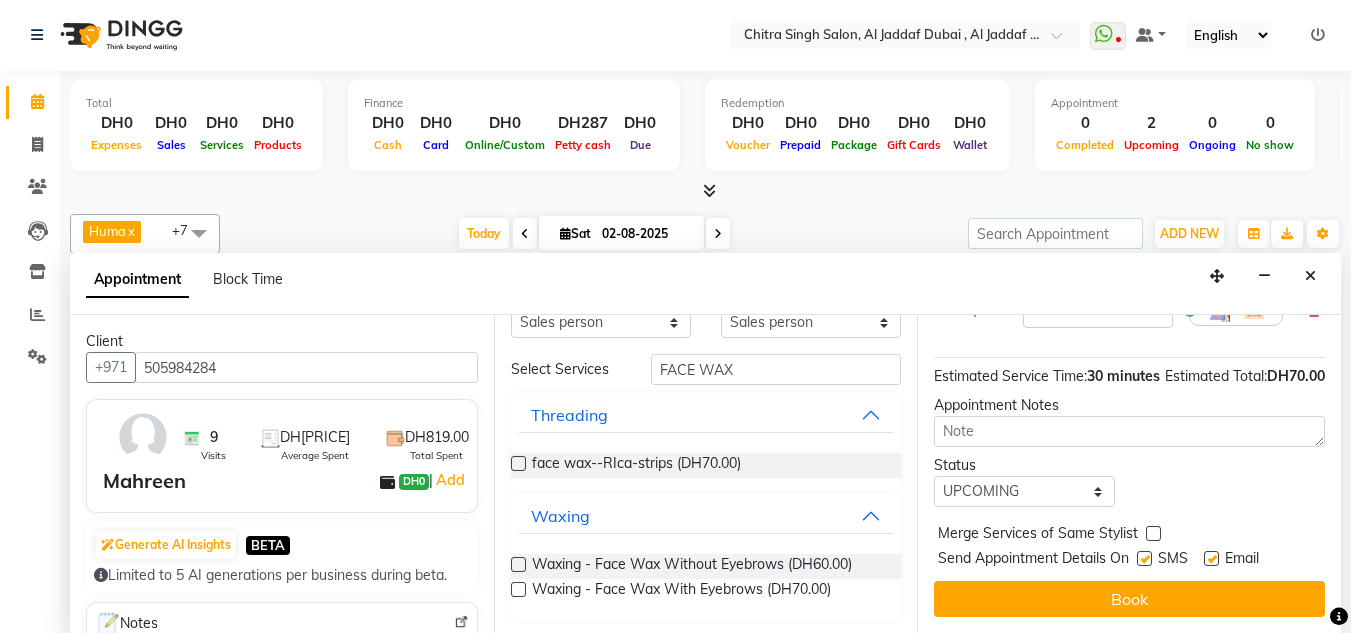 click on "Book" at bounding box center (1129, 599) 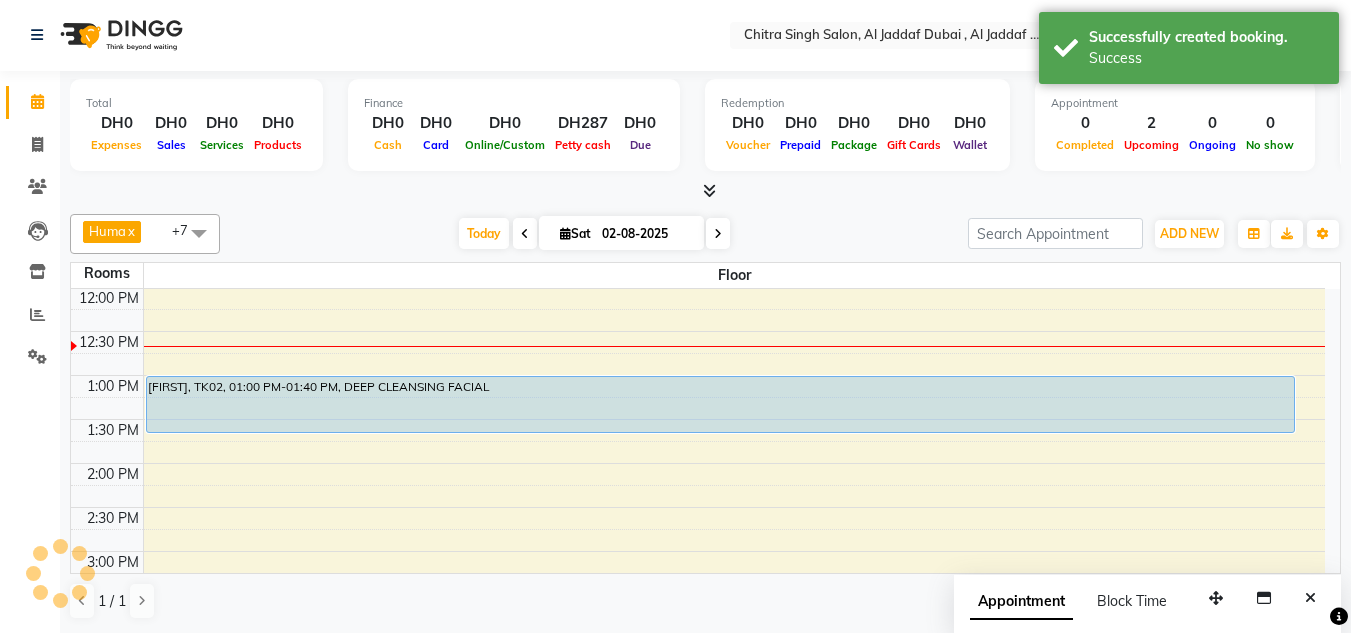 scroll, scrollTop: 0, scrollLeft: 0, axis: both 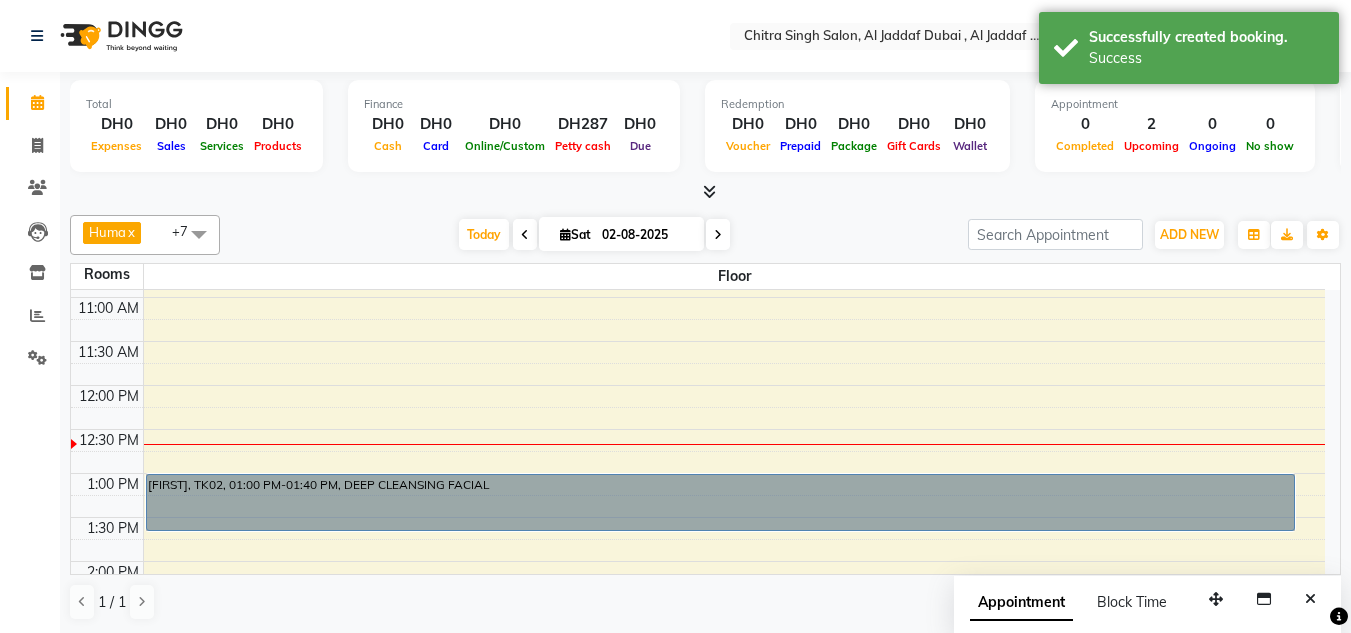 drag, startPoint x: 472, startPoint y: 394, endPoint x: 475, endPoint y: 369, distance: 25.179358 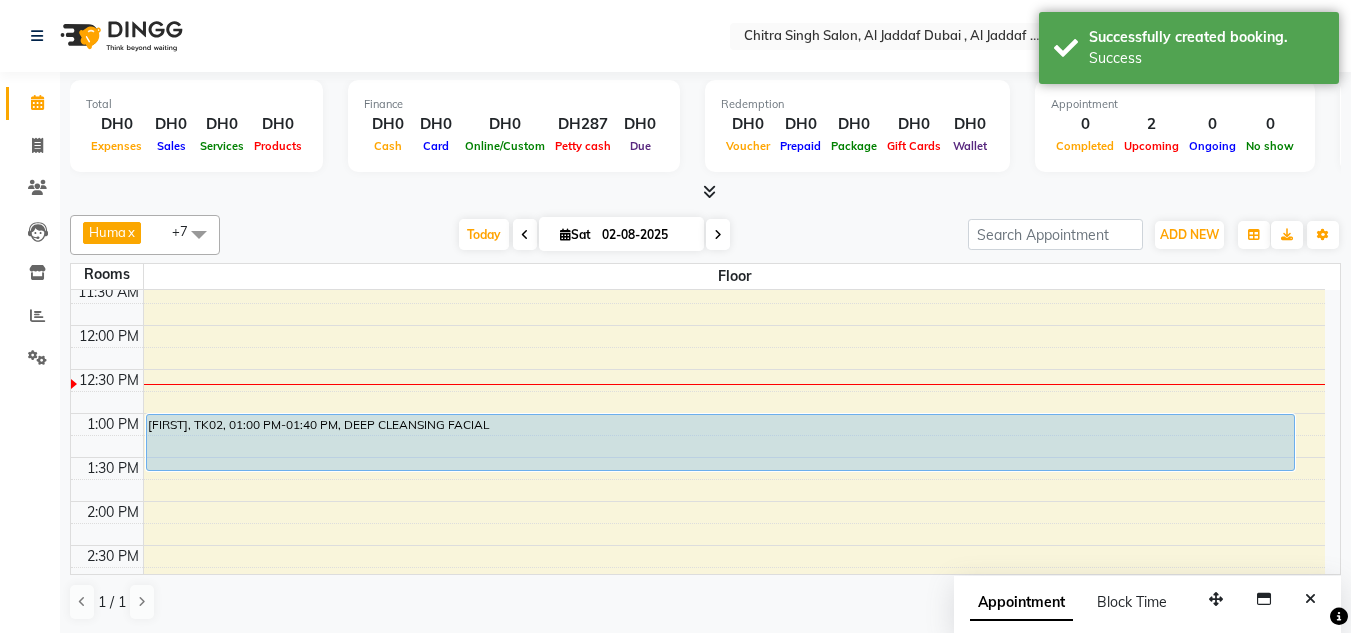 scroll, scrollTop: 238, scrollLeft: 0, axis: vertical 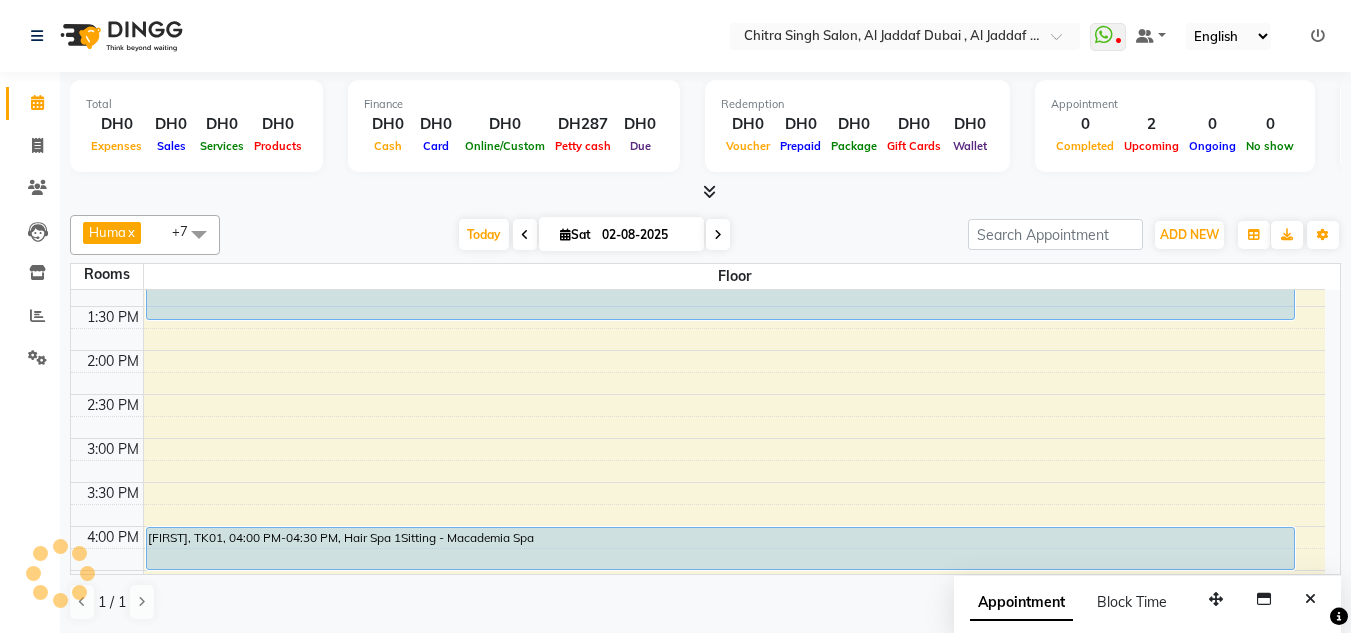 drag, startPoint x: 518, startPoint y: 475, endPoint x: 522, endPoint y: 462, distance: 13.601471 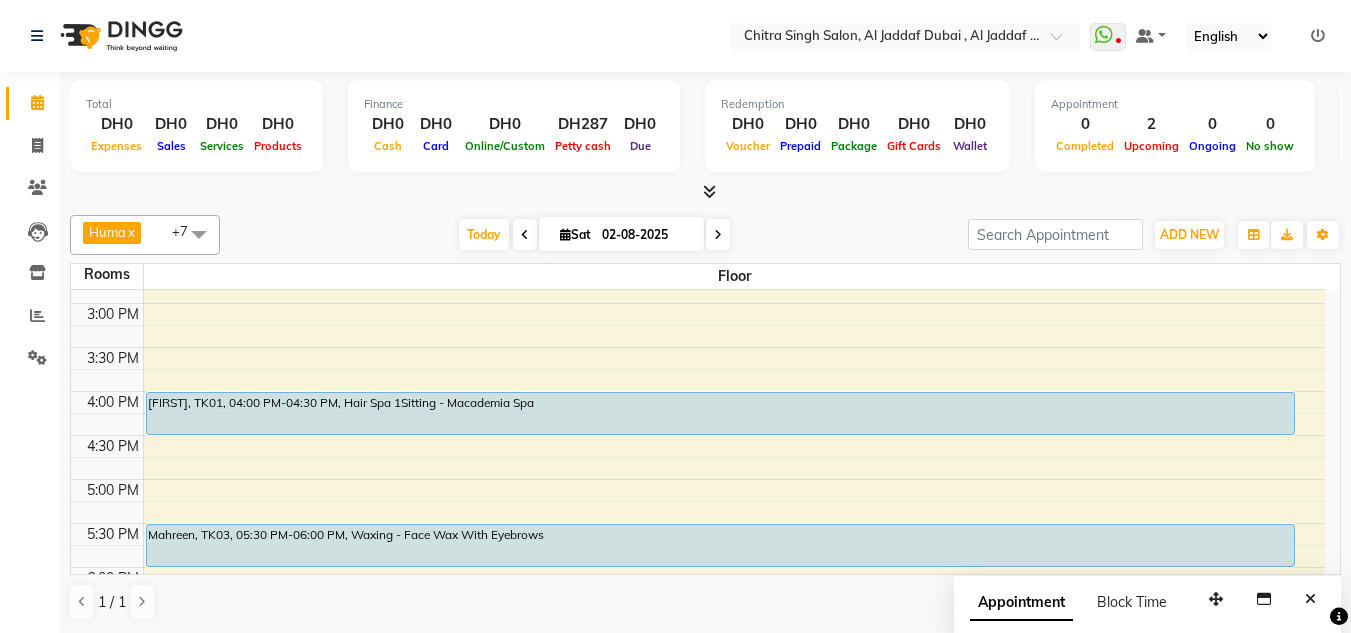 scroll, scrollTop: 511, scrollLeft: 0, axis: vertical 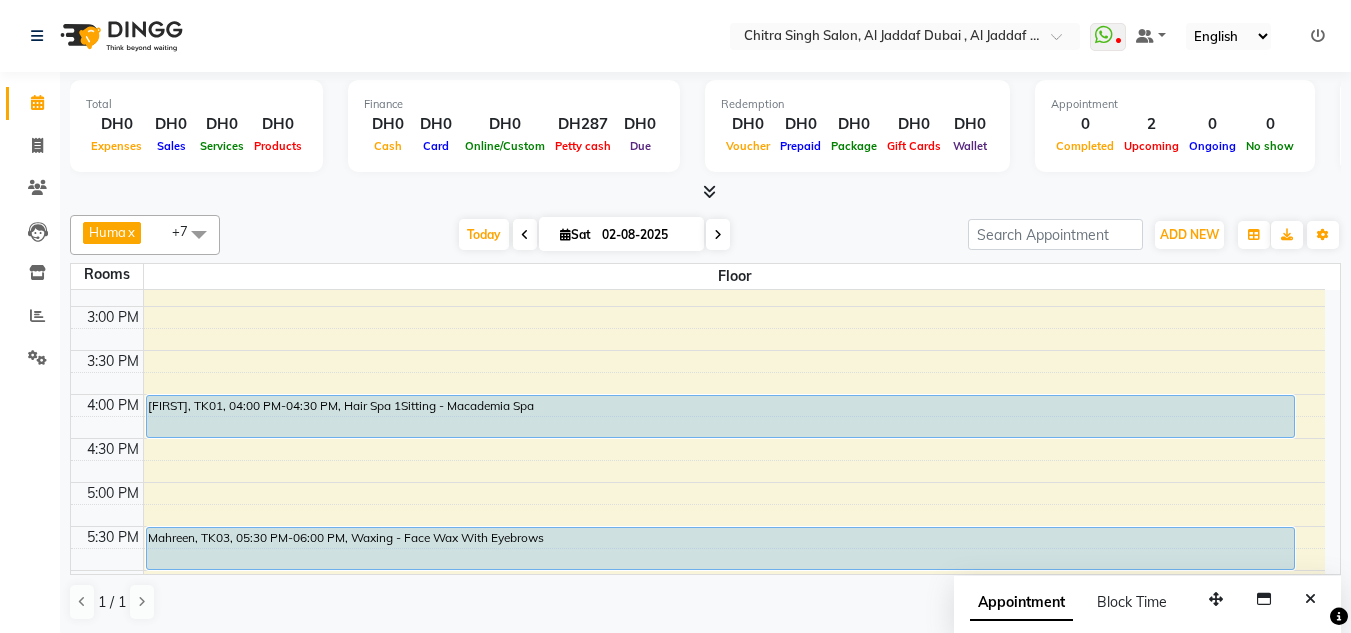 click at bounding box center [734, 449] 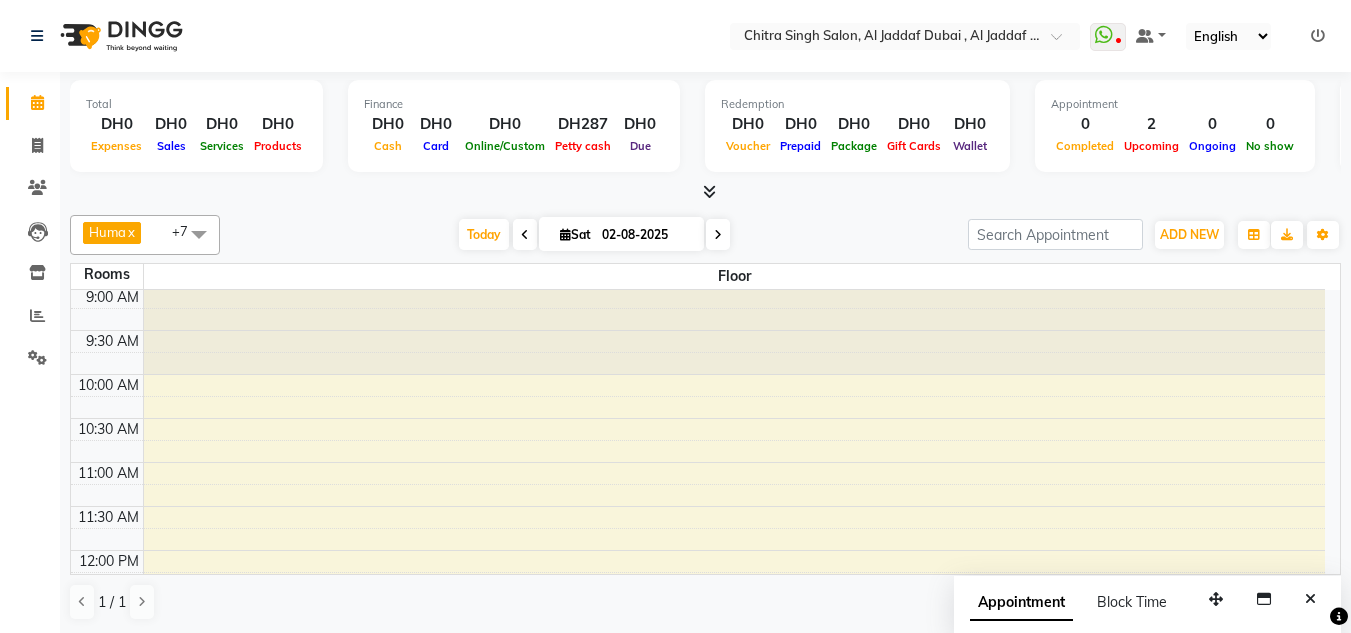 scroll, scrollTop: 0, scrollLeft: 0, axis: both 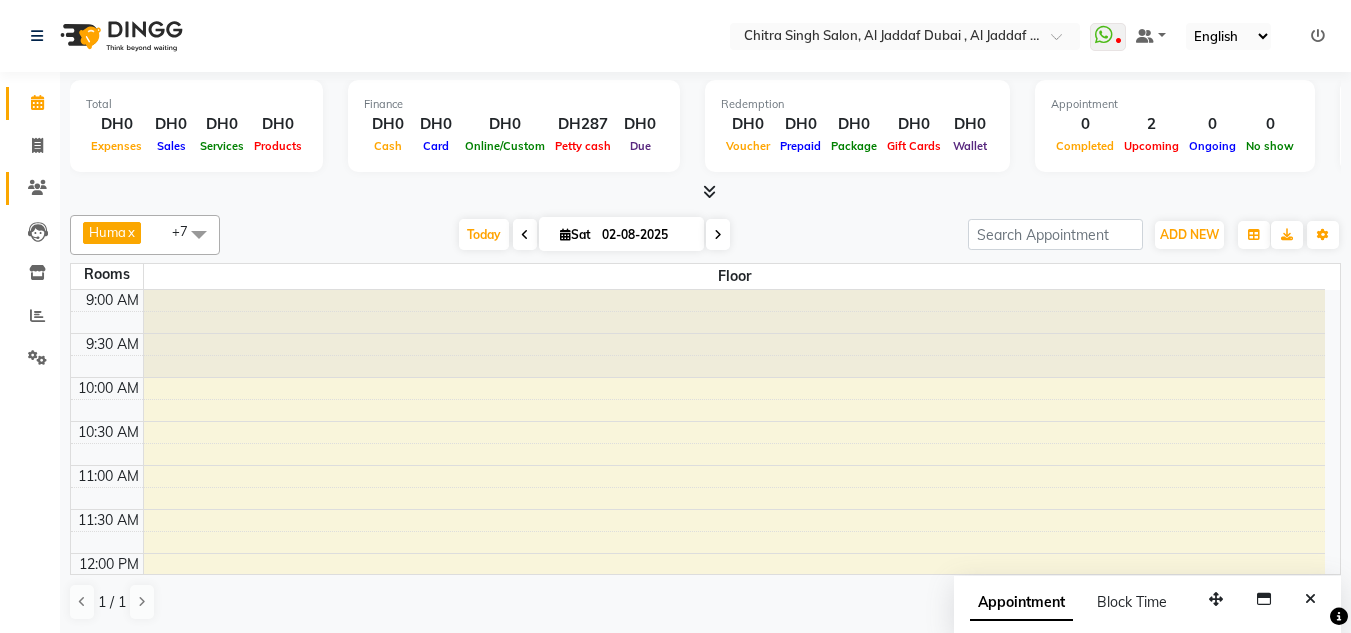 click 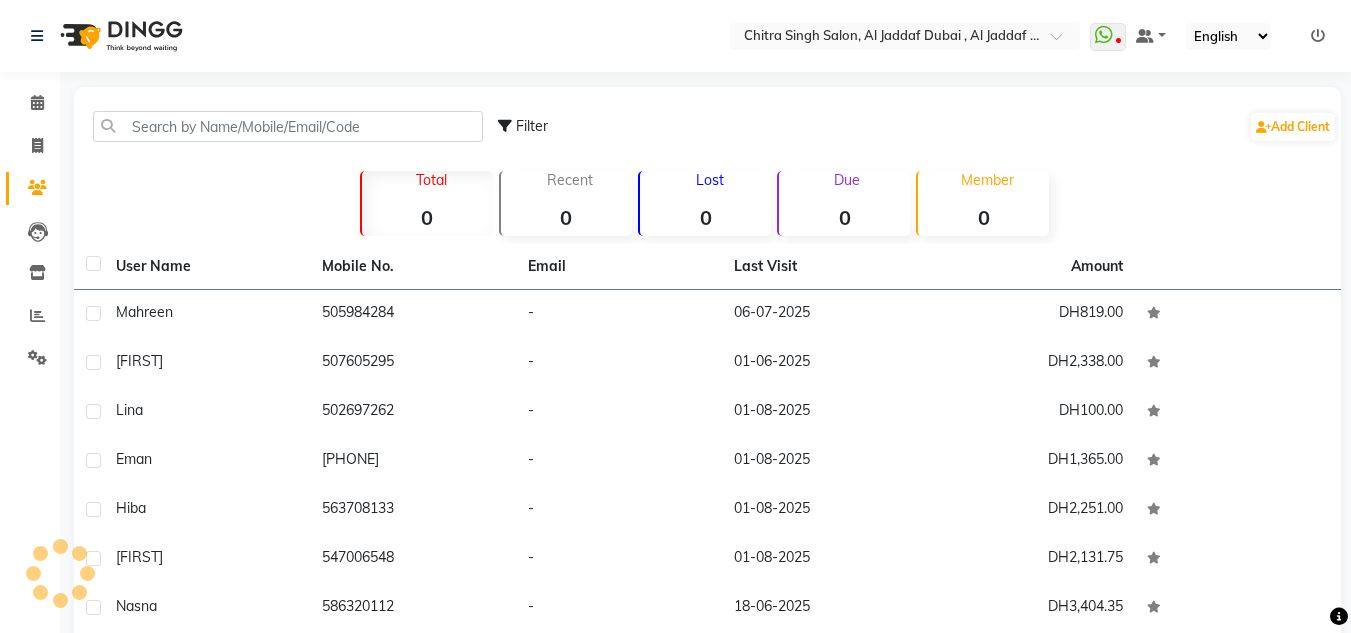 click on "Filter  Add Client" 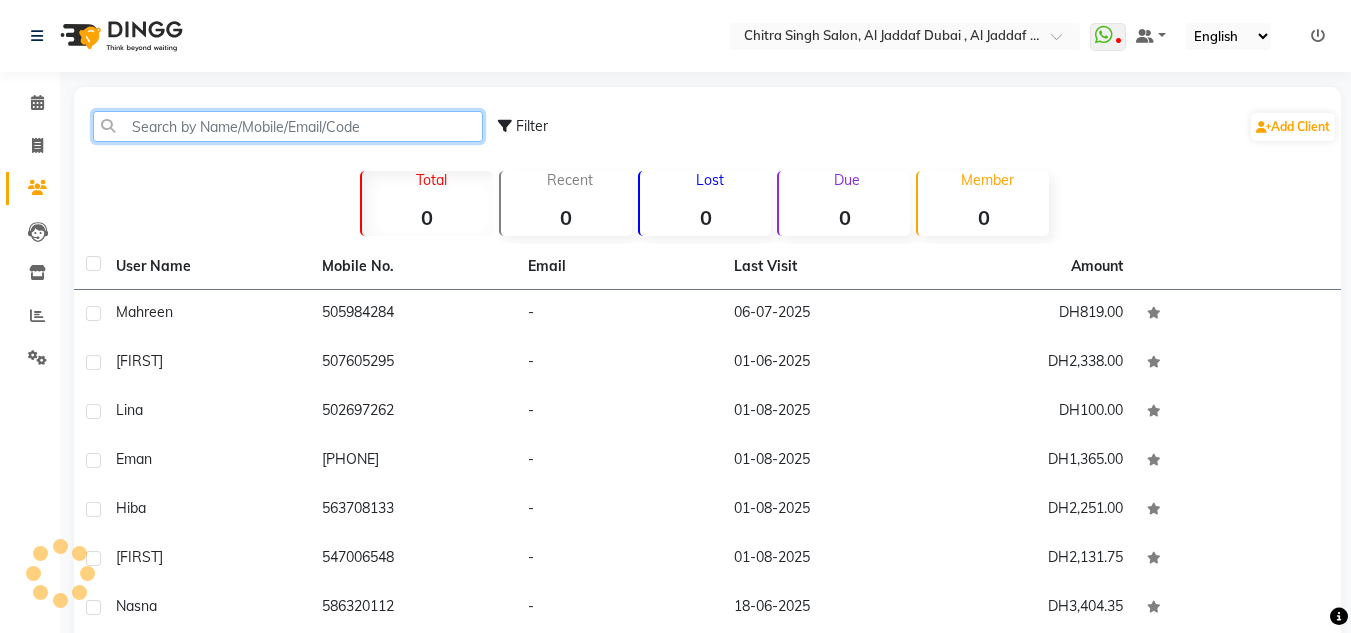 click 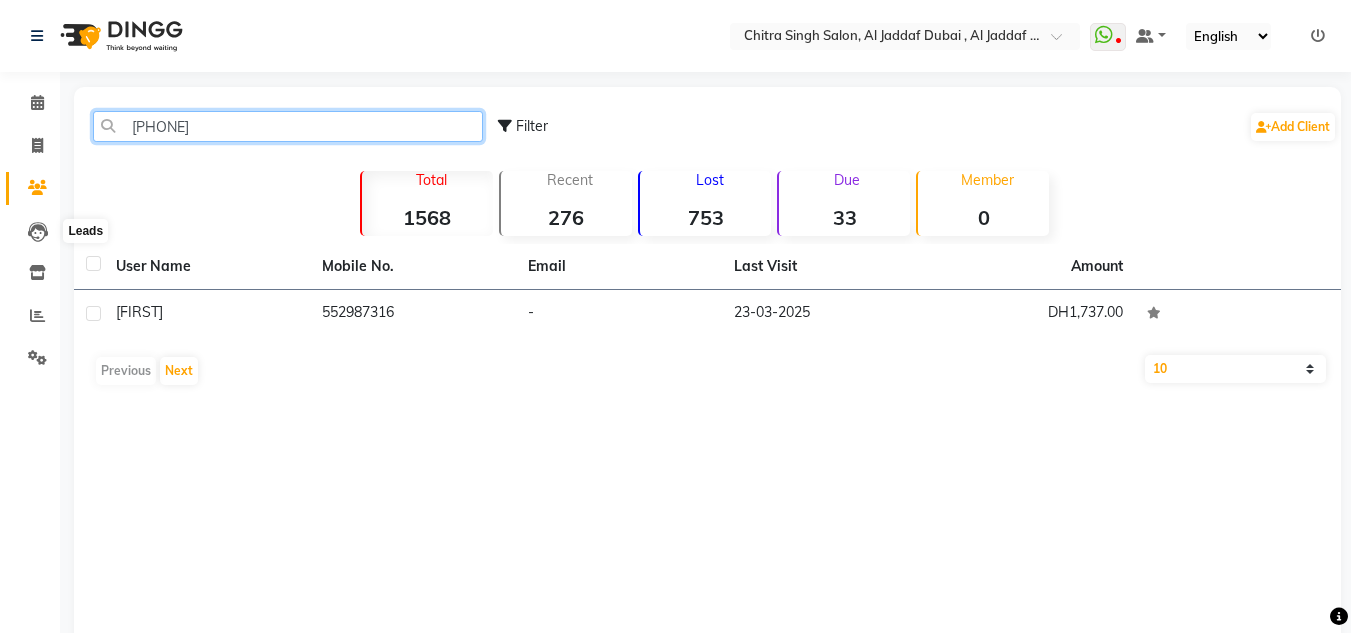 type on "[PHONE]" 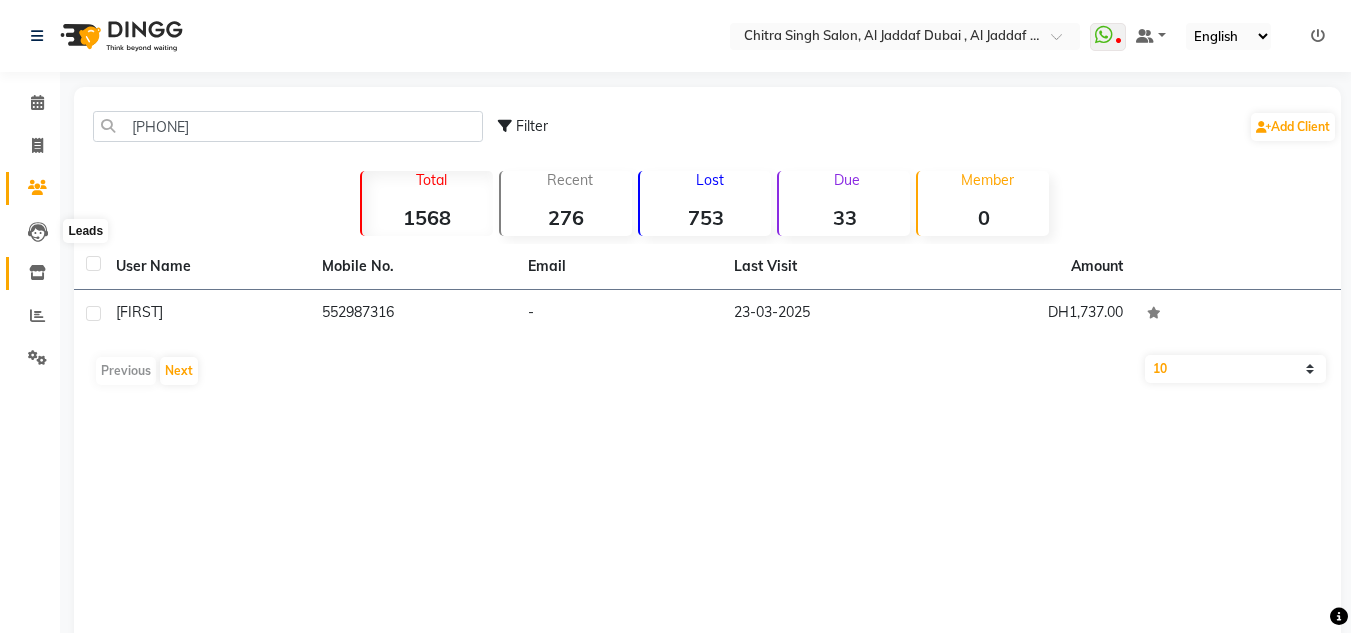 drag, startPoint x: 48, startPoint y: 250, endPoint x: 45, endPoint y: 263, distance: 13.341664 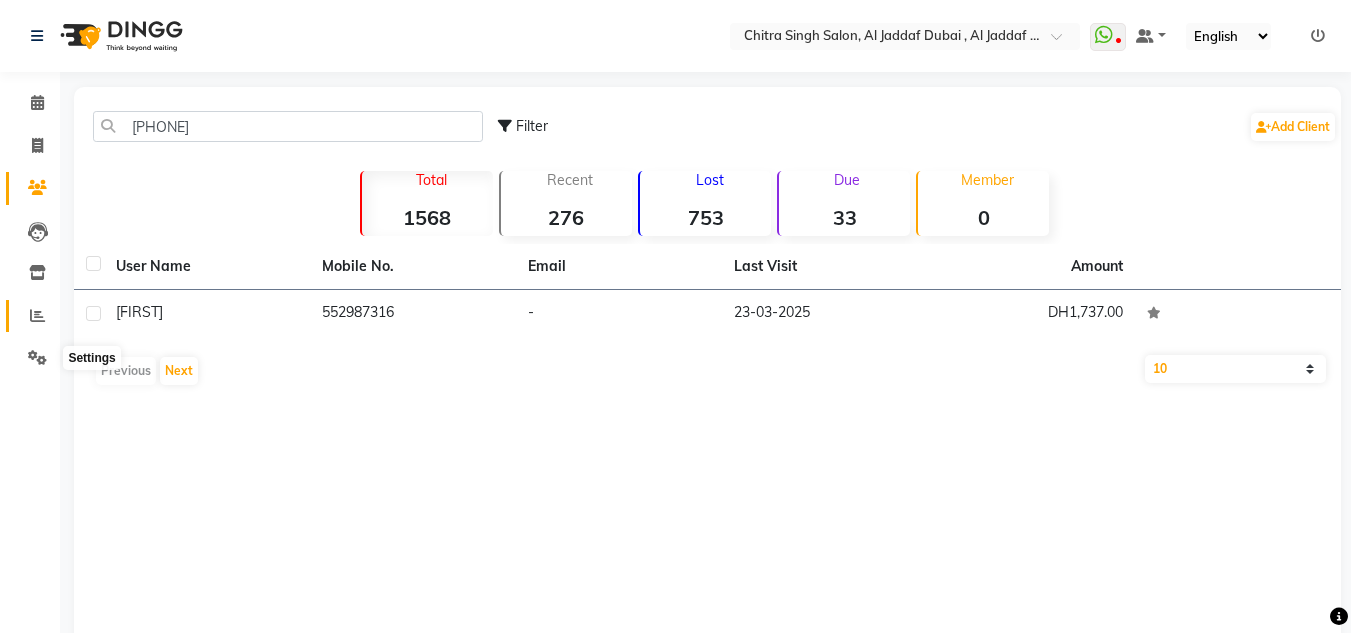 click 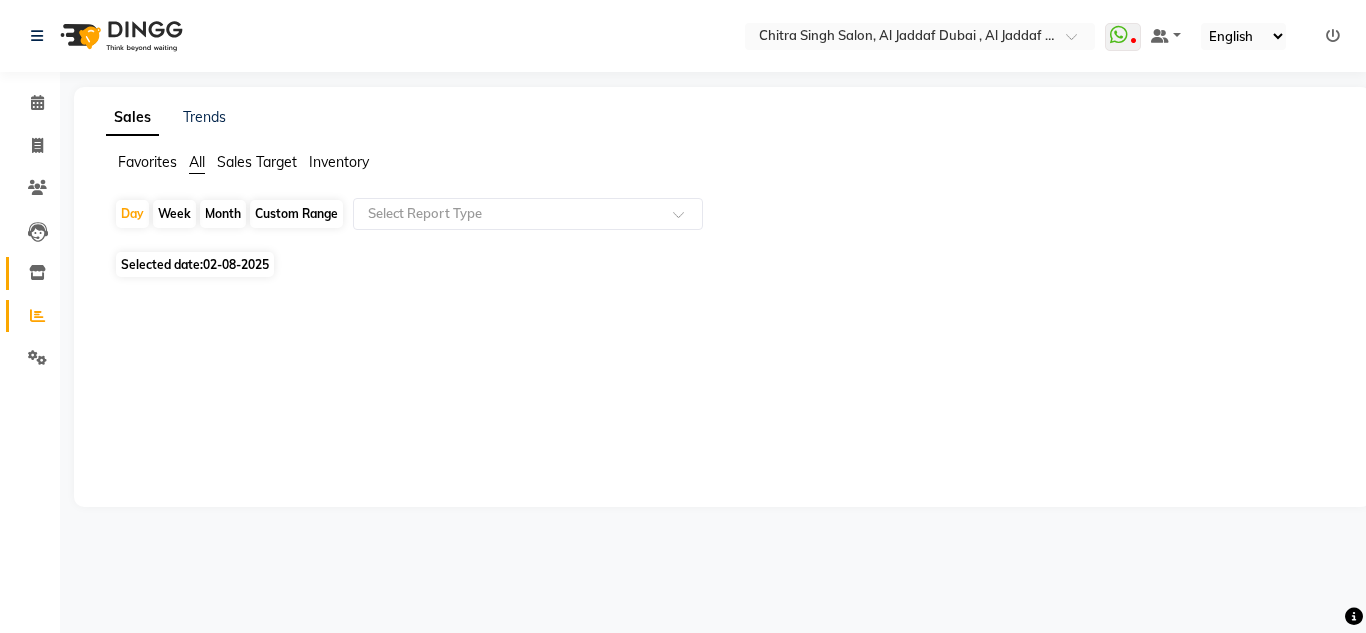 click 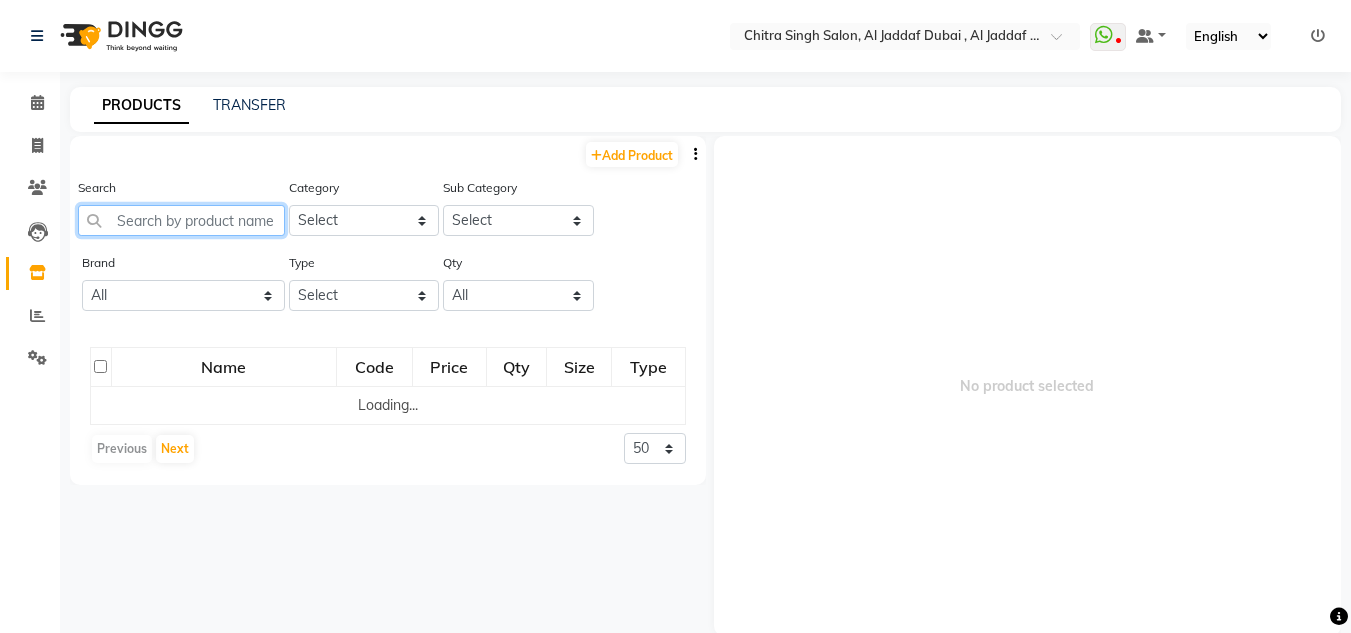 drag, startPoint x: 130, startPoint y: 226, endPoint x: 162, endPoint y: 133, distance: 98.35141 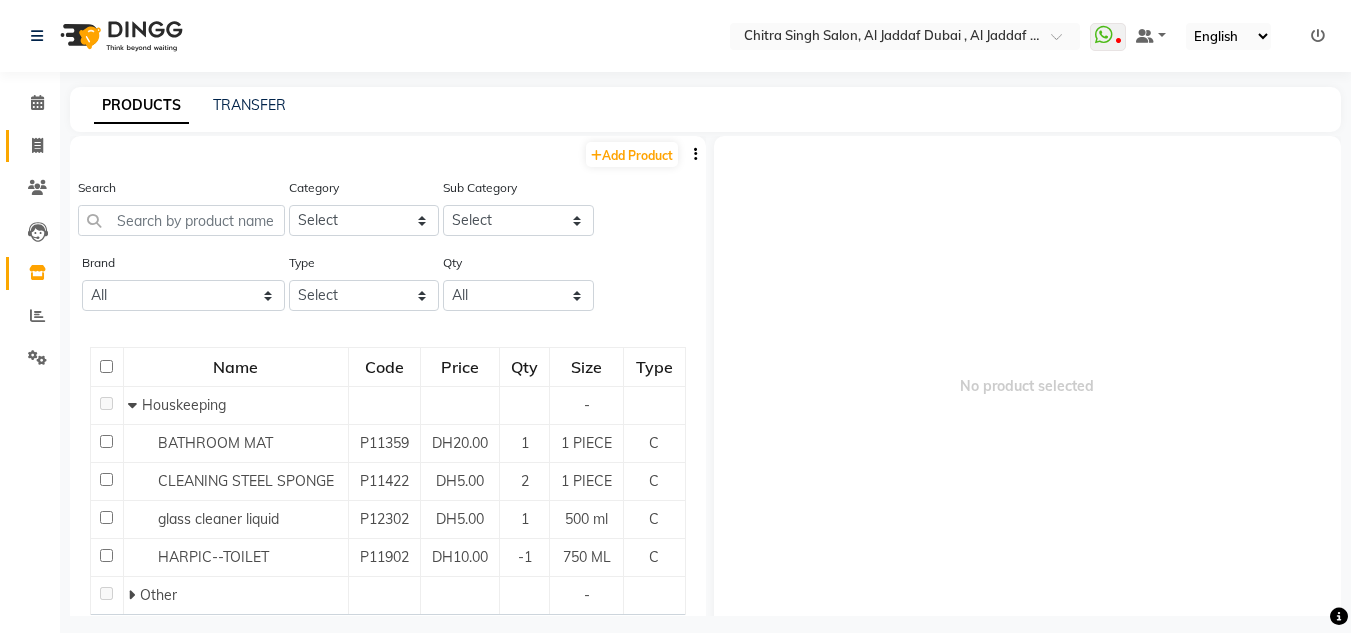 click on "Invoice" 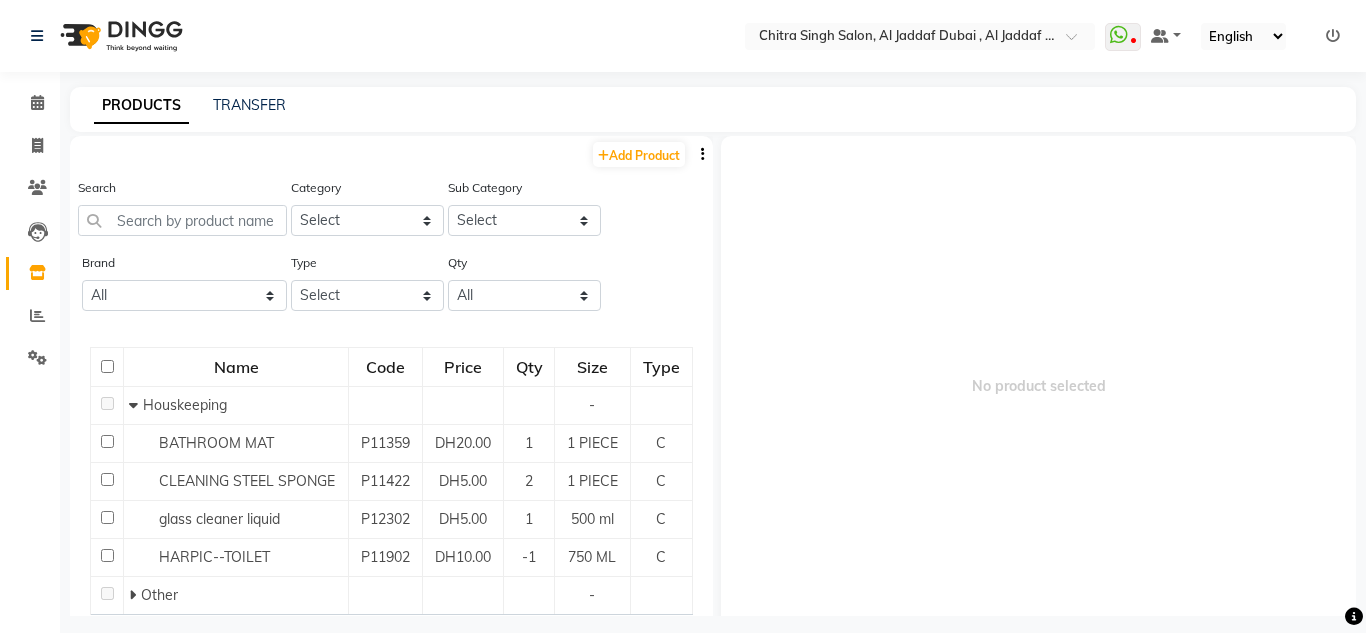 select on "4069" 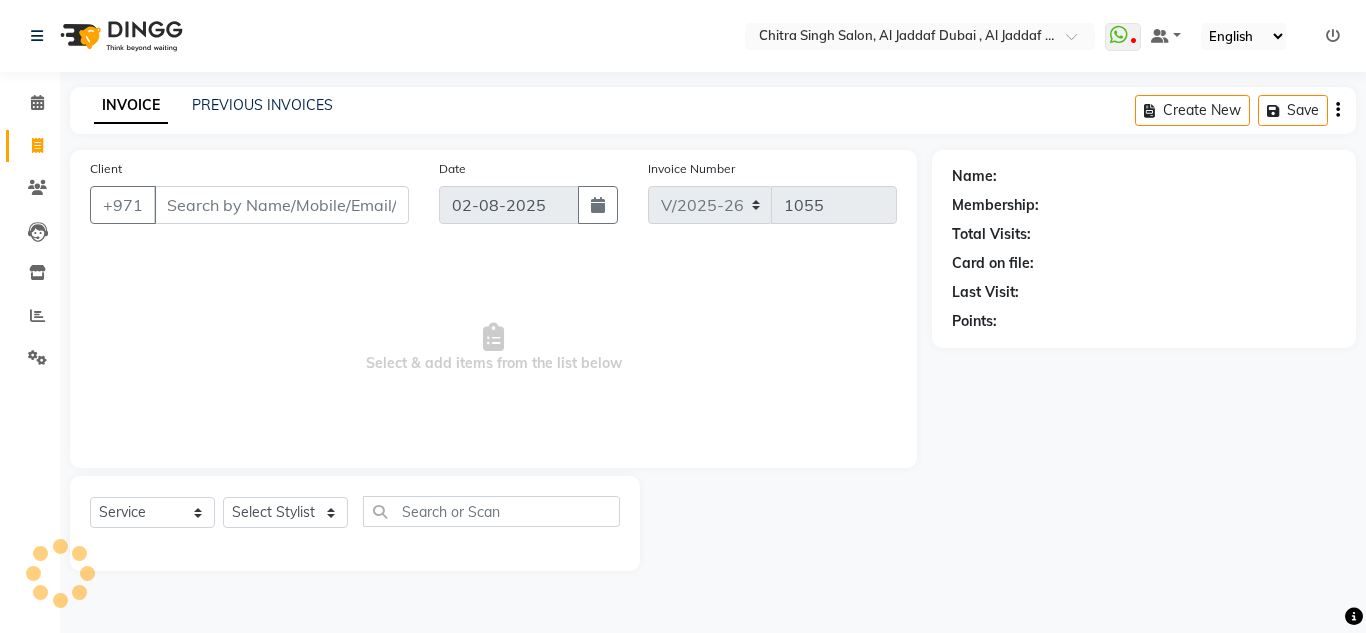 click on "Invoice" 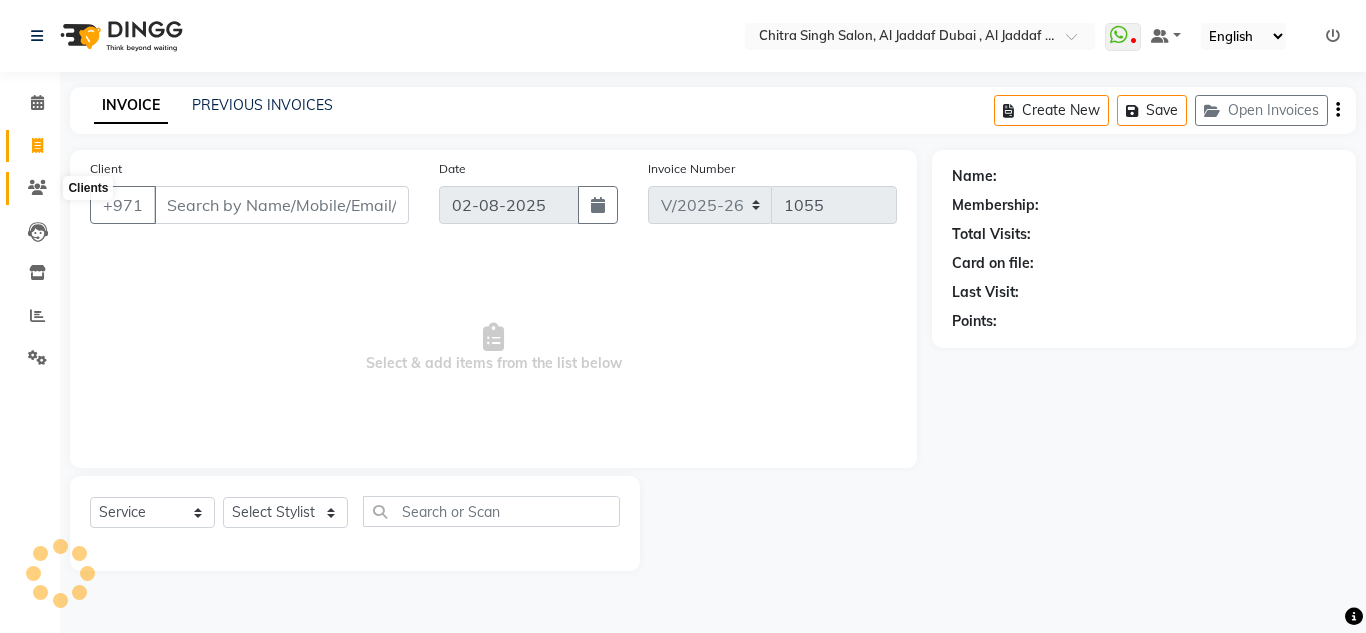 drag, startPoint x: 36, startPoint y: 191, endPoint x: 49, endPoint y: 193, distance: 13.152946 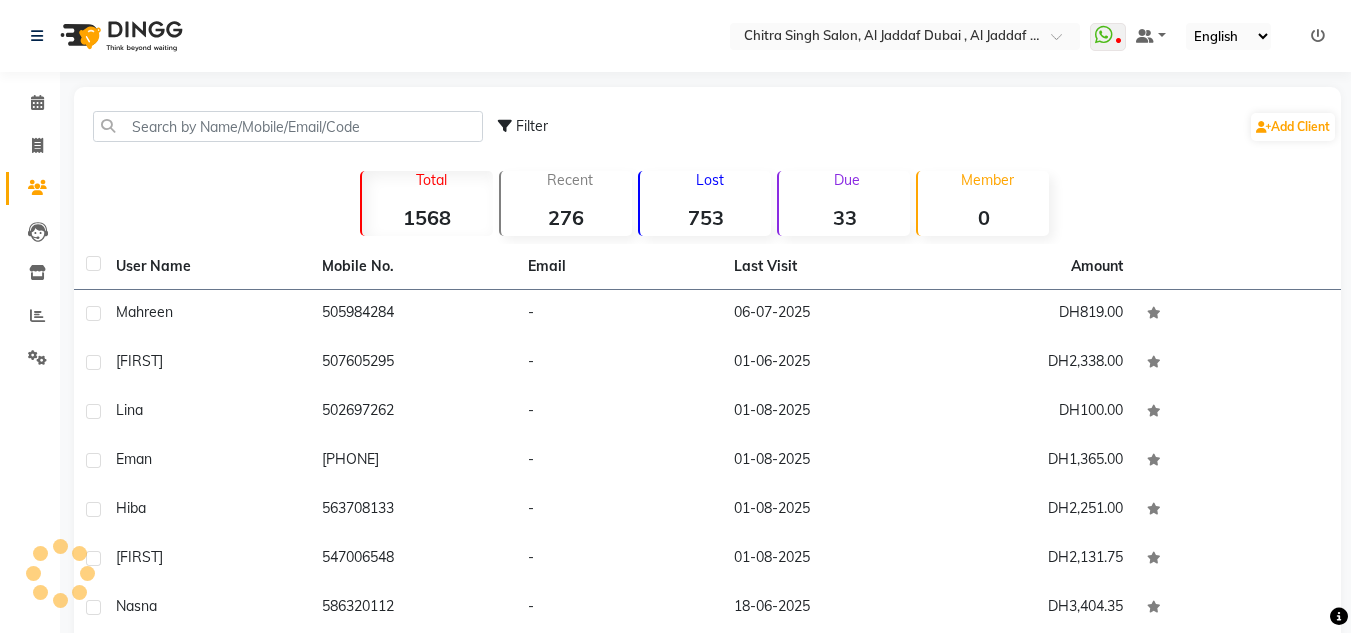 click on "Filter  Add Client" 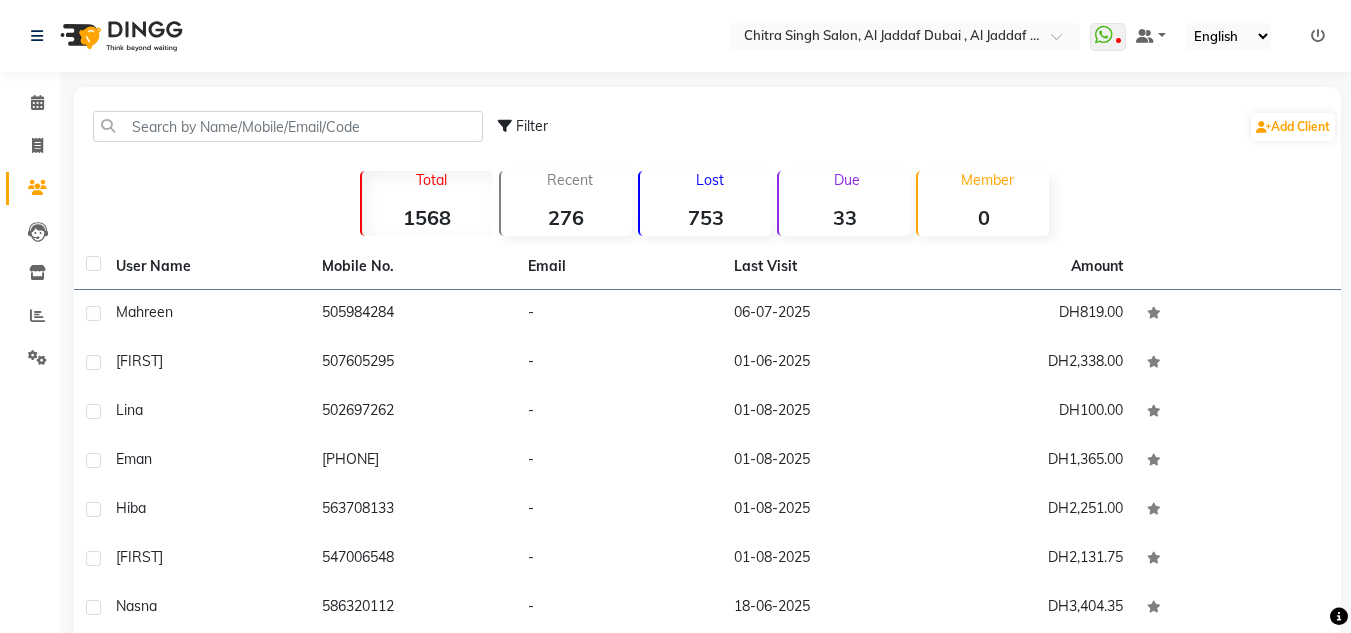 click on "Filter  Add Client" 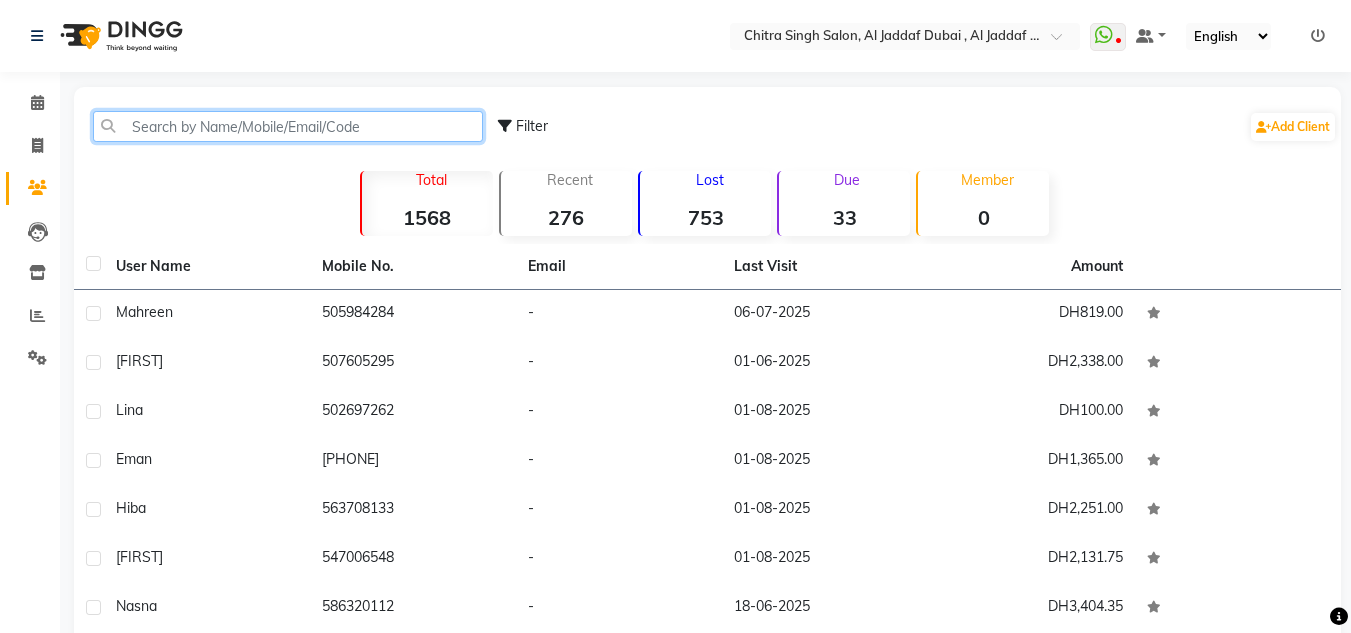 click 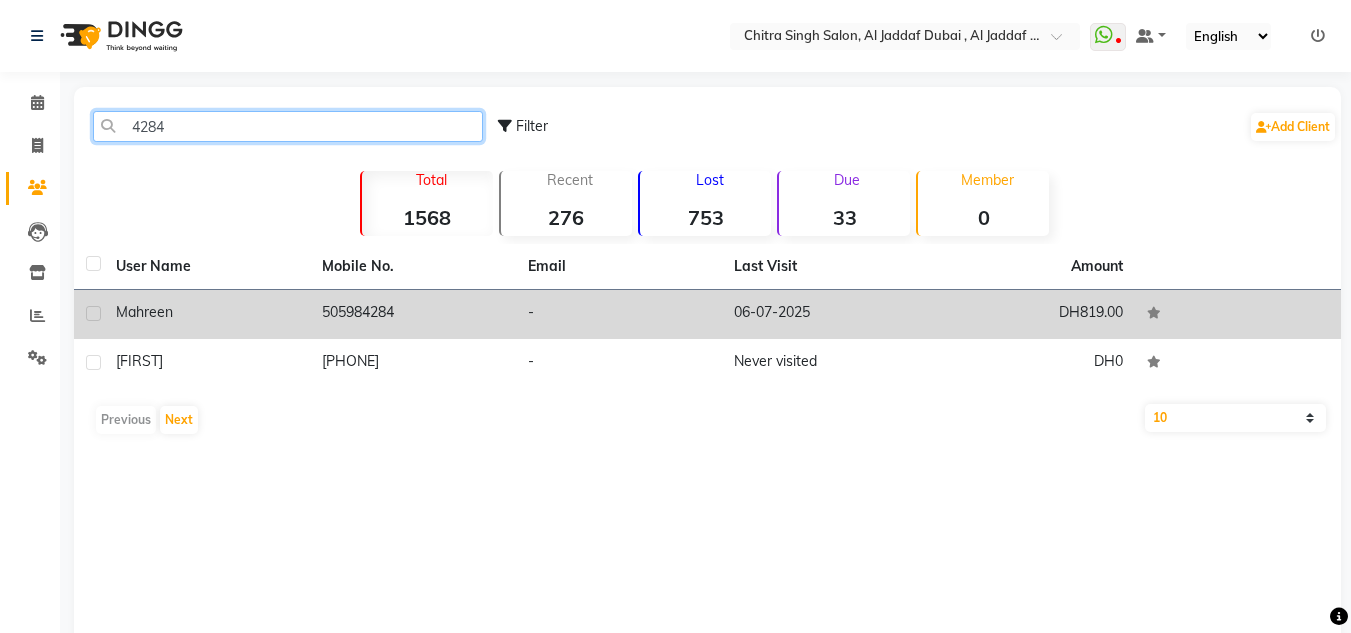 type on "4284" 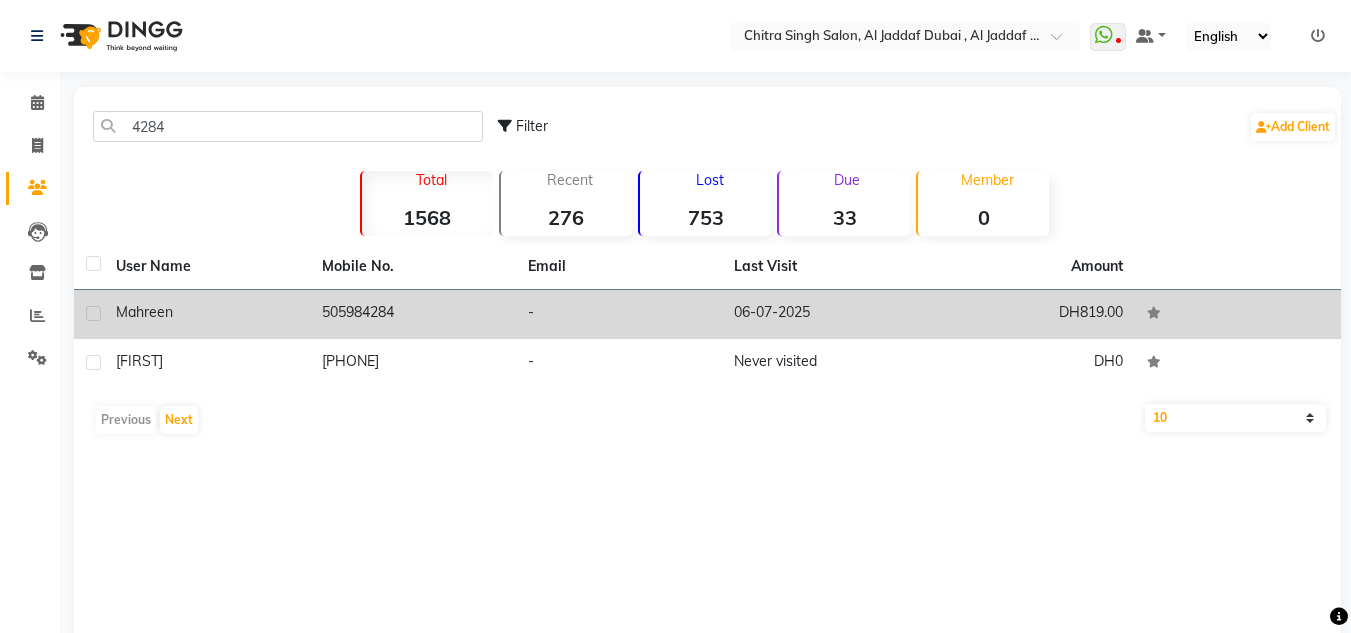 click on "DH819.00" 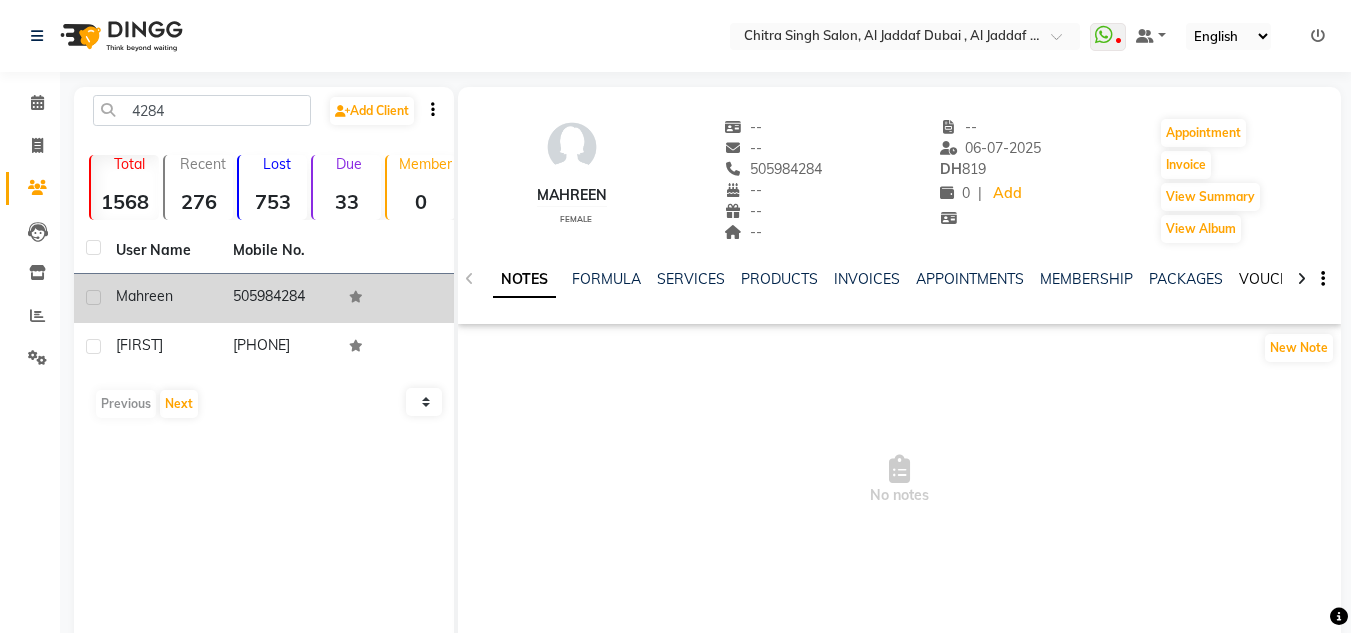 click on "VOUCHERS" 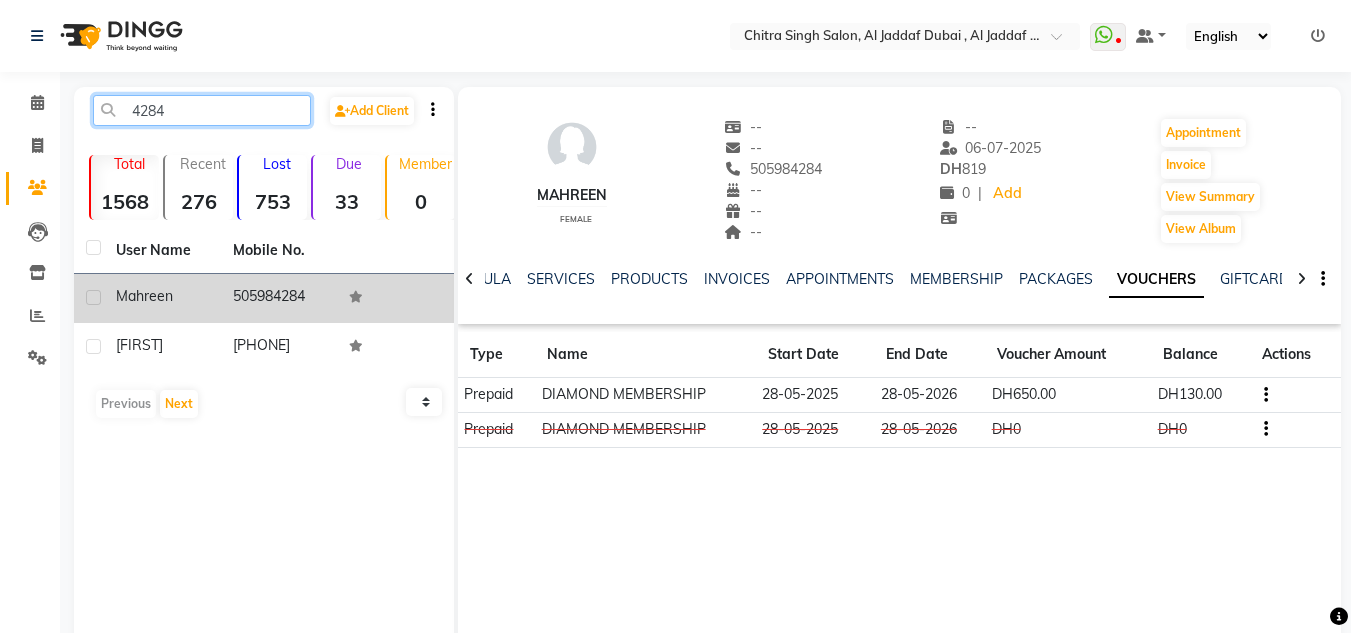 drag, startPoint x: 198, startPoint y: 121, endPoint x: 5, endPoint y: 118, distance: 193.02332 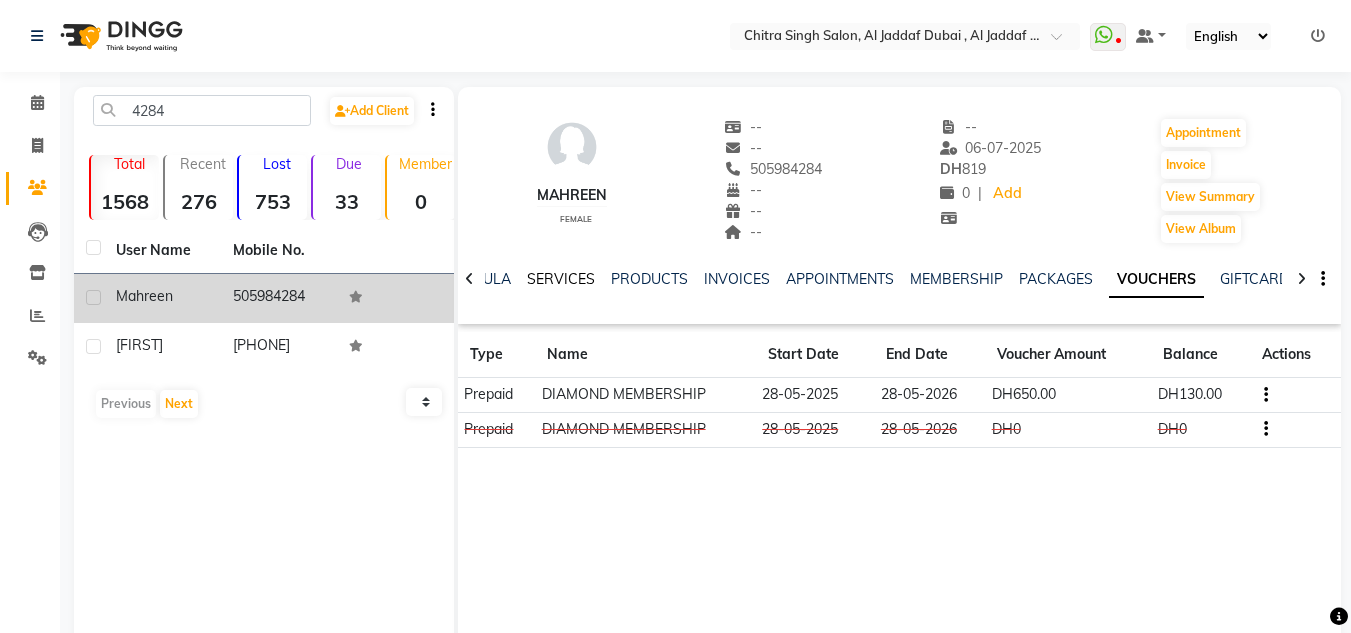 click on "SERVICES" 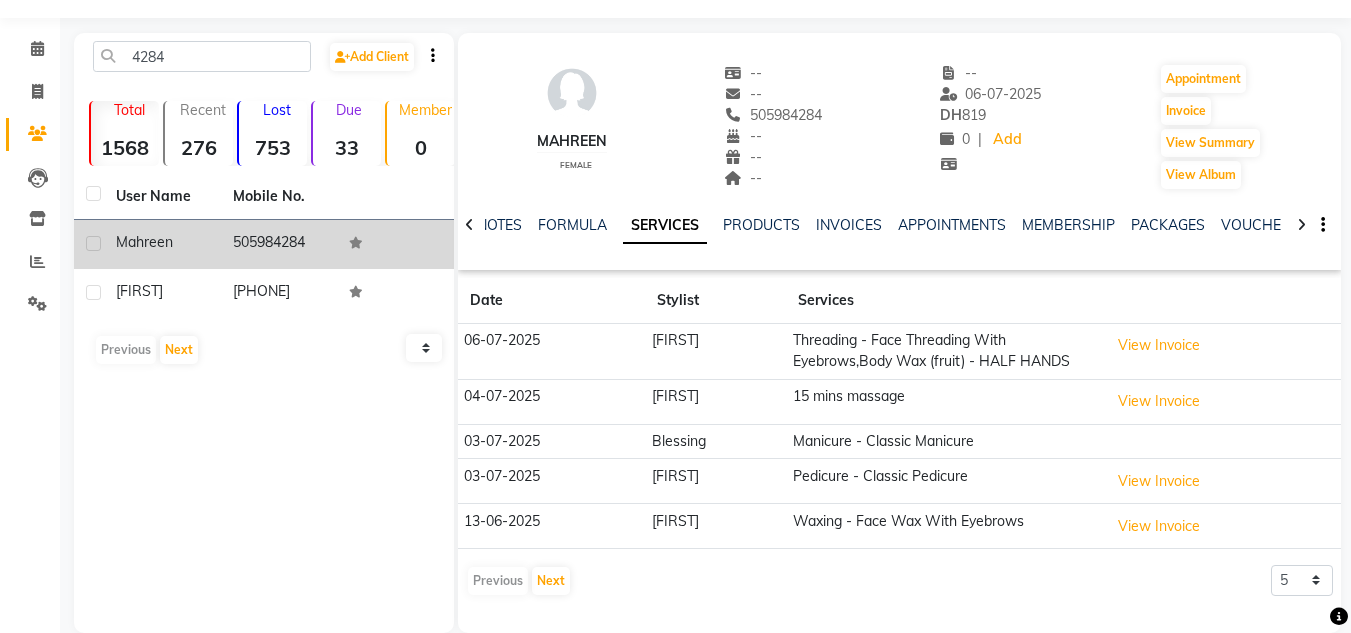 scroll, scrollTop: 84, scrollLeft: 0, axis: vertical 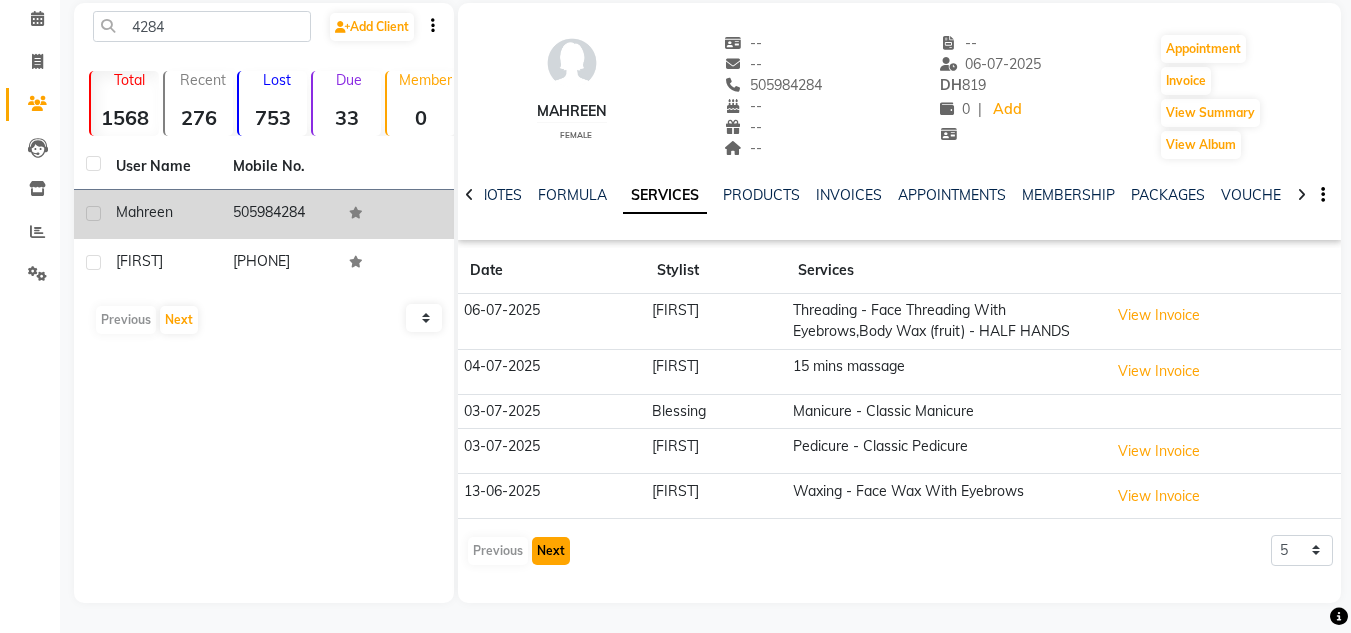 click on "Next" 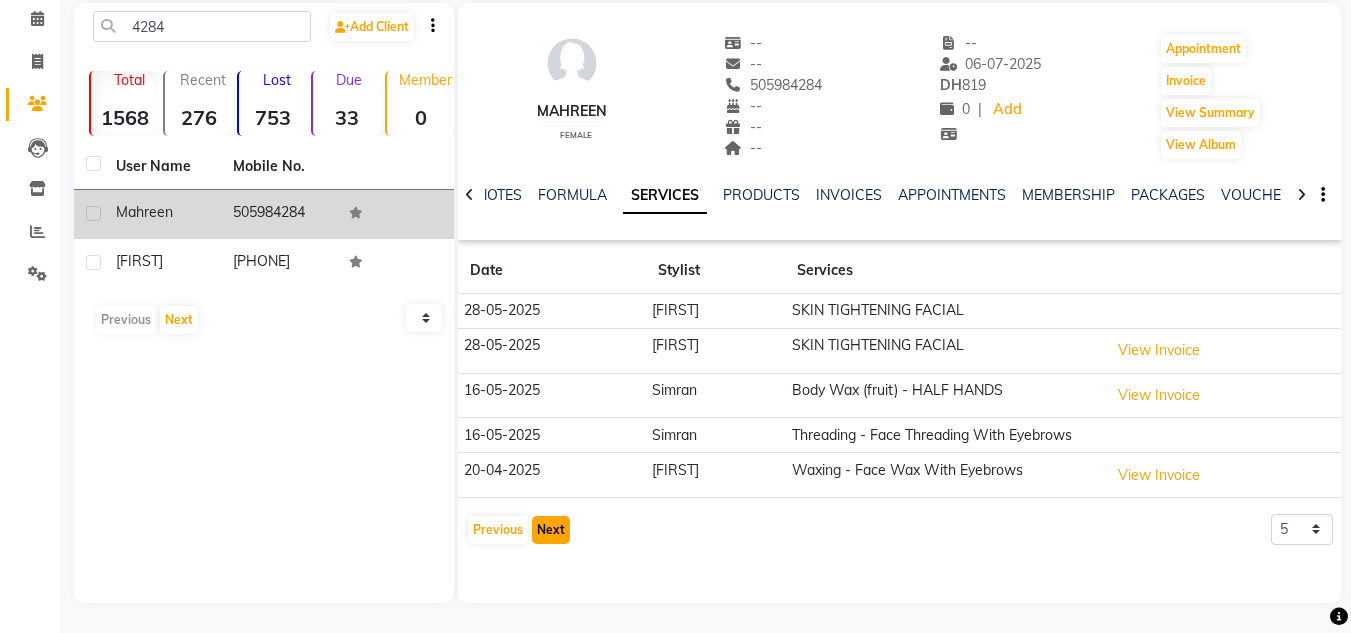 click on "Next" 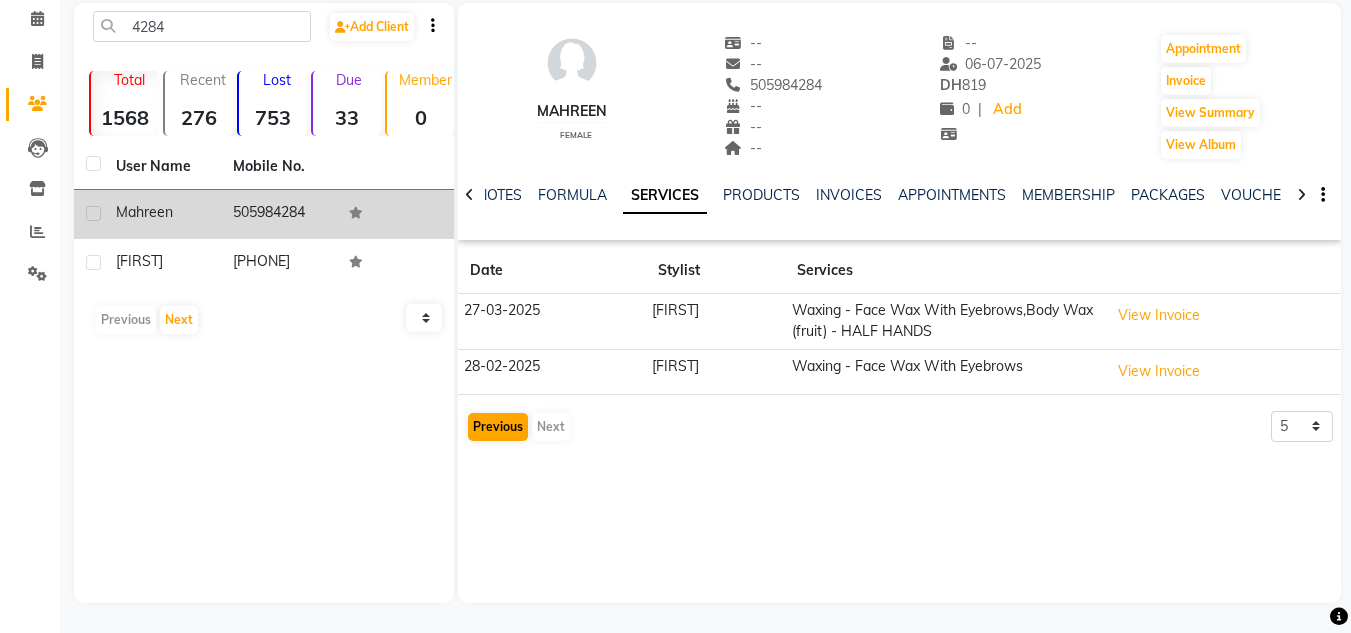 click on "Date Stylist Services 27-03-2025 Srijana Waxing - Face Wax With Eyebrows,Body Wax (fruit) - HALF HANDS  View Invoice  28-02-2025 Srijana Waxing - Face Wax With Eyebrows  View Invoice   Previous   Next  5 10 50 100 500" 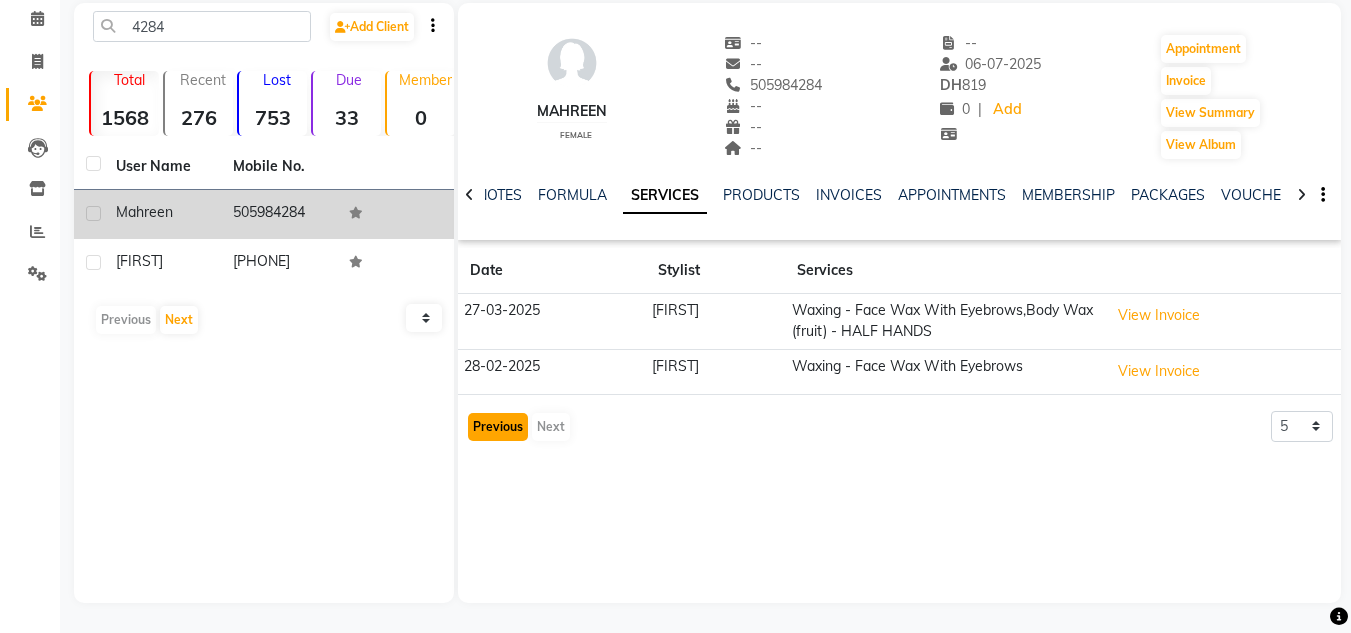 click on "Previous" 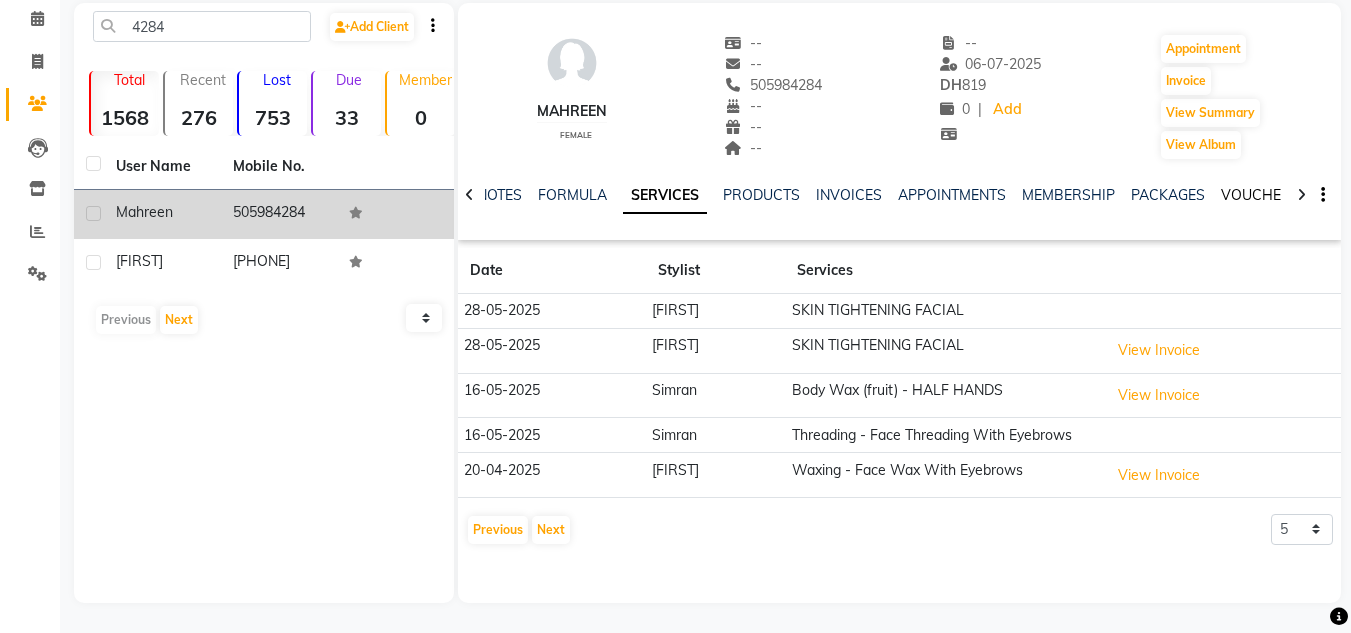 click on "VOUCHERS" 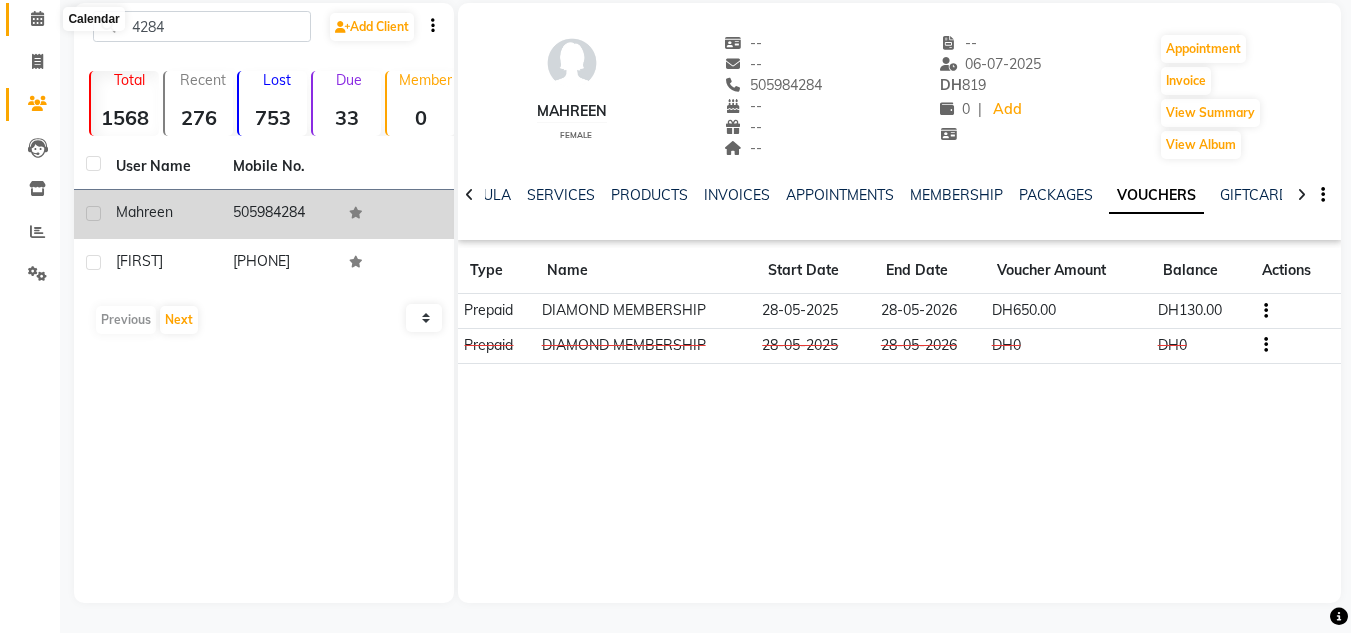 click 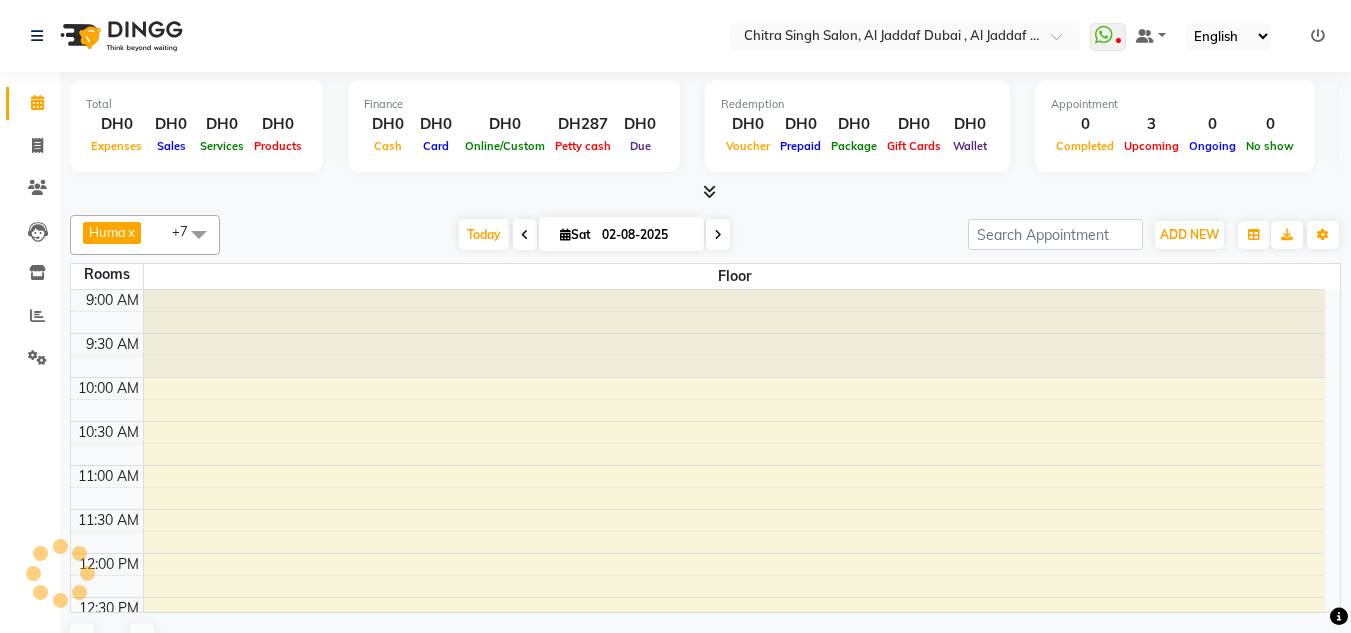 scroll, scrollTop: 265, scrollLeft: 0, axis: vertical 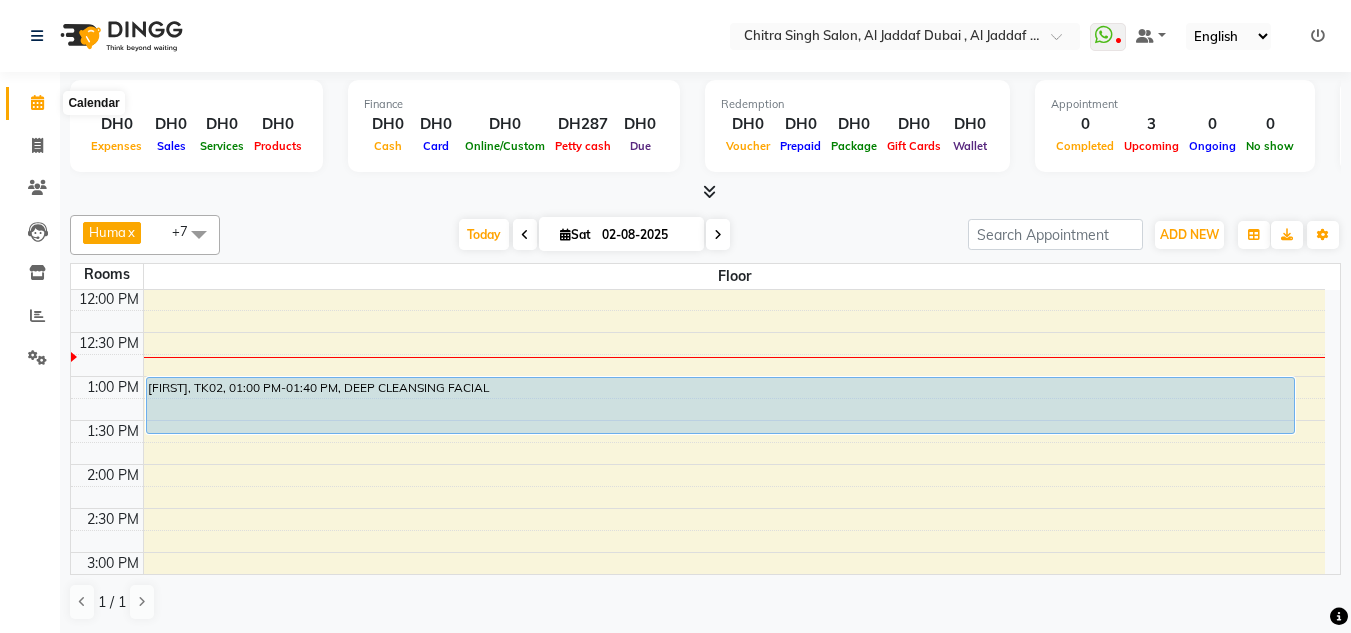 drag, startPoint x: 37, startPoint y: 98, endPoint x: 77, endPoint y: 35, distance: 74.62573 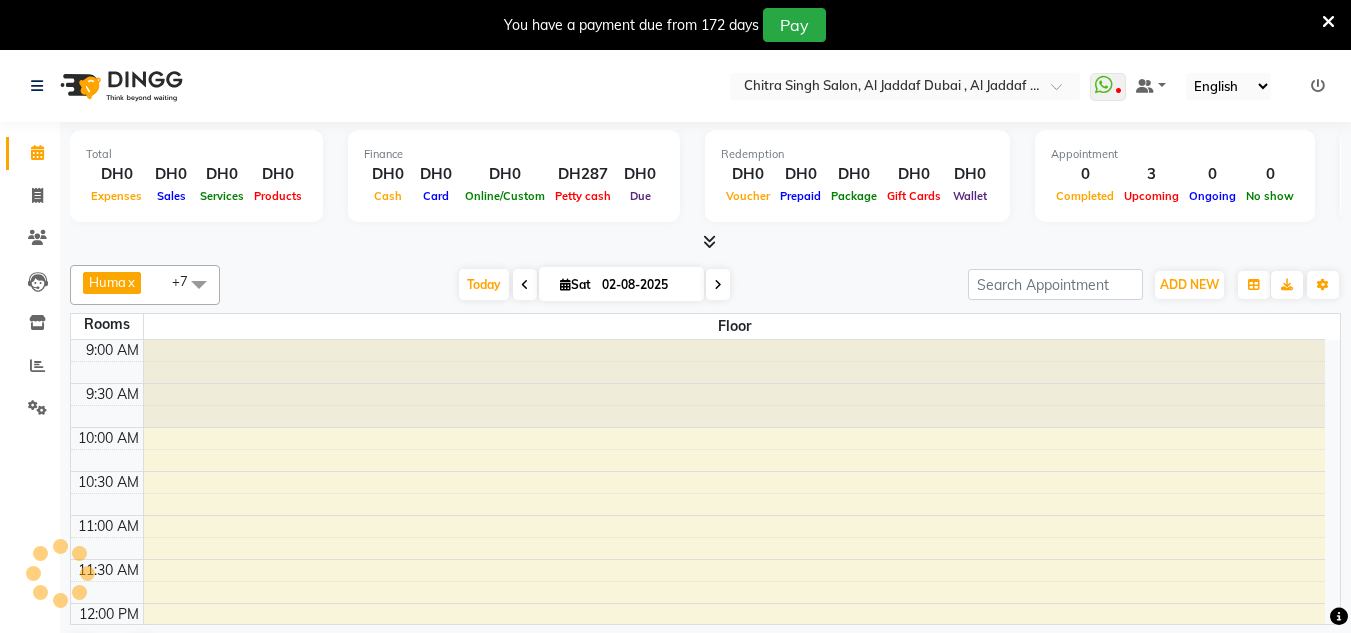 scroll, scrollTop: 0, scrollLeft: 0, axis: both 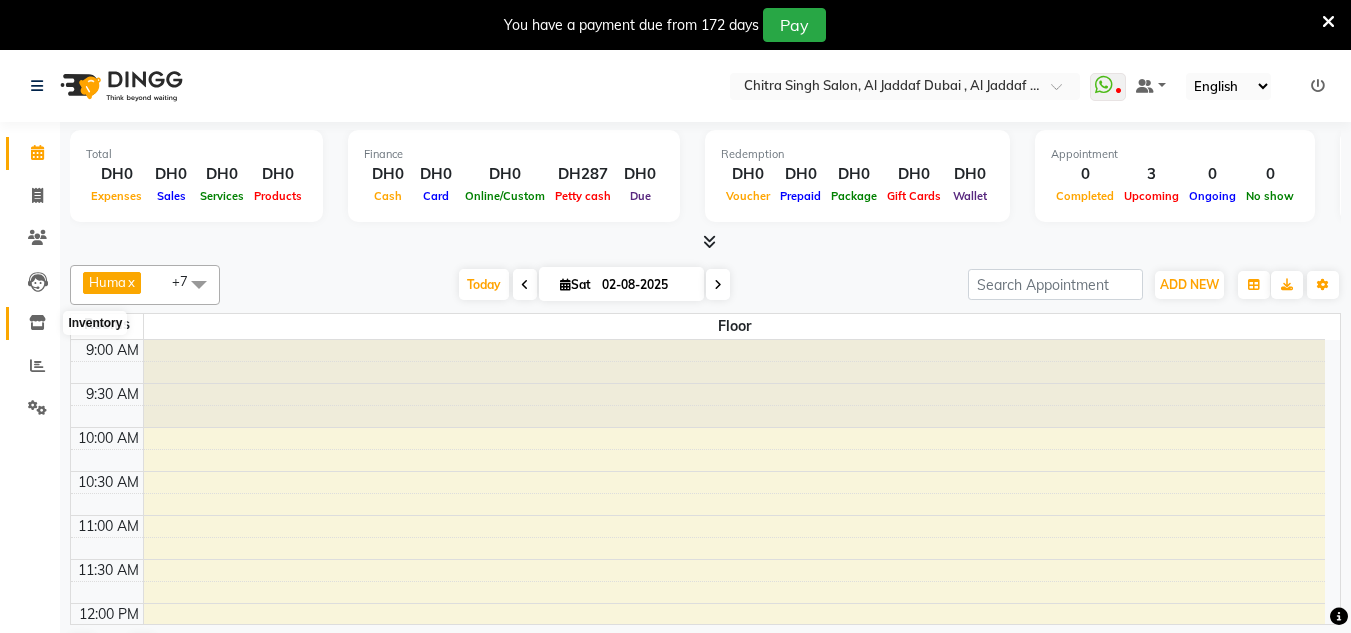 click 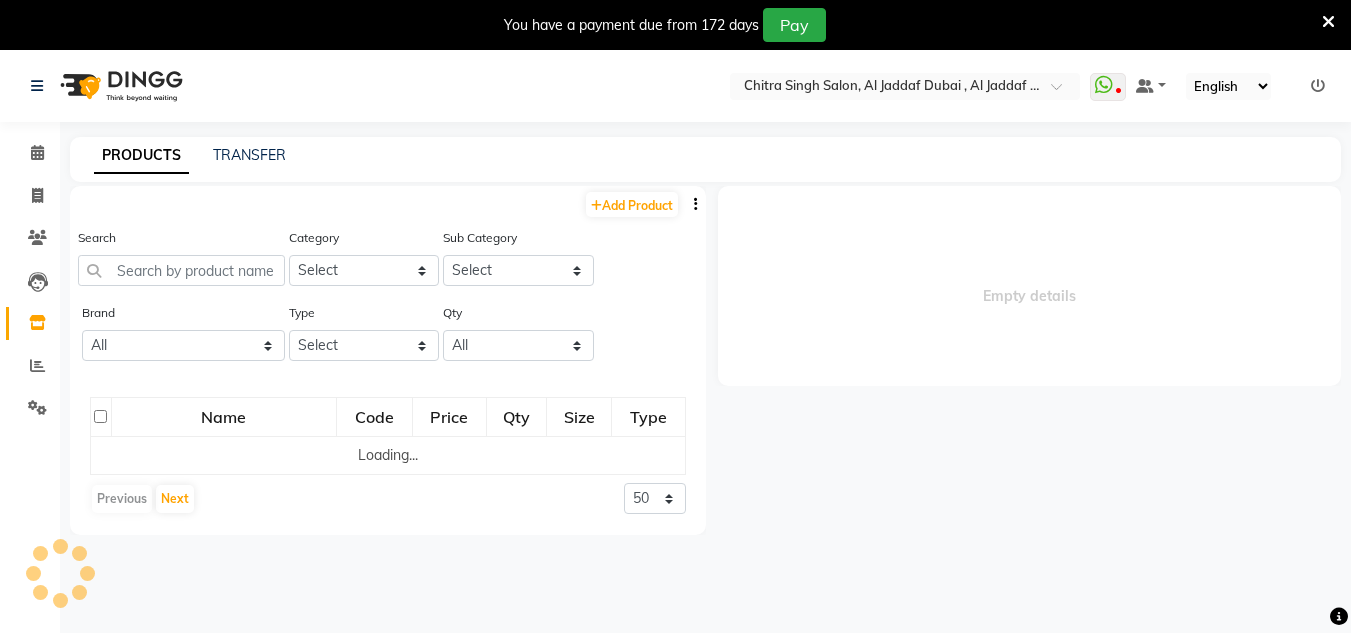 select 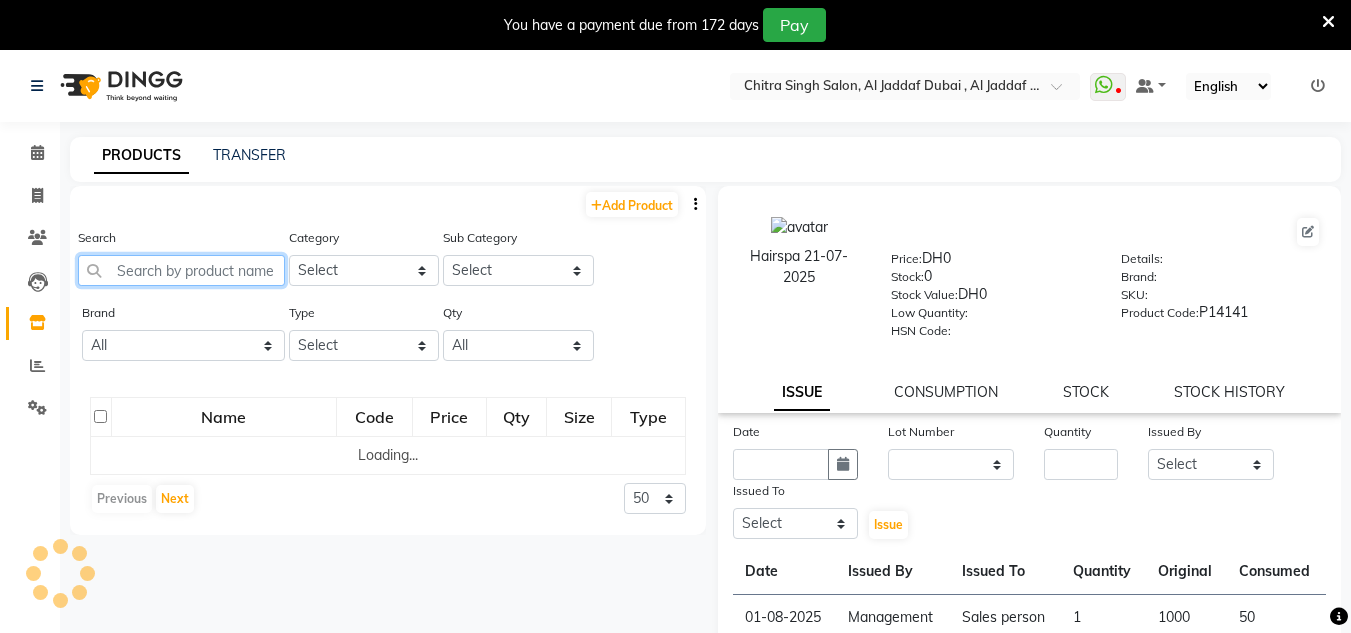 click 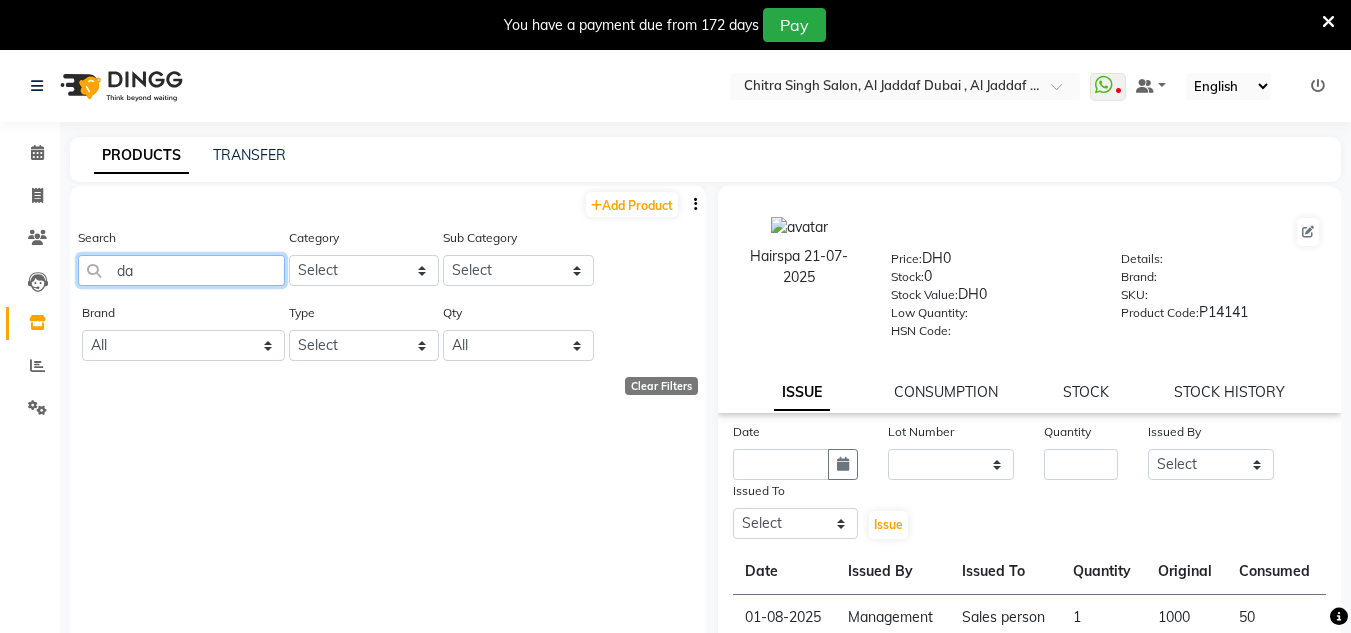 type on "d" 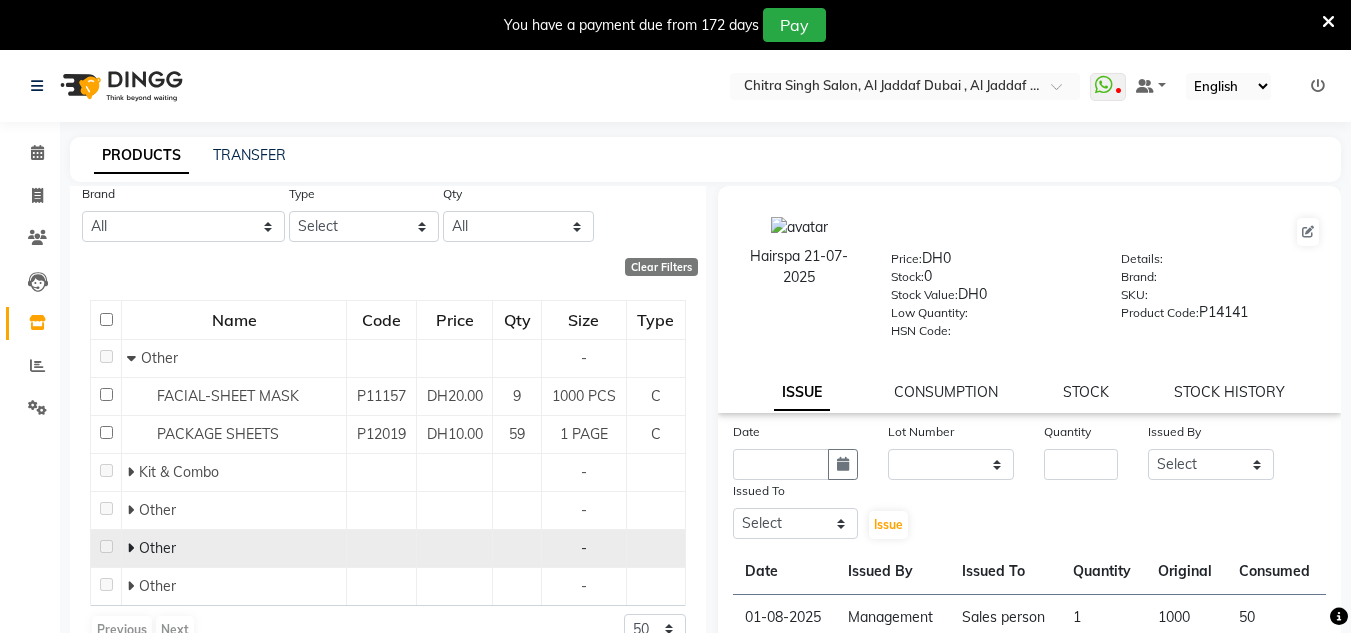 scroll, scrollTop: 140, scrollLeft: 0, axis: vertical 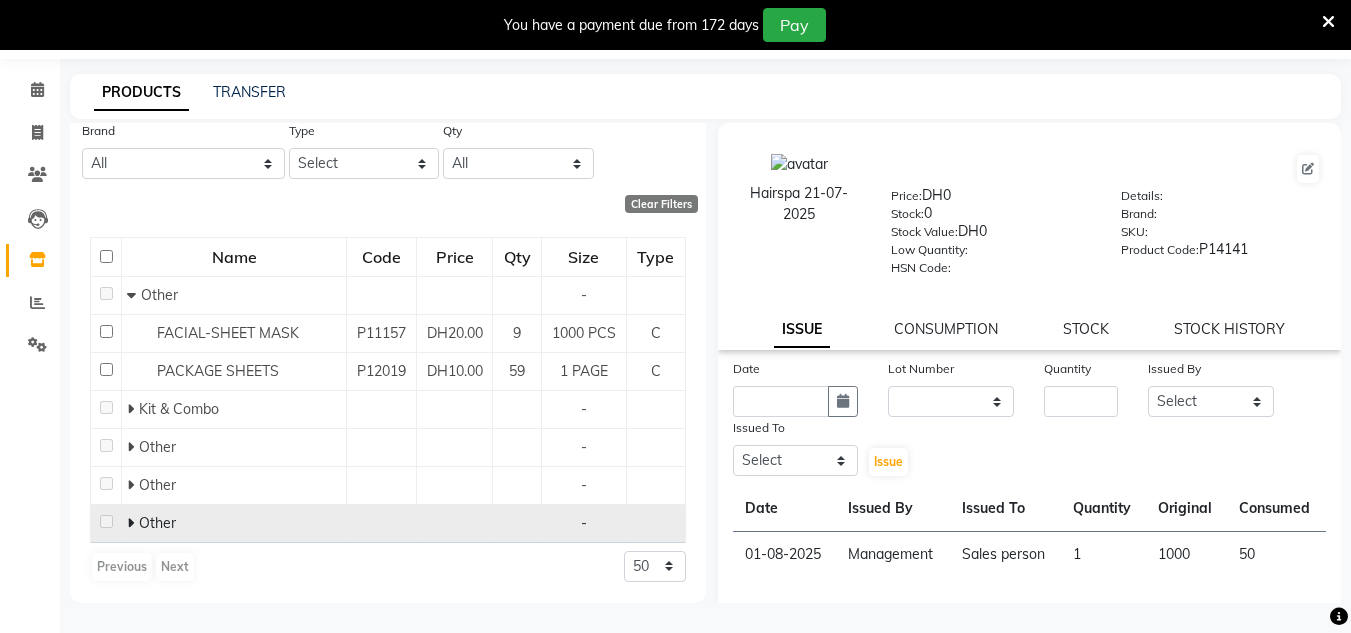 type on "sheet" 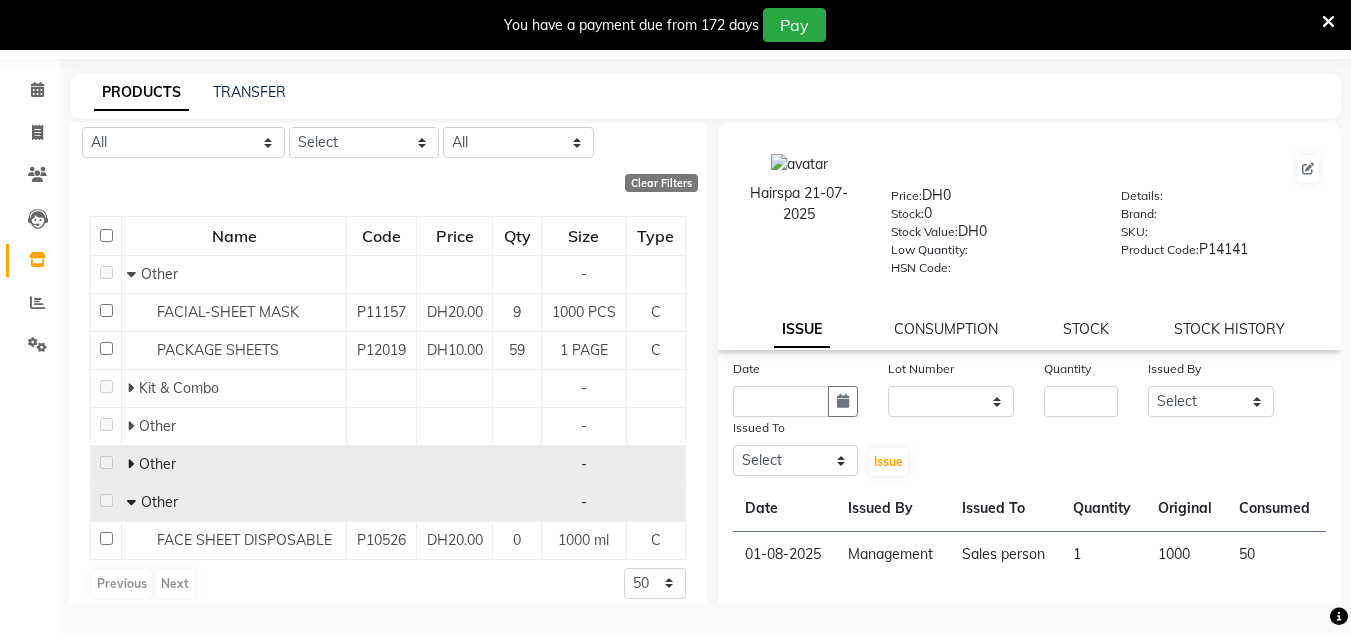 click 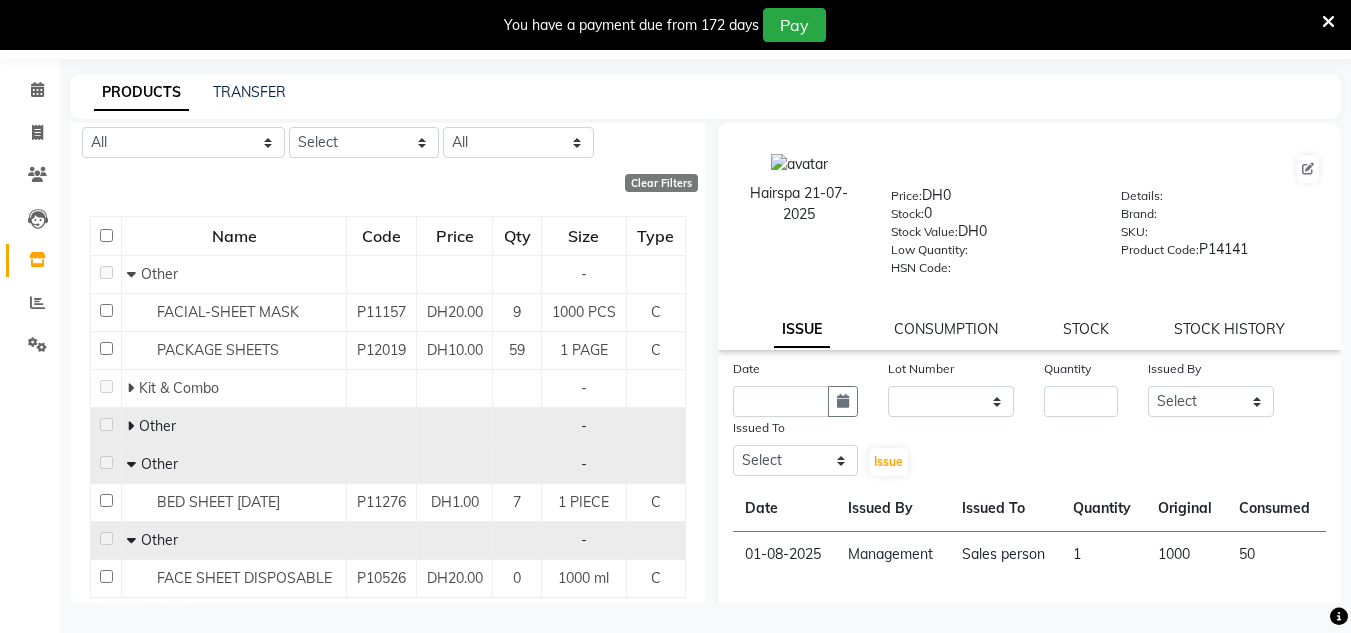click 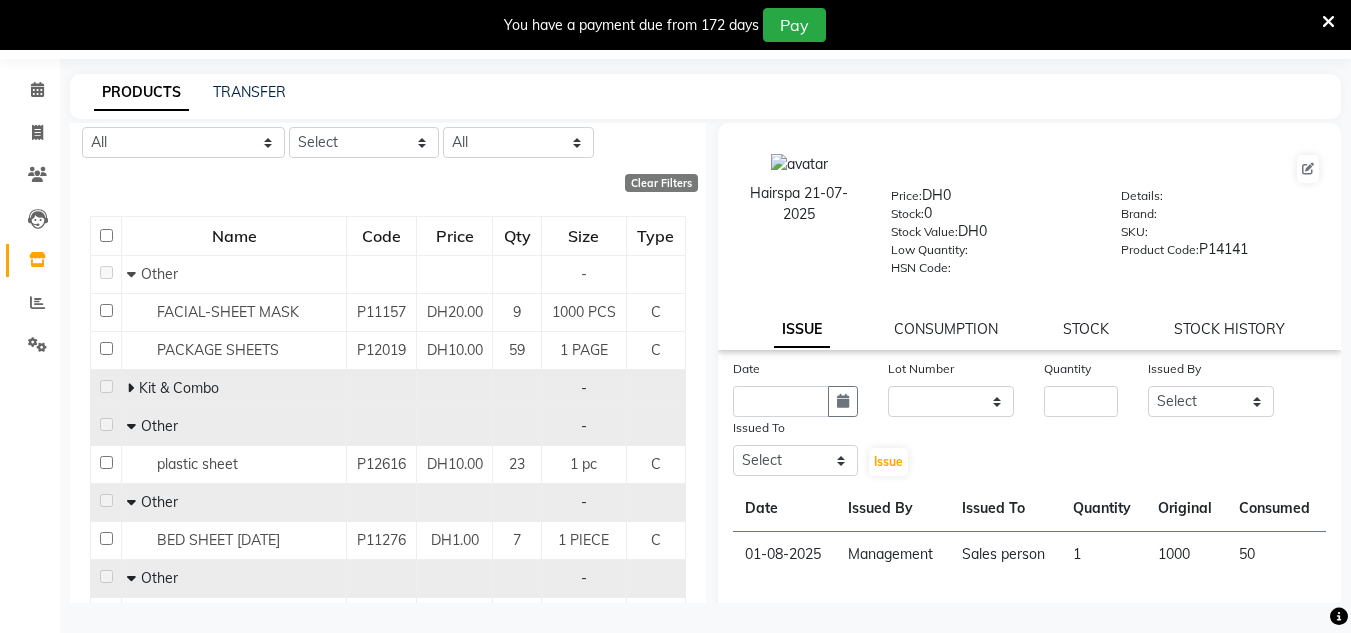 click 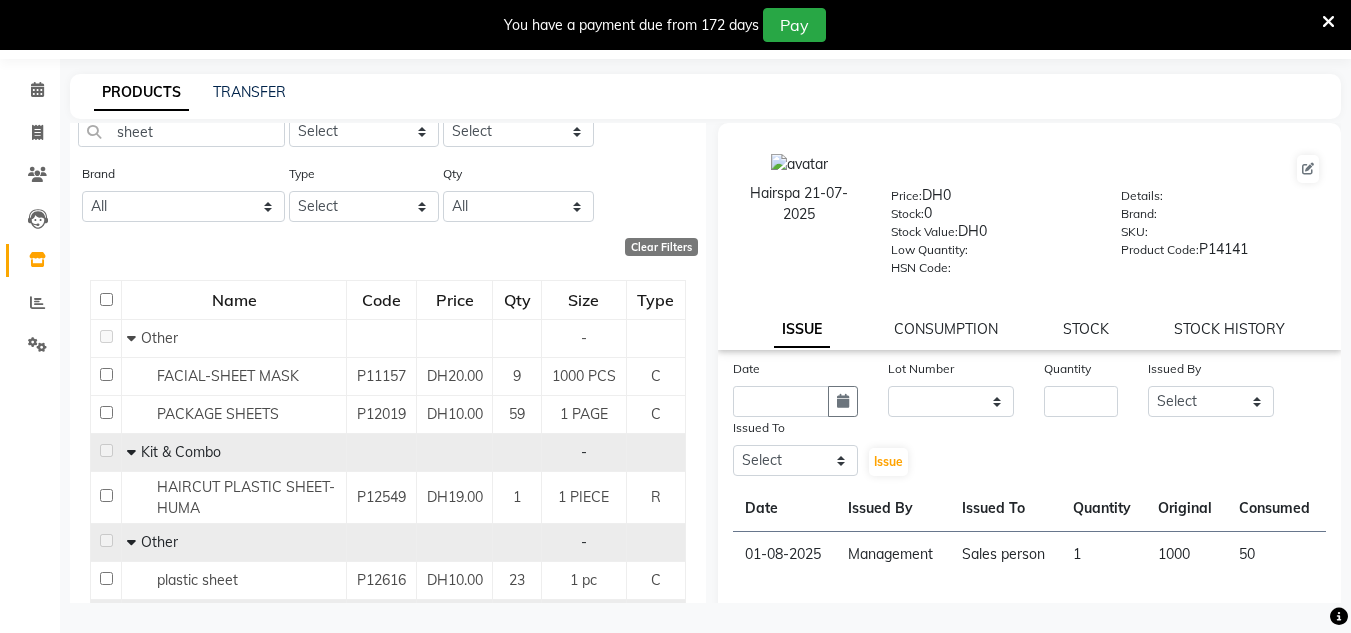 scroll, scrollTop: 0, scrollLeft: 0, axis: both 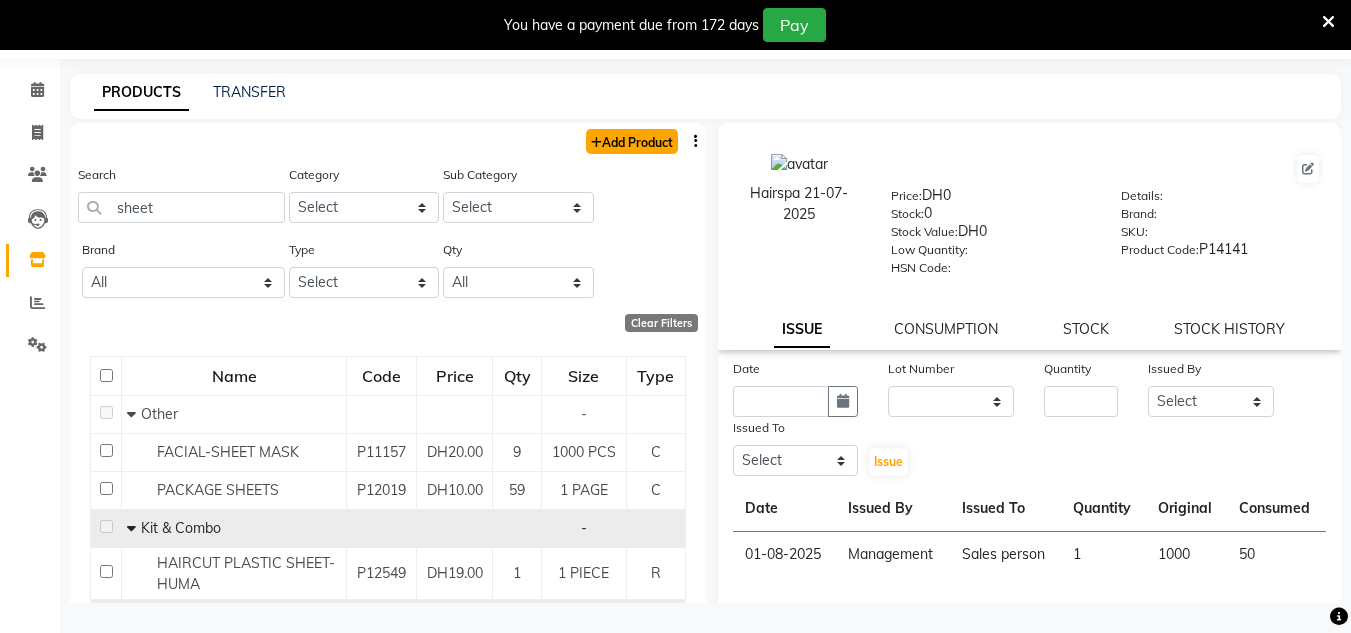 click on "Add Product" 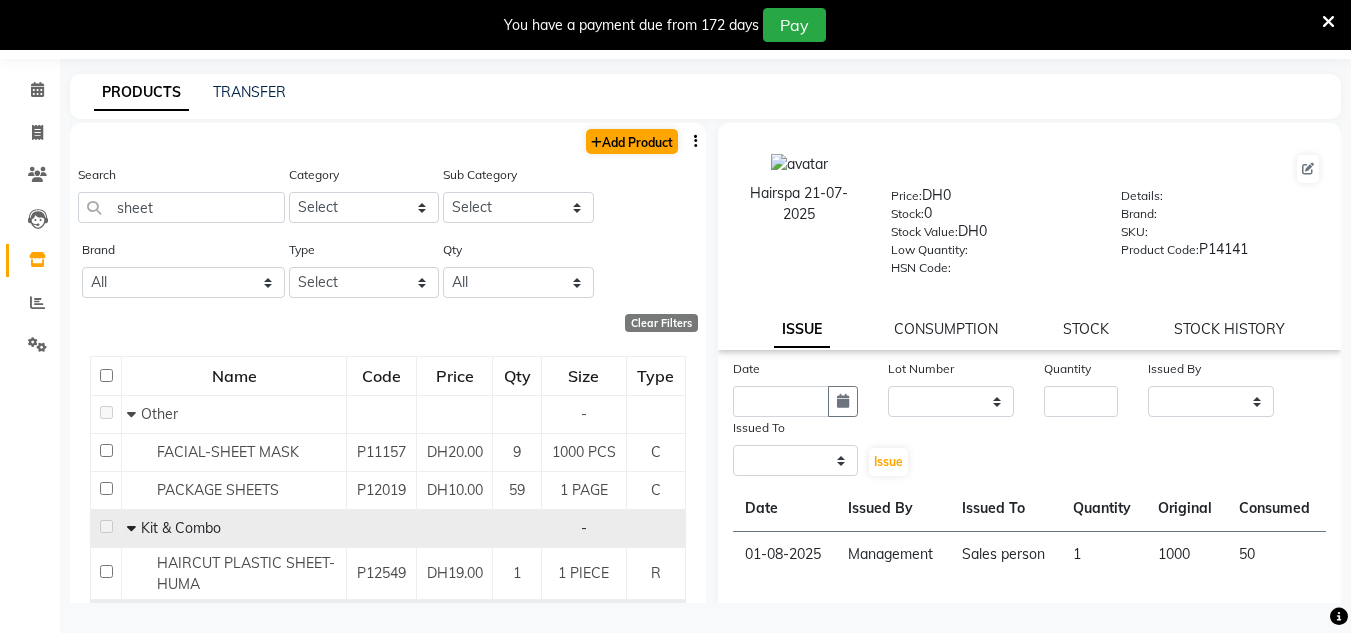 select on "true" 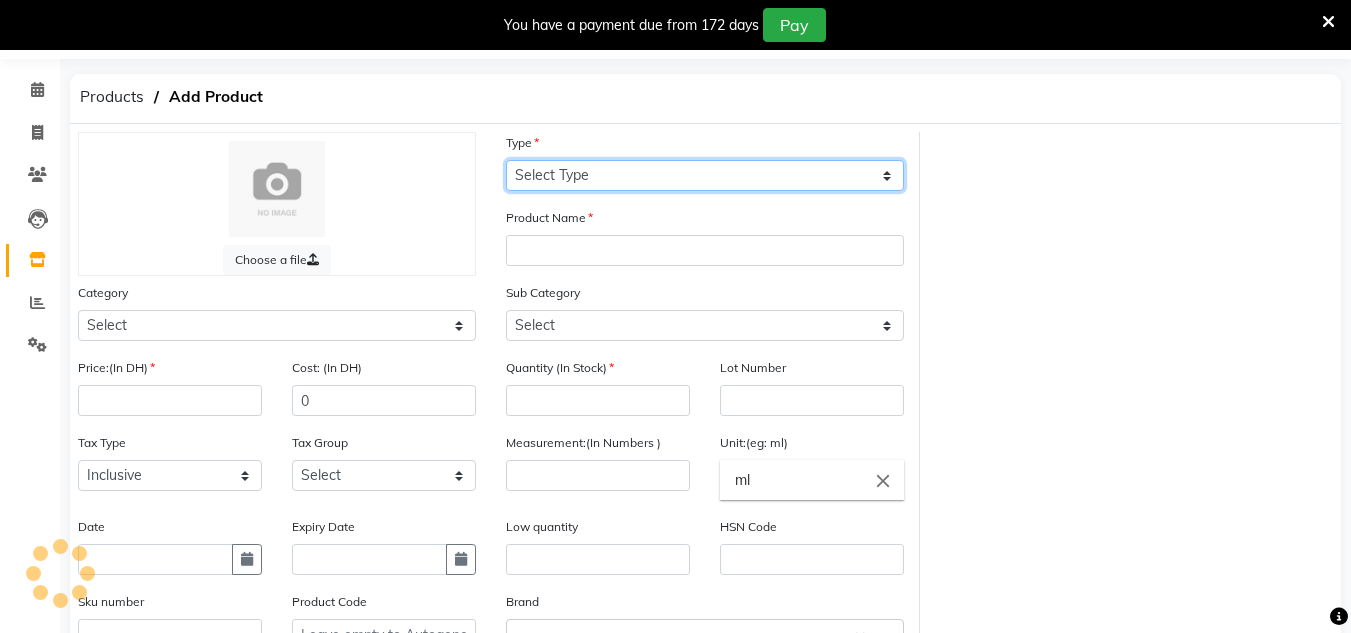 click on "Select Type Both Retail Consumable" 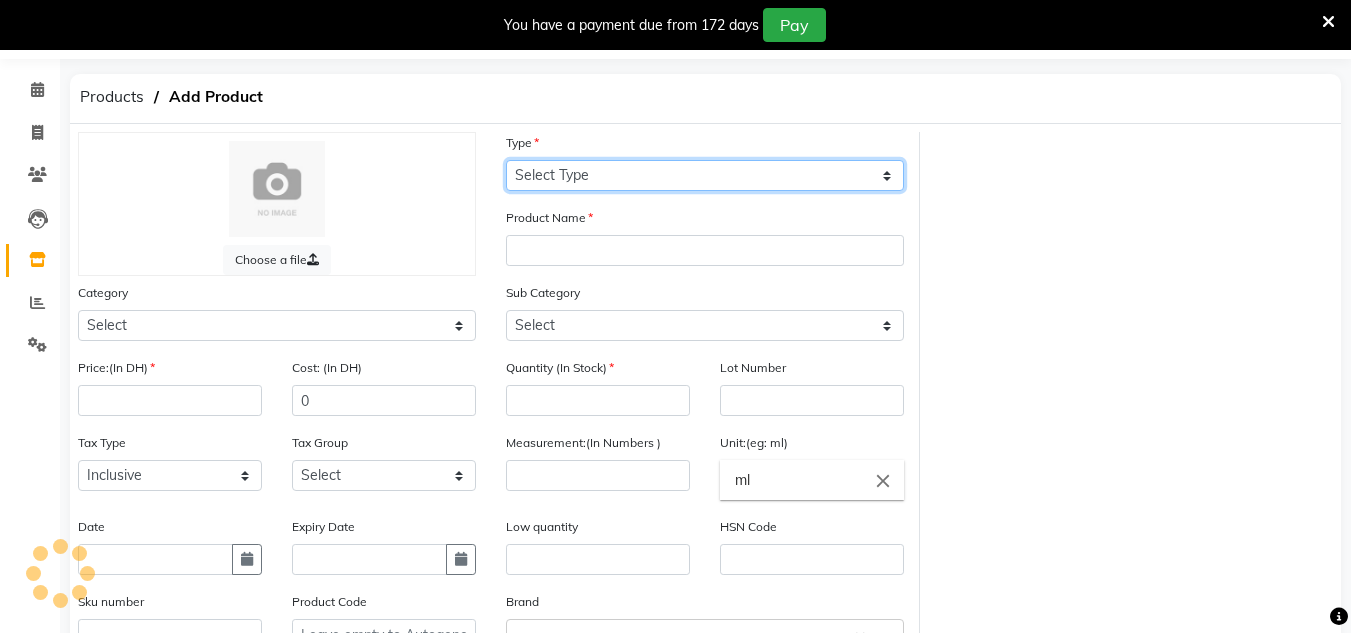 select on "C" 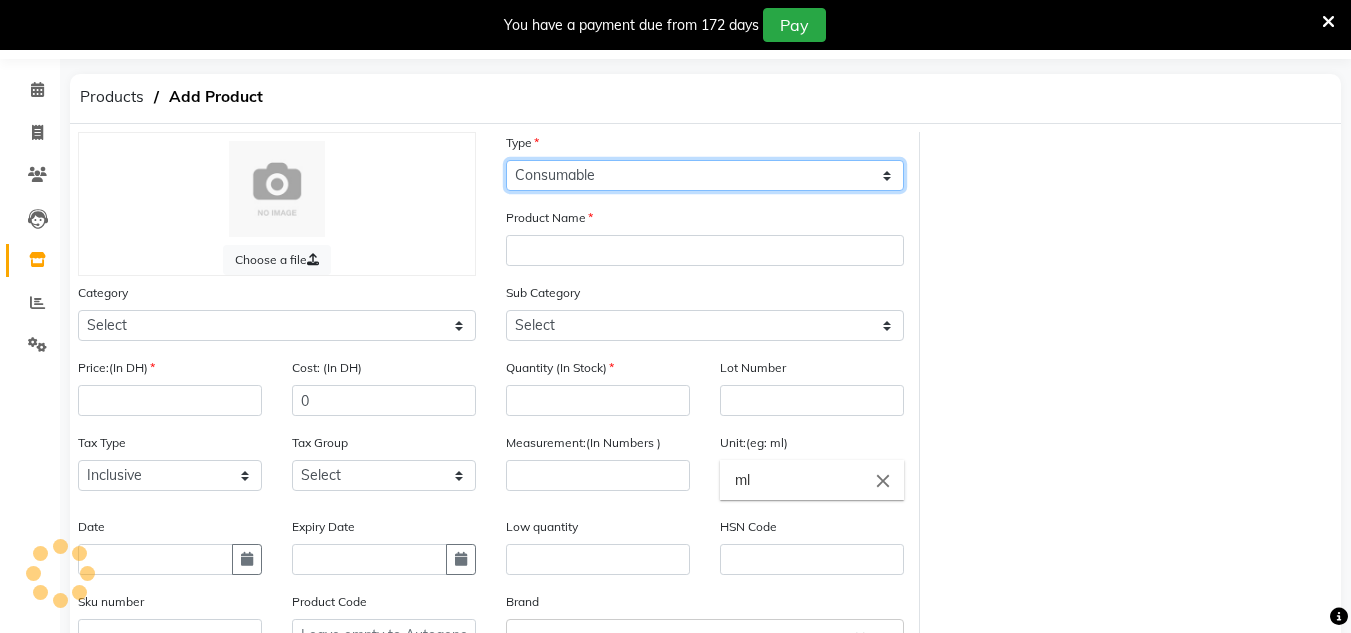 click on "Select Type Both Retail Consumable" 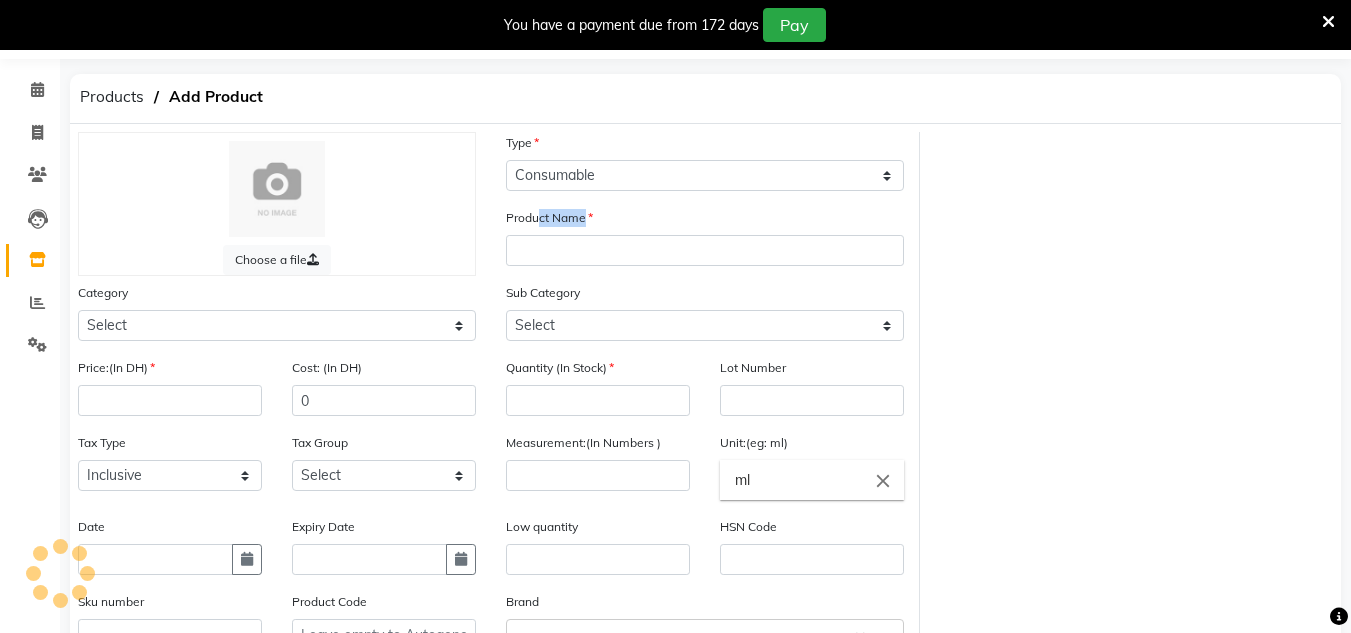 drag, startPoint x: 543, startPoint y: 228, endPoint x: 548, endPoint y: 237, distance: 10.29563 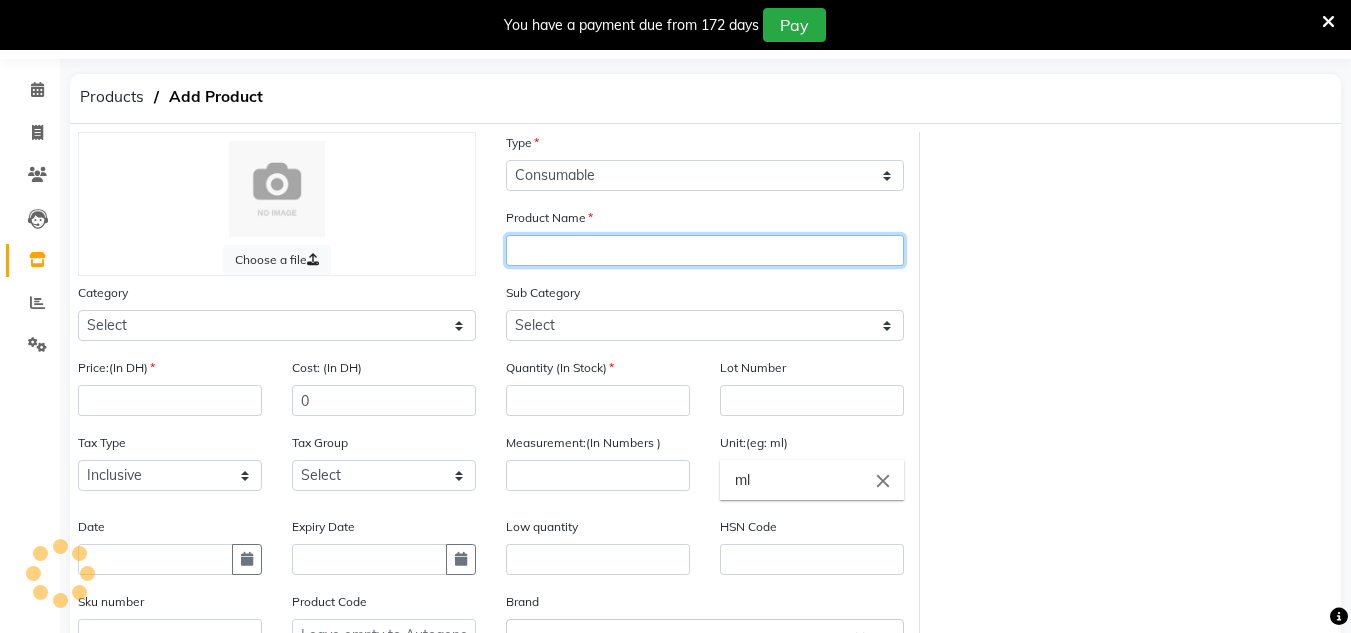 click 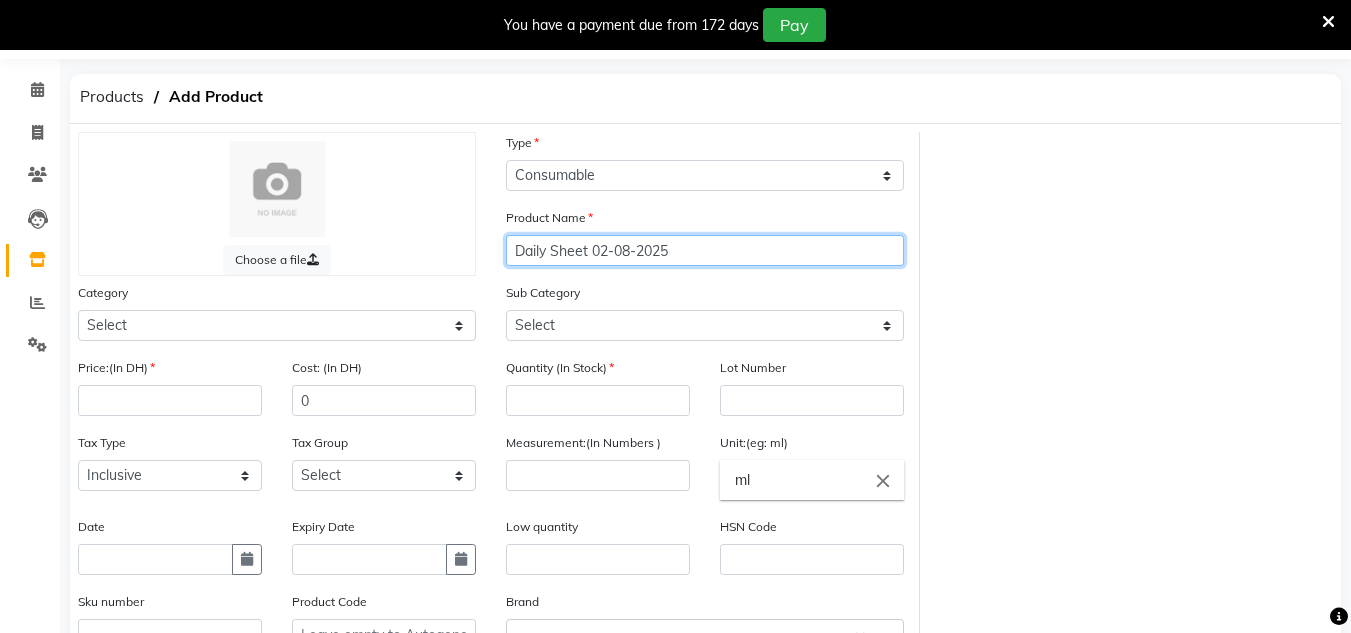 type on "Daily Sheet 02-08-2025" 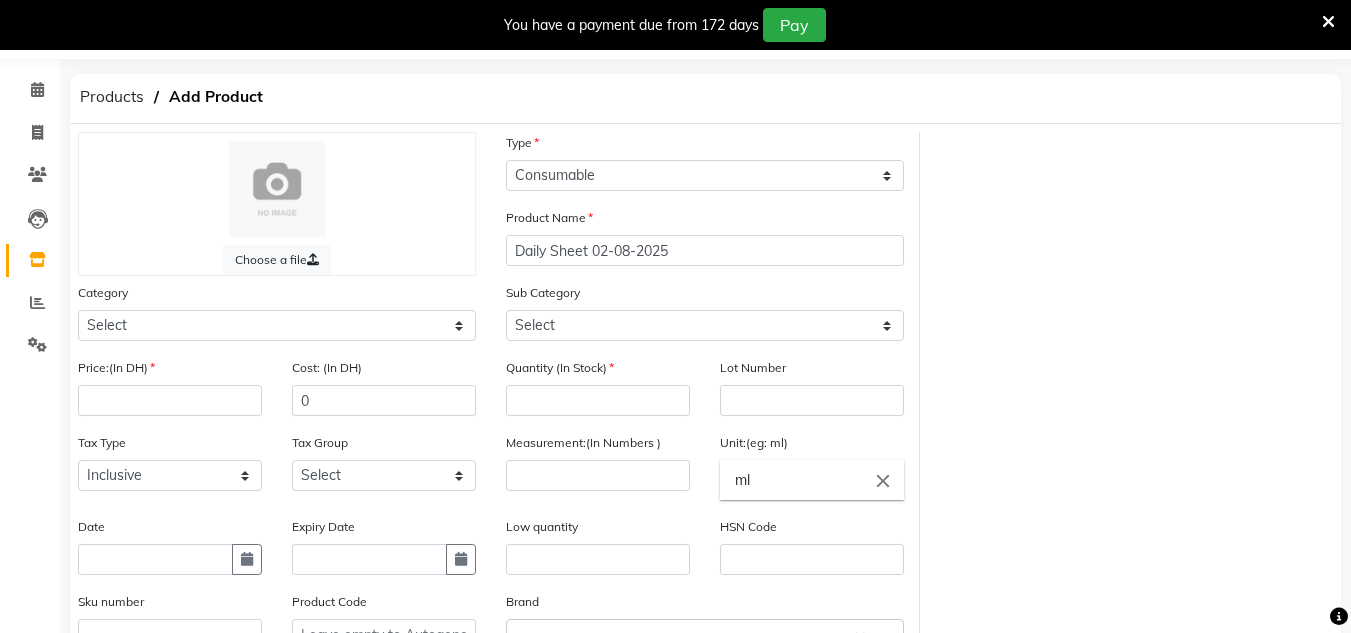 drag, startPoint x: 299, startPoint y: 292, endPoint x: 287, endPoint y: 318, distance: 28.635643 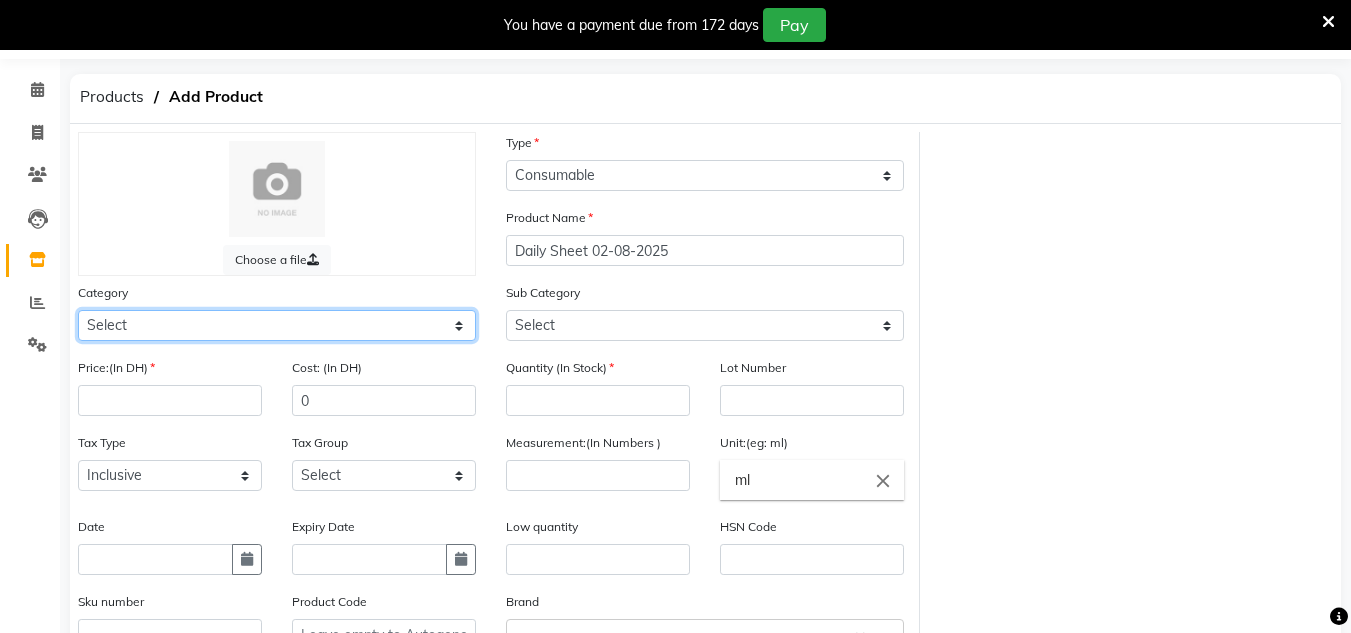 drag, startPoint x: 287, startPoint y: 318, endPoint x: 298, endPoint y: 311, distance: 13.038404 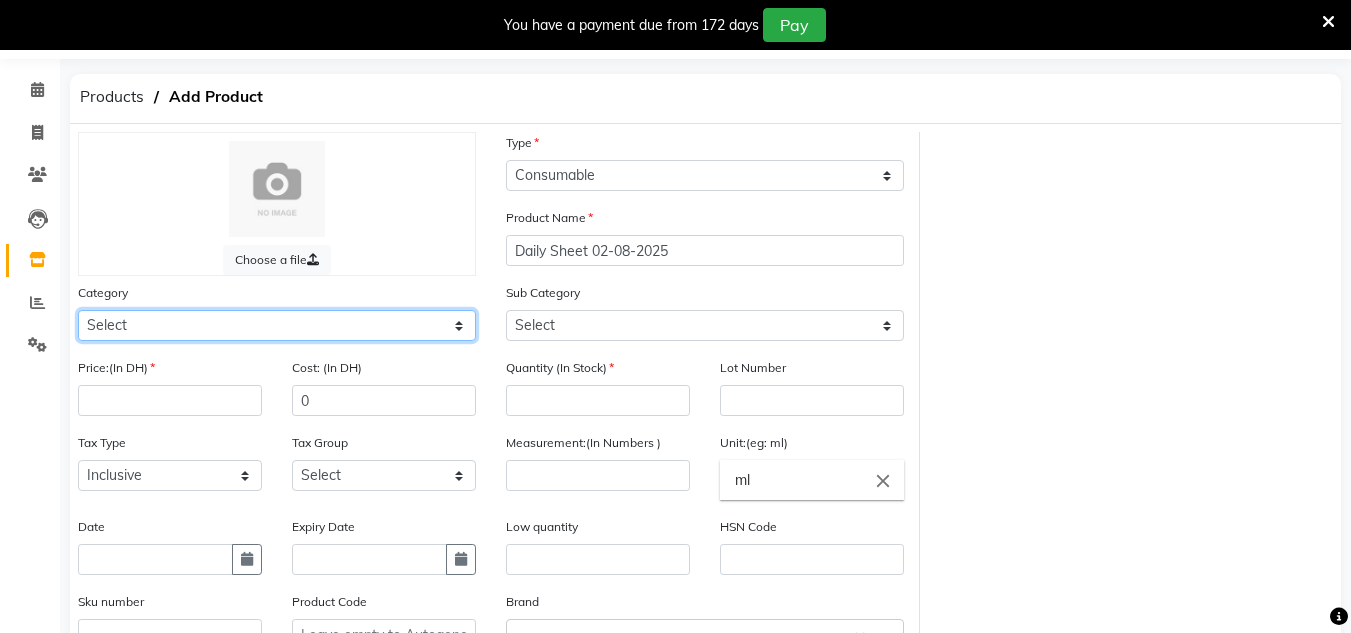 select on "462401250" 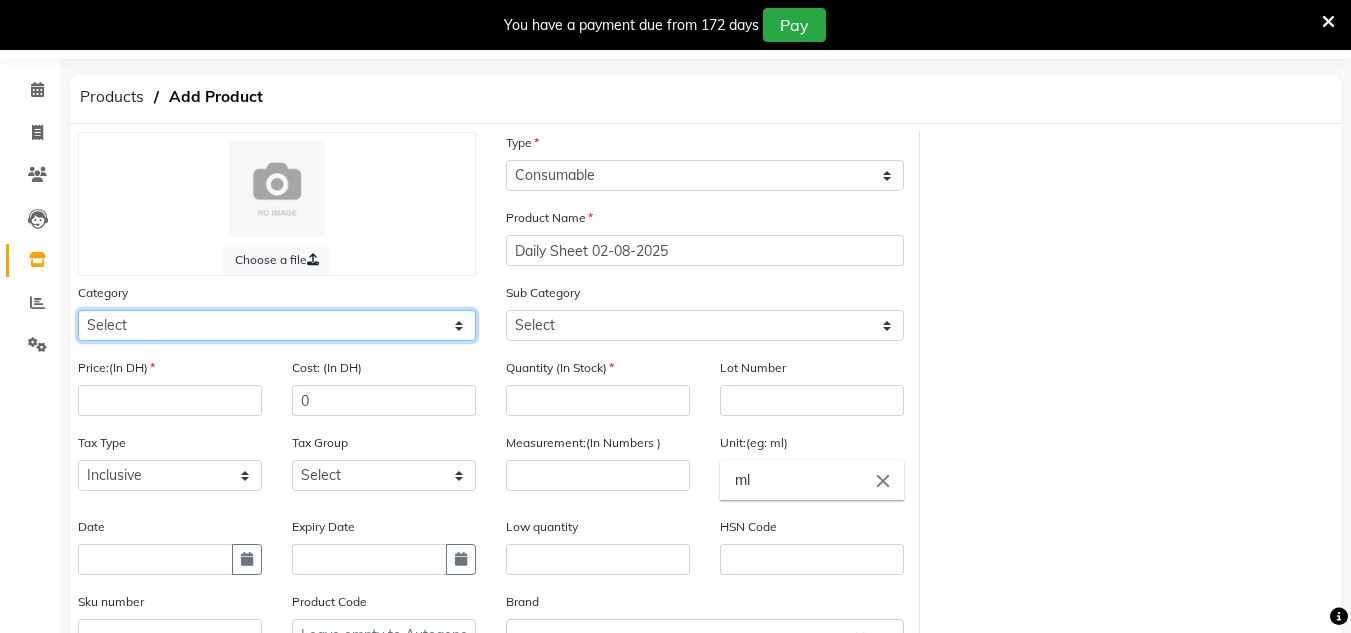 click on "Select Hair Skin Makeup Personal Care Appliances Beard Waxing Disposable Threading Hands and Feet Beauty Planet Botox Cadiveu Casmara Cheryls Olaplex GOWN Other" 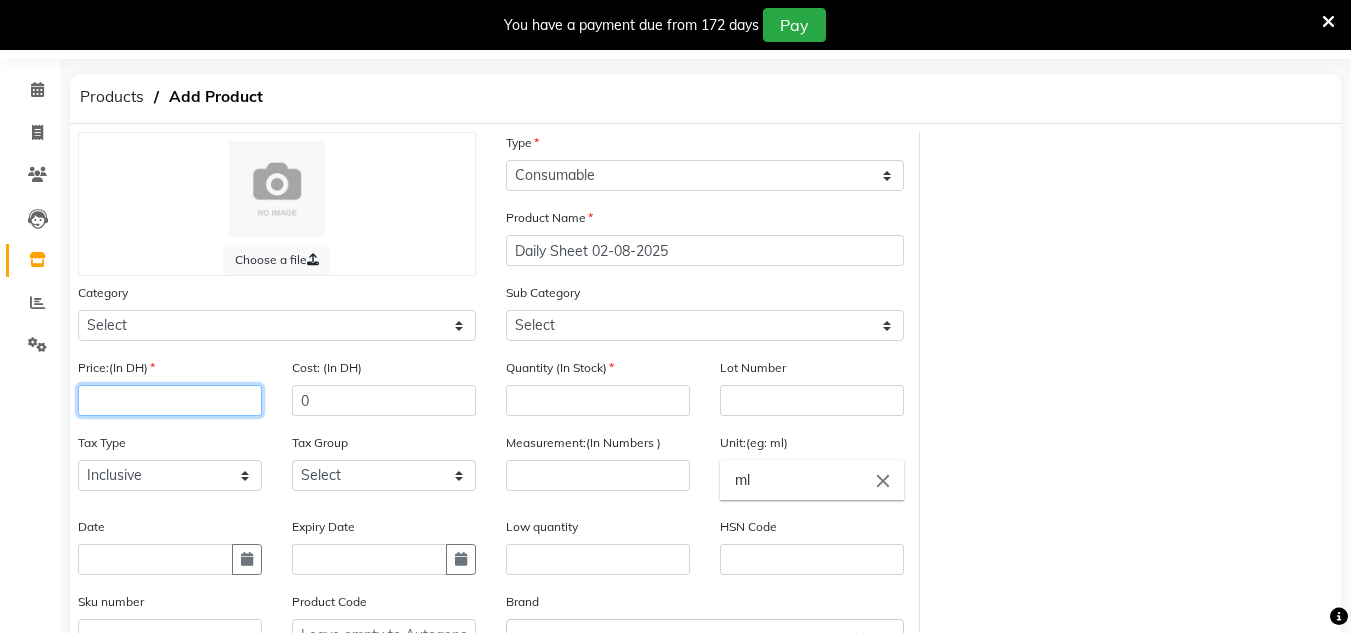 click 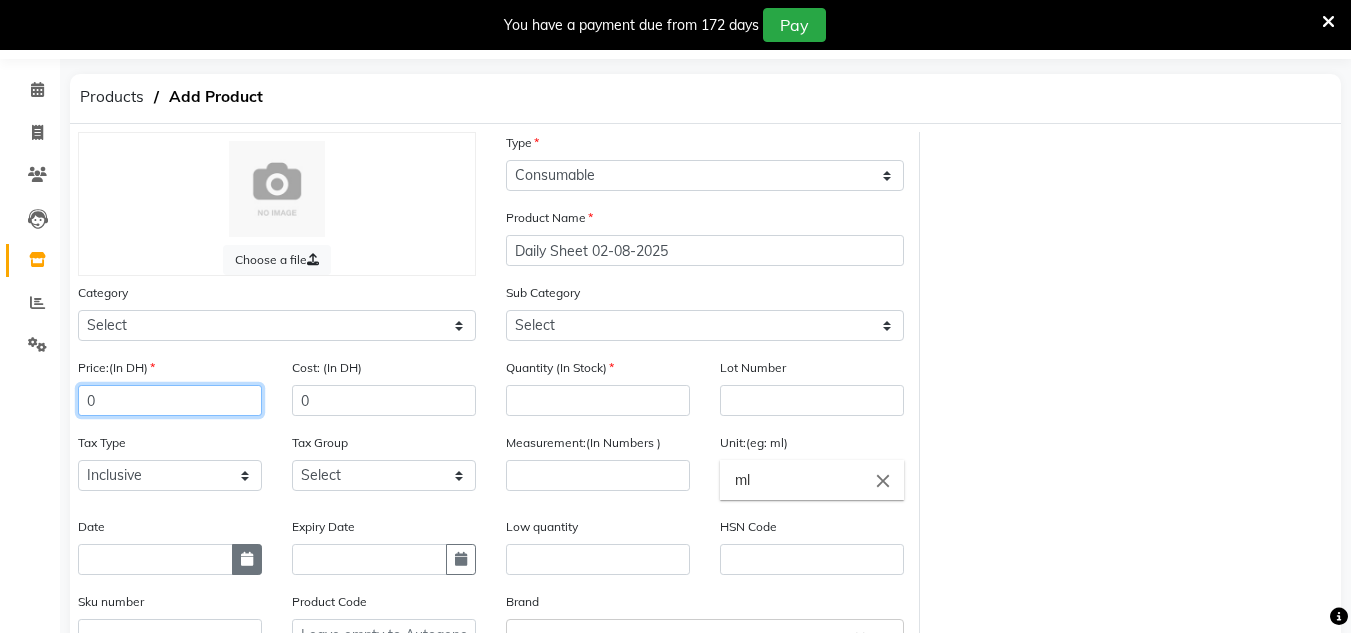 type on "0" 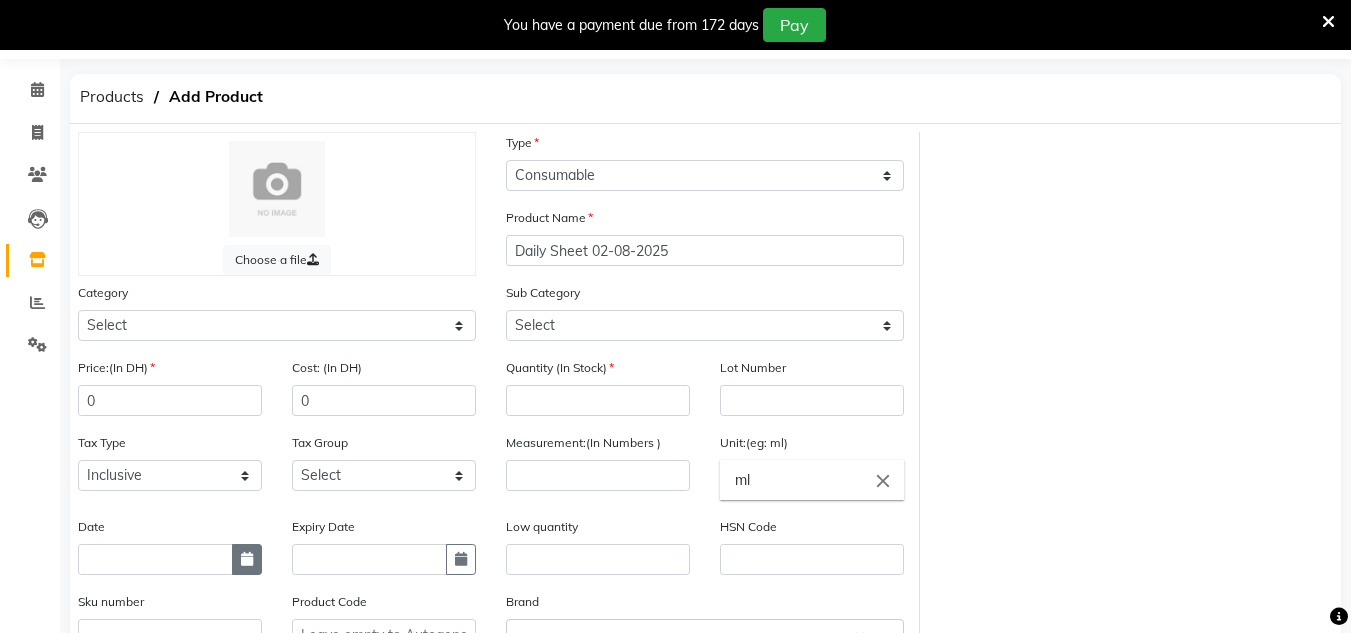 click 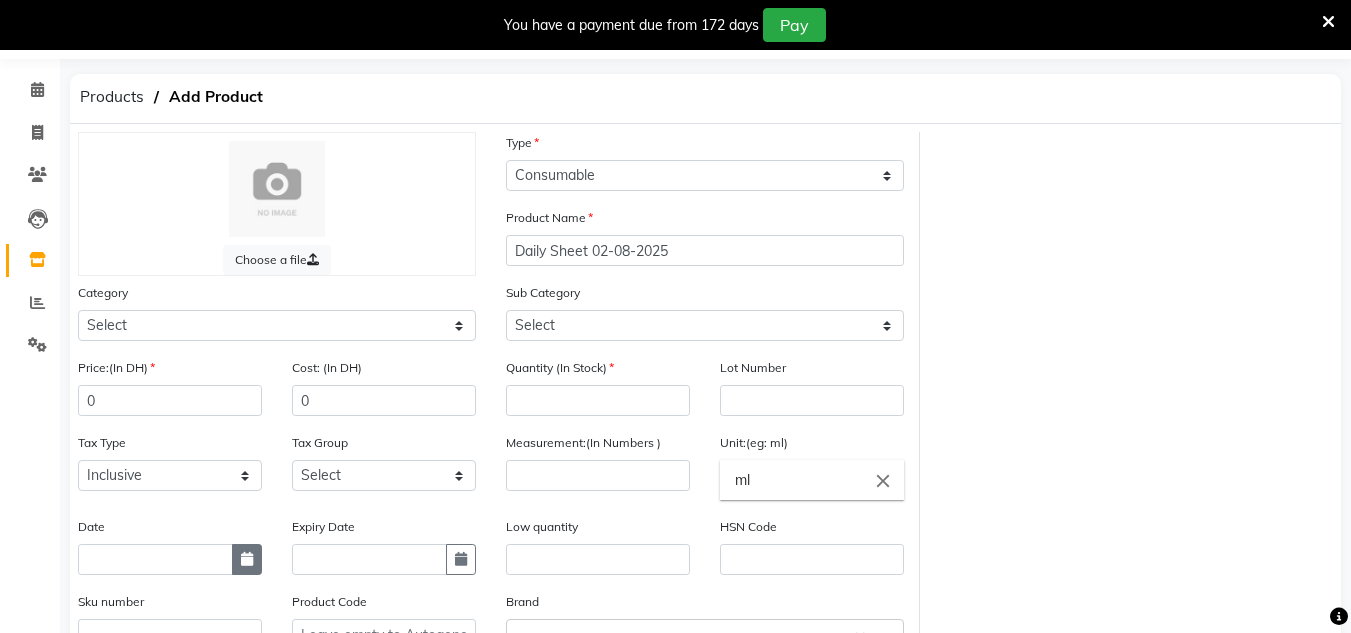 select on "8" 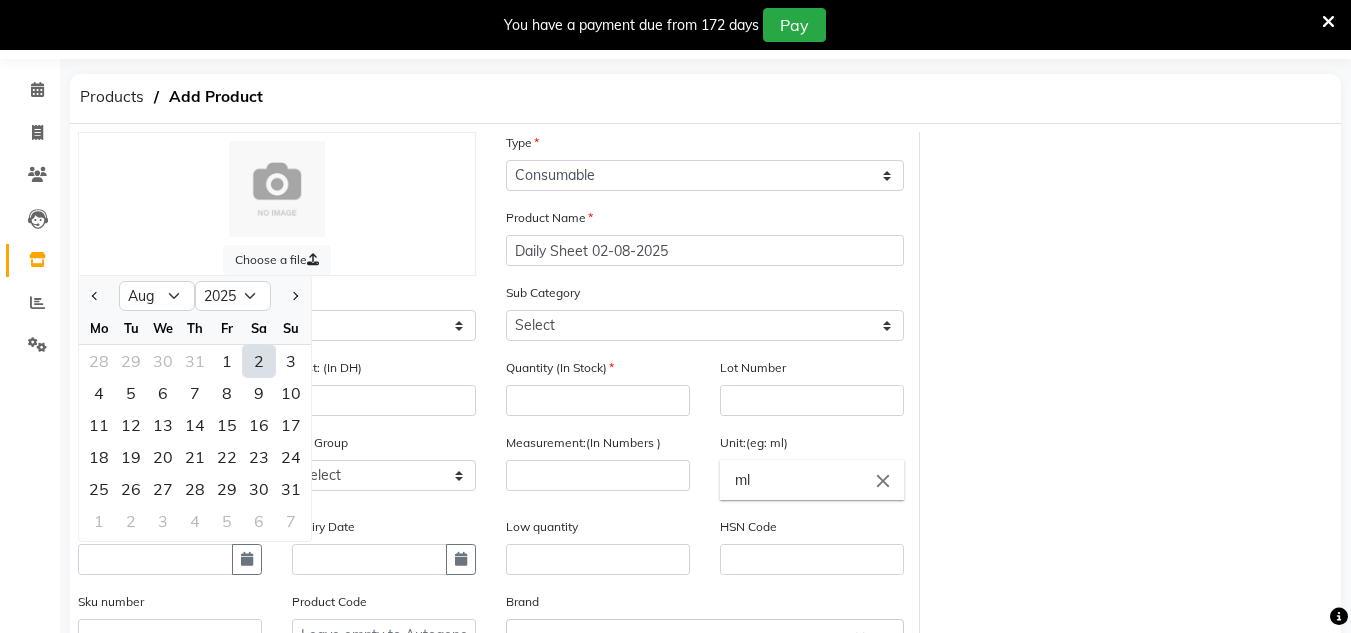 click on "2" 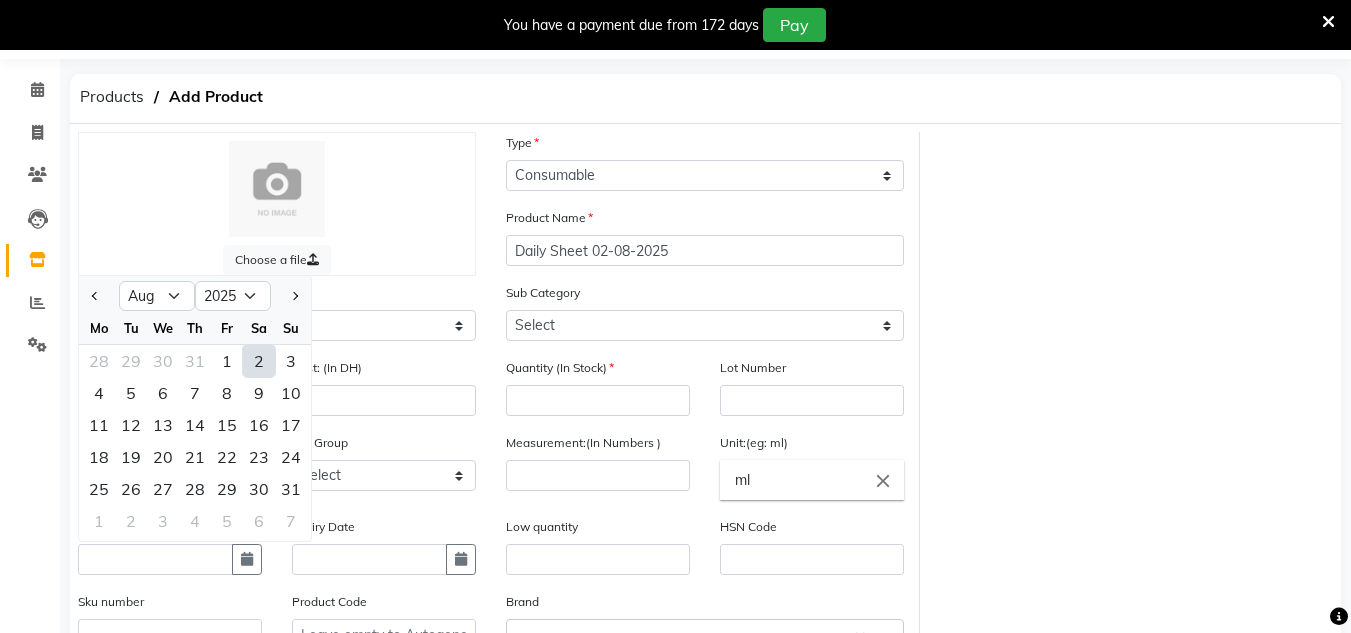 type on "02-08-2025" 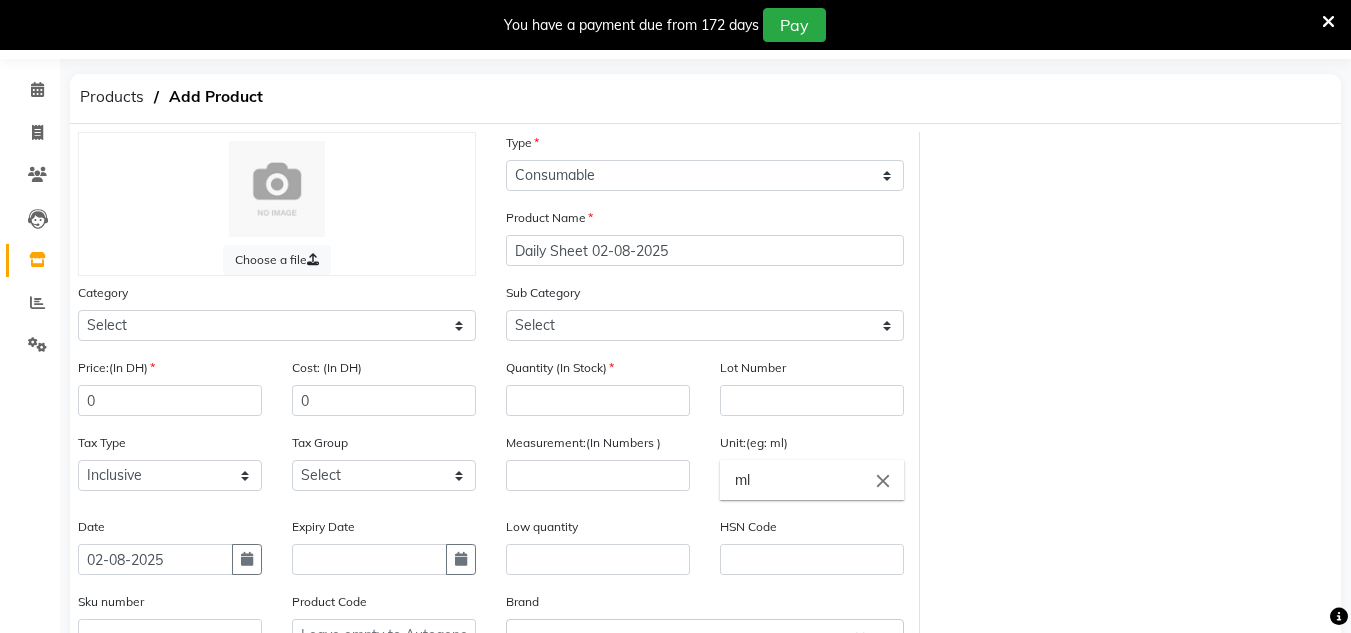 drag, startPoint x: 491, startPoint y: 406, endPoint x: 514, endPoint y: 418, distance: 25.942244 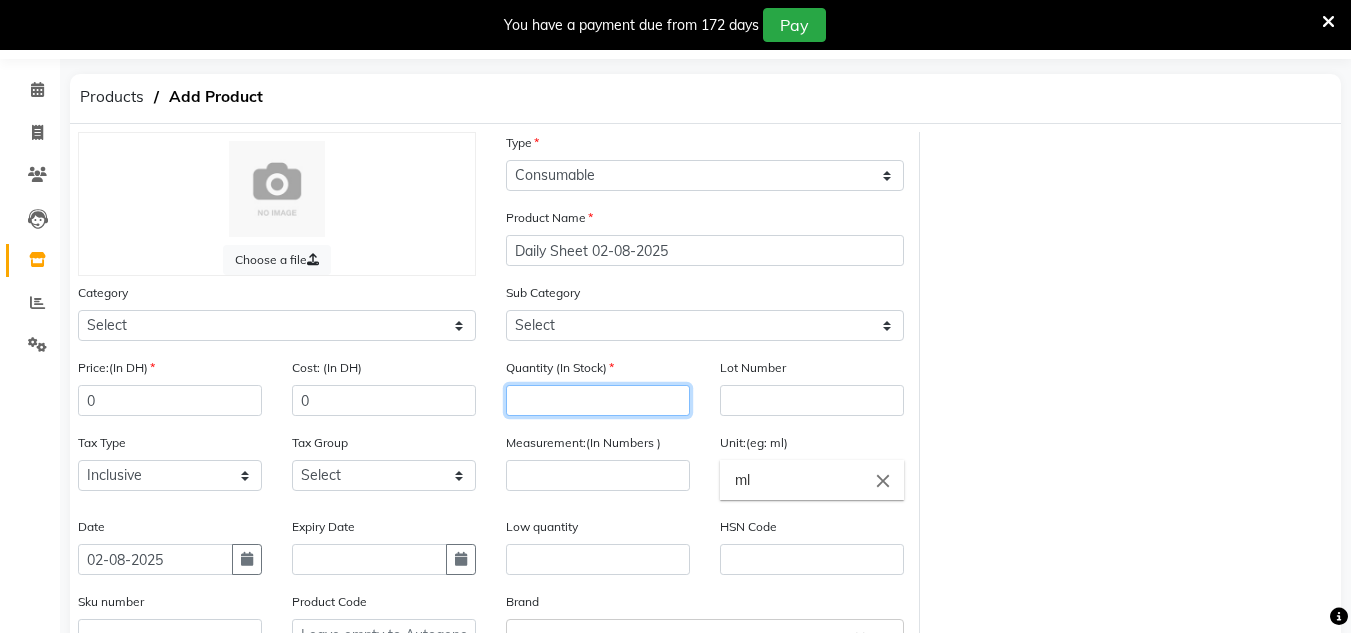 click 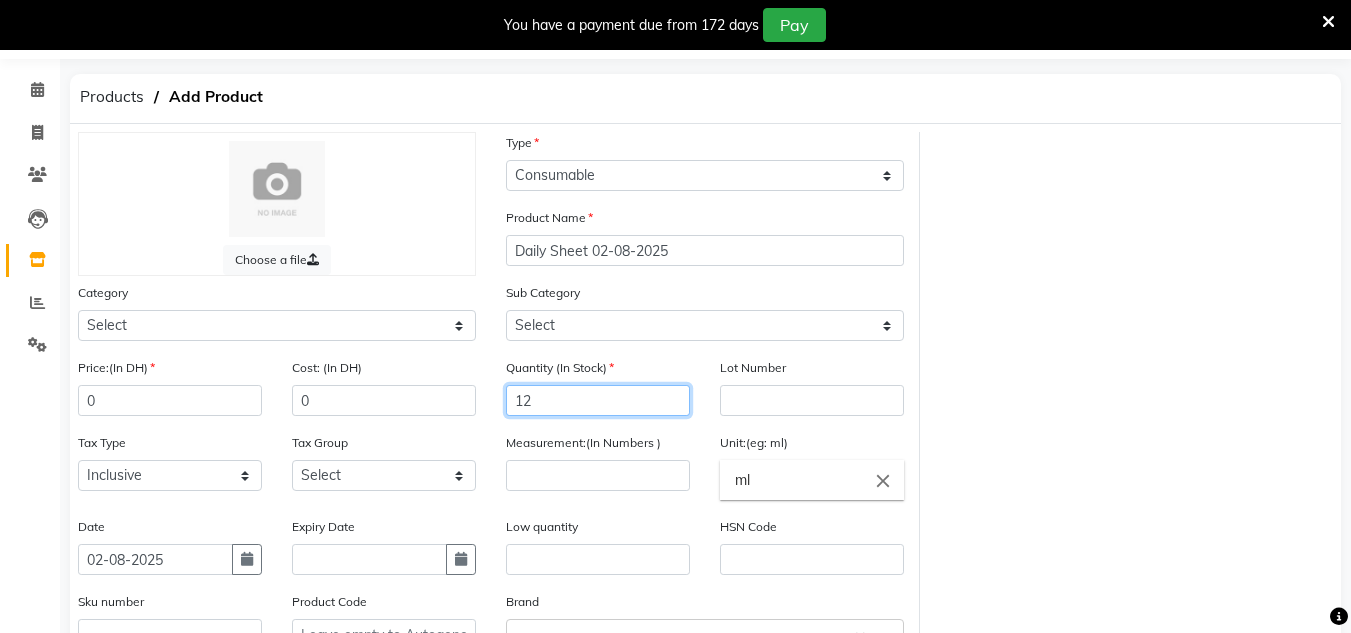 type on "12" 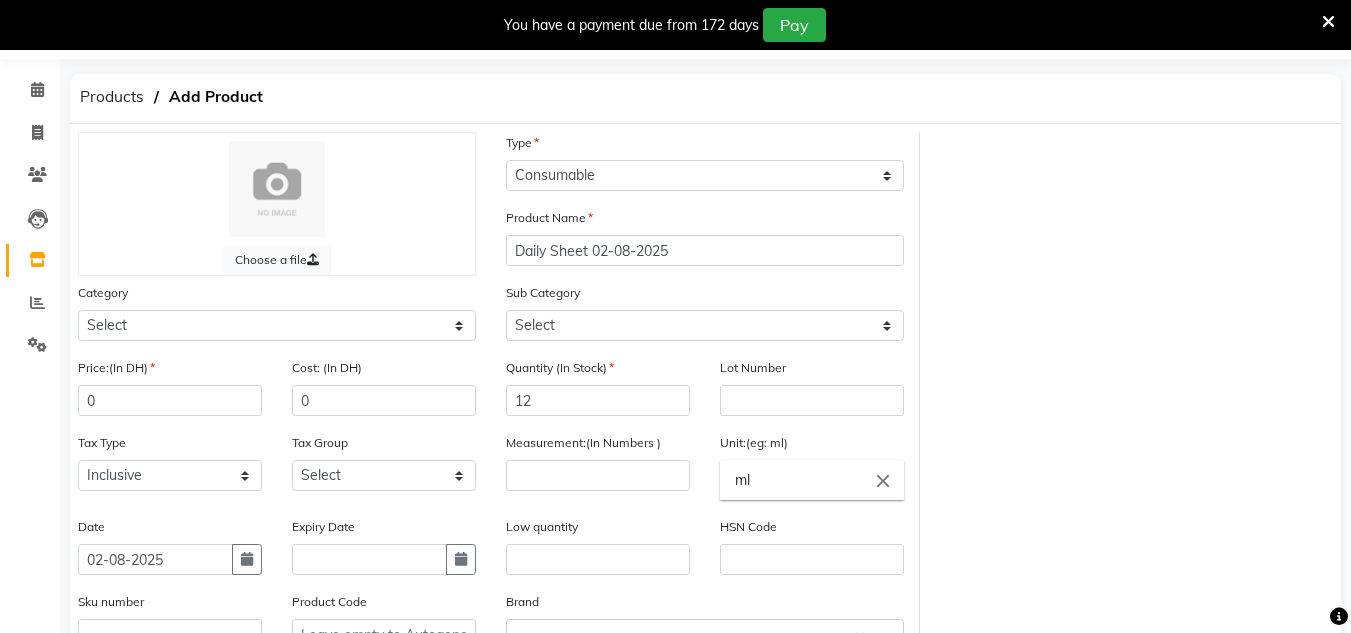 click on "Measurement:(In Numbers )" 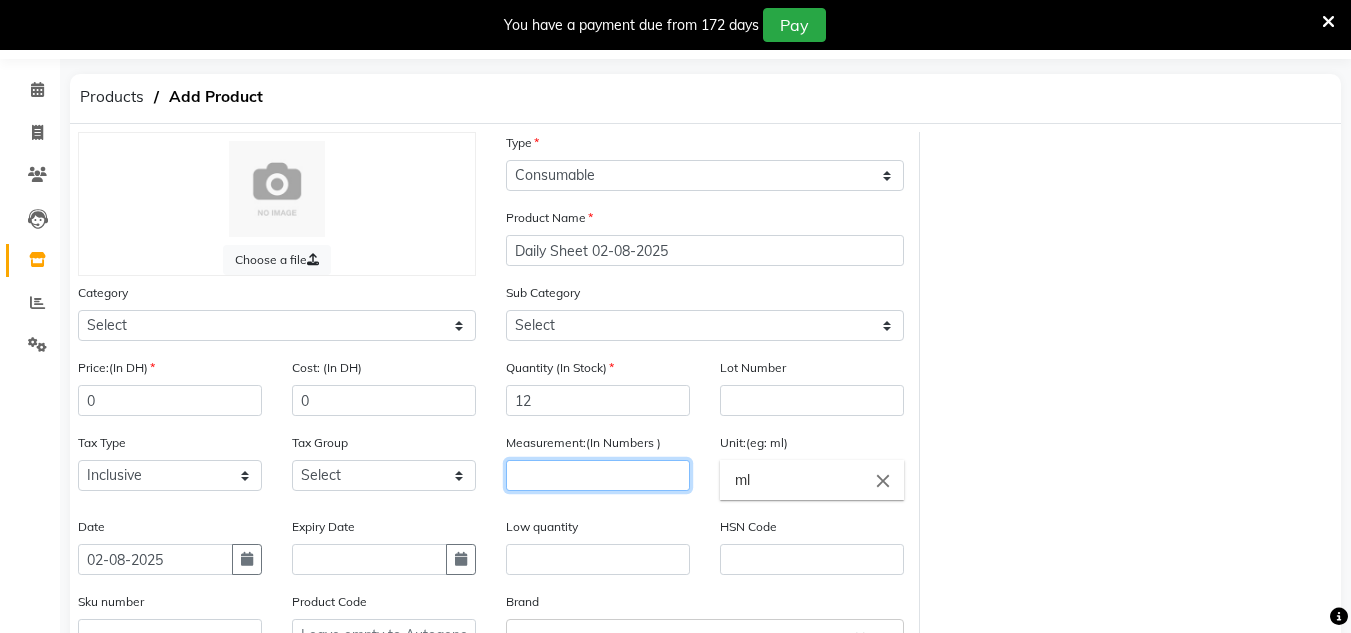 click 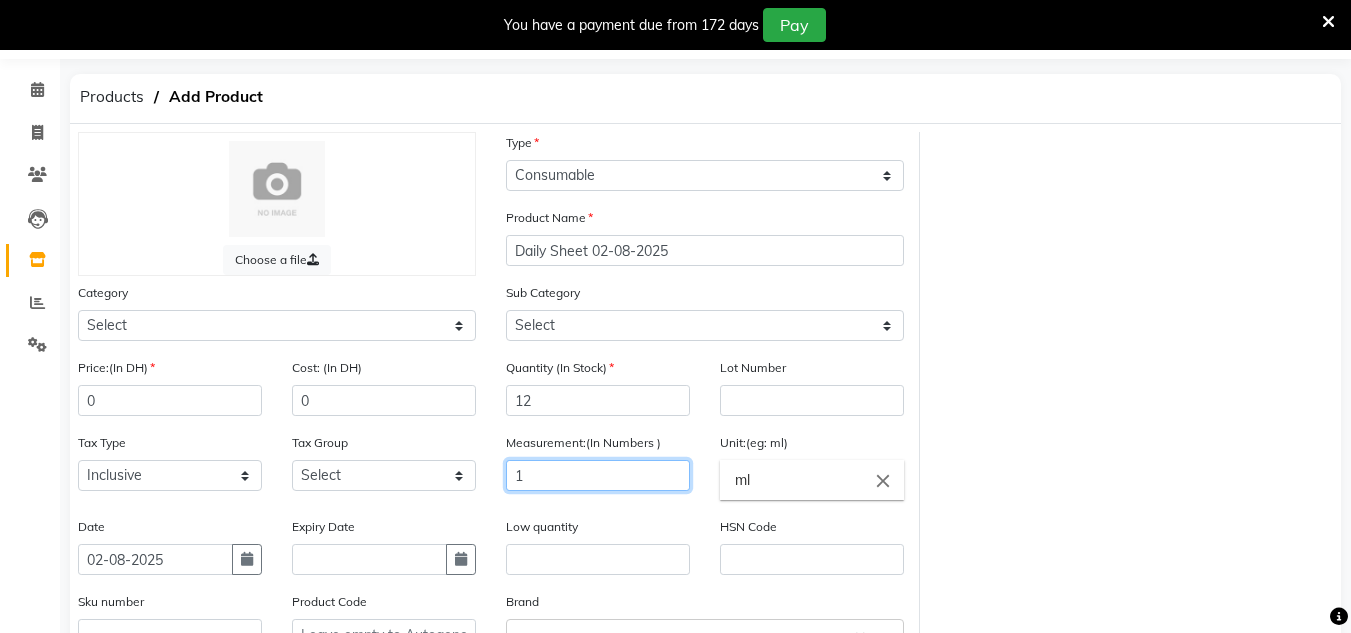type on "1" 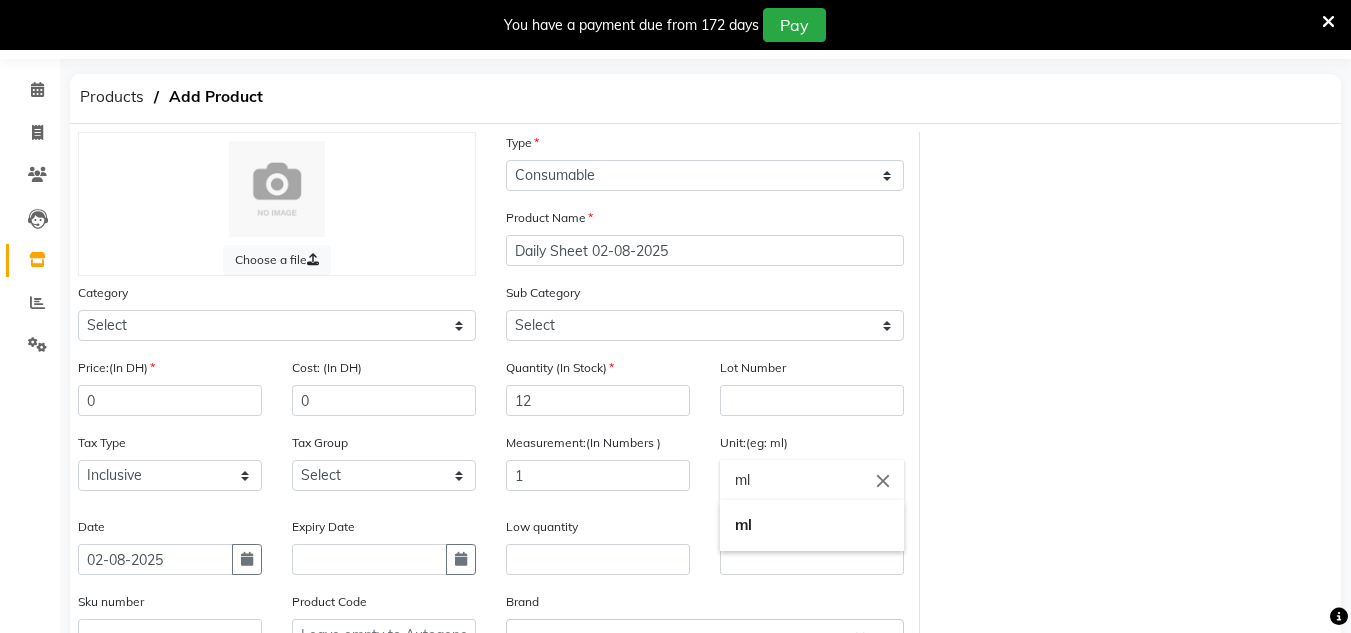 drag, startPoint x: 838, startPoint y: 484, endPoint x: 713, endPoint y: 472, distance: 125.57468 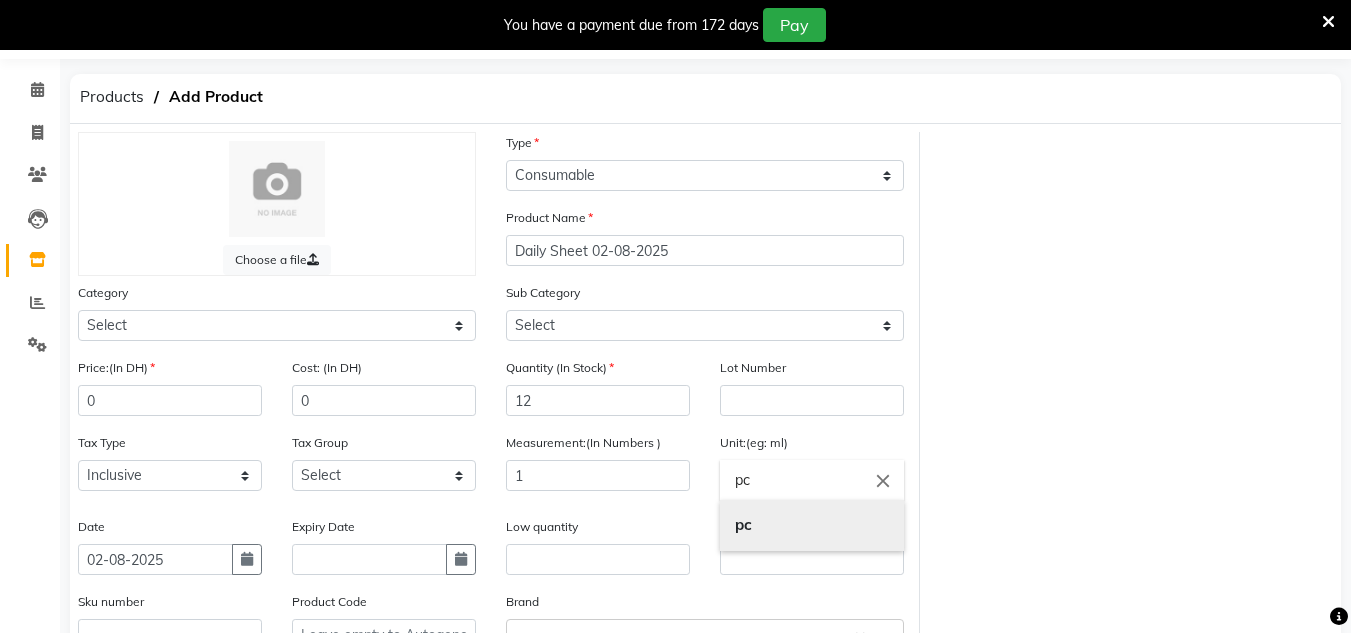 type on "pc" 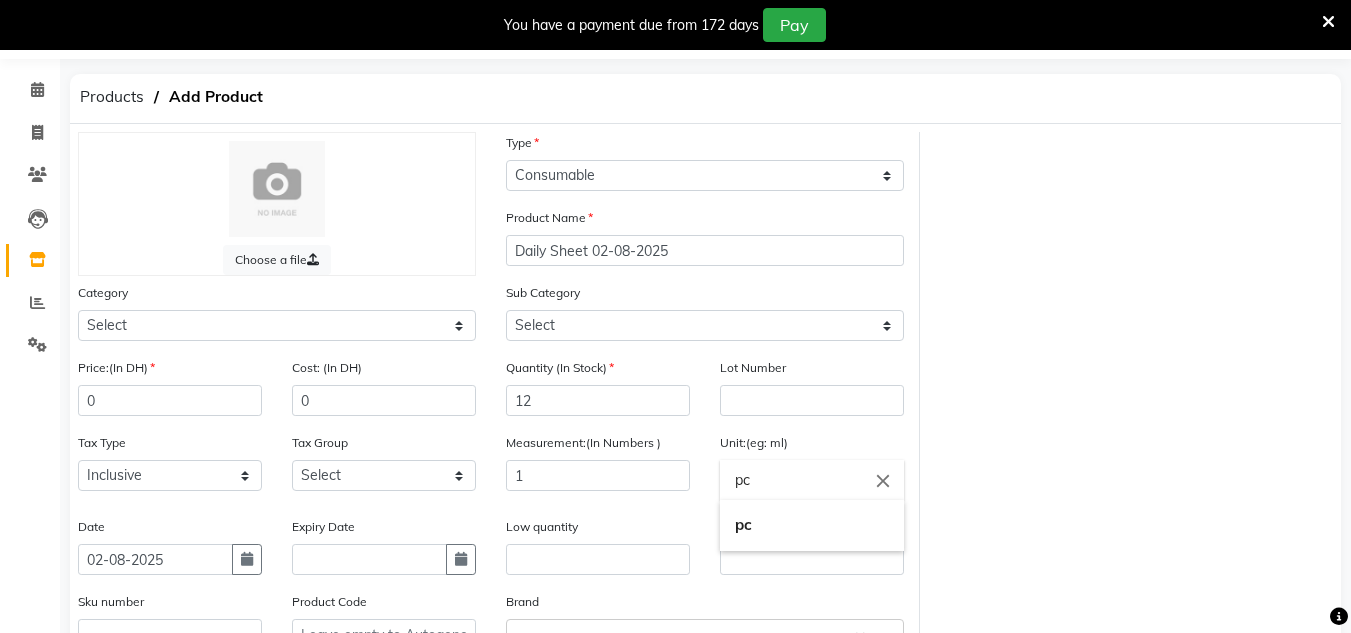 click on "pc" at bounding box center [812, 525] 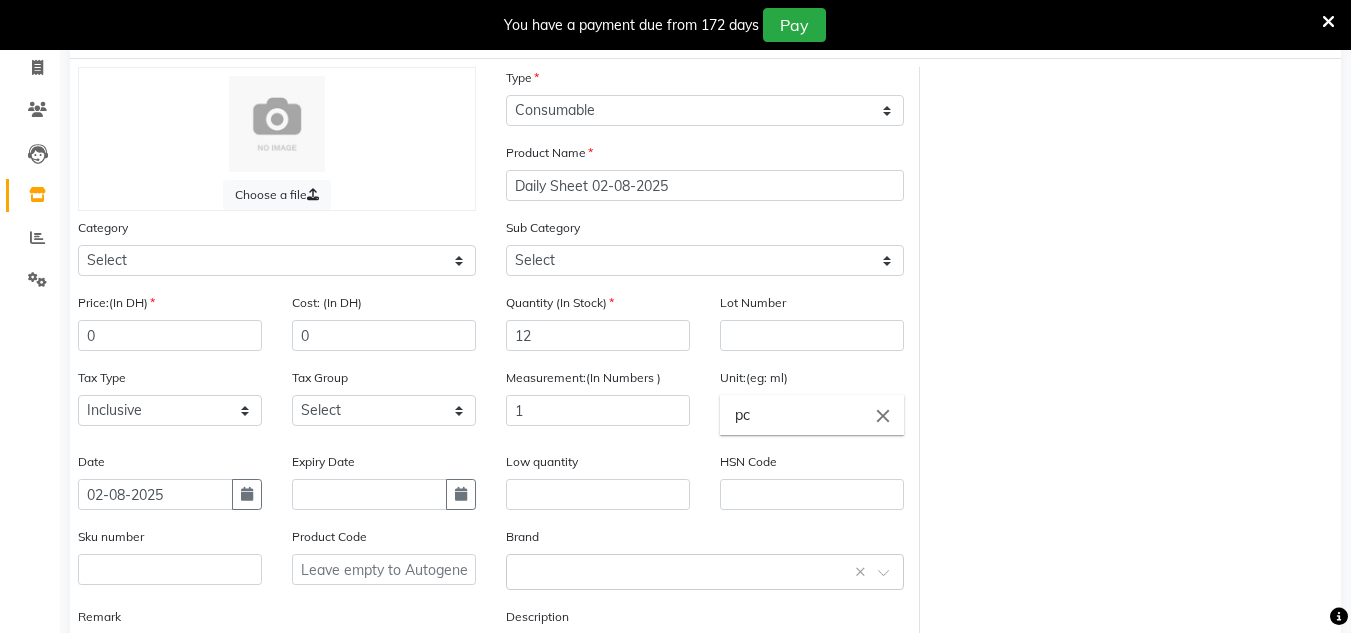 scroll, scrollTop: 193, scrollLeft: 0, axis: vertical 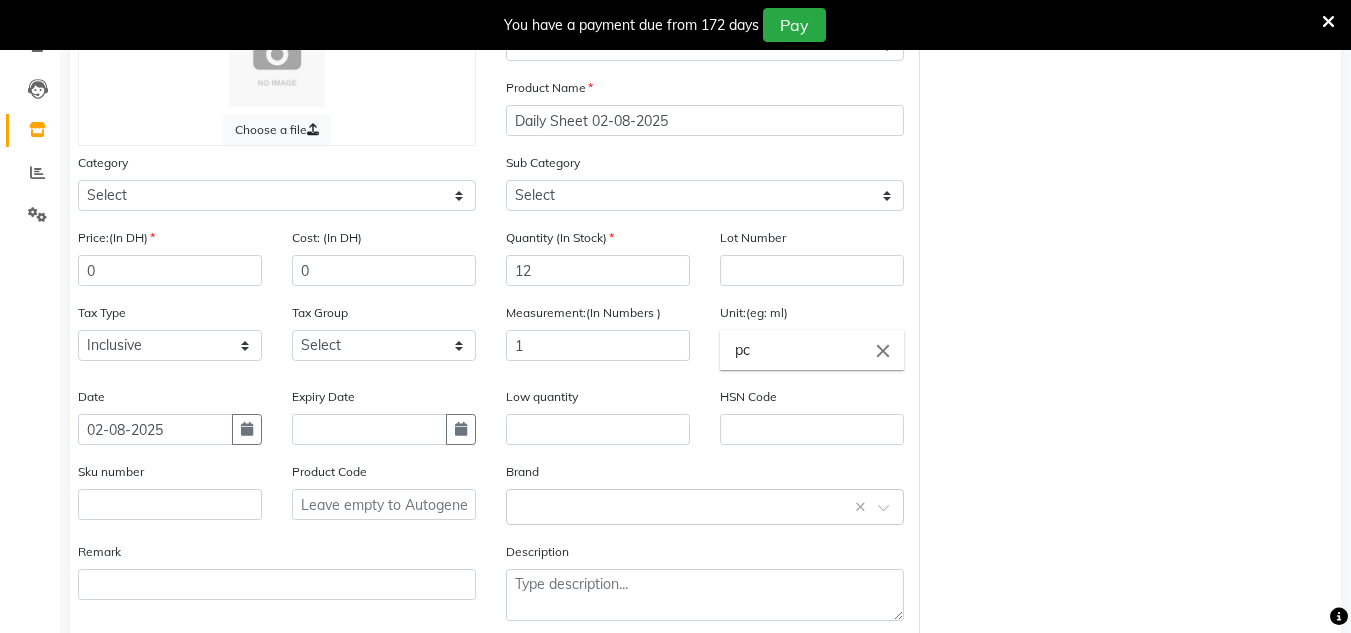 click at bounding box center [1328, 22] 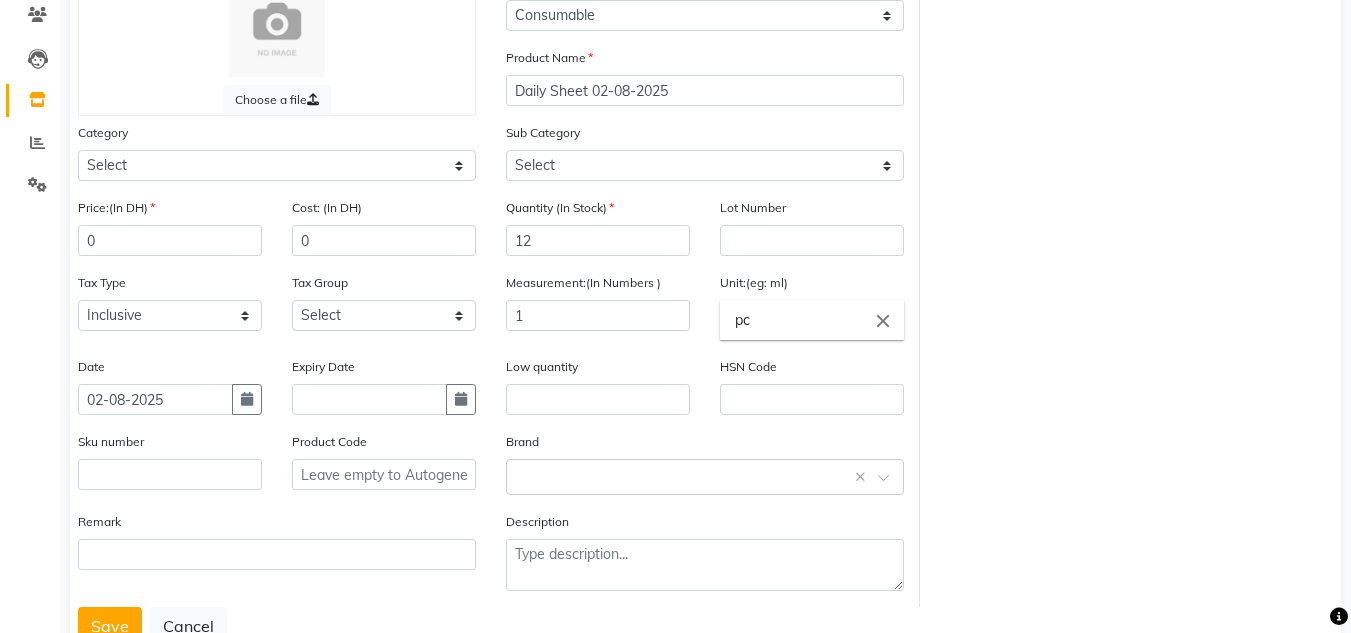scroll, scrollTop: 243, scrollLeft: 0, axis: vertical 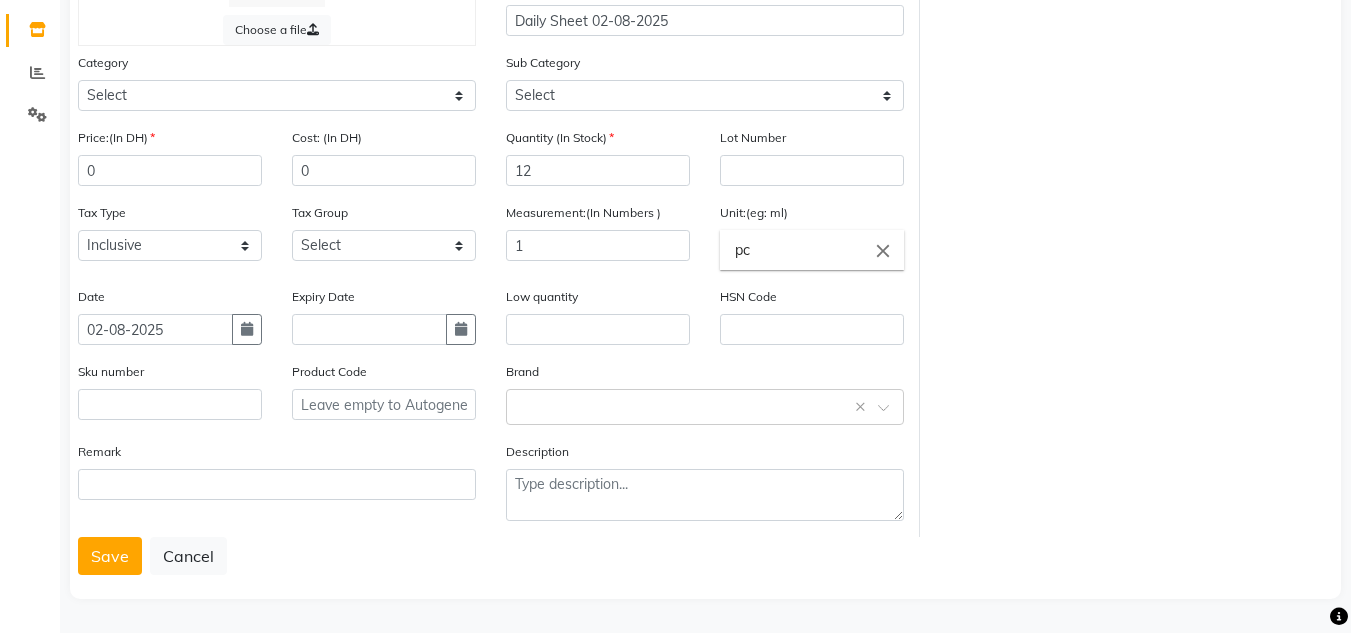 drag, startPoint x: 108, startPoint y: 571, endPoint x: 122, endPoint y: 574, distance: 14.3178215 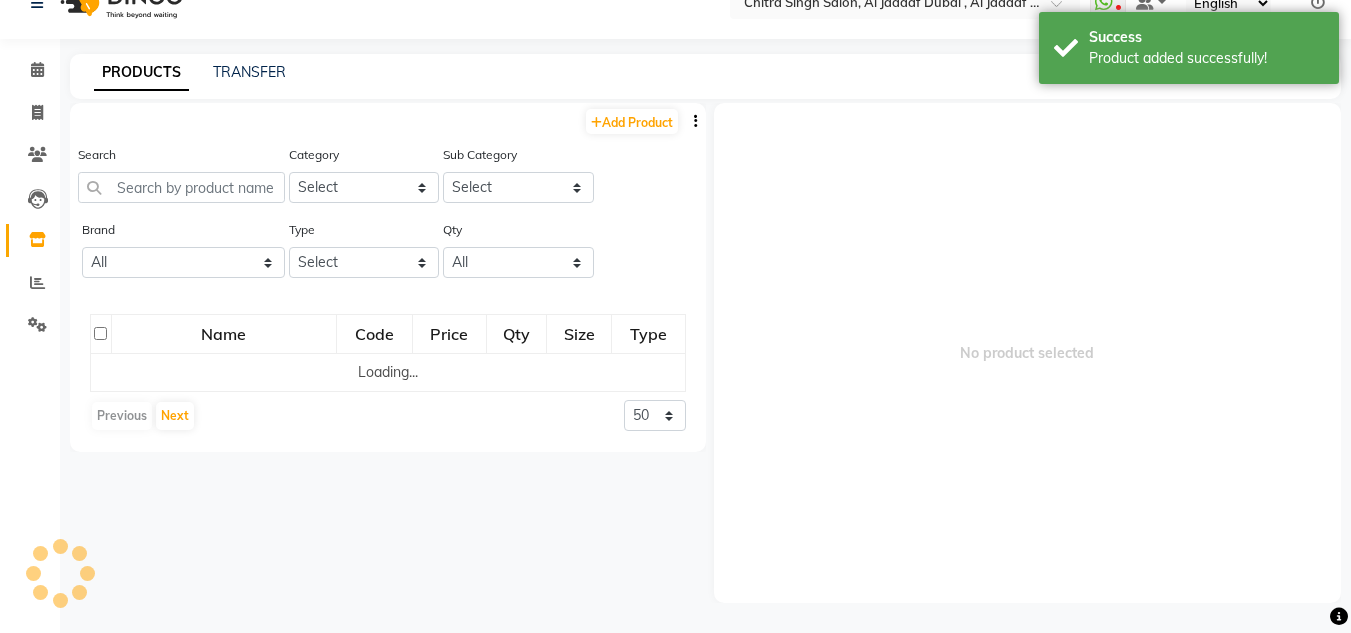scroll, scrollTop: 33, scrollLeft: 0, axis: vertical 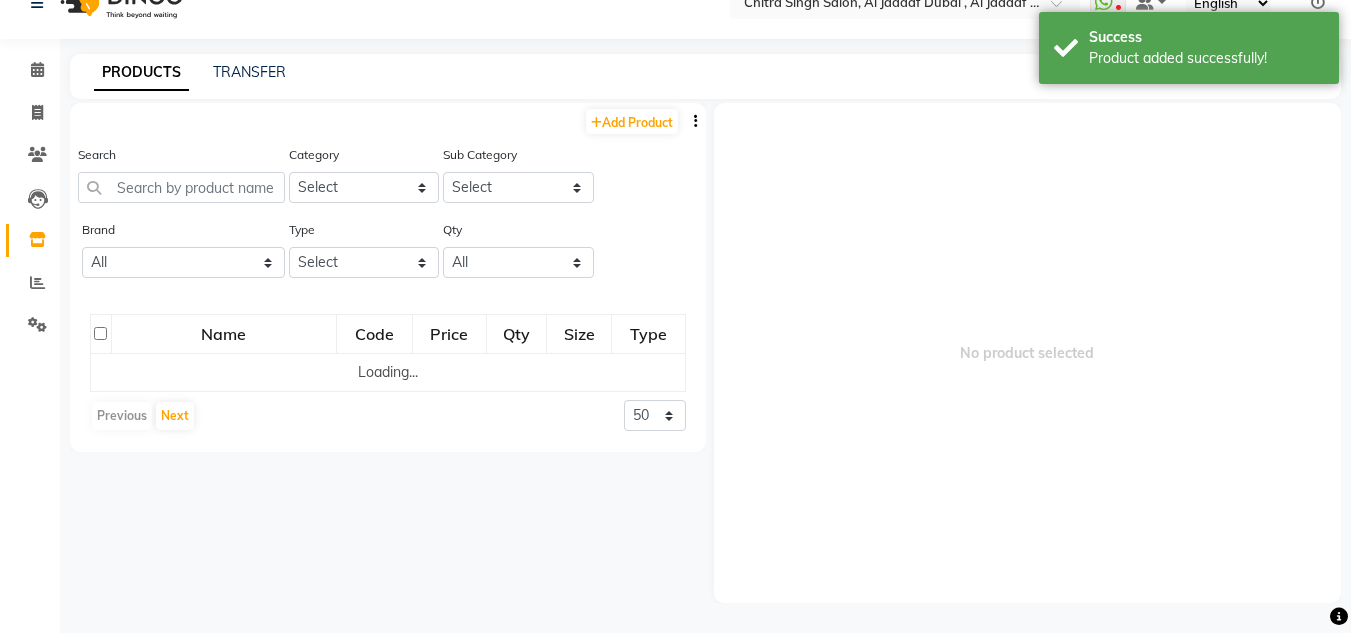click on "Add Product" 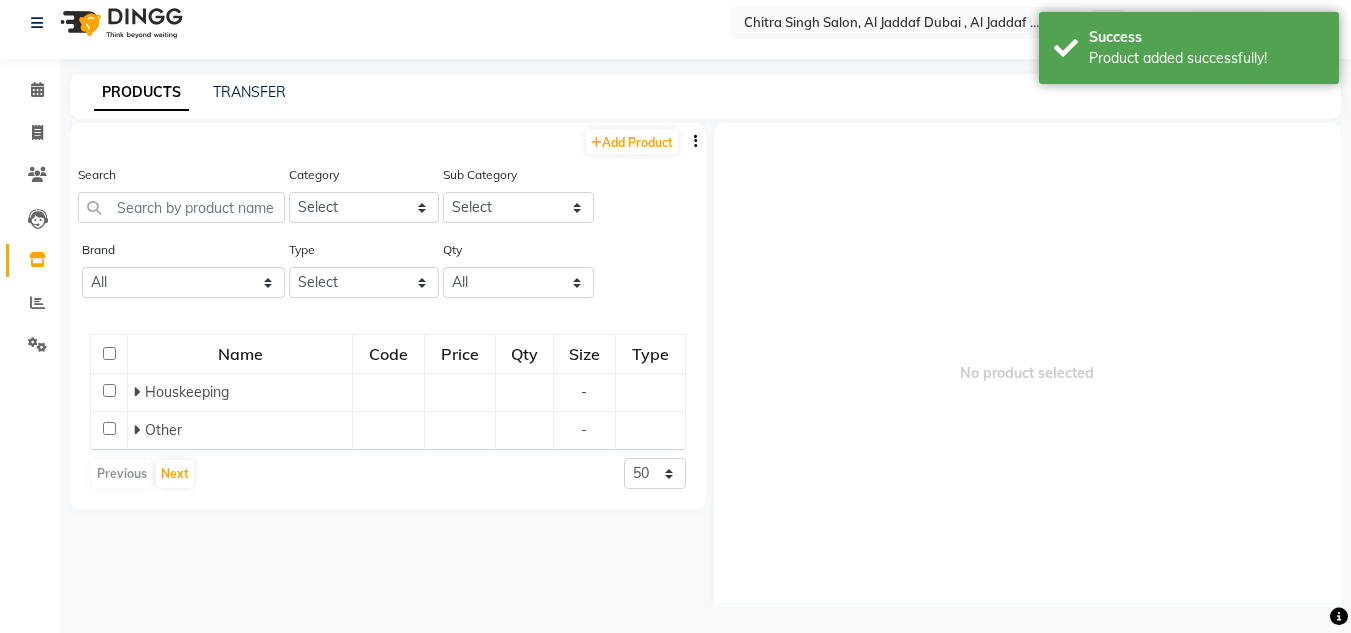 click on "Add Product" 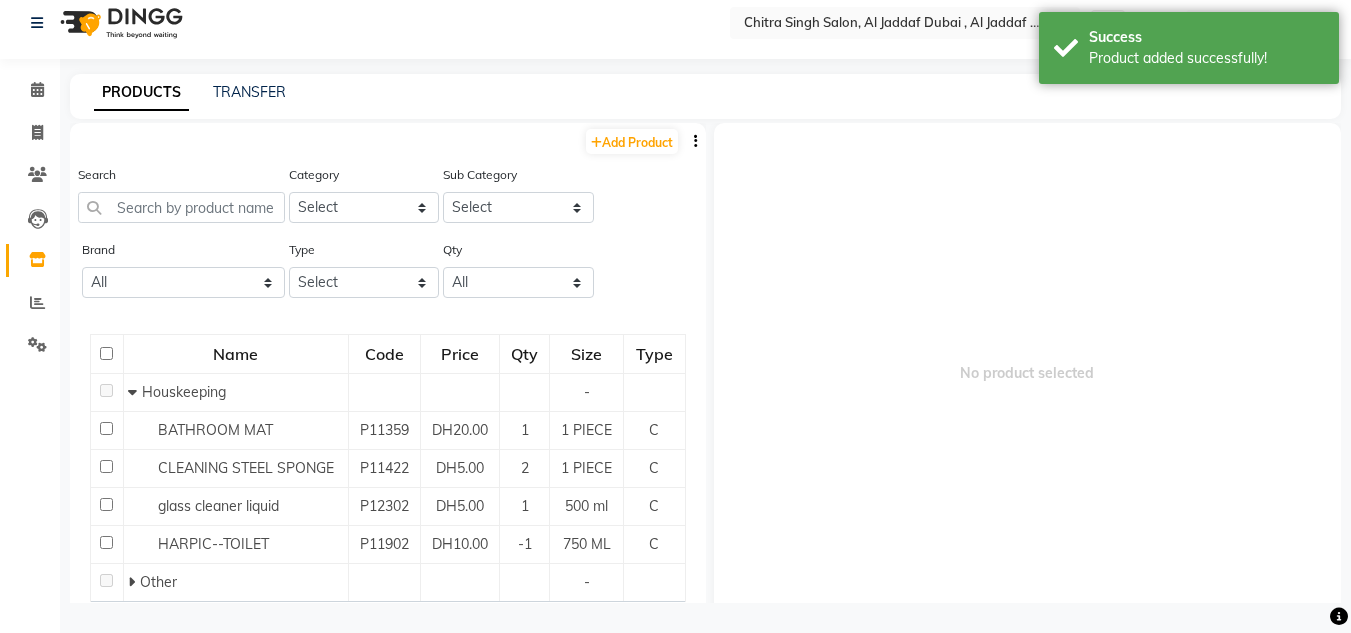 click on "Search Category Select Hair Skin Makeup Personal Care Appliances Beard Waxing Disposable Threading Hands and Feet Beauty Planet Botox Cadiveu Casmara Cheryls Olaplex GOWN Other Sub Category Select" 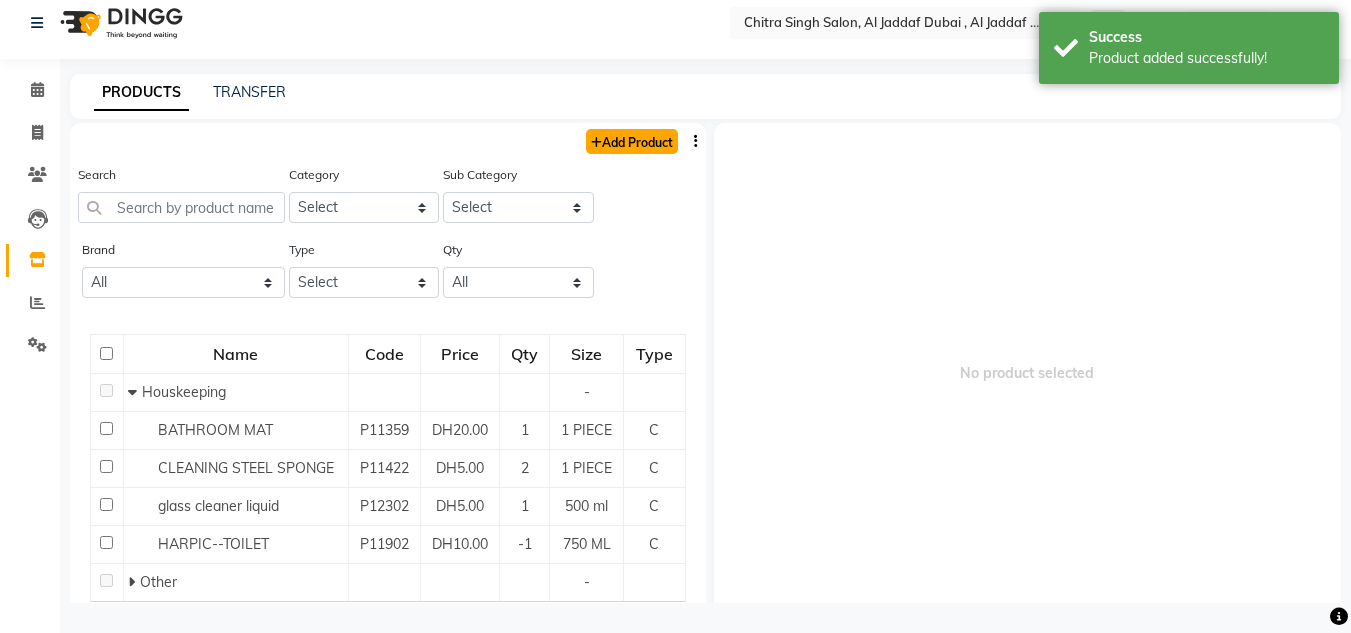 click on "Add Product" 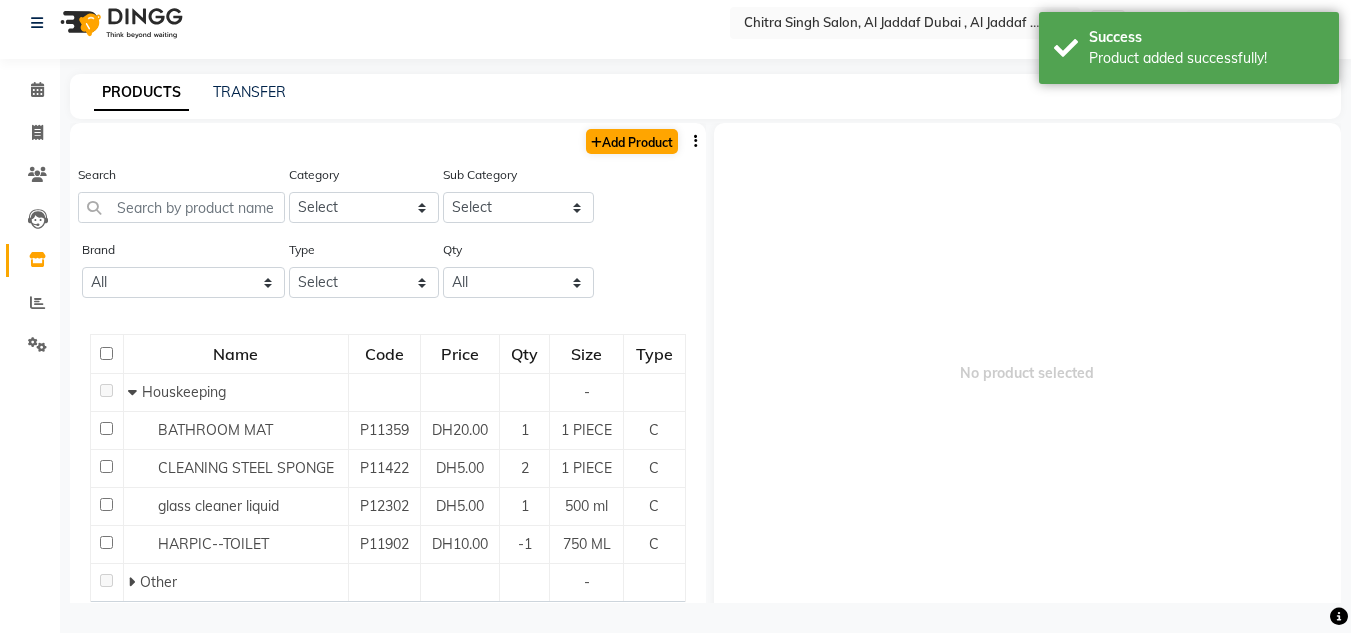 select on "true" 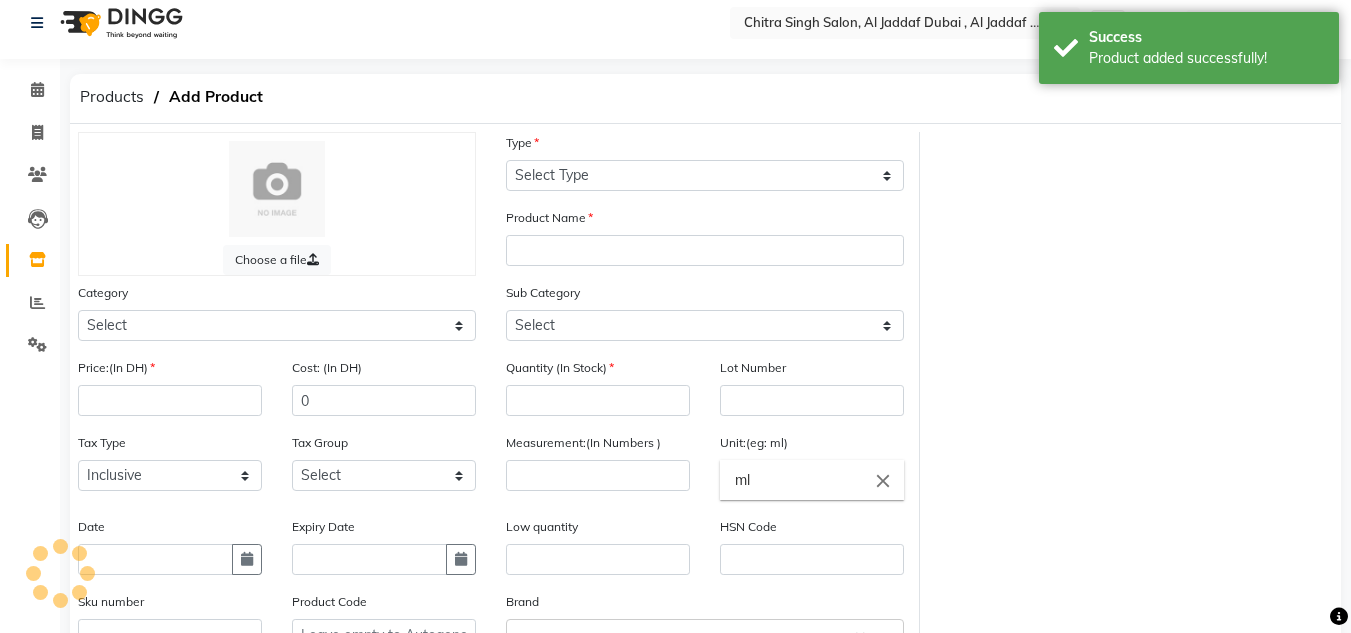 click on "Type Select Type Both Retail Consumable" 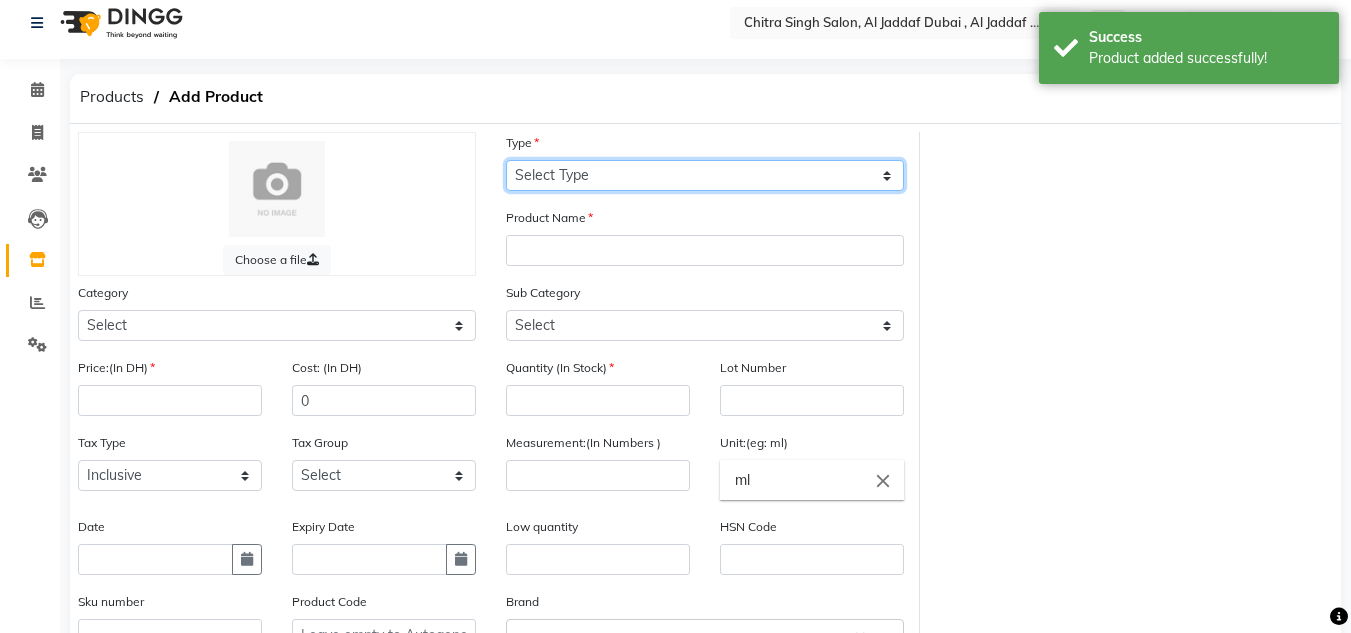 click on "Select Type Both Retail Consumable" 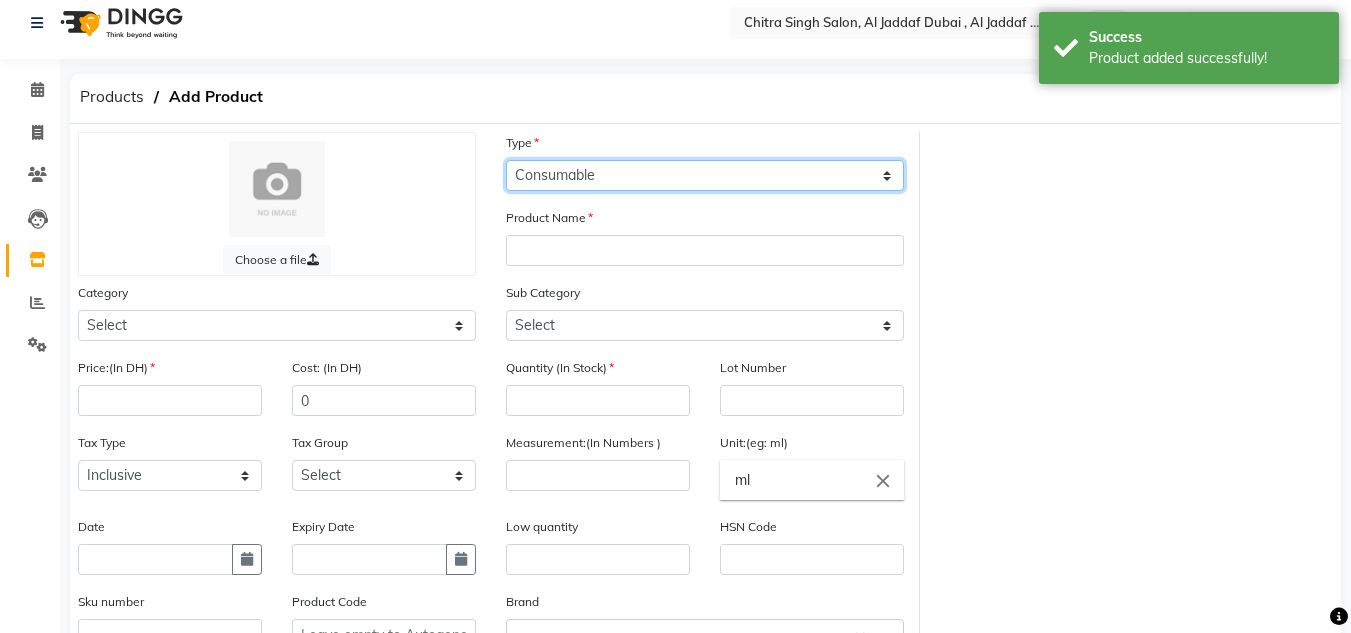 click on "Select Type Both Retail Consumable" 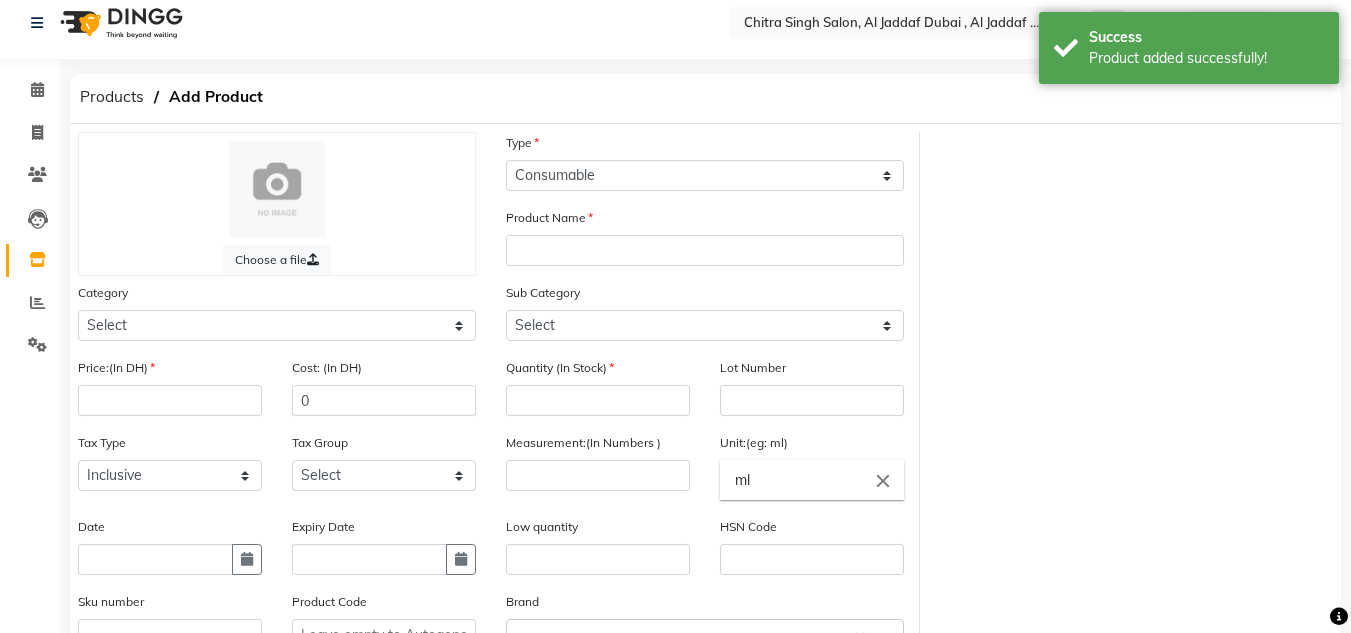 click on "Product Name" 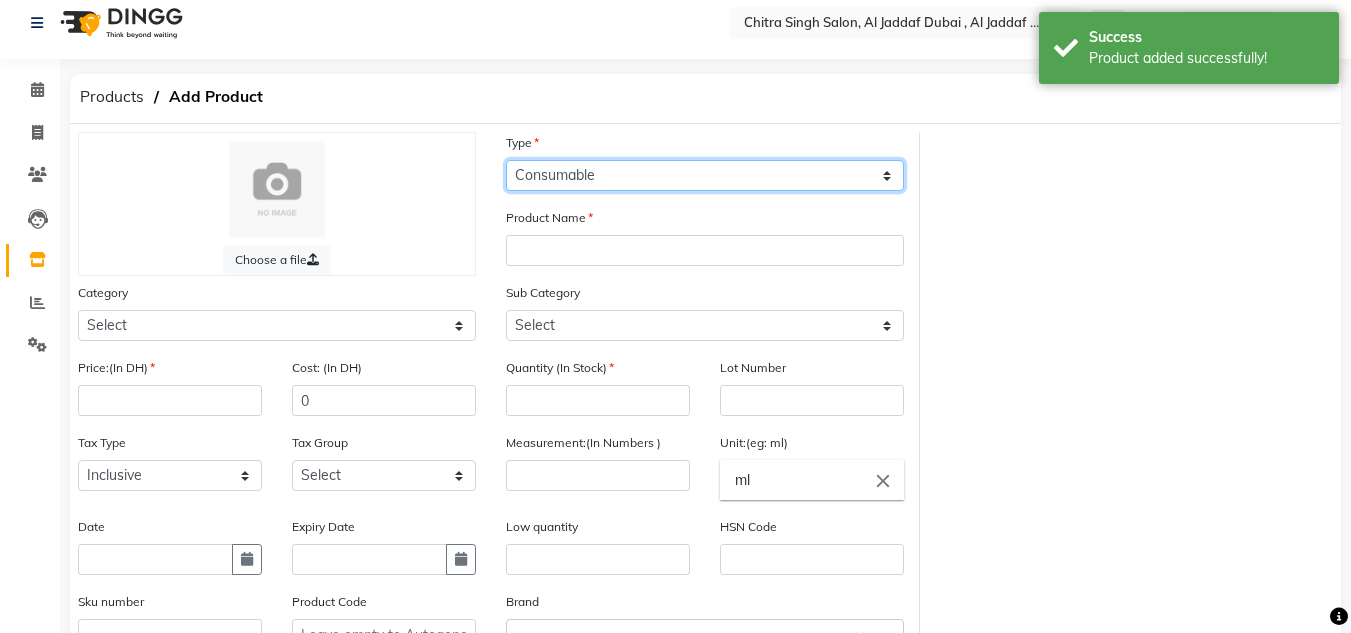 click on "Select Type Both Retail Consumable" 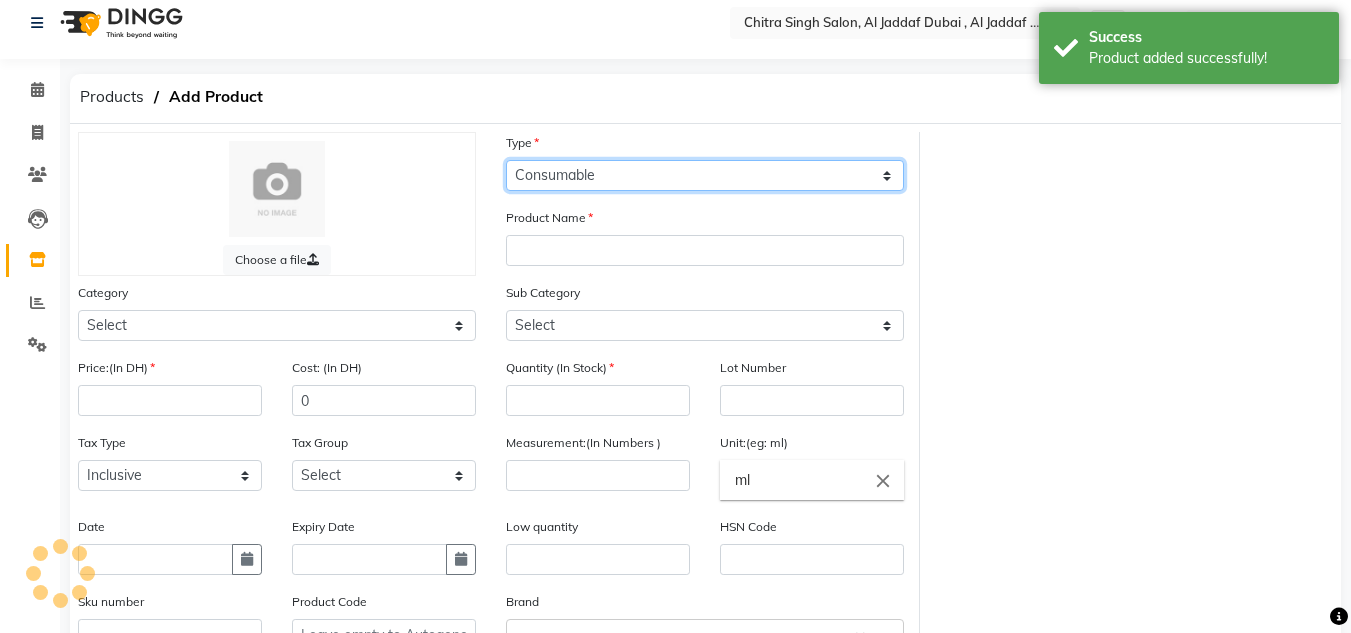 click on "Select Type Both Retail Consumable" 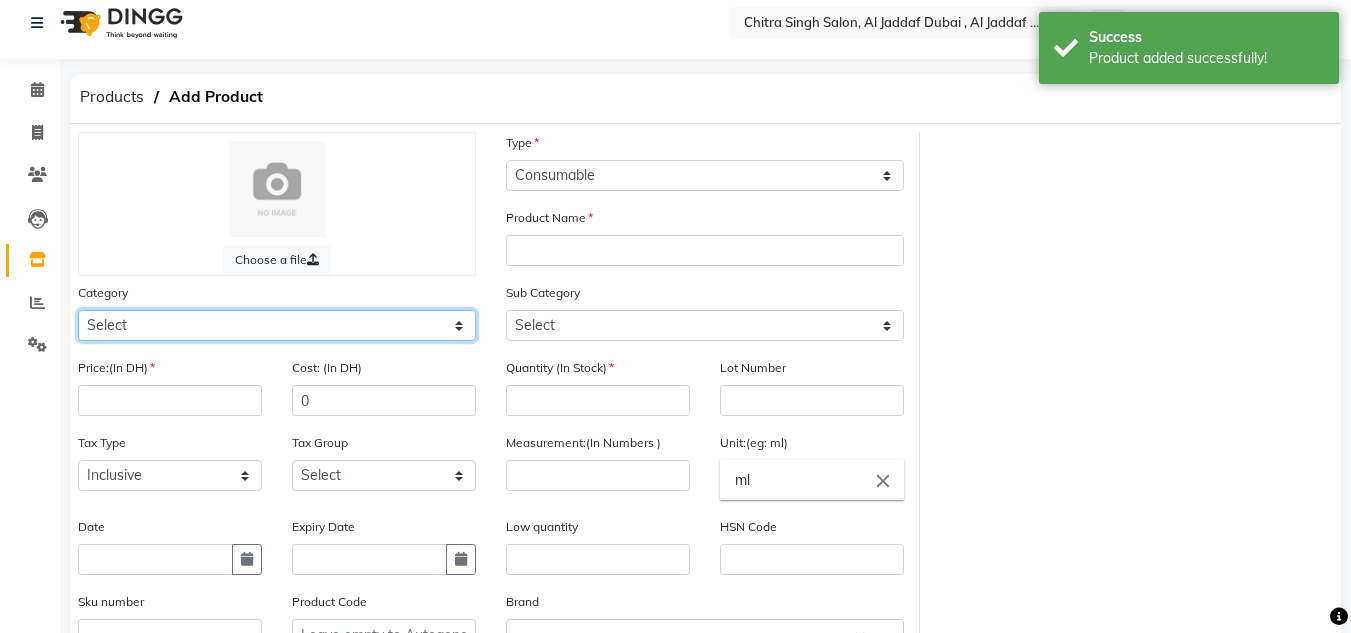 click on "Select Hair Skin Makeup Personal Care Appliances Beard Waxing Disposable Threading Hands and Feet Beauty Planet Botox Cadiveu Casmara Cheryls Olaplex GOWN Other" 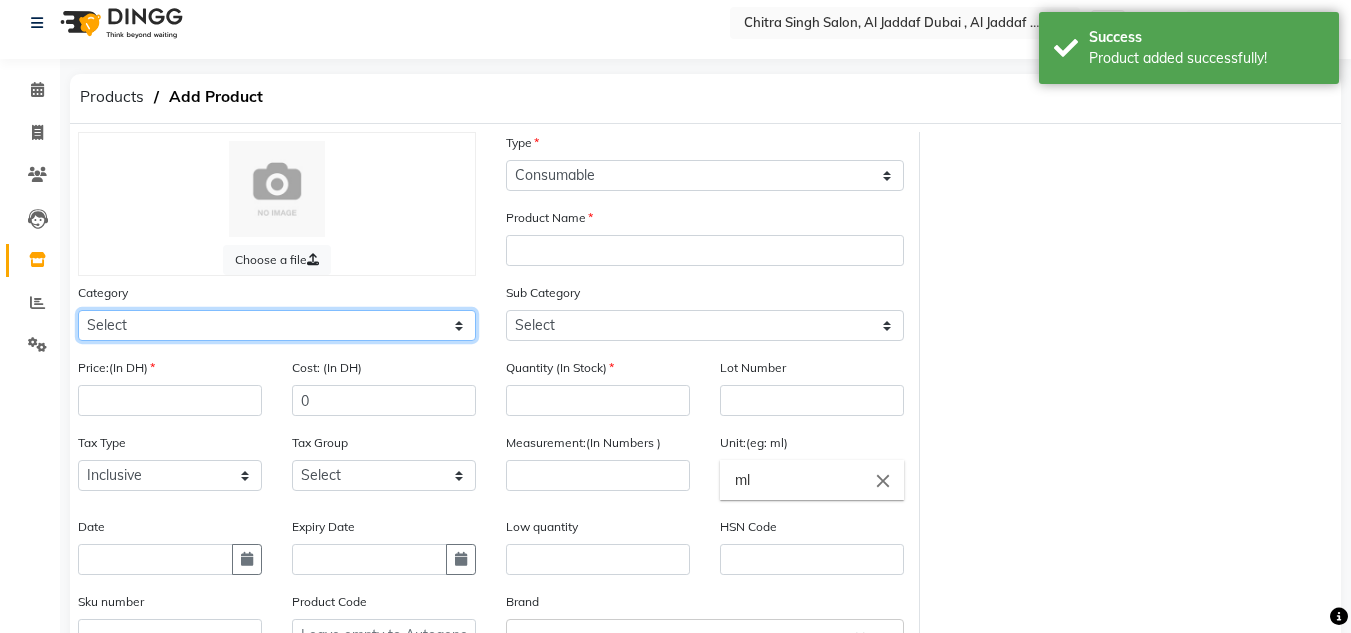 select on "462401150" 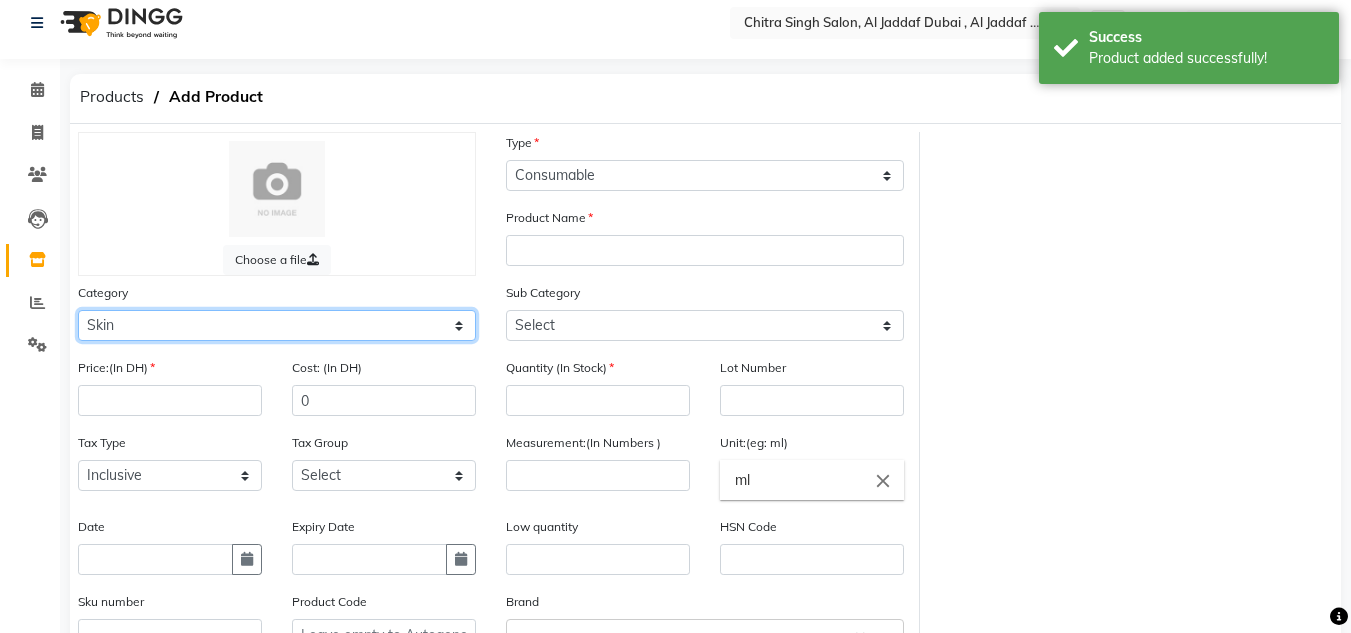 click on "Select Hair Skin Makeup Personal Care Appliances Beard Waxing Disposable Threading Hands and Feet Beauty Planet Botox Cadiveu Casmara Cheryls Olaplex GOWN Other" 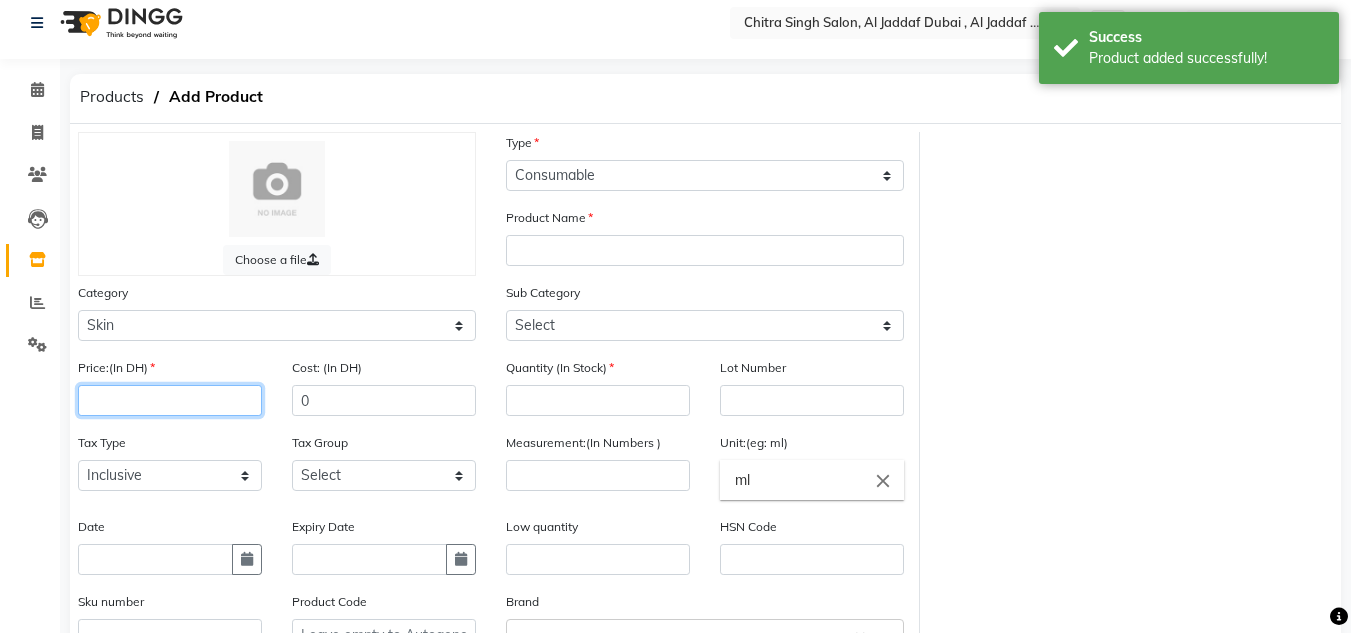 click 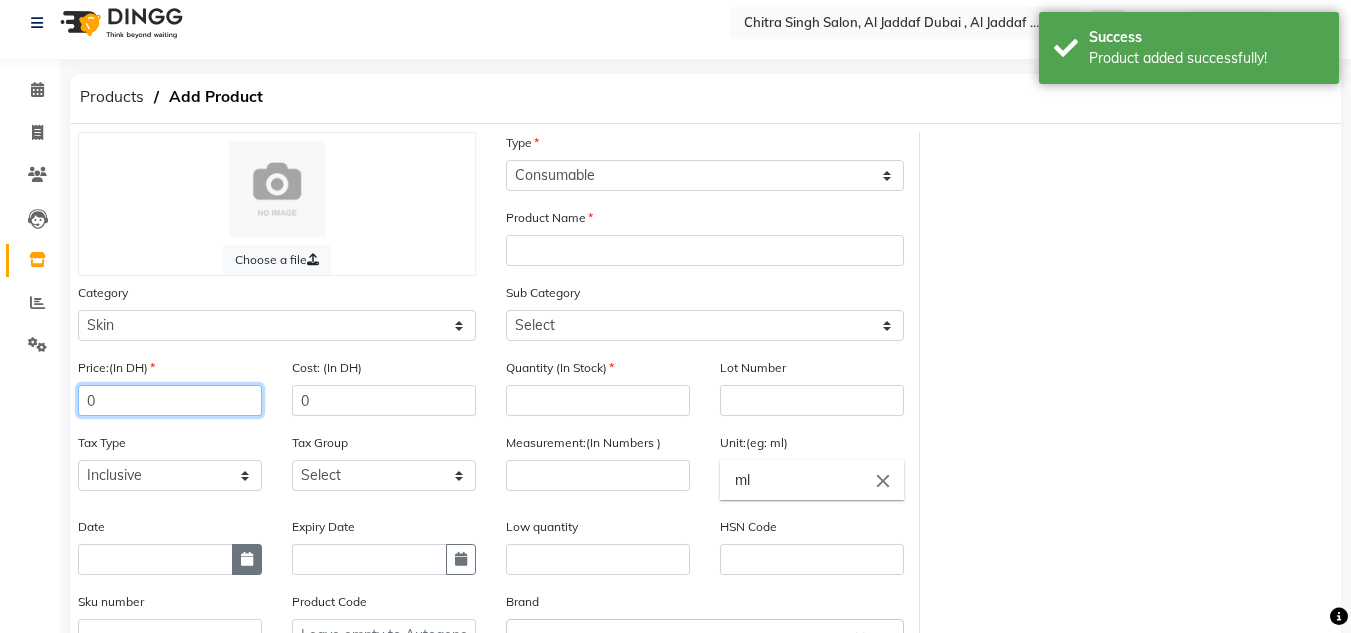 type on "0" 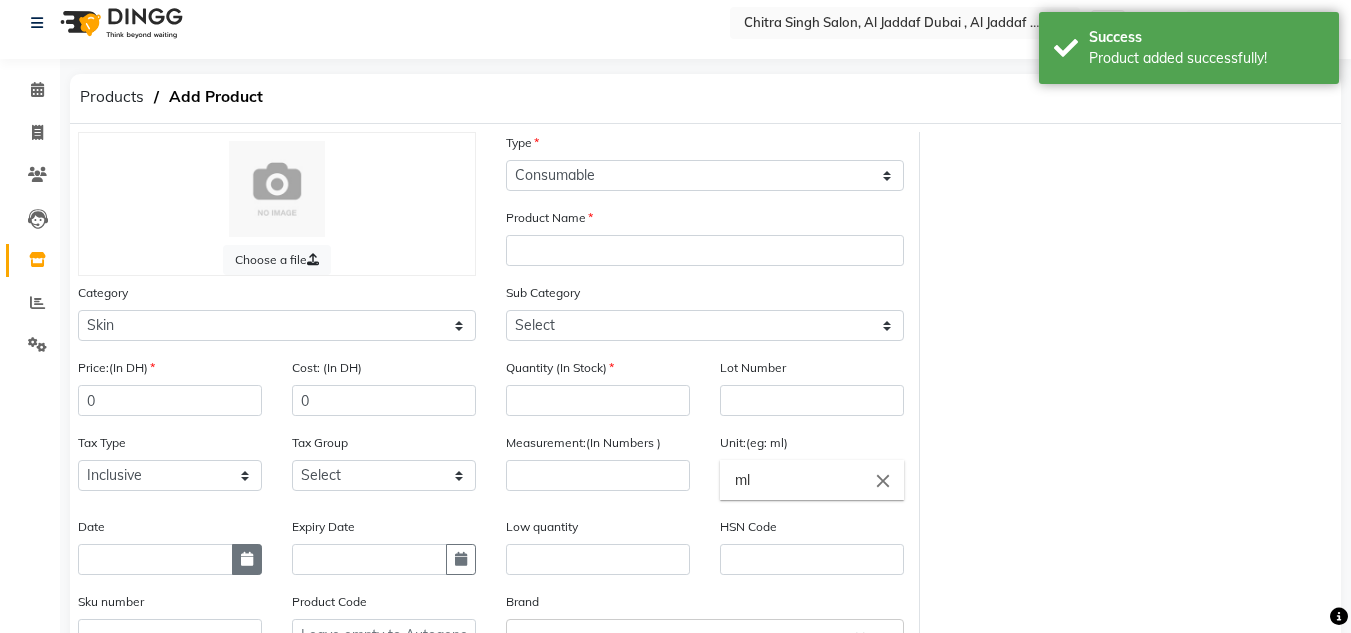 click 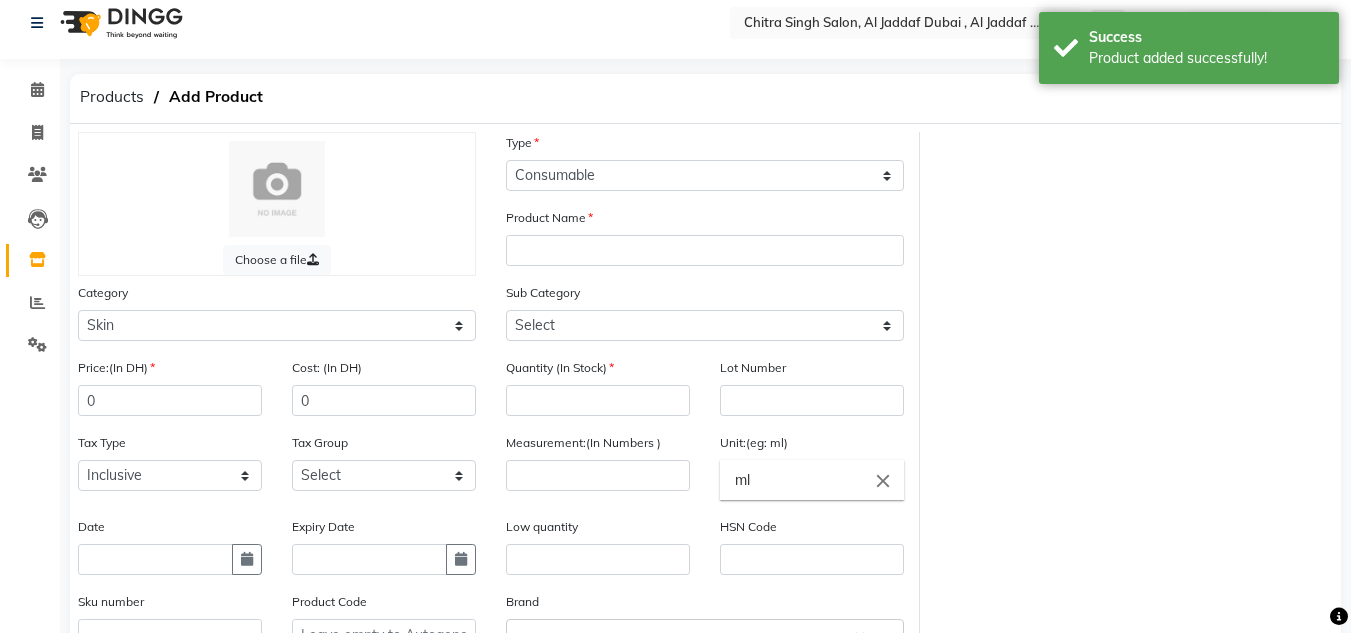 select on "8" 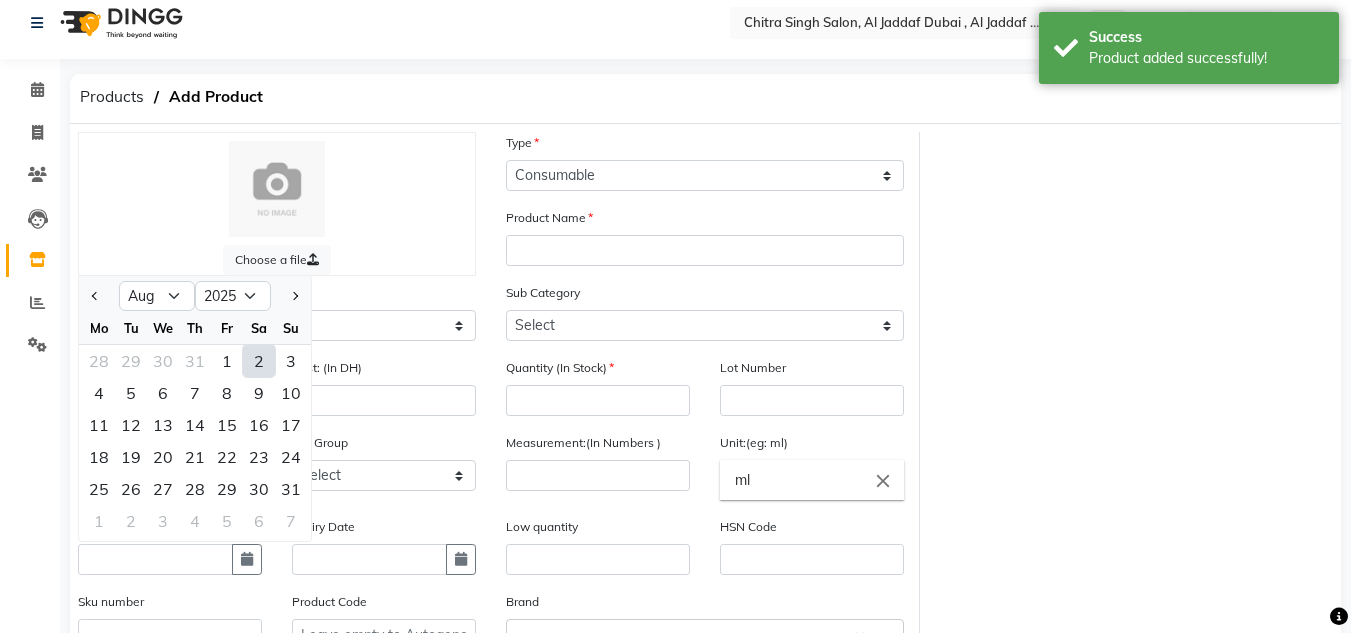 click on "2" 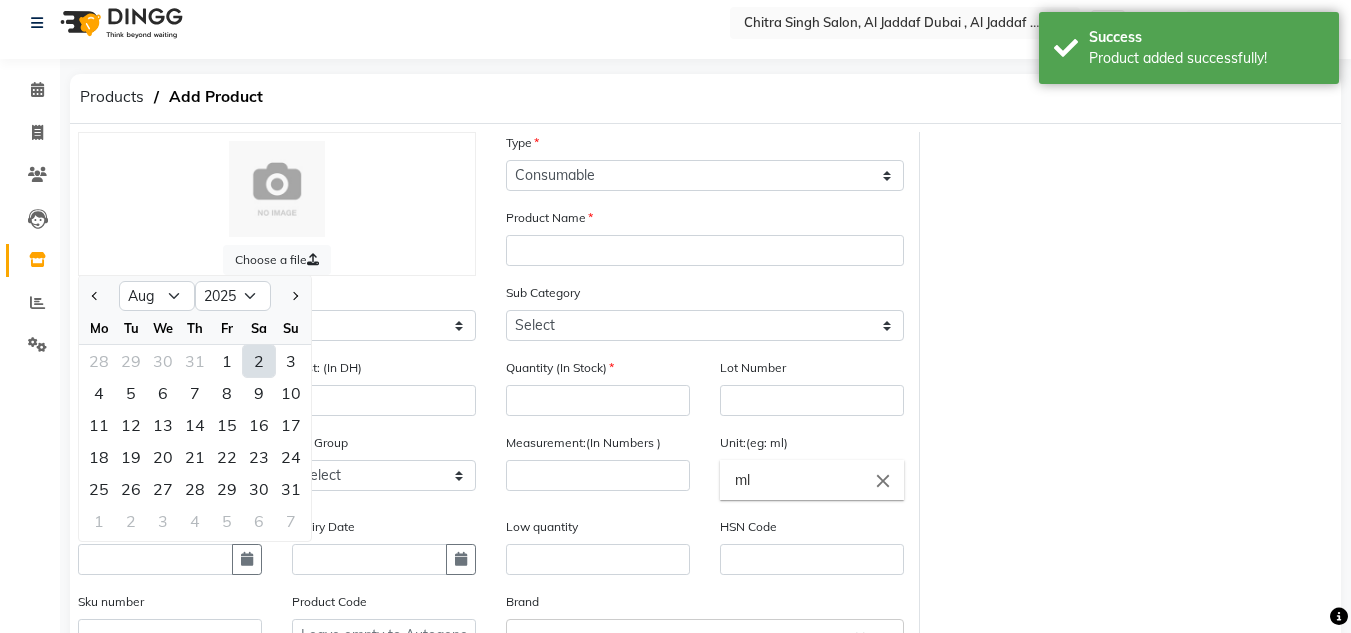 type on "02-08-2025" 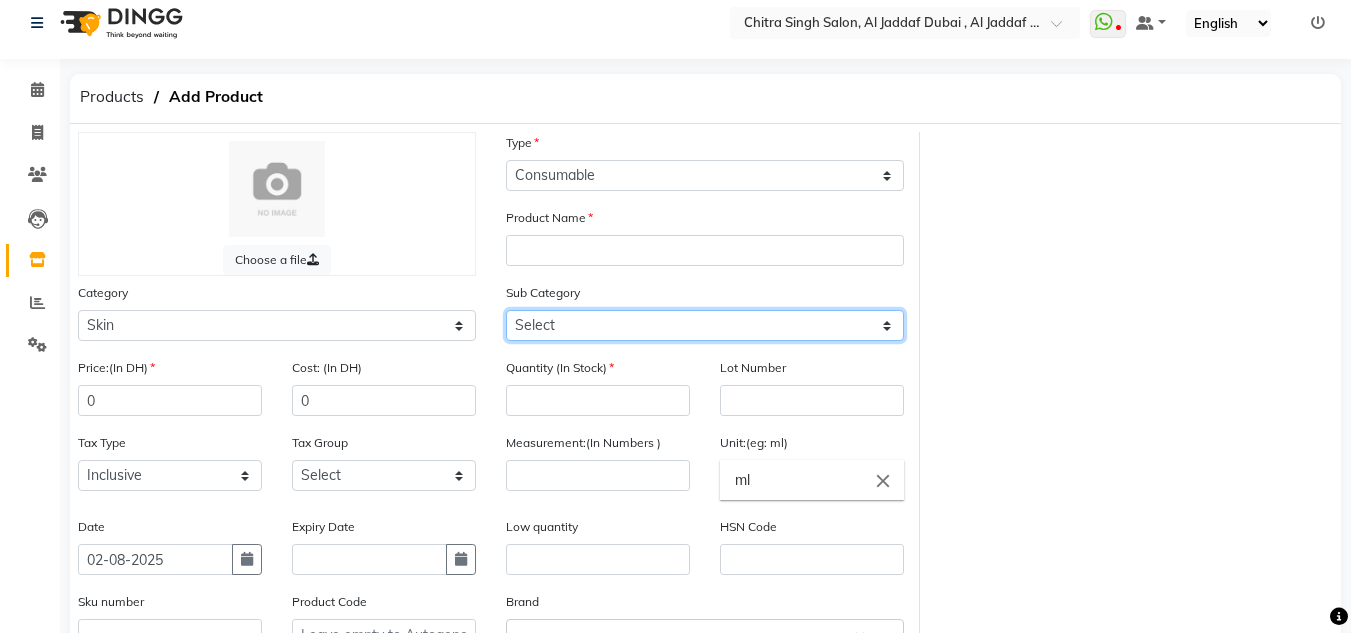 click on "Select Cleanser Facial Moisturiser Serum Toner Sun Care Masks Lip Care Eye Care Body Care Hand & Feet Kit & Combo Treatment Appliances Other Skin FRUIT CLEANSING Henna cone" 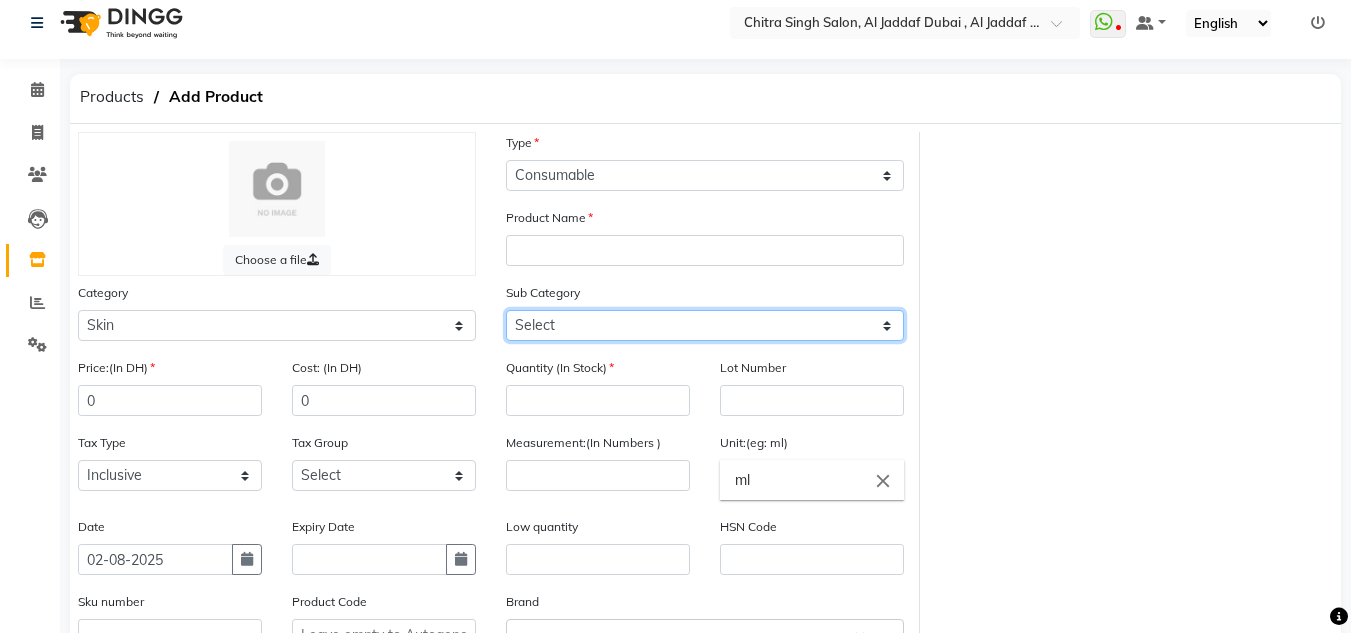 select on "462401165" 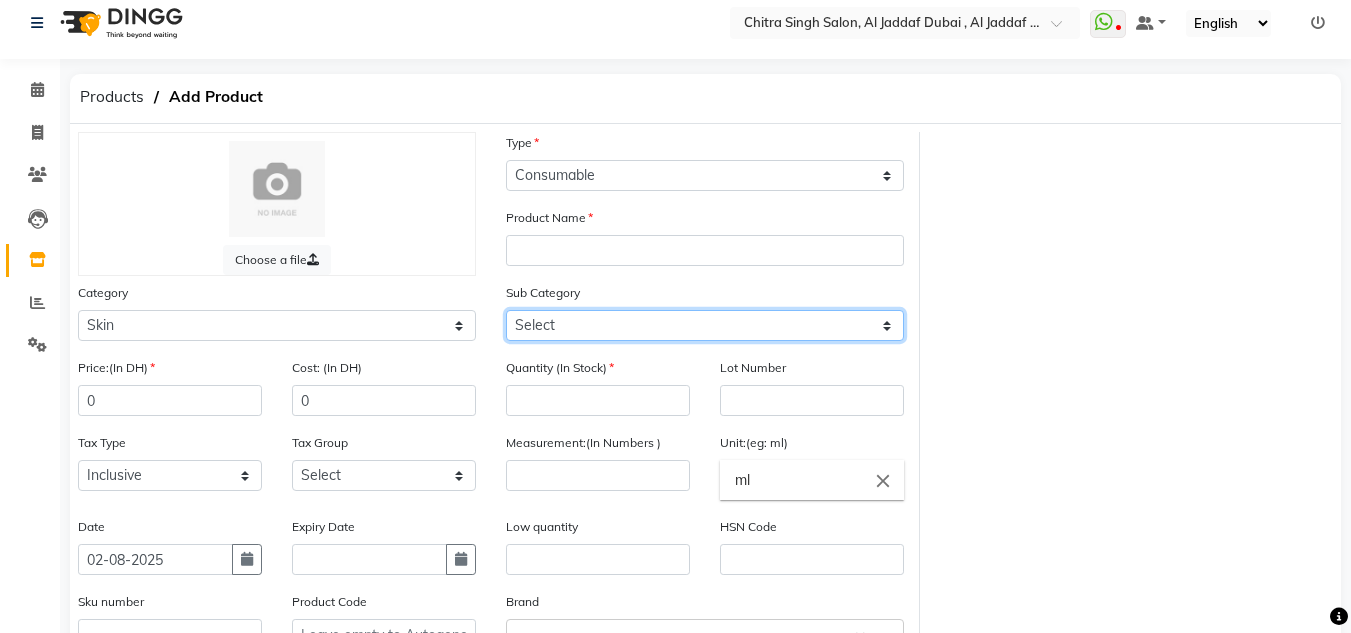 click on "Select Cleanser Facial Moisturiser Serum Toner Sun Care Masks Lip Care Eye Care Body Care Hand & Feet Kit & Combo Treatment Appliances Other Skin FRUIT CLEANSING Henna cone" 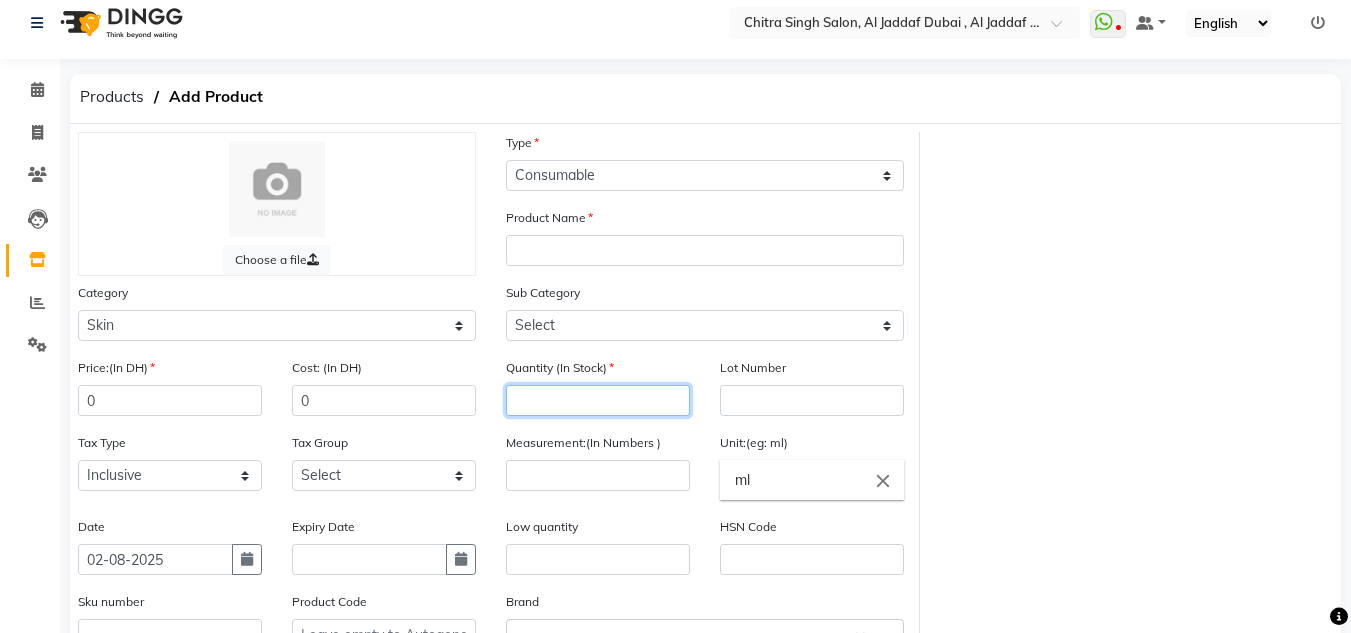 click 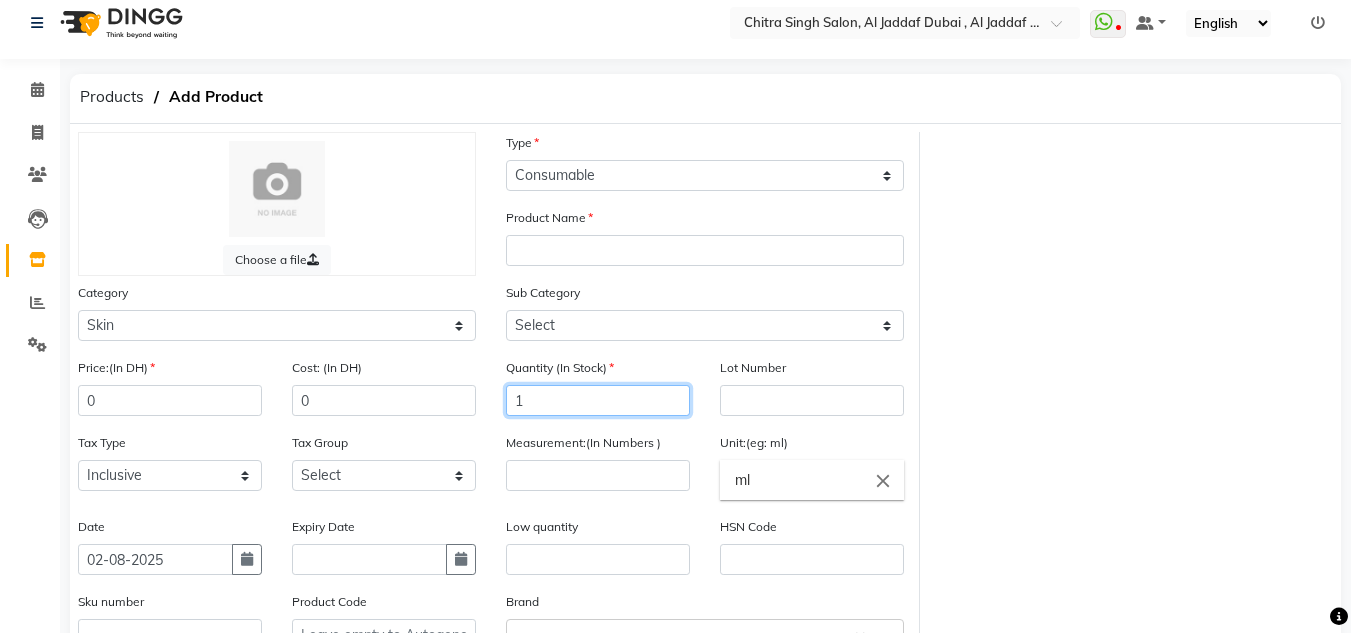 type on "1" 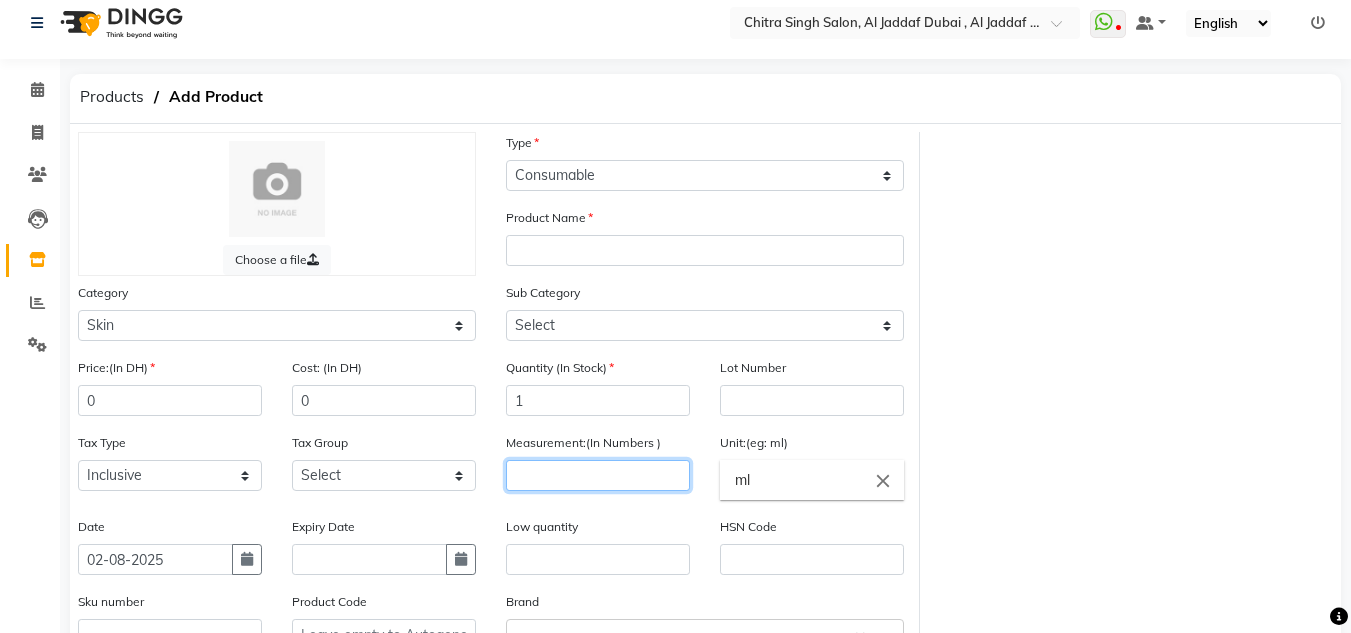 click 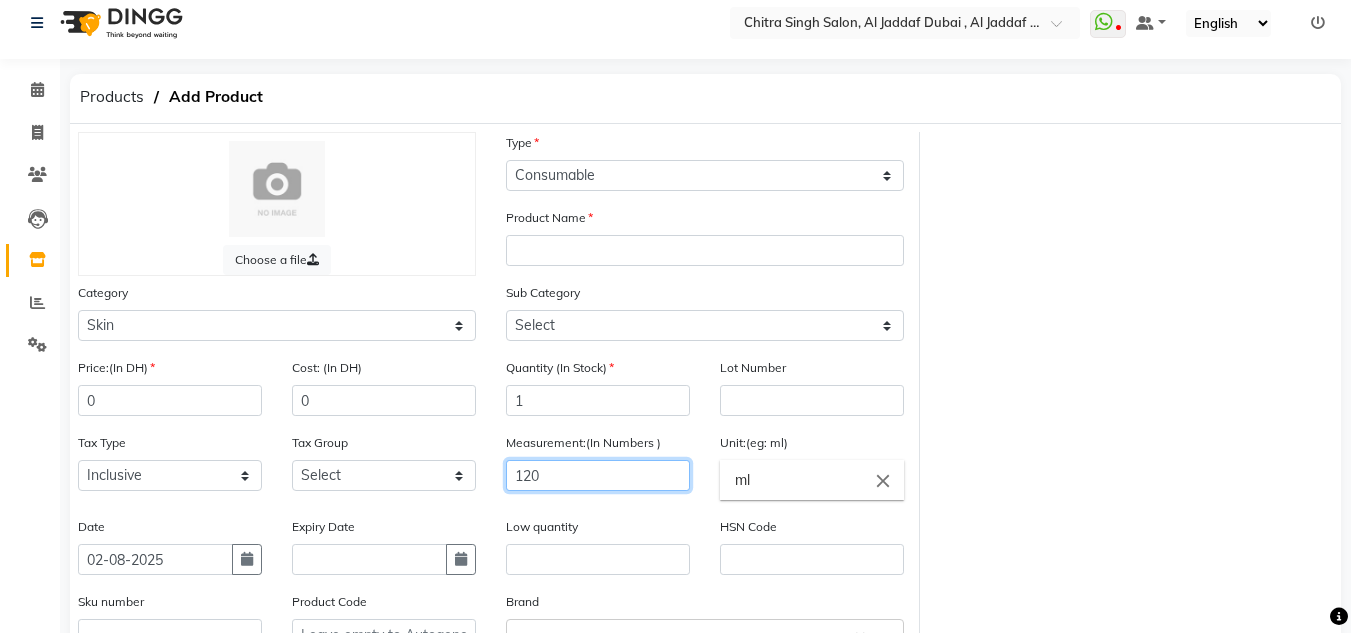 type on "120" 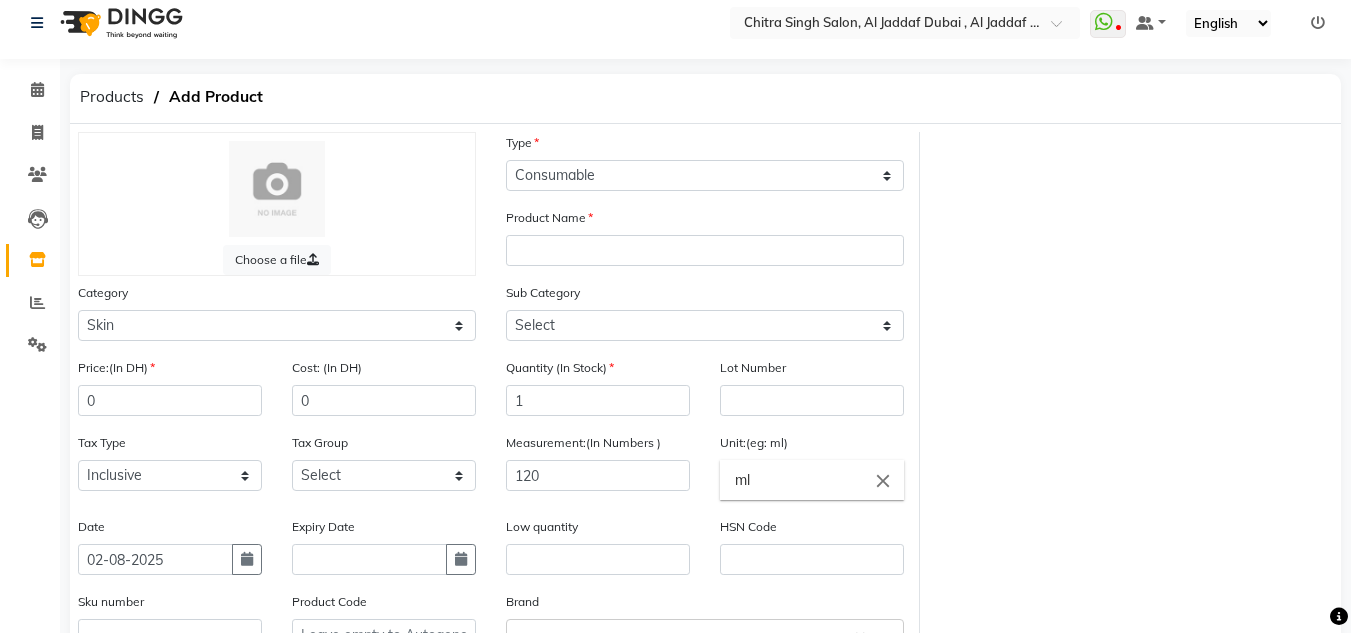 click on "ml close" 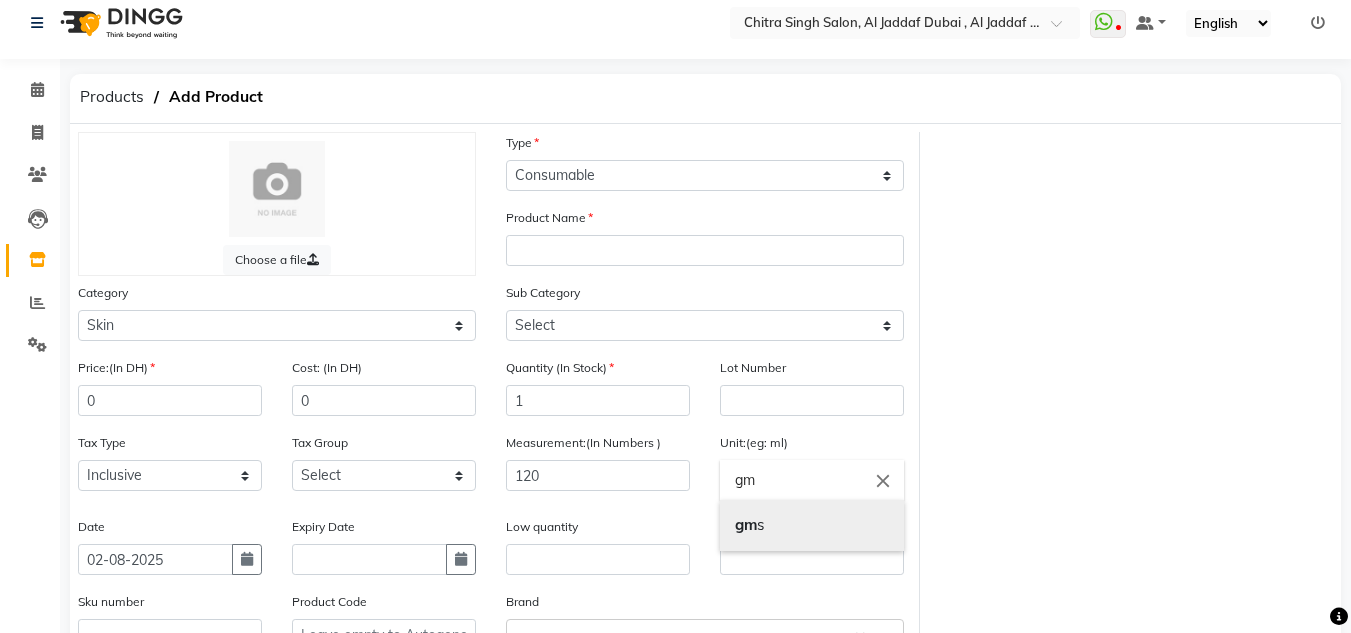 click on "gm" at bounding box center [746, 524] 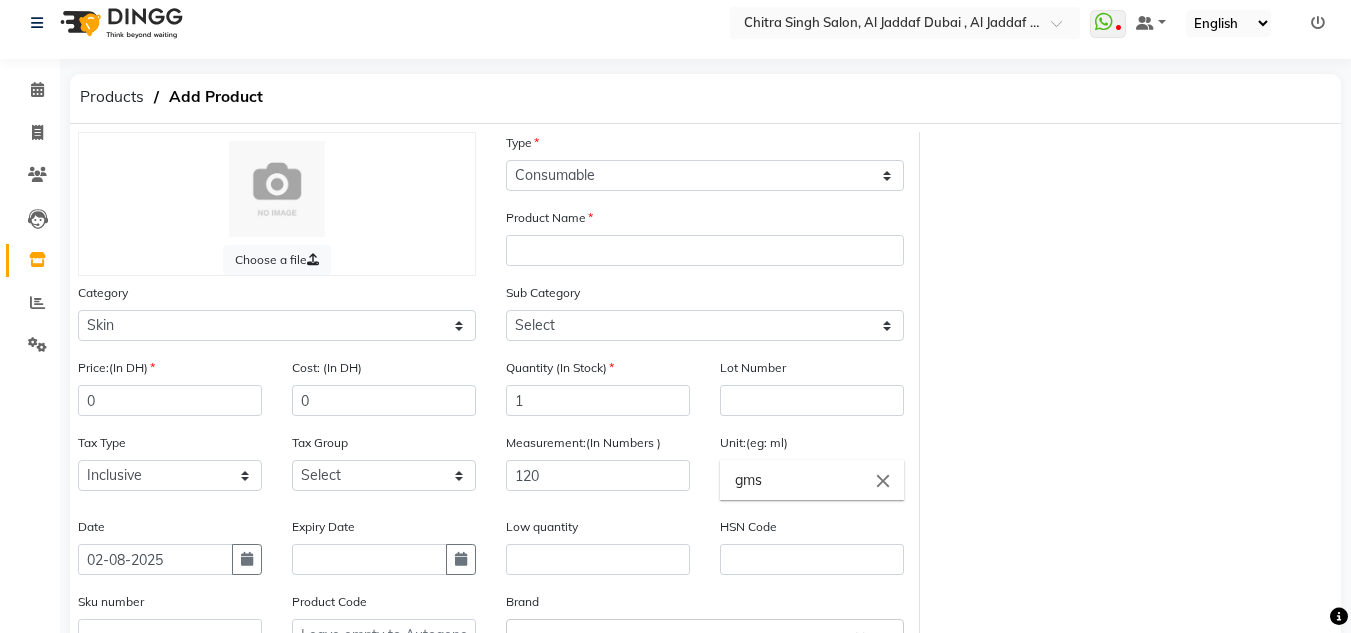 click on "Product Name" 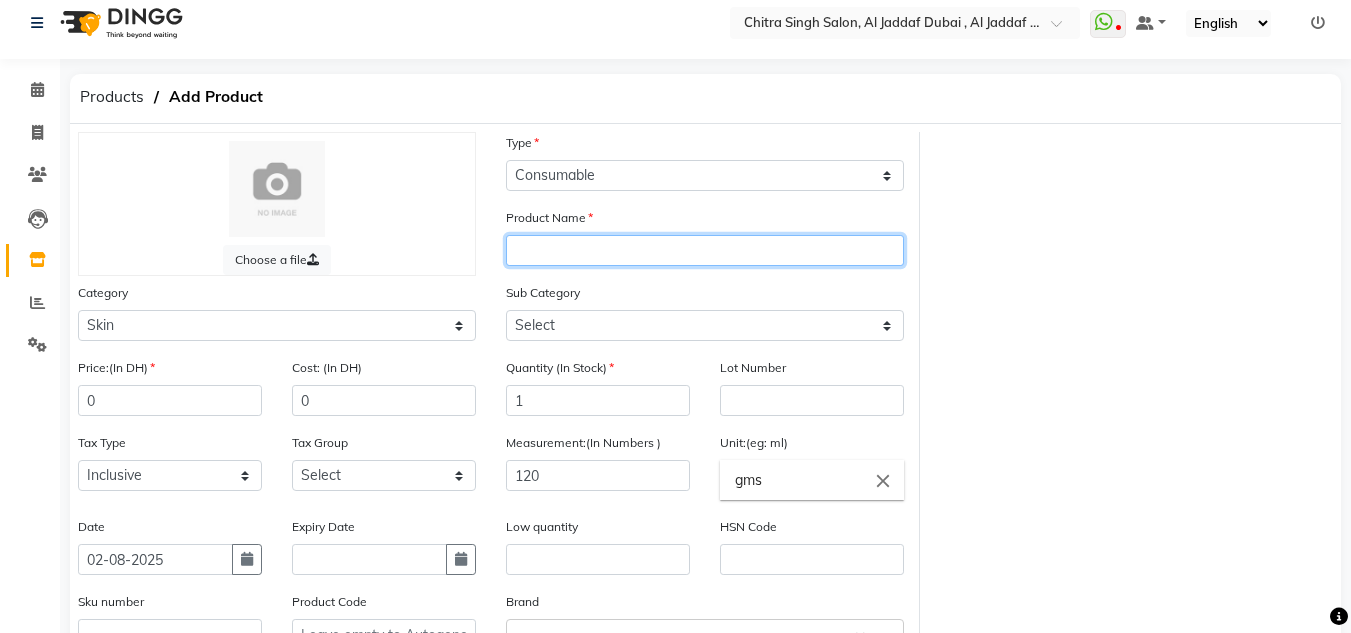drag, startPoint x: 589, startPoint y: 245, endPoint x: 582, endPoint y: 268, distance: 24.04163 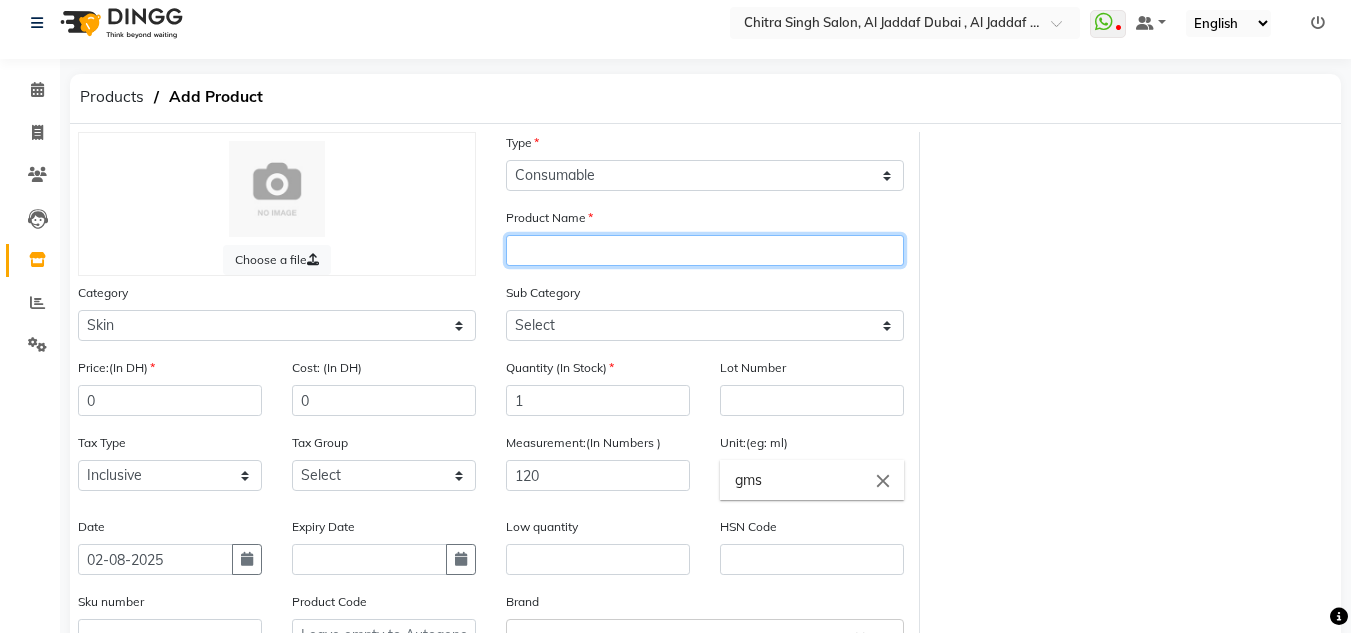 click 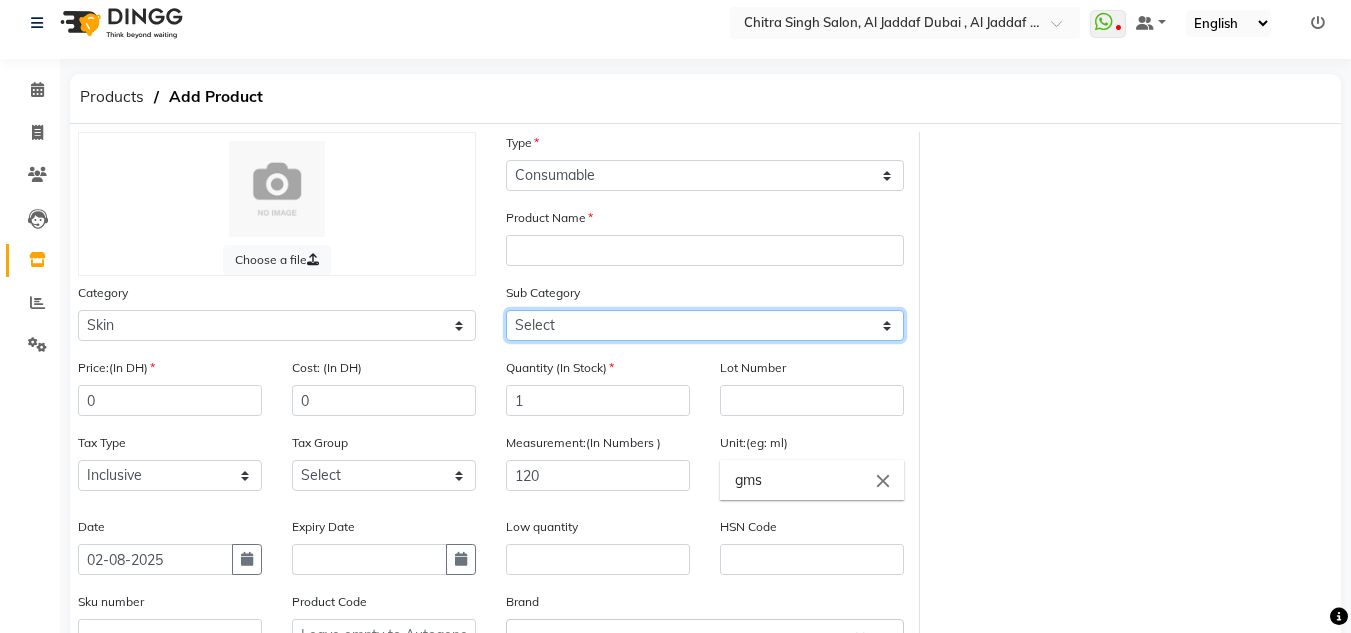 click on "Select Cleanser Facial Moisturiser Serum Toner Sun Care Masks Lip Care Eye Care Body Care Hand & Feet Kit & Combo Treatment Appliances Other Skin FRUIT CLEANSING Henna cone" 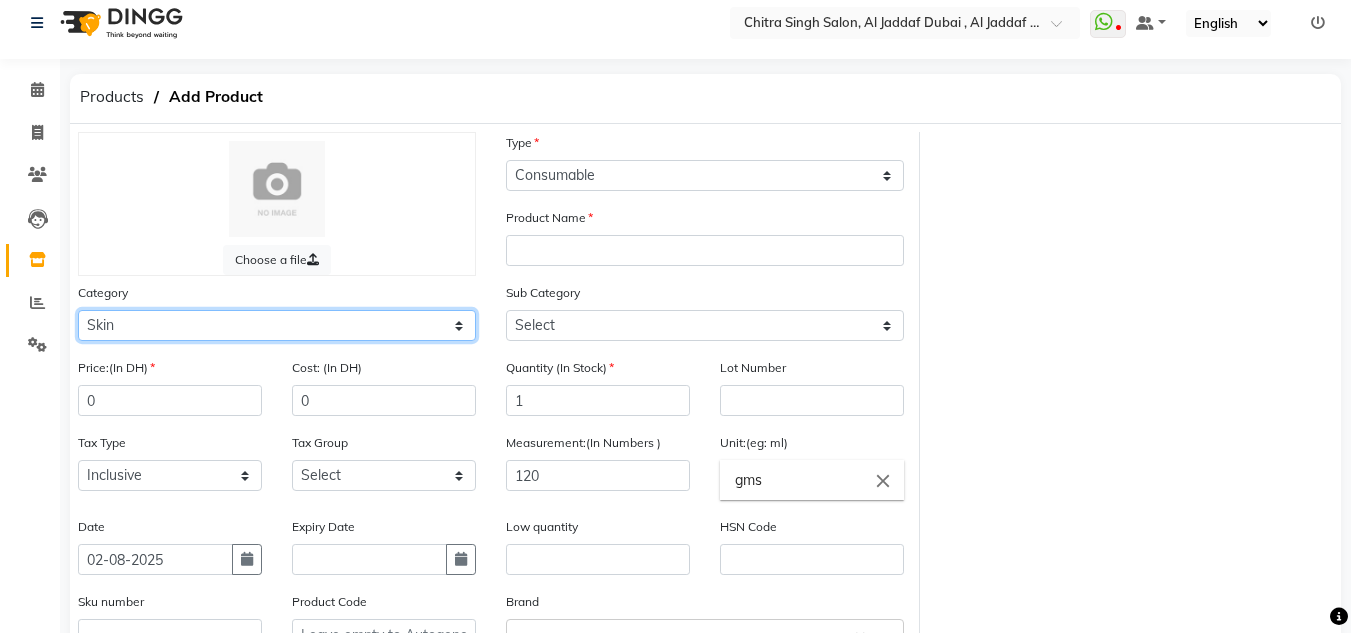 click on "Select Hair Skin Makeup Personal Care Appliances Beard Waxing Disposable Threading Hands and Feet Beauty Planet Botox Cadiveu Casmara Cheryls Olaplex GOWN Other" 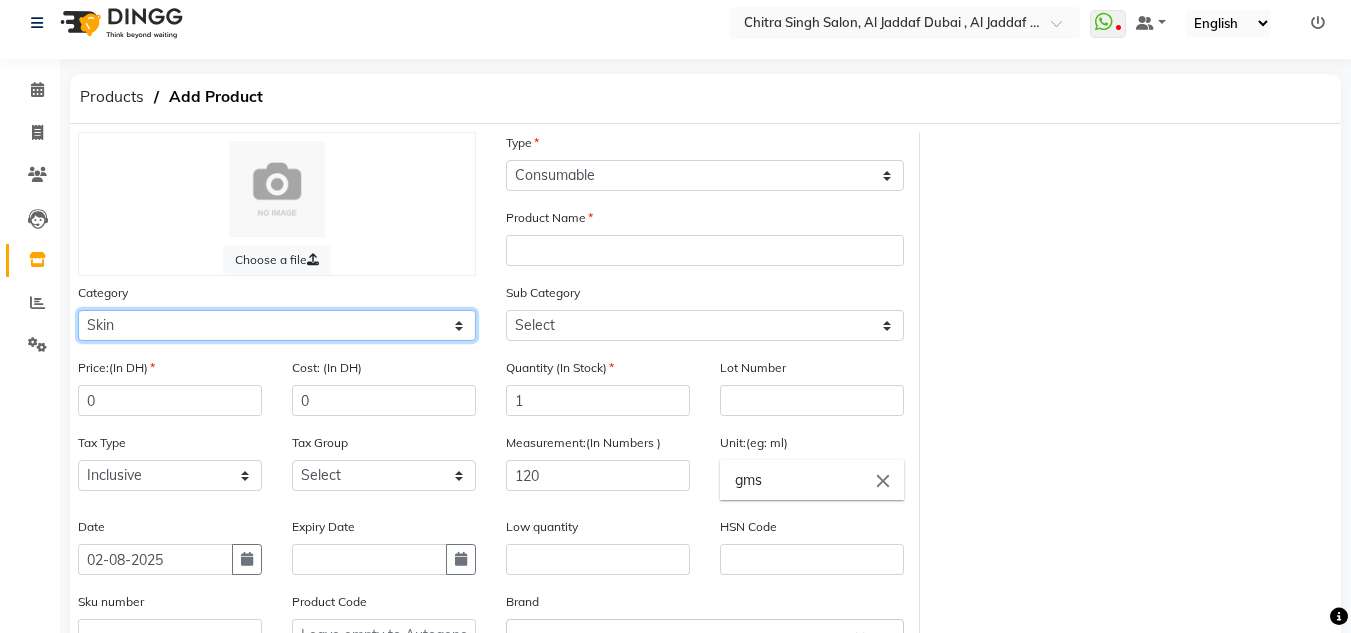 select on "462401800" 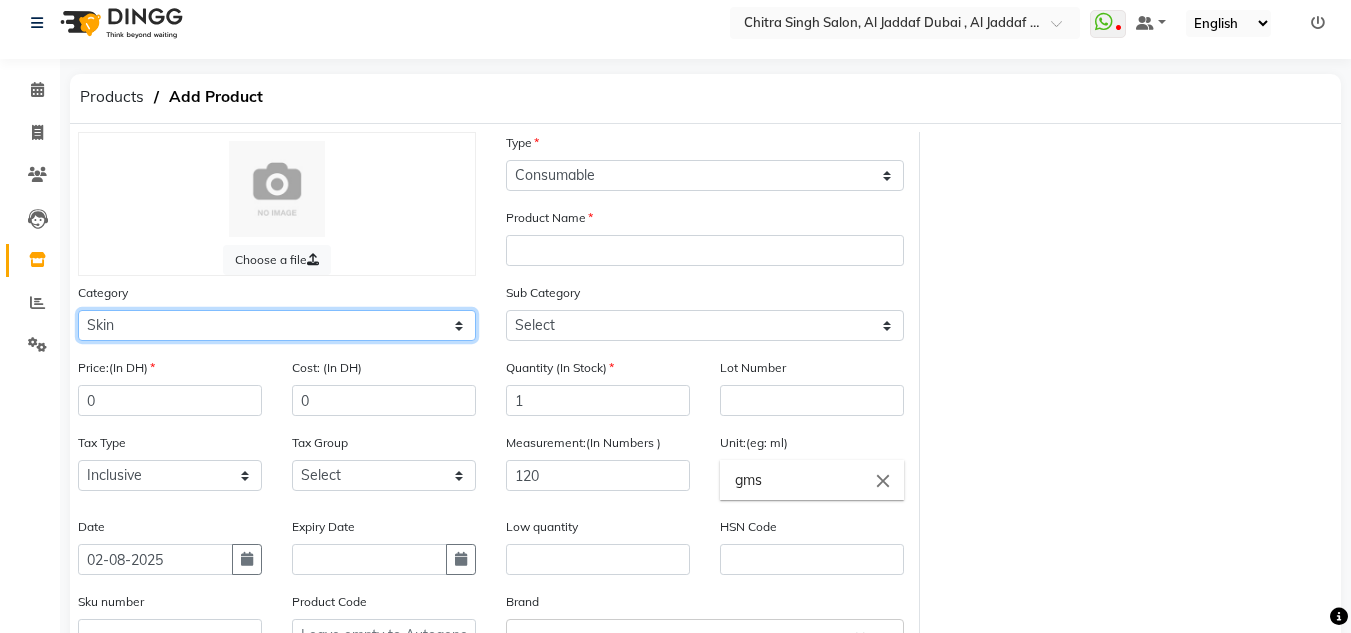click on "Select Hair Skin Makeup Personal Care Appliances Beard Waxing Disposable Threading Hands and Feet Beauty Planet Botox Cadiveu Casmara Cheryls Olaplex GOWN Other" 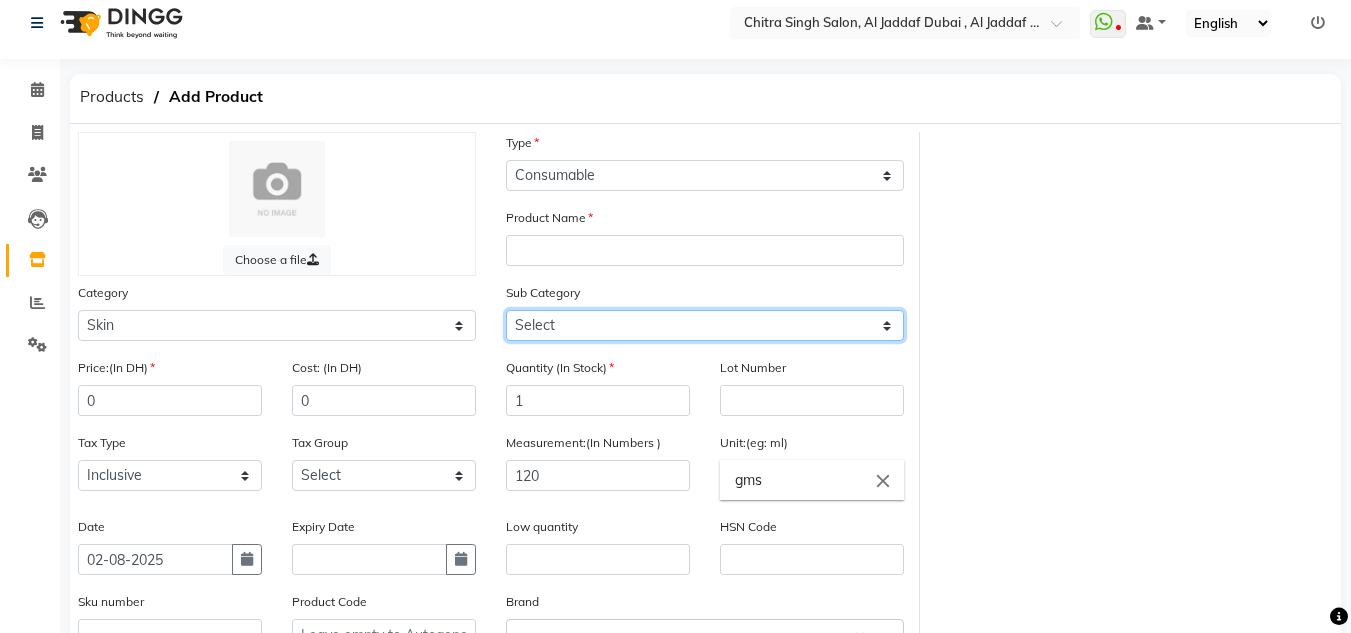 click on "Select Honey Liposoulable Brazilian Pre Post Massage Cream Strips Appliances Brazilian Other" 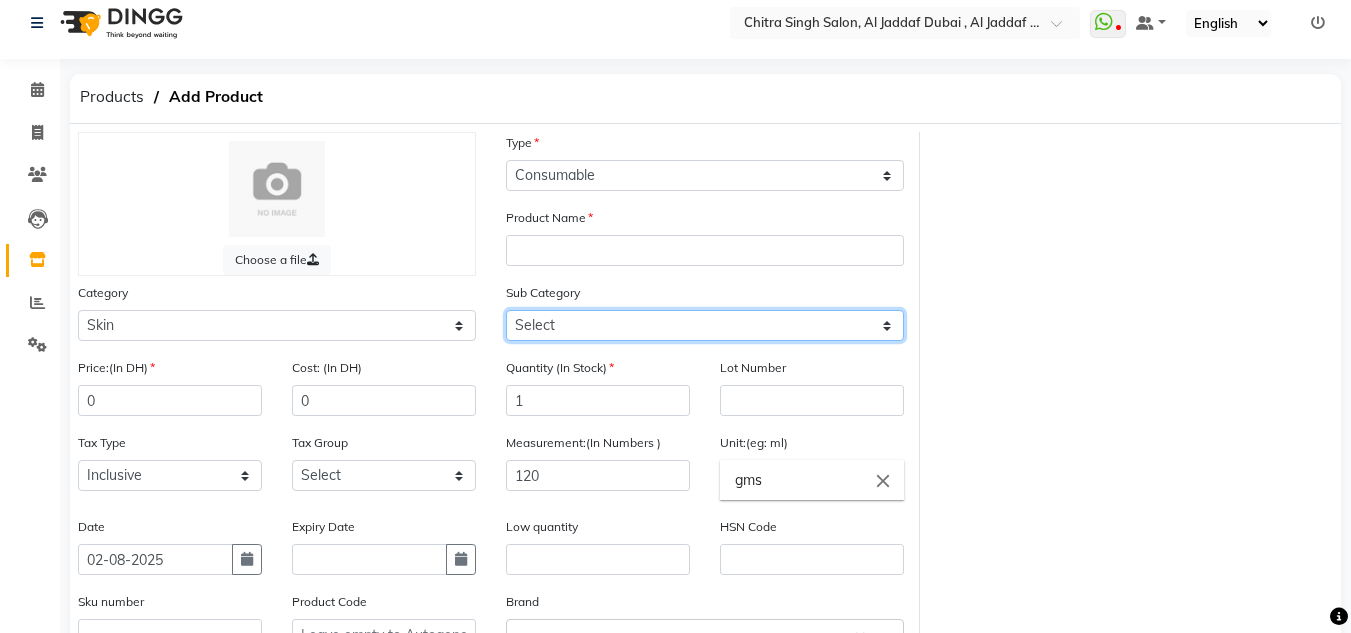 select on "462401809" 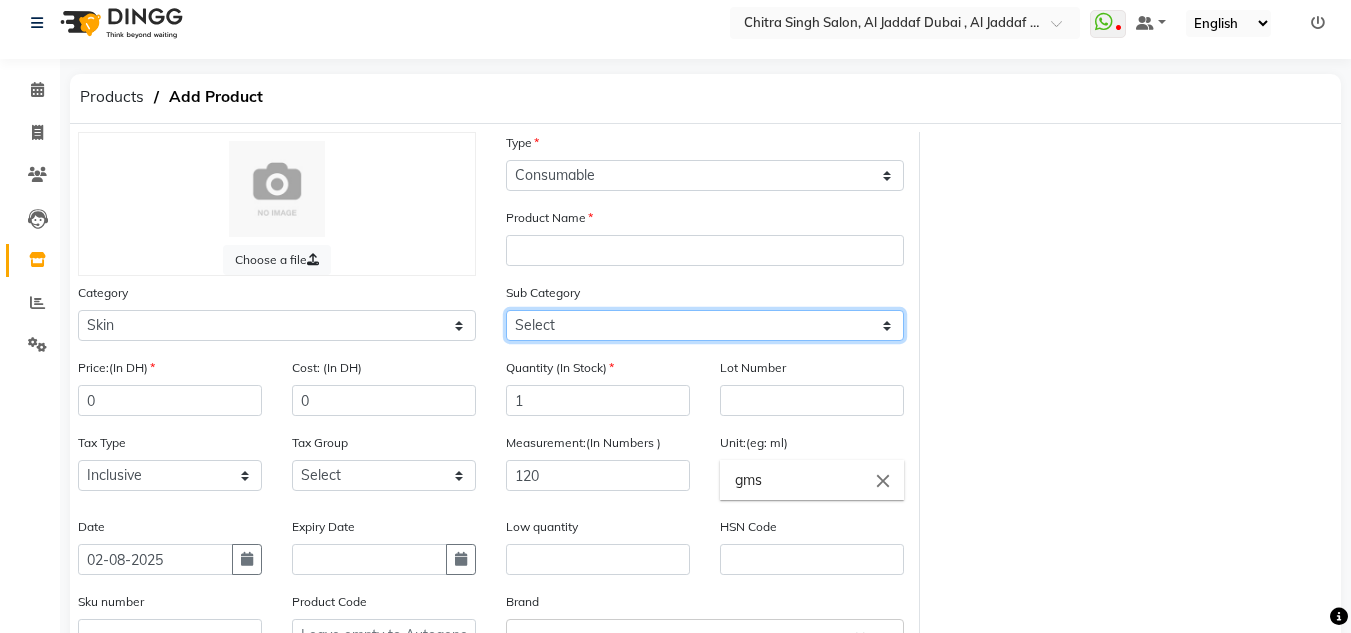 click on "Select Honey Liposoulable Brazilian Pre Post Massage Cream Strips Appliances Brazilian Other" 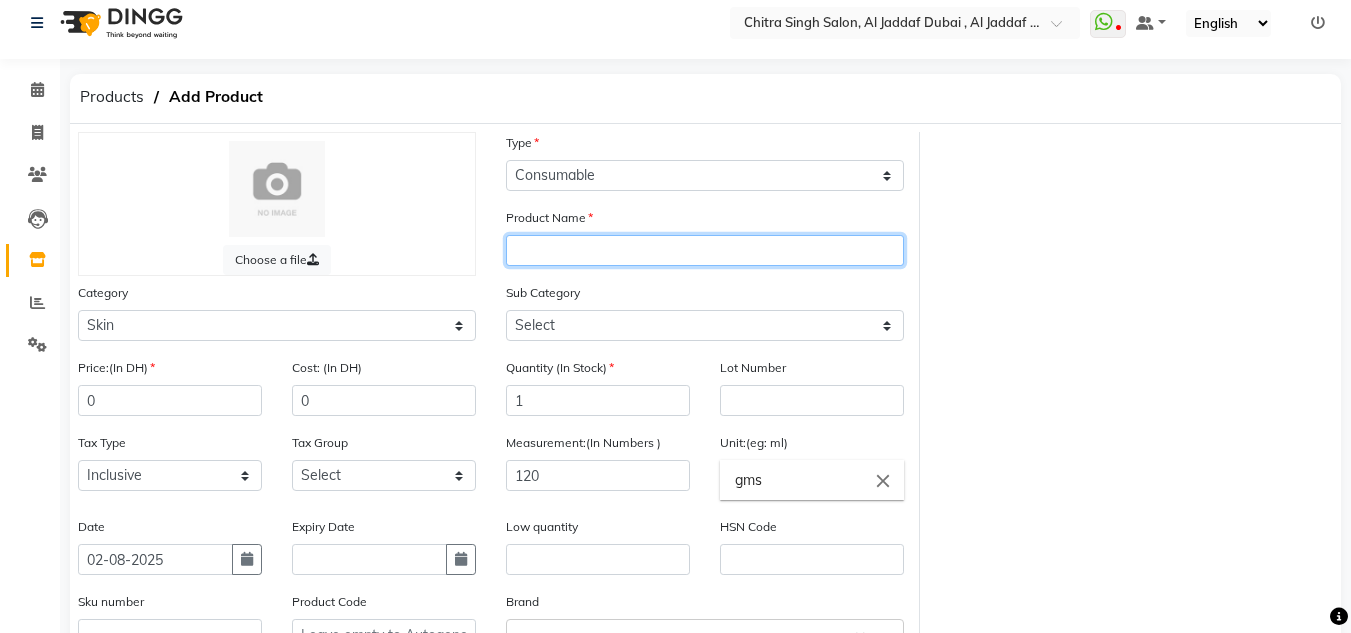 click 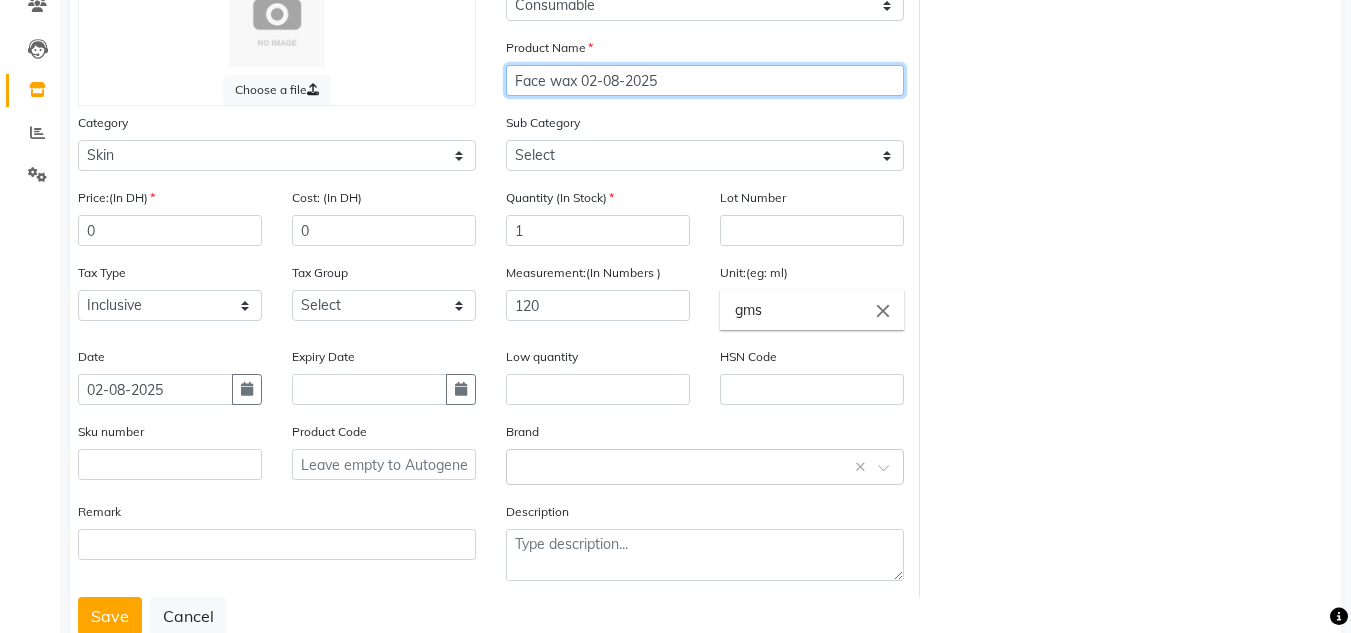 scroll, scrollTop: 213, scrollLeft: 0, axis: vertical 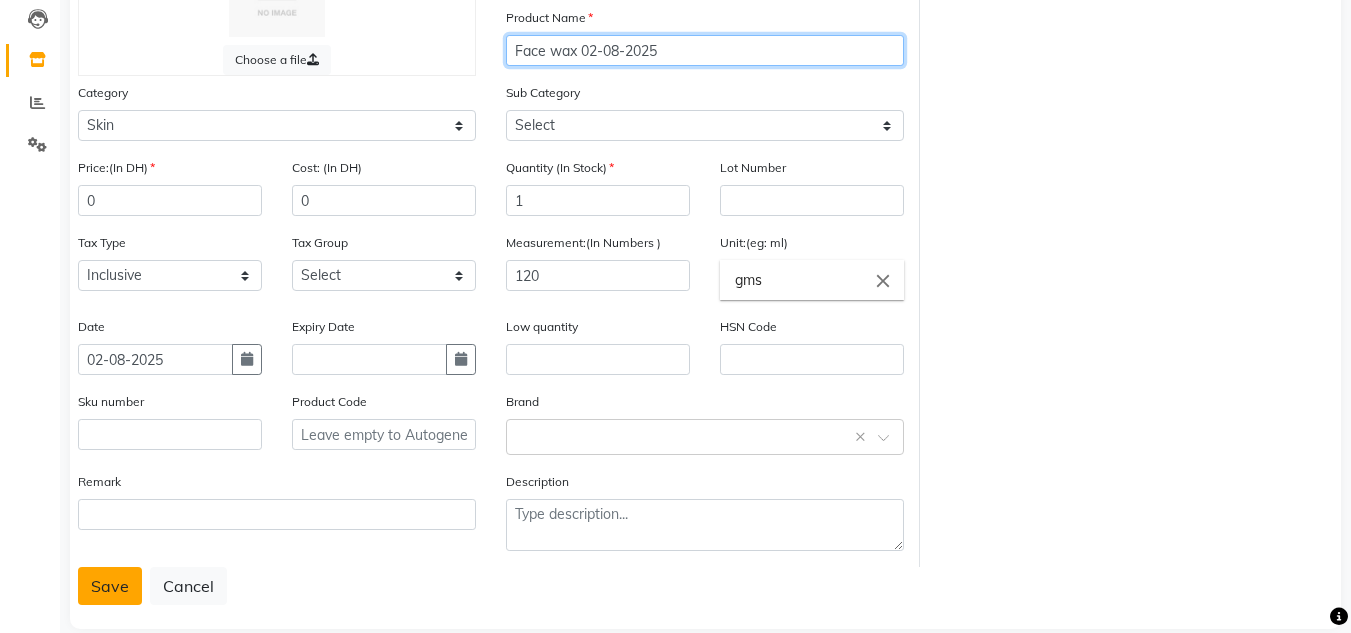 type on "Face wax 02-08-2025" 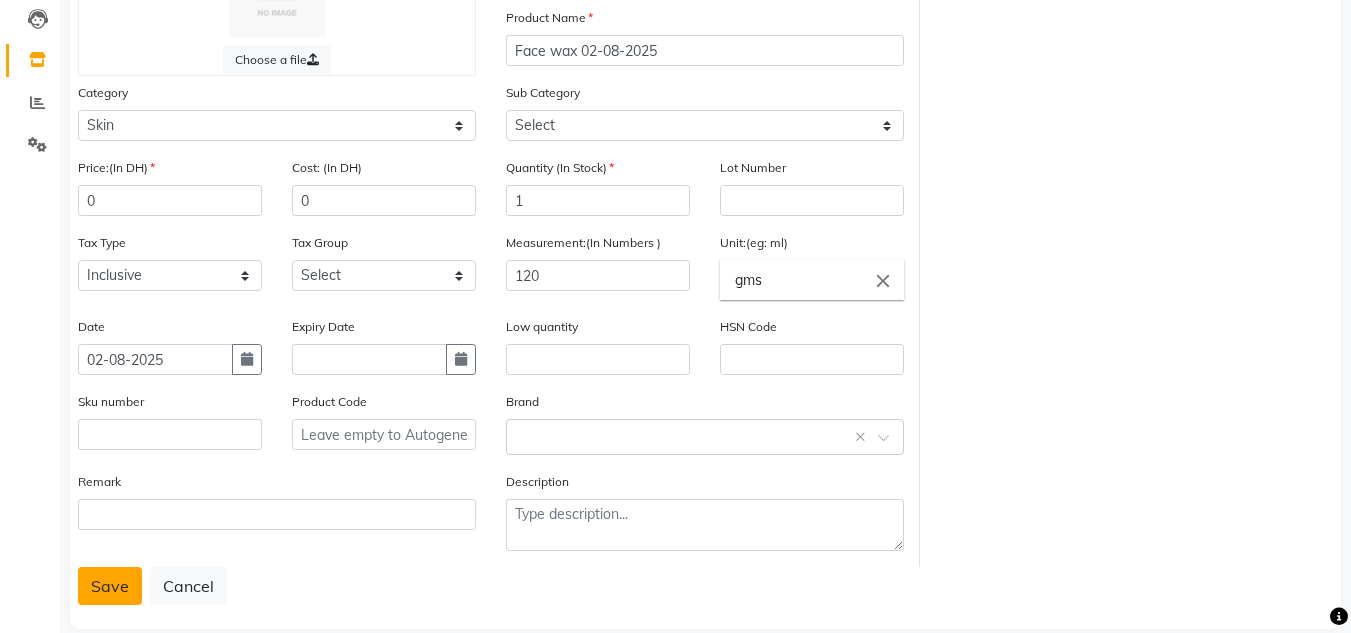 click on "Save" 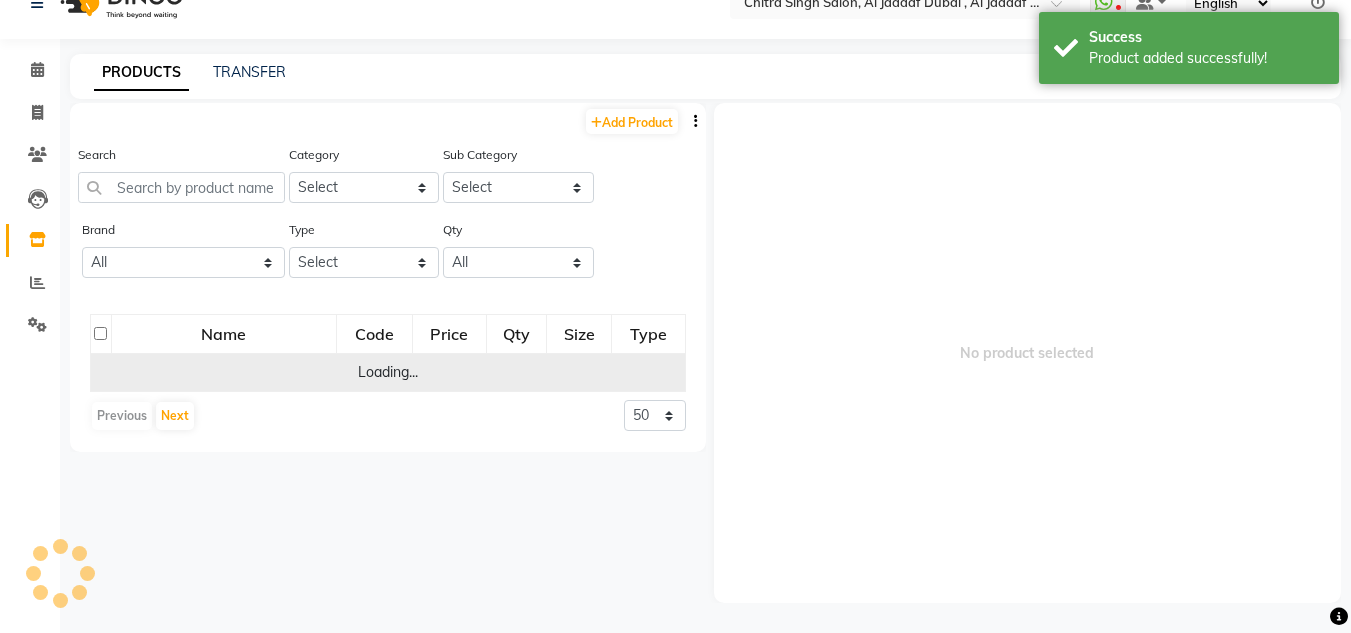 scroll, scrollTop: 33, scrollLeft: 0, axis: vertical 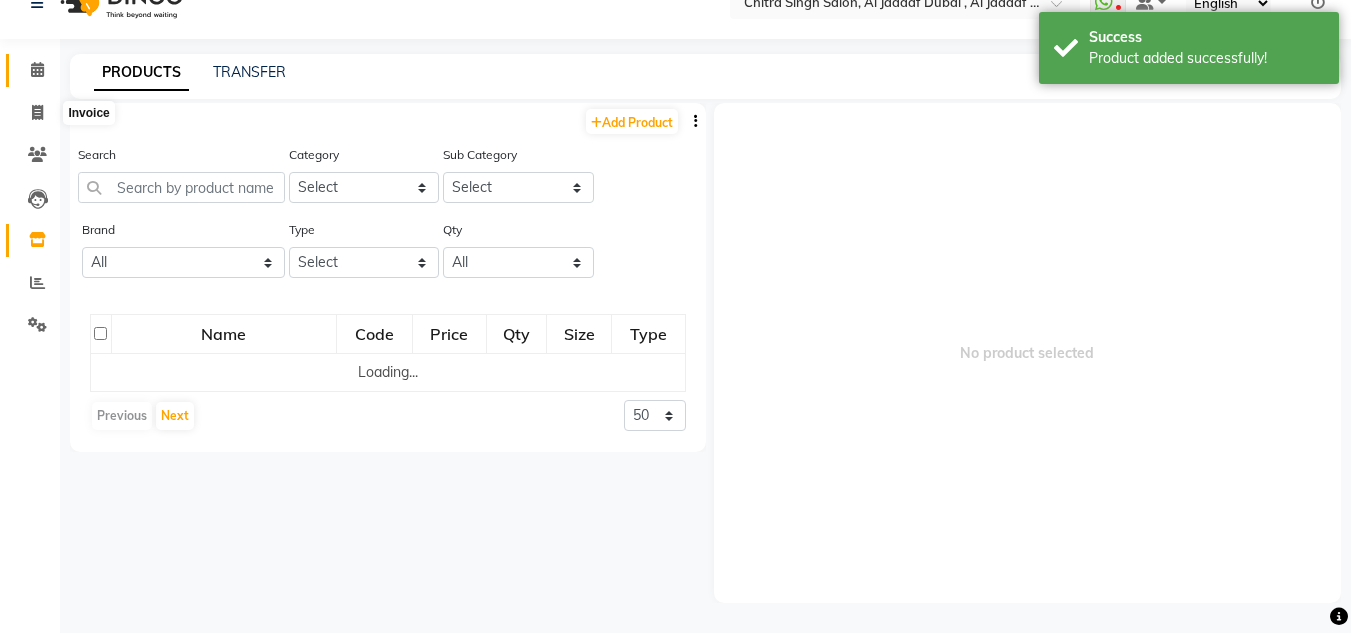 click on "Calendar" 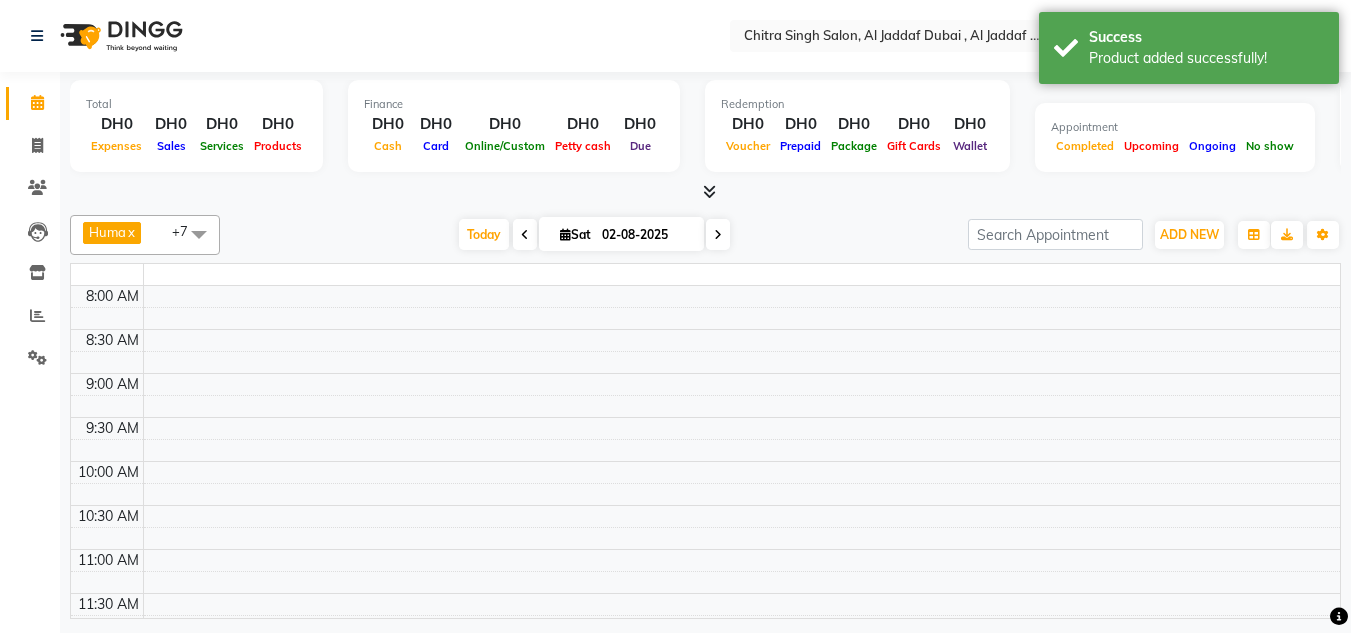 scroll, scrollTop: 0, scrollLeft: 0, axis: both 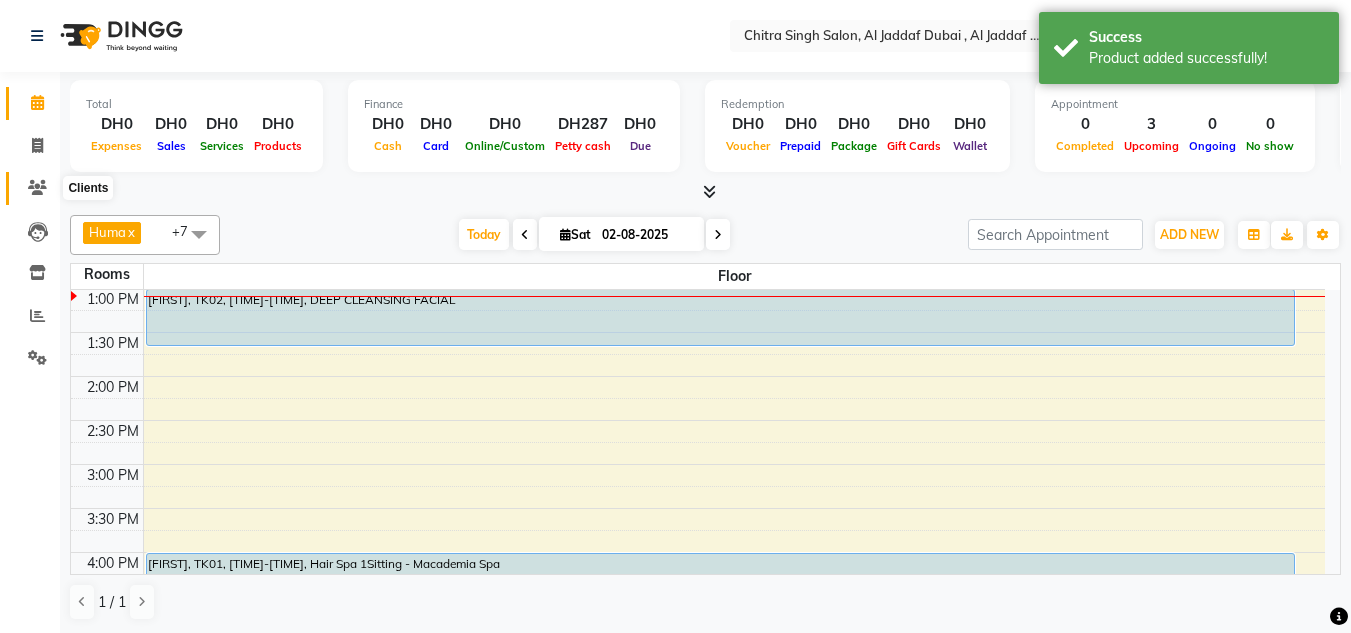 click 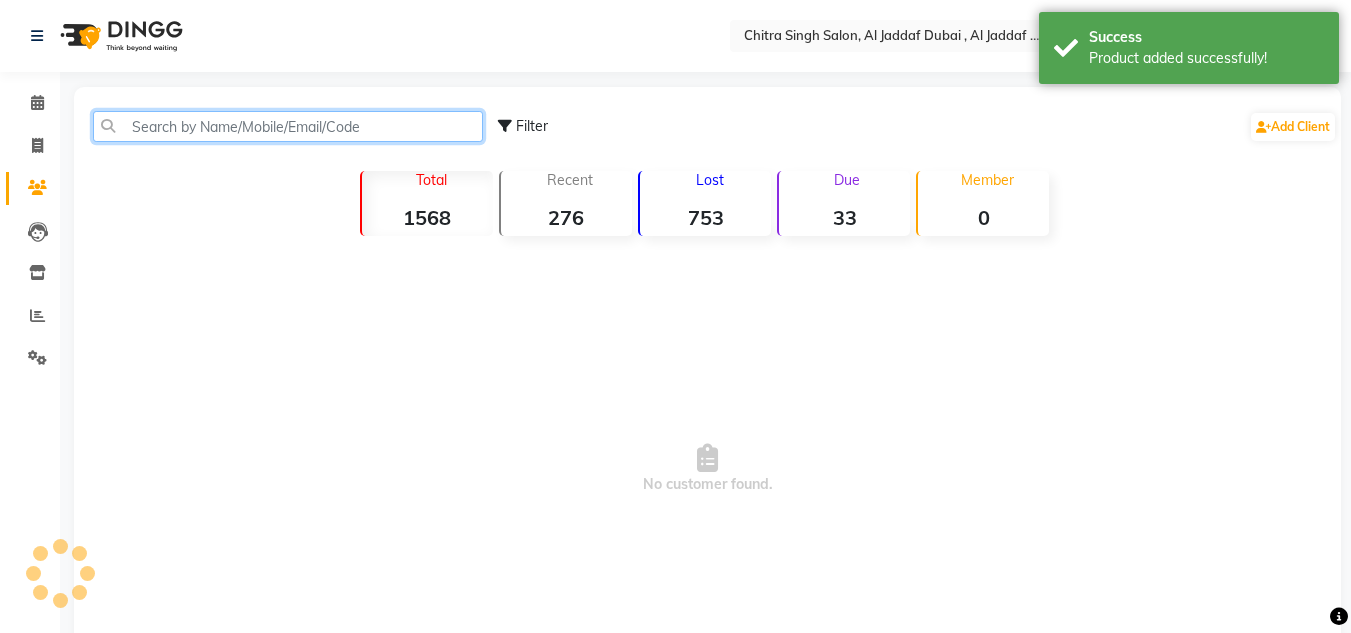 click 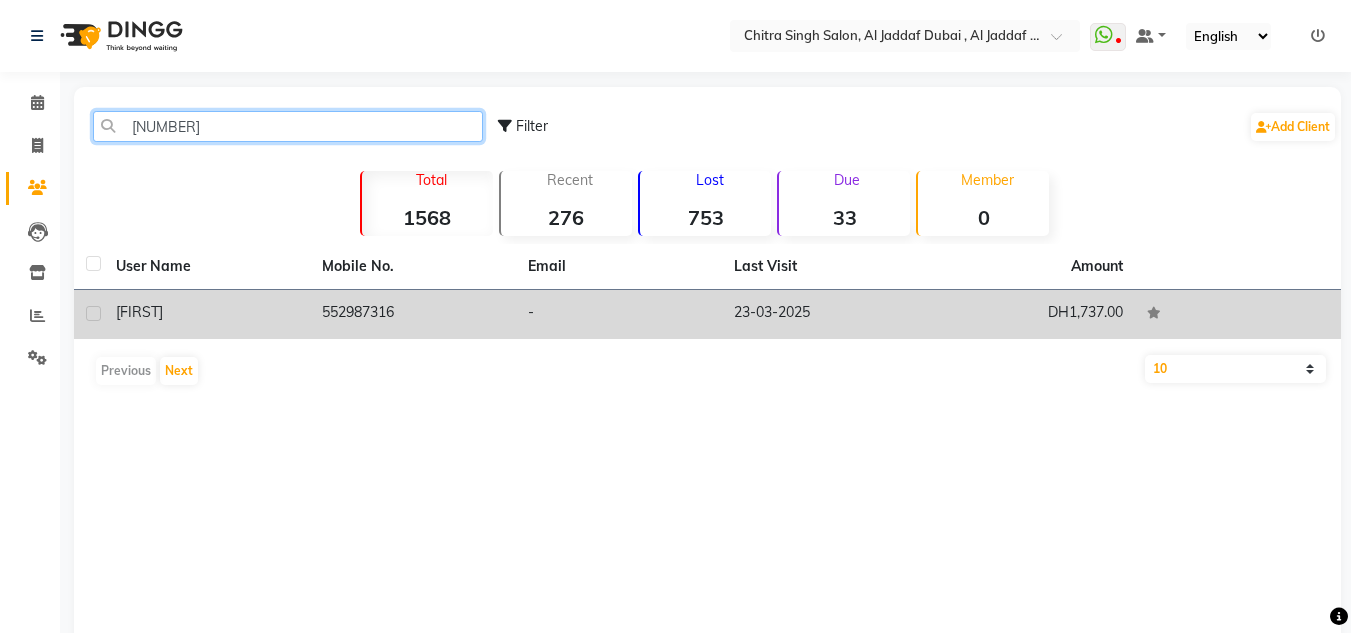 type on "[PHONE]" 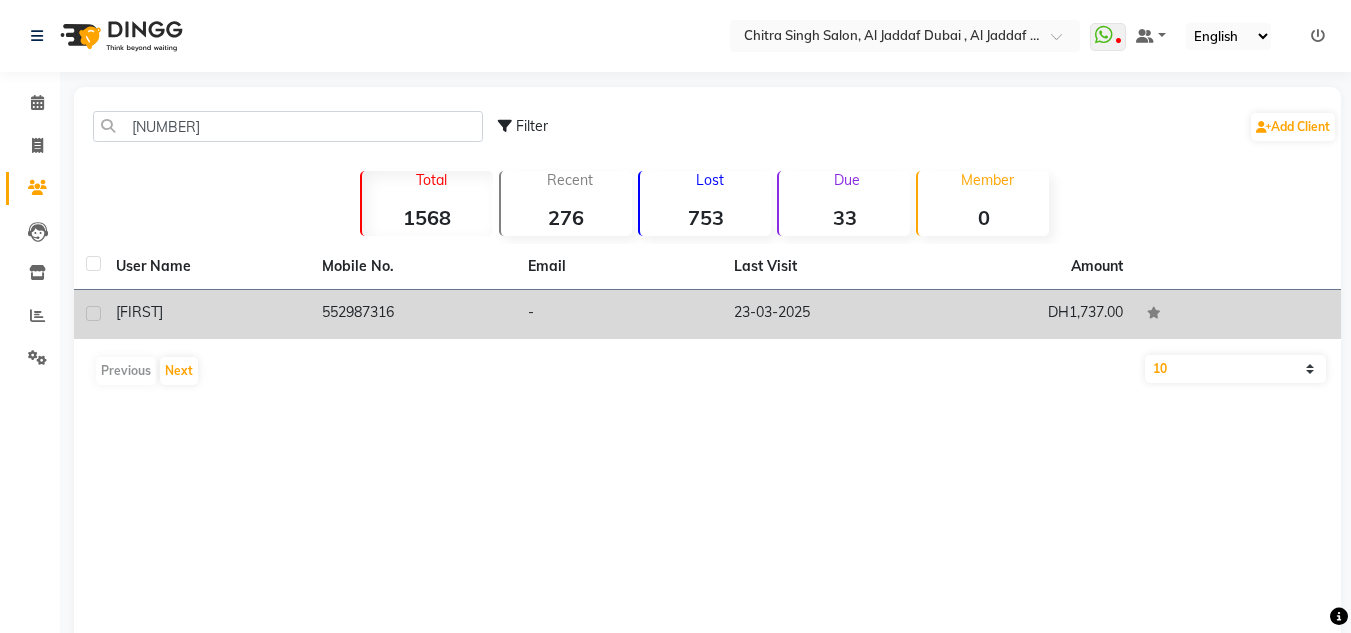 click on "-" 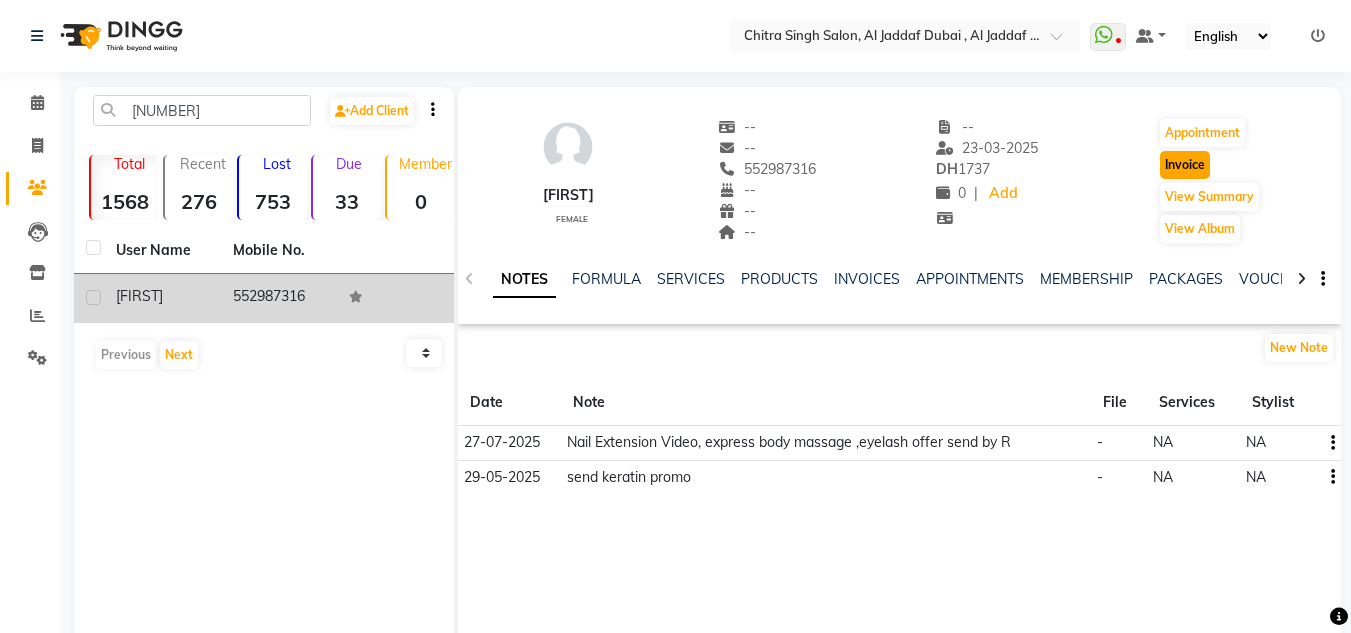 click on "Invoice" 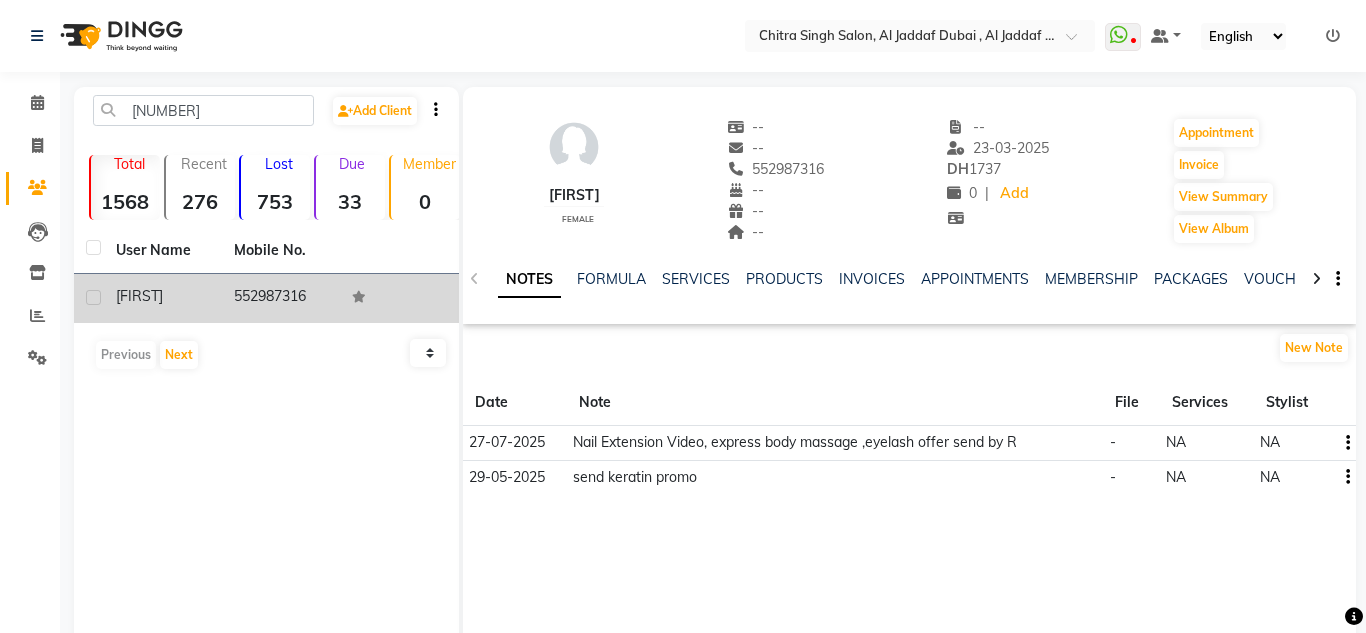 select on "service" 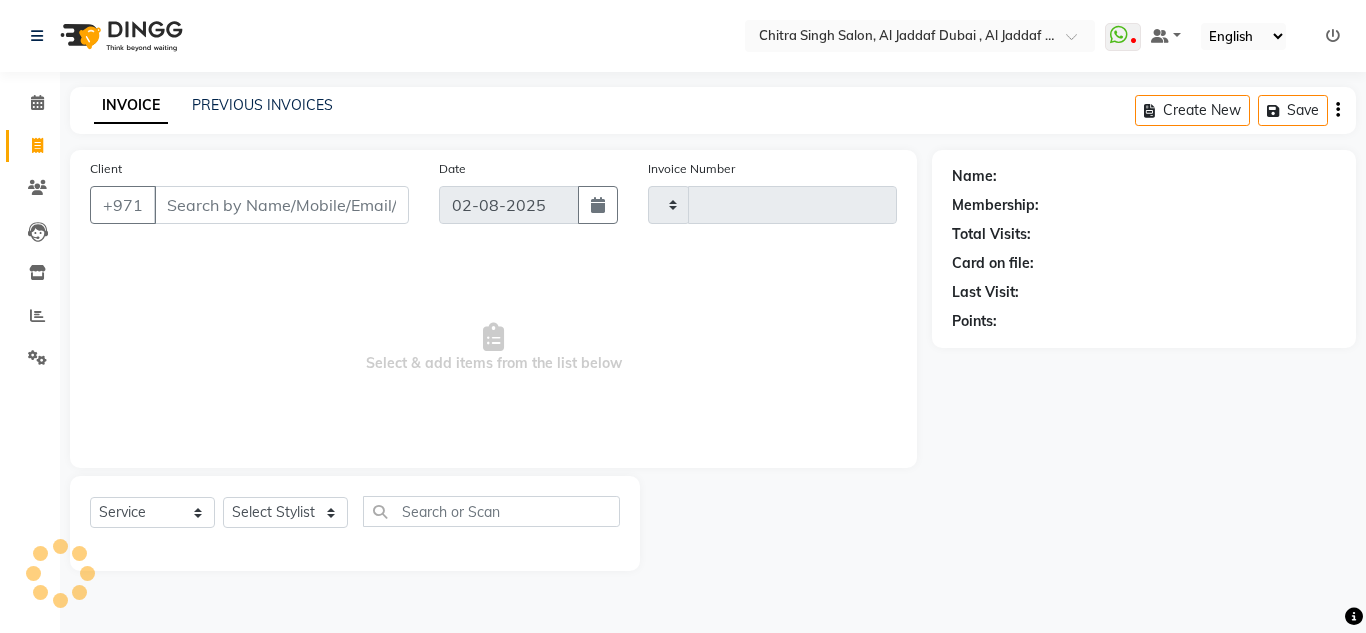 type on "1055" 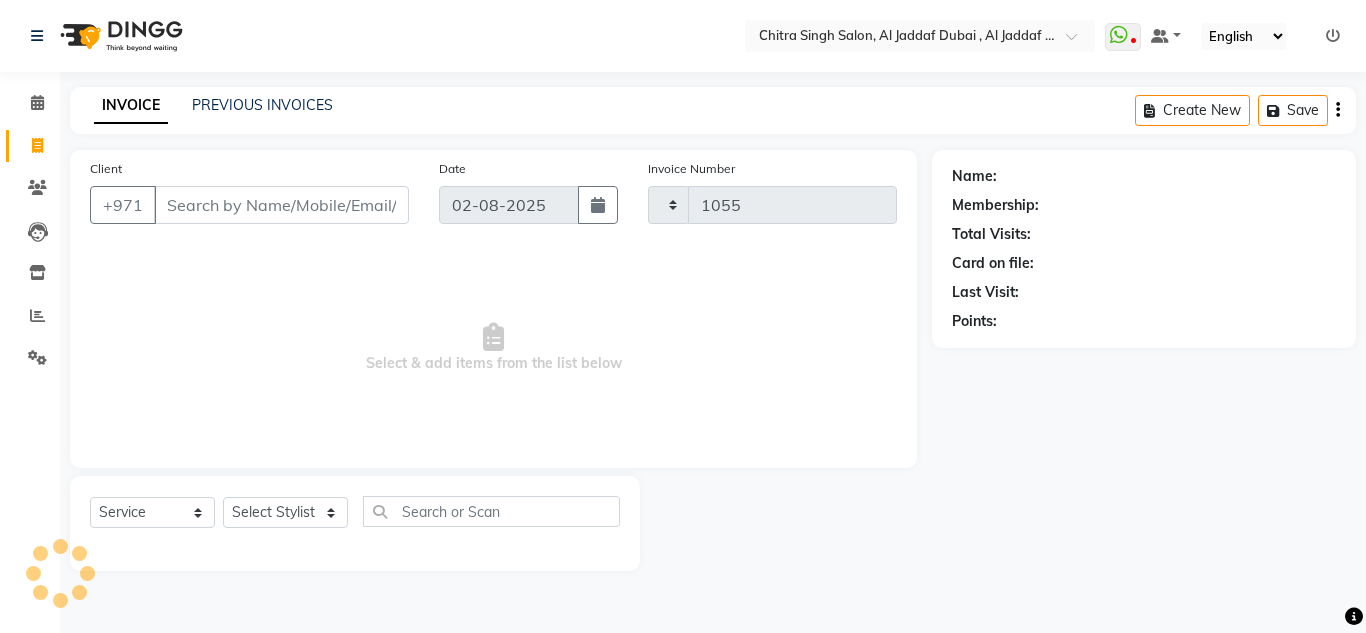 select on "4069" 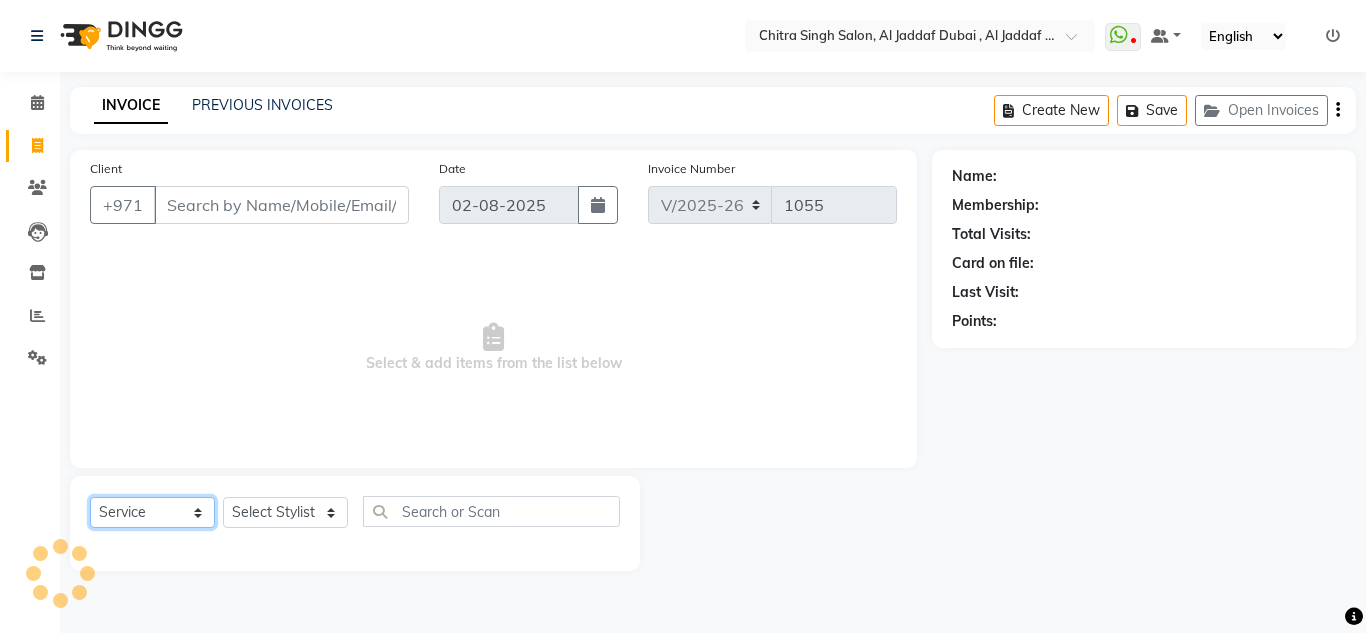 click on "Select  Service  Product  Membership  Package Voucher Prepaid Gift Card" 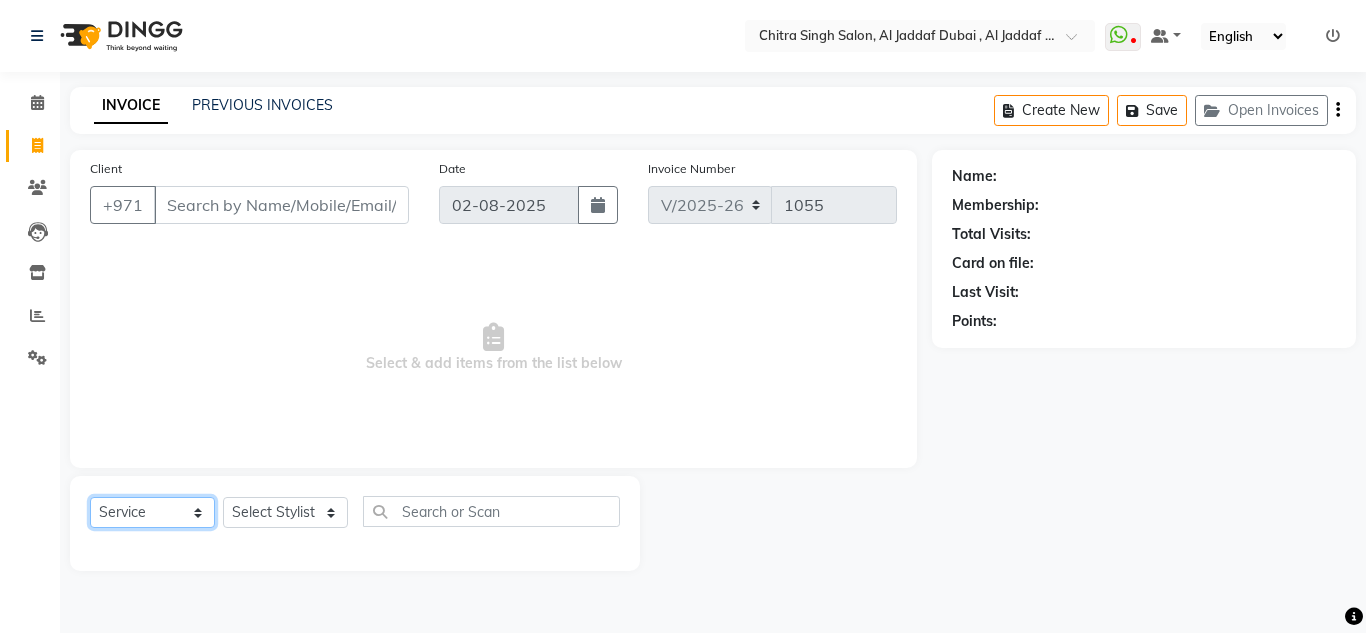 type on "552987316" 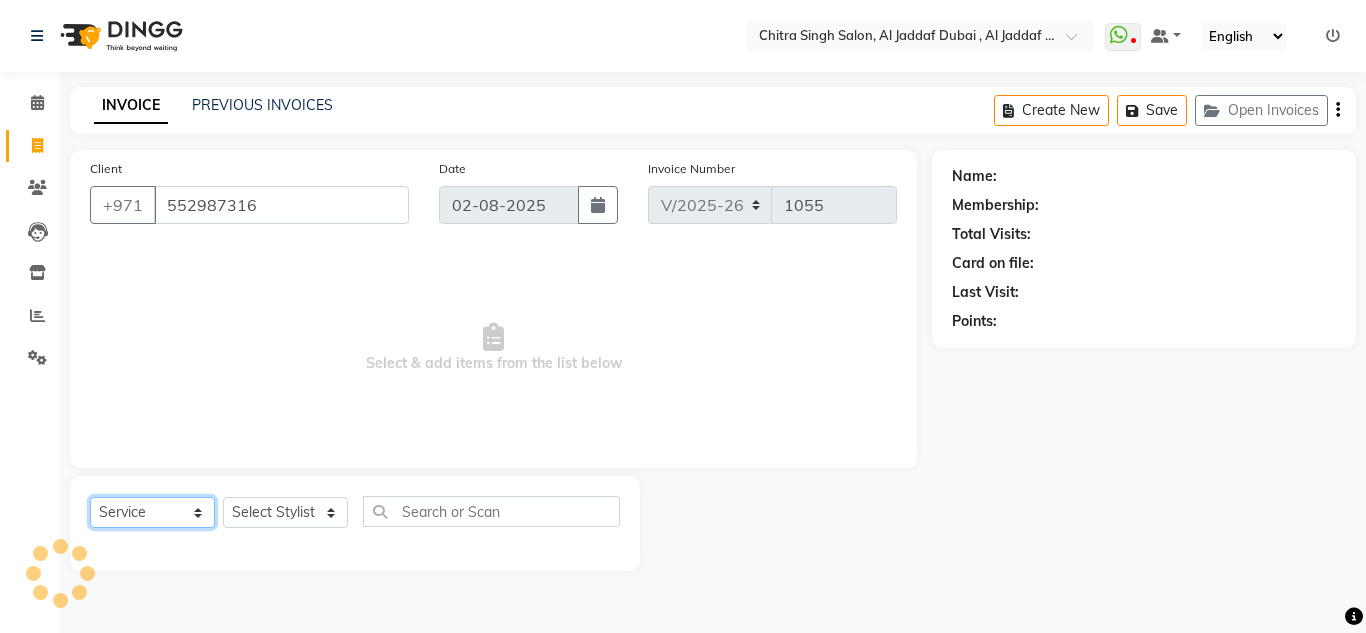 select on "package" 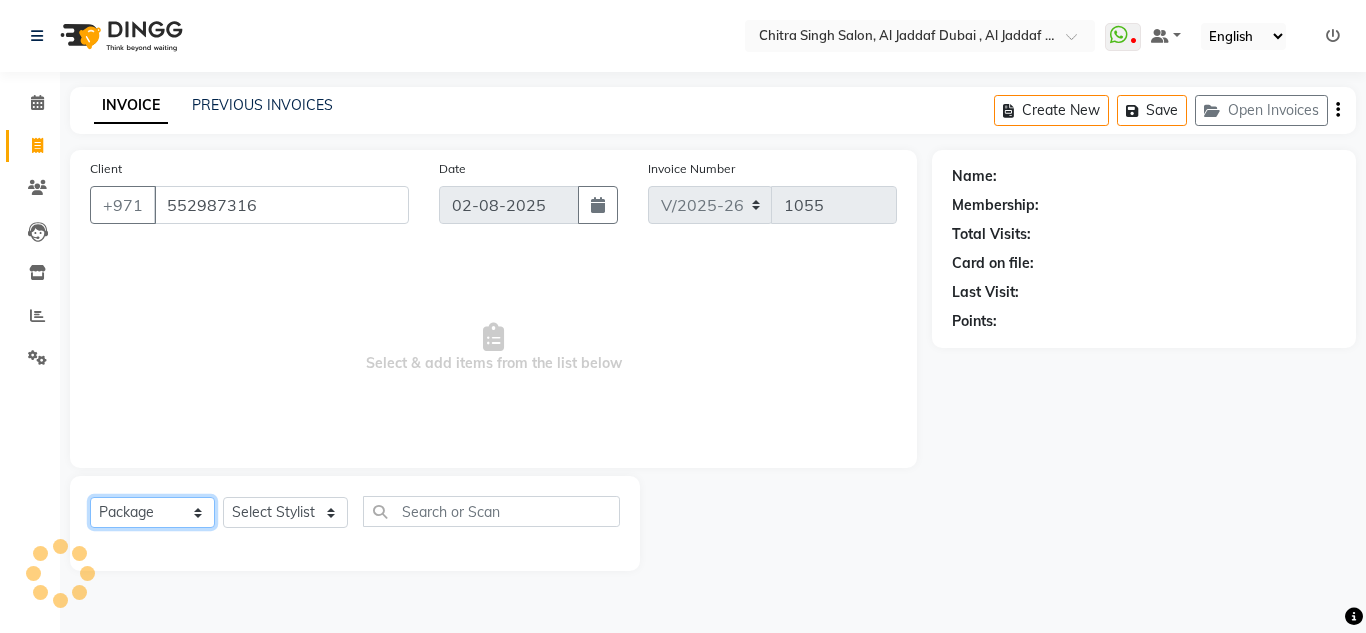 click on "Select  Service  Product  Membership  Package Voucher Prepaid Gift Card" 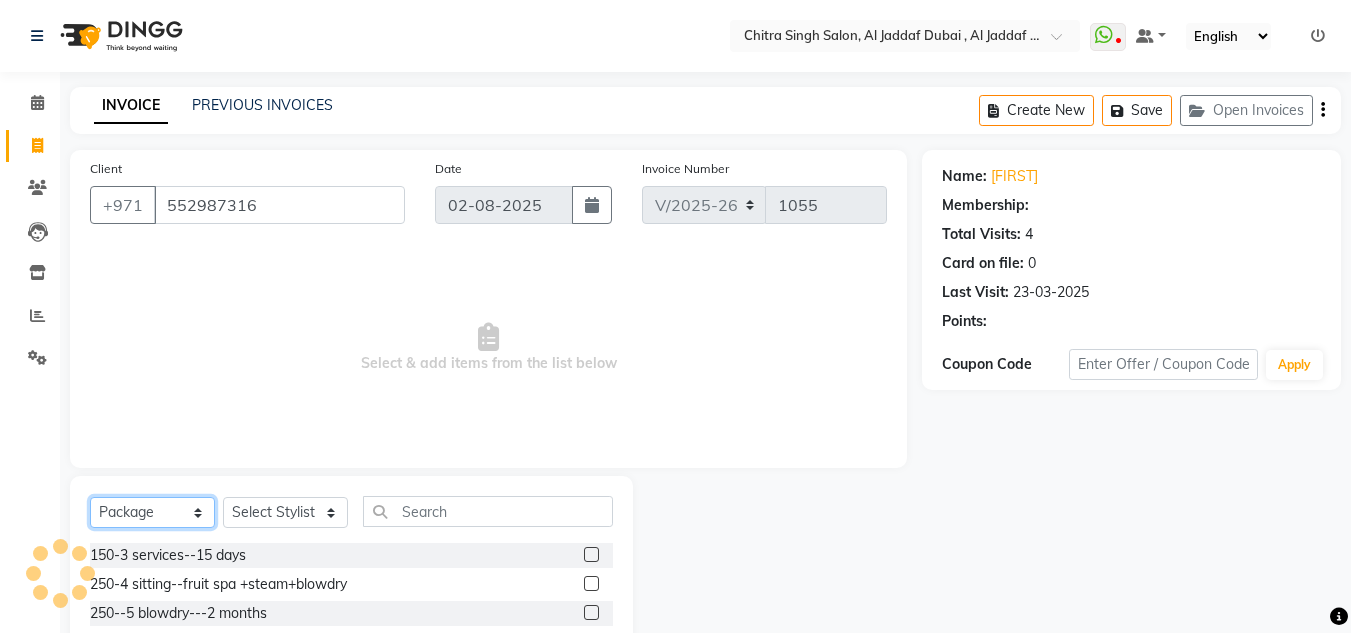 select on "1: Object" 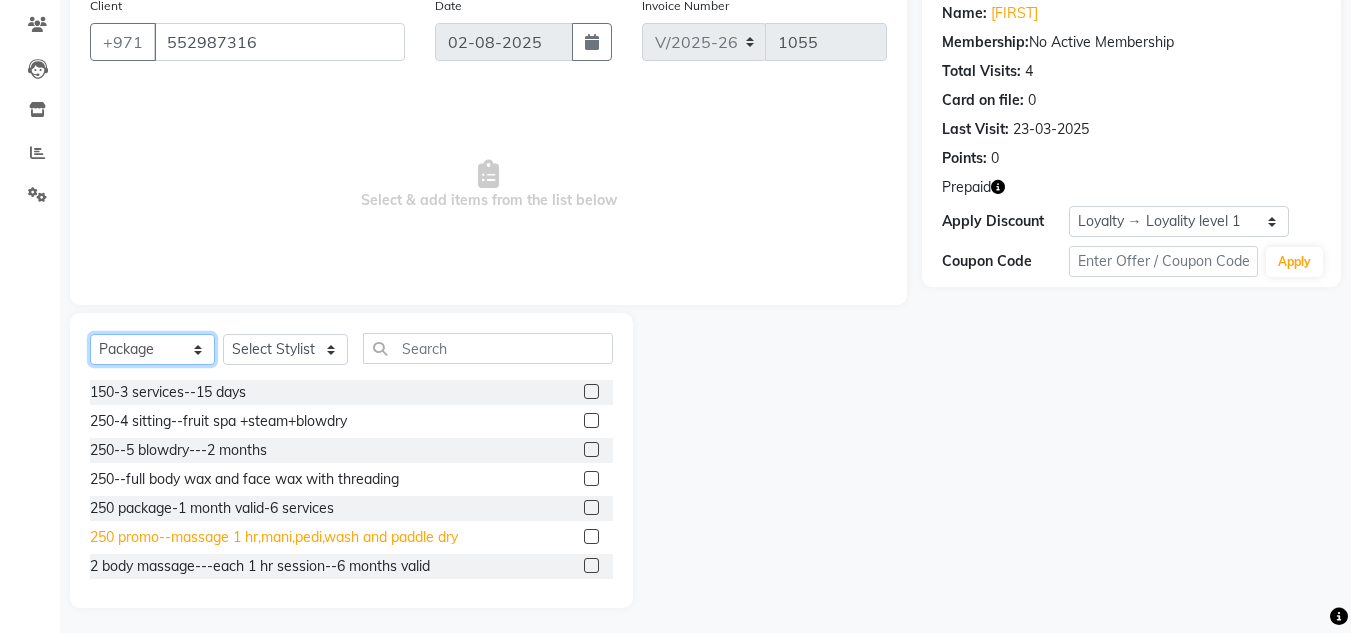 scroll, scrollTop: 168, scrollLeft: 0, axis: vertical 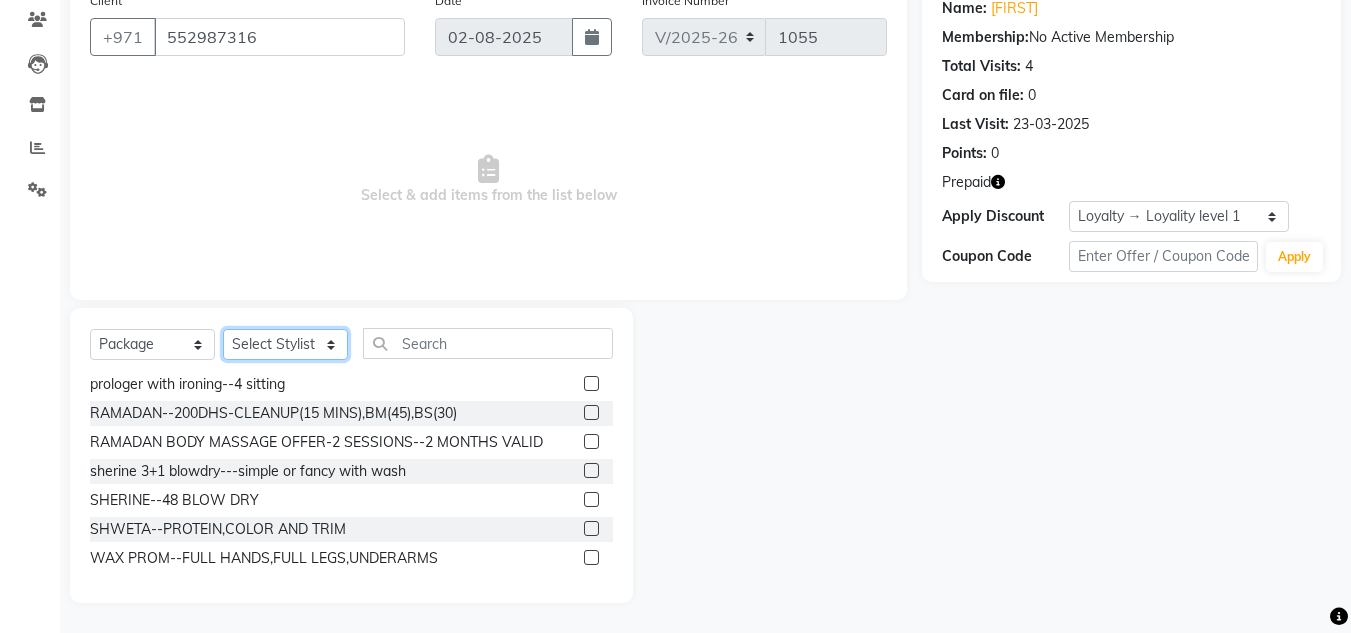 click on "Select Stylist Huma Iqbal Kabita Management Riba Sales person Srijana trial lady" 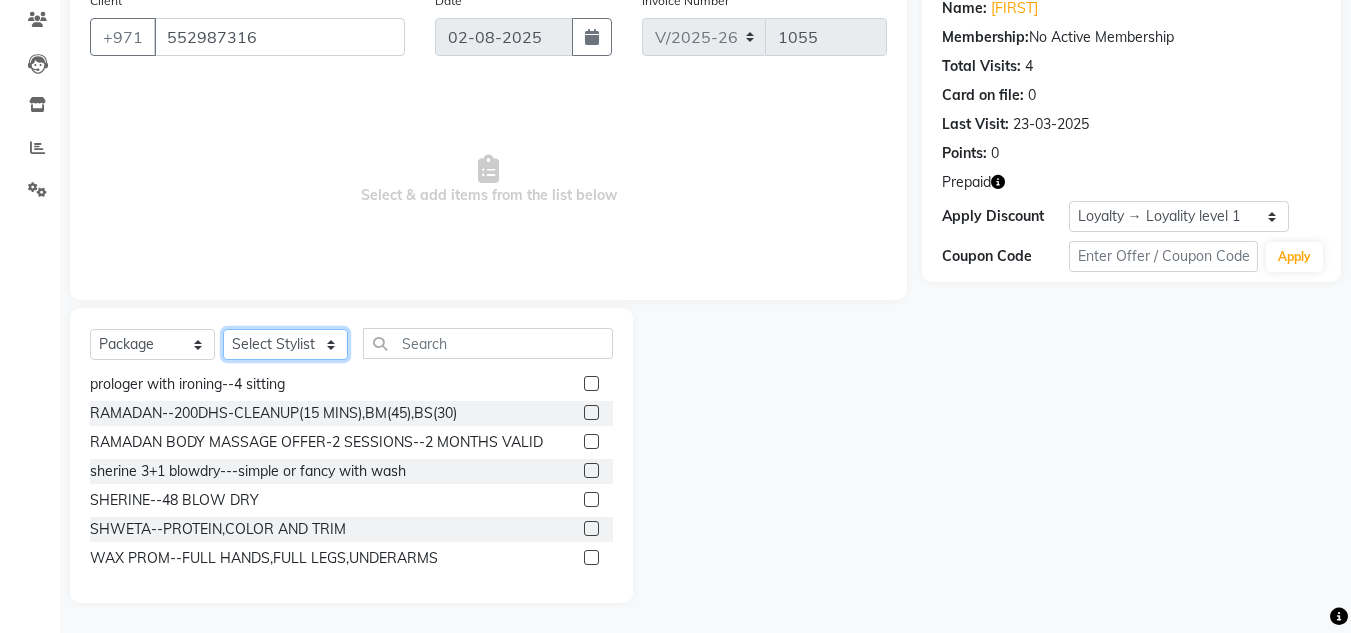 select on "86370" 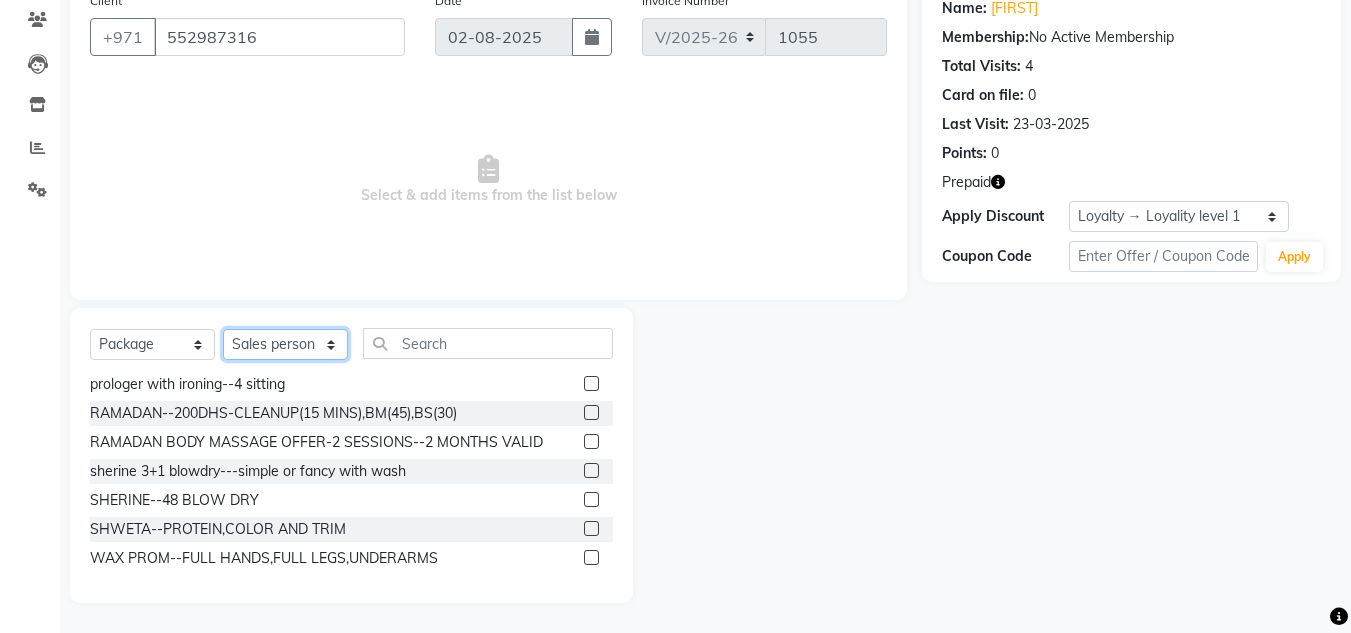 click on "Select Stylist Huma Iqbal Kabita Management Riba Sales person Srijana trial lady" 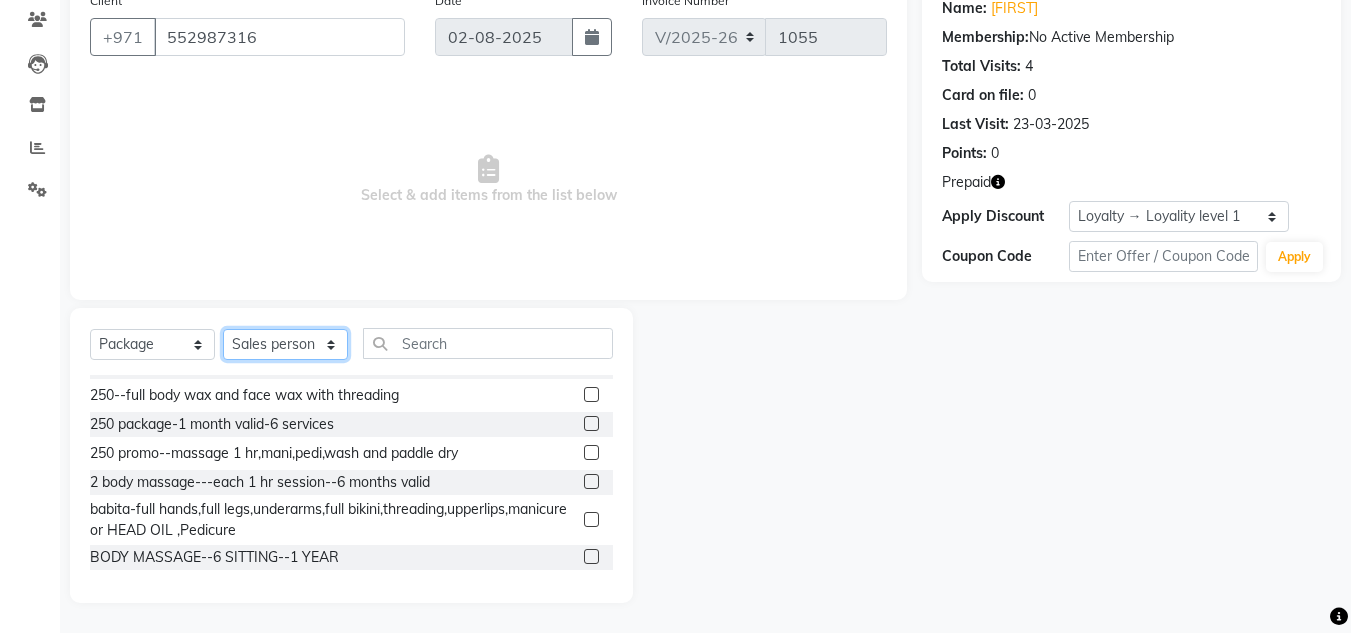 scroll, scrollTop: 0, scrollLeft: 0, axis: both 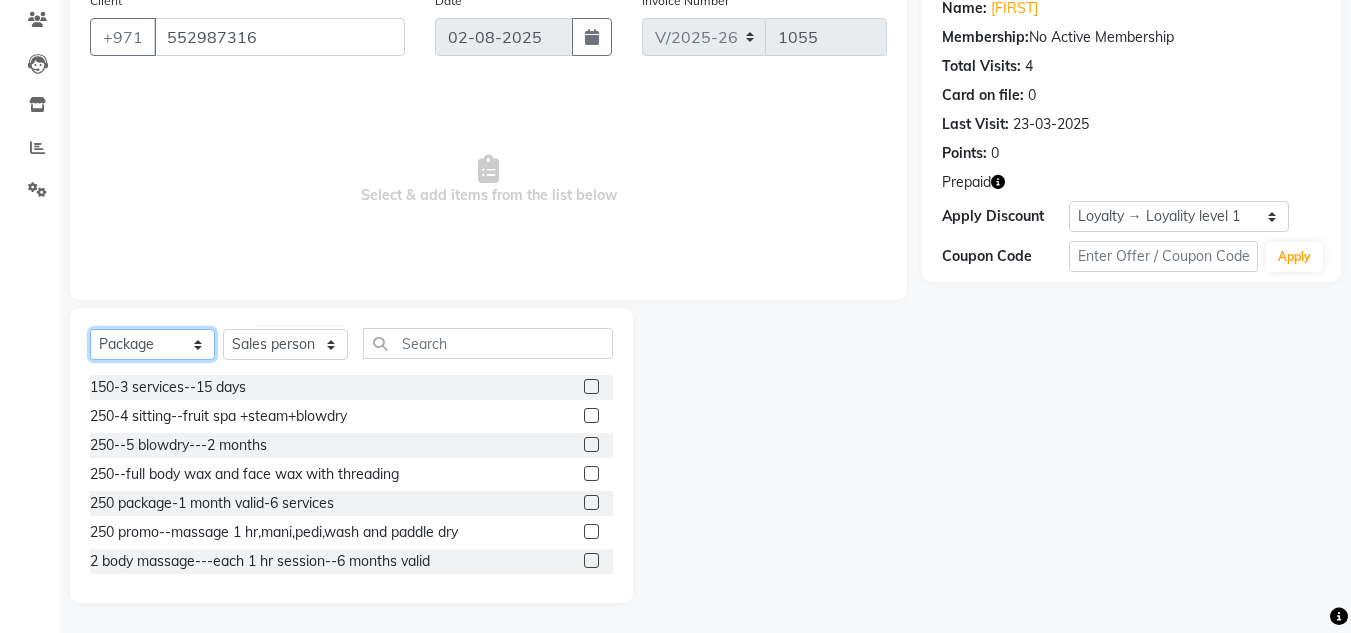 click on "Select  Service  Product  Membership  Package Voucher Prepaid Gift Card" 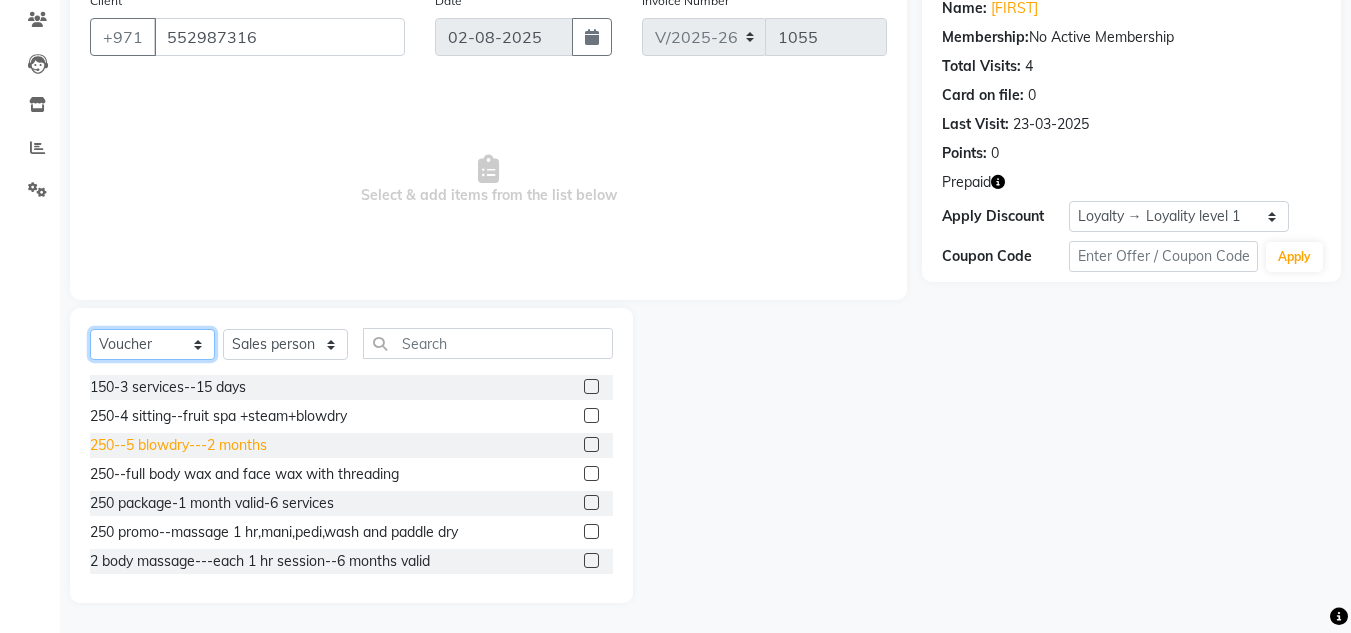 click on "Select  Service  Product  Membership  Package Voucher Prepaid Gift Card" 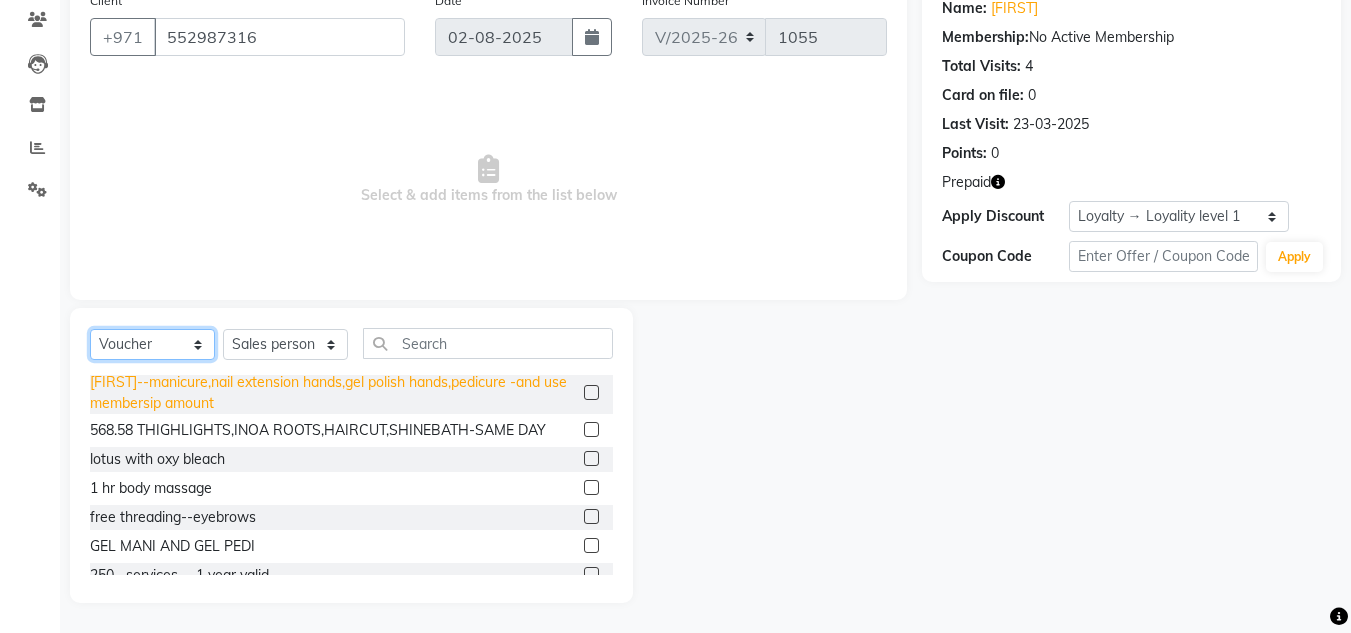scroll, scrollTop: 0, scrollLeft: 0, axis: both 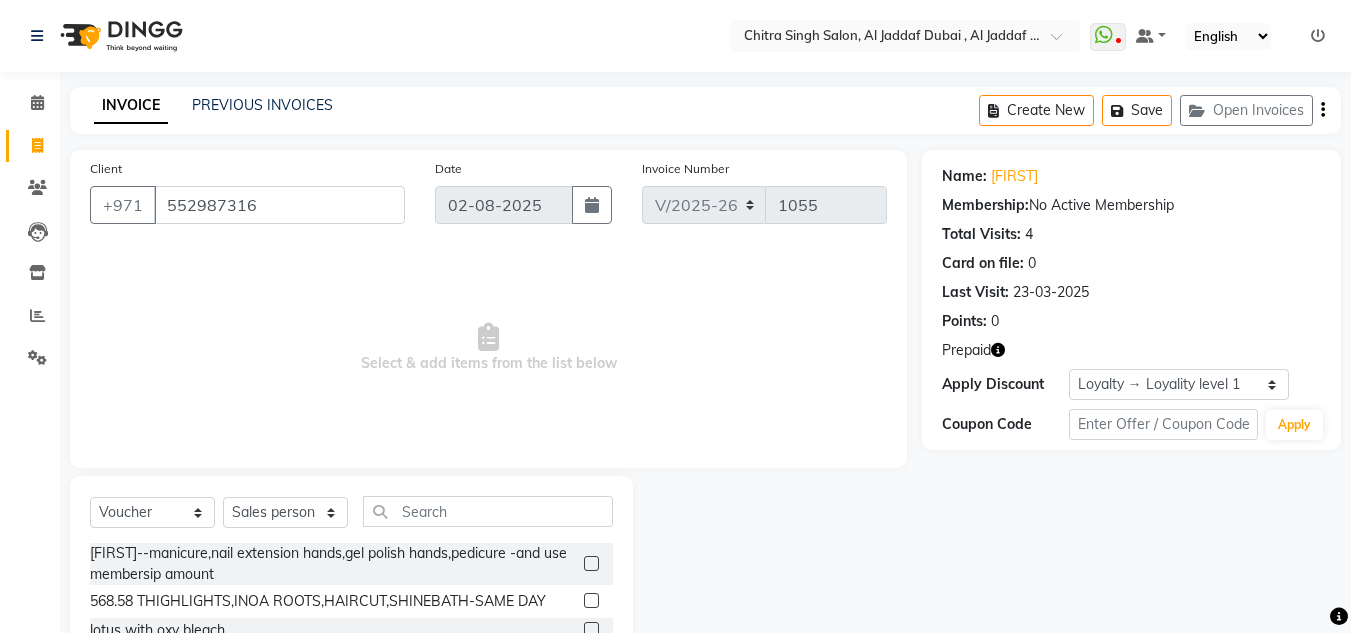 drag, startPoint x: 926, startPoint y: 424, endPoint x: 896, endPoint y: 486, distance: 68.8767 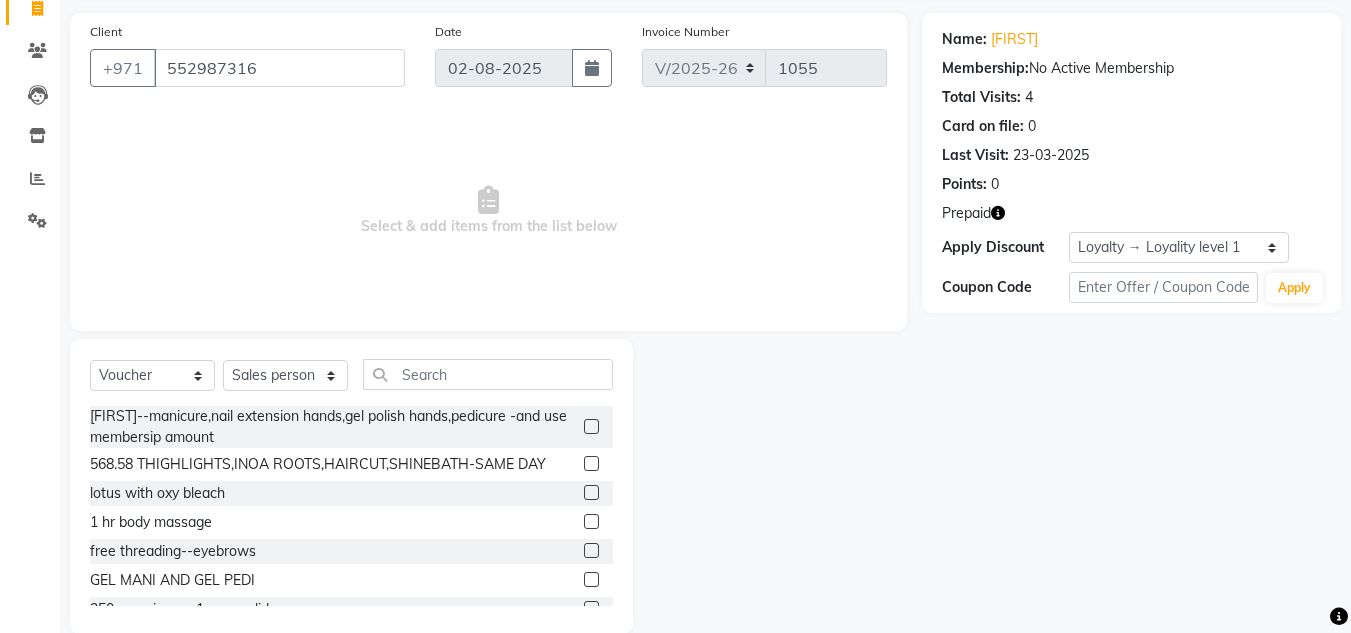 scroll, scrollTop: 0, scrollLeft: 0, axis: both 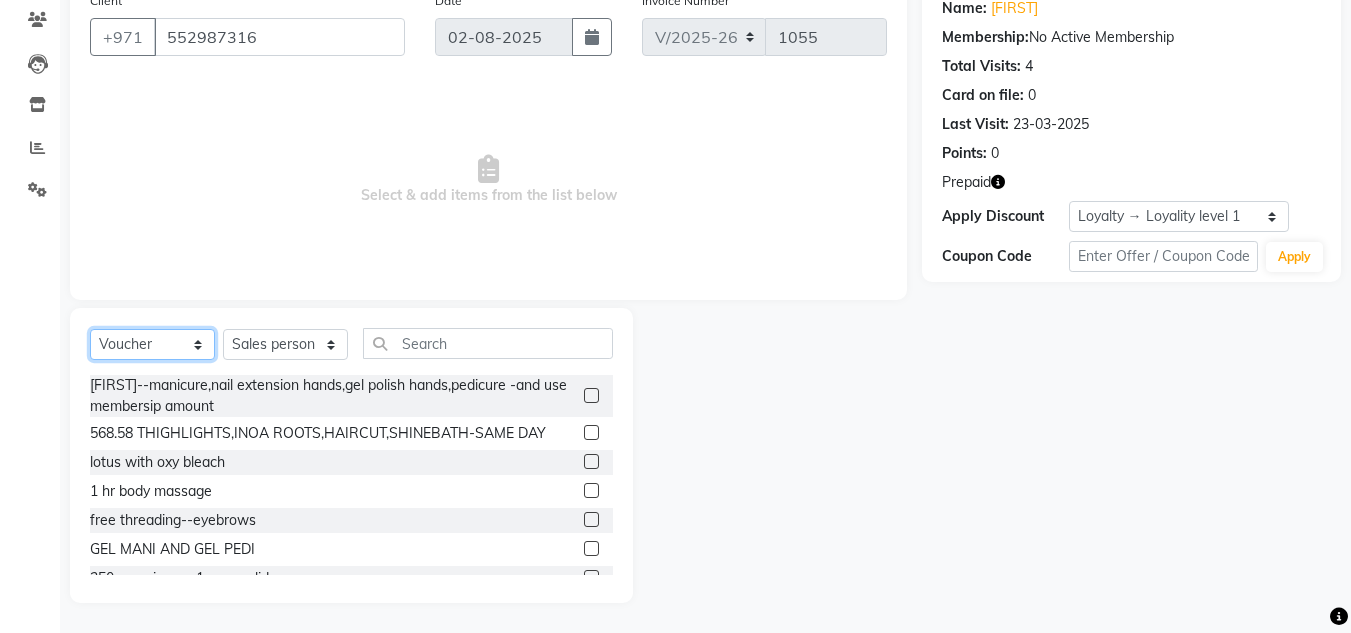 drag, startPoint x: 139, startPoint y: 333, endPoint x: 155, endPoint y: 353, distance: 25.612497 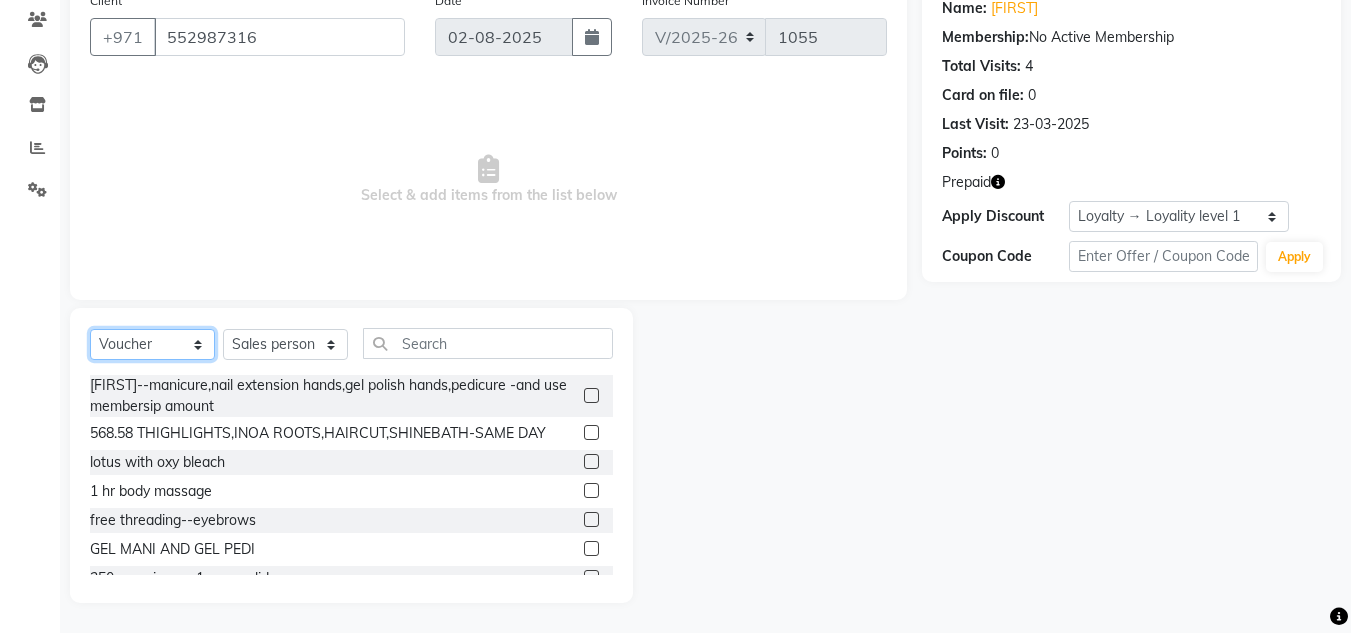 select on "package" 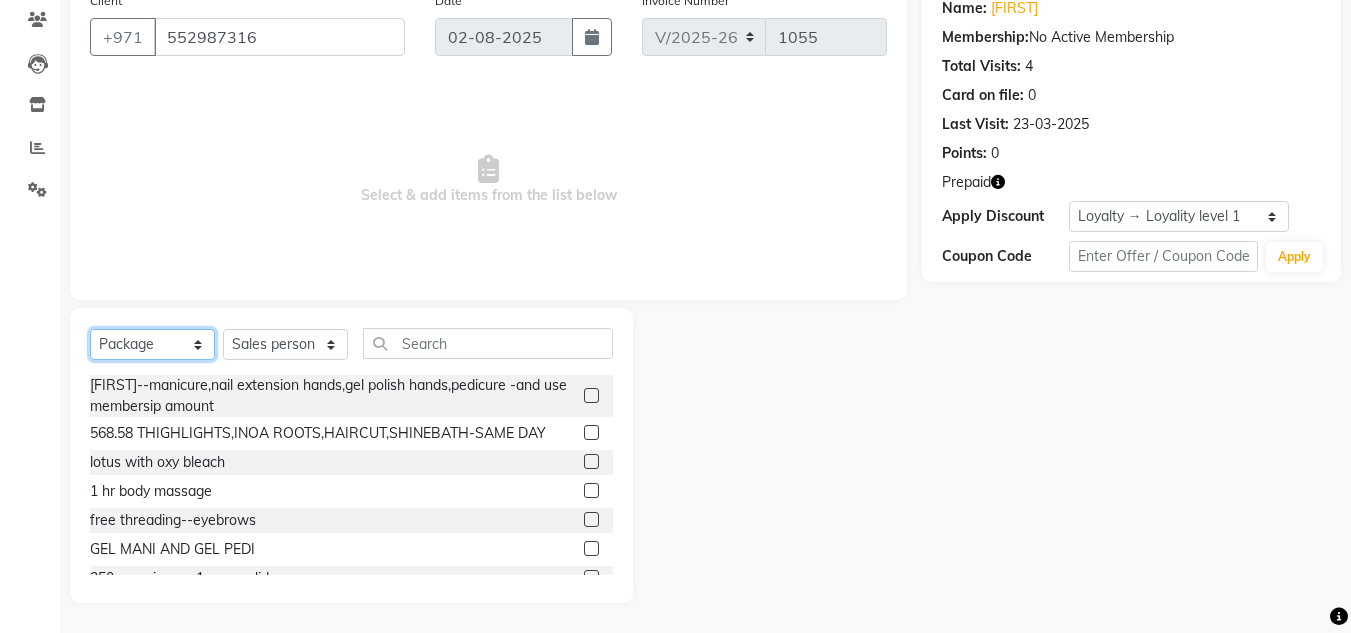 click on "Select  Service  Product  Membership  Package Voucher Prepaid Gift Card" 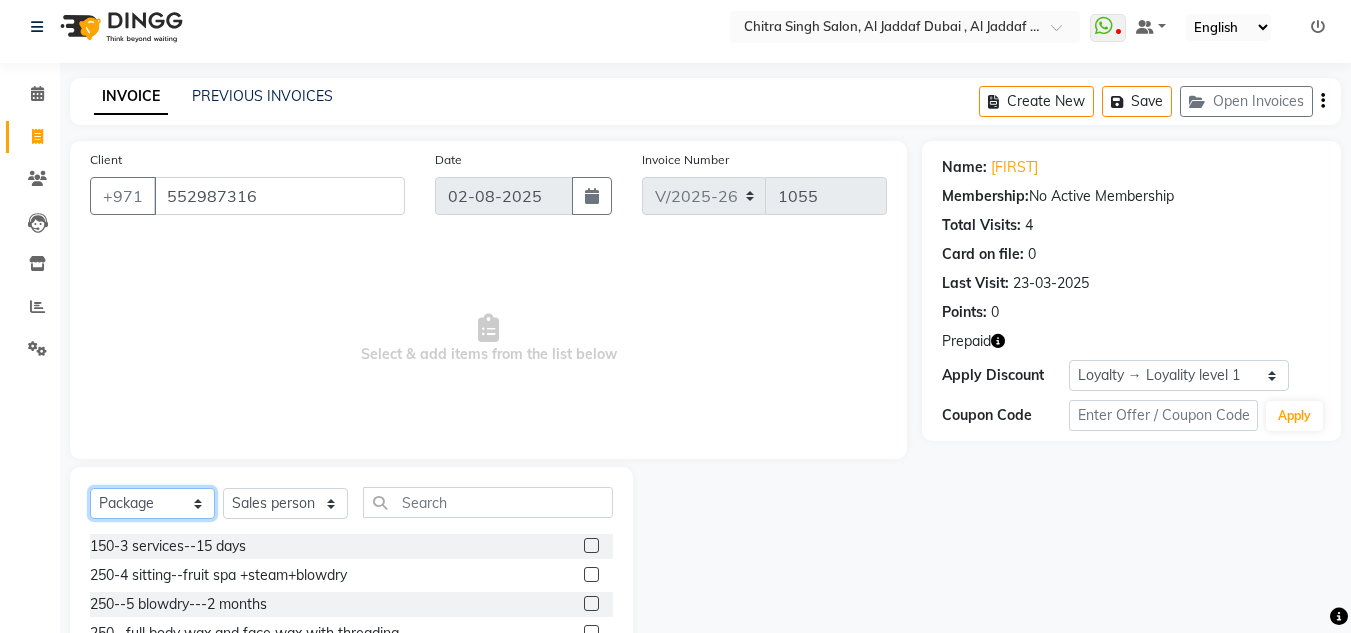 scroll, scrollTop: 0, scrollLeft: 0, axis: both 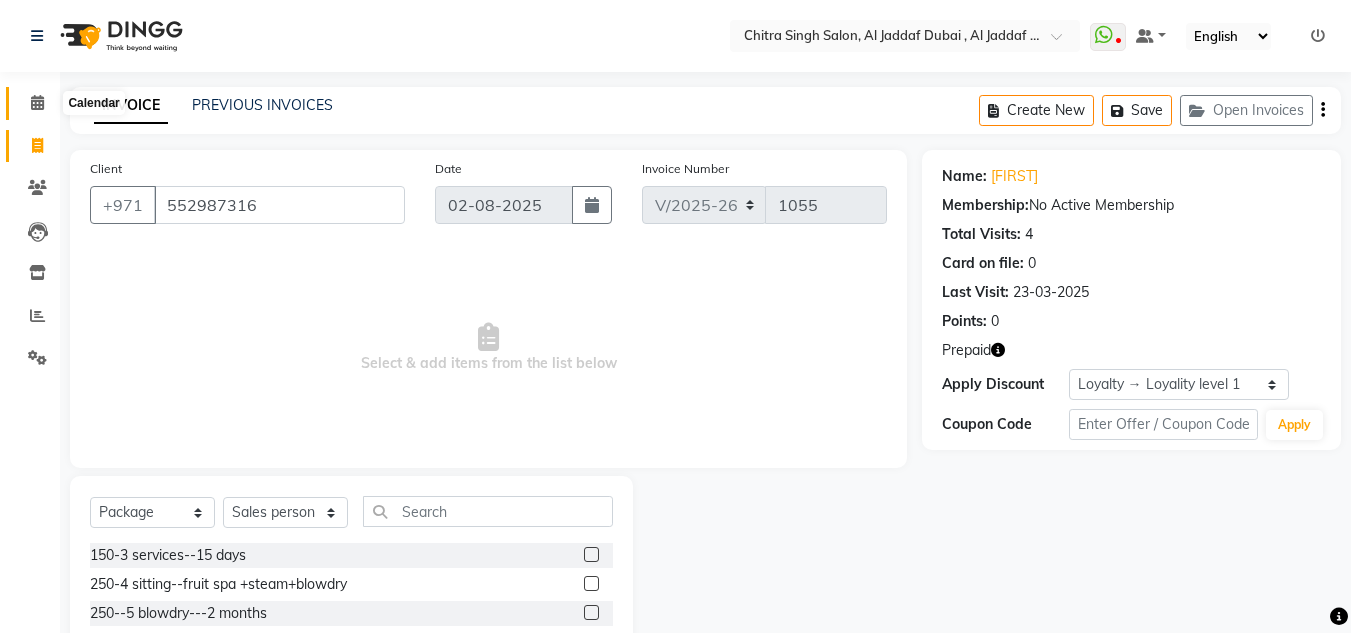 click 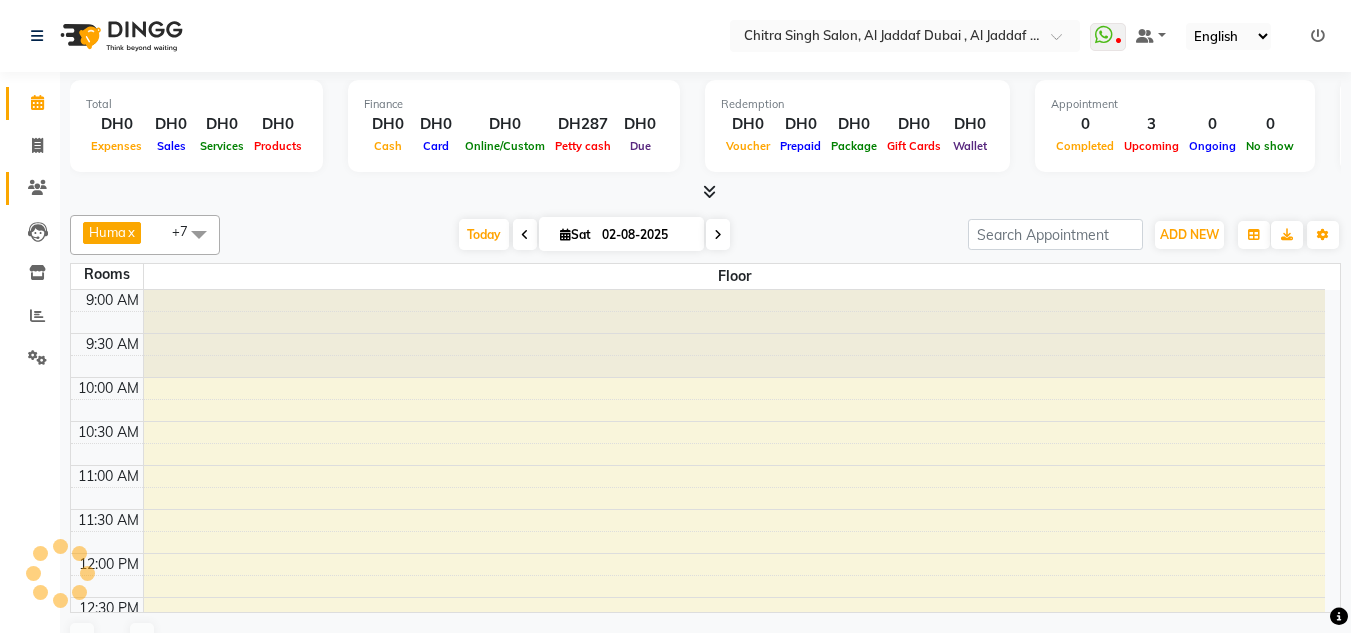 scroll, scrollTop: 0, scrollLeft: 0, axis: both 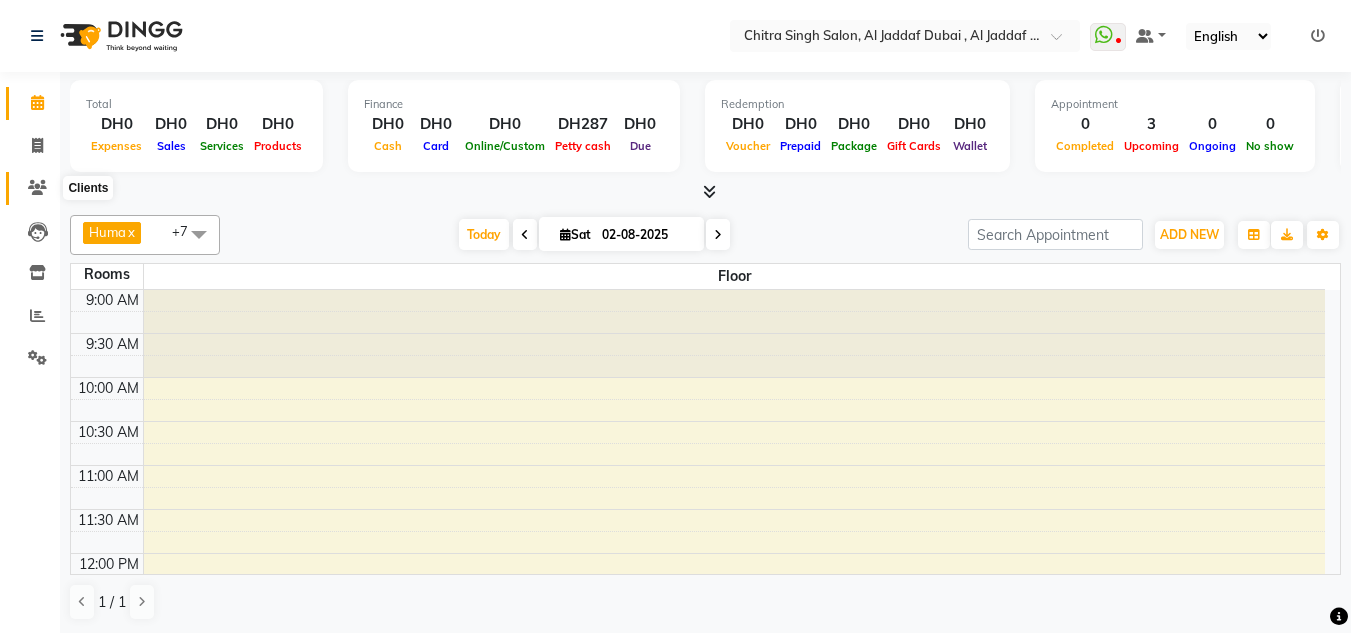 click 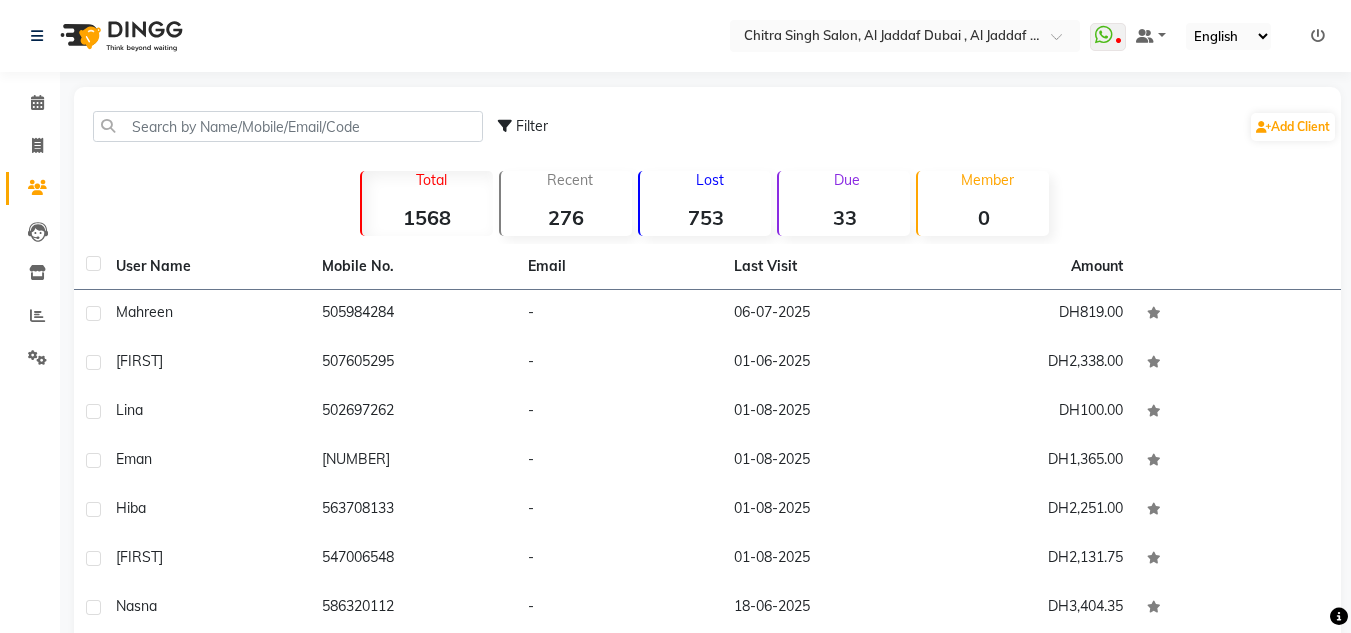 click on "Calendar" 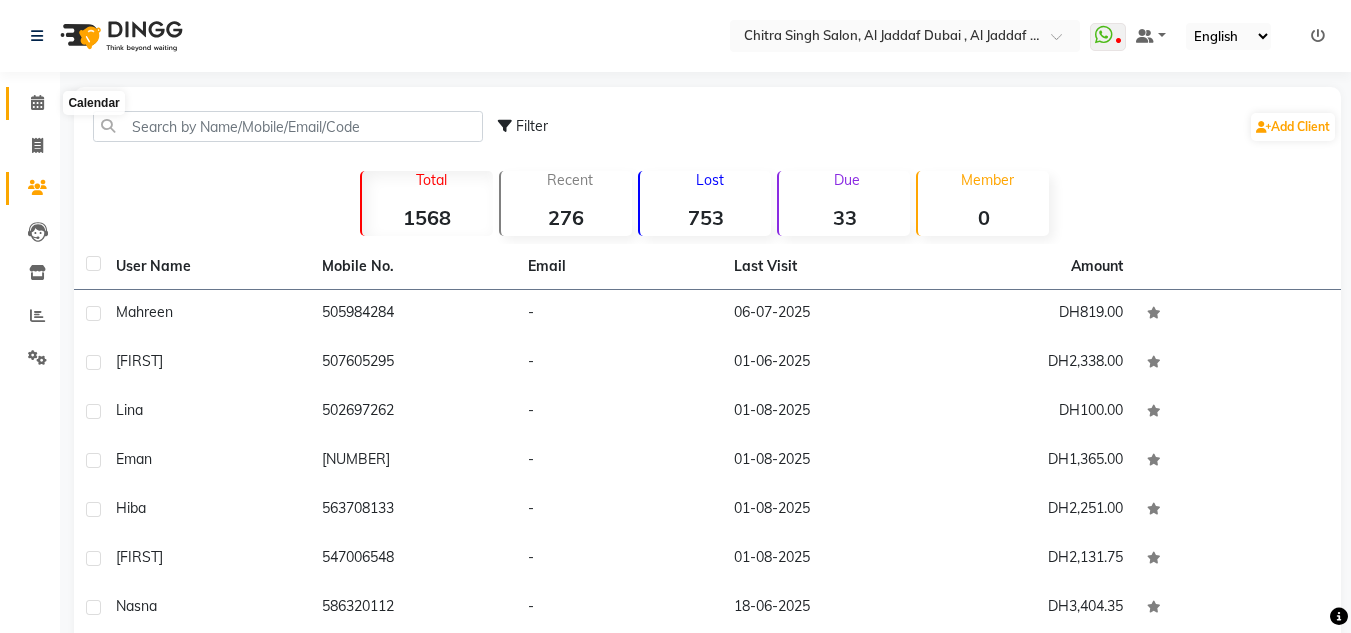 click 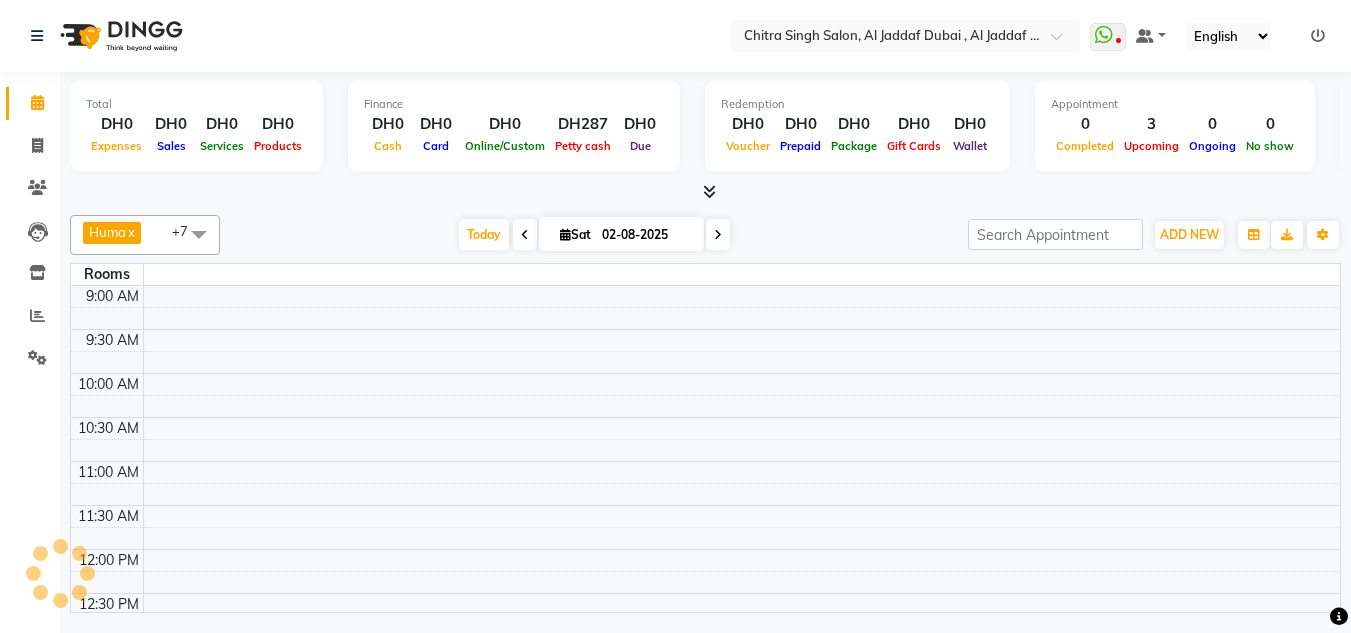 scroll, scrollTop: 0, scrollLeft: 0, axis: both 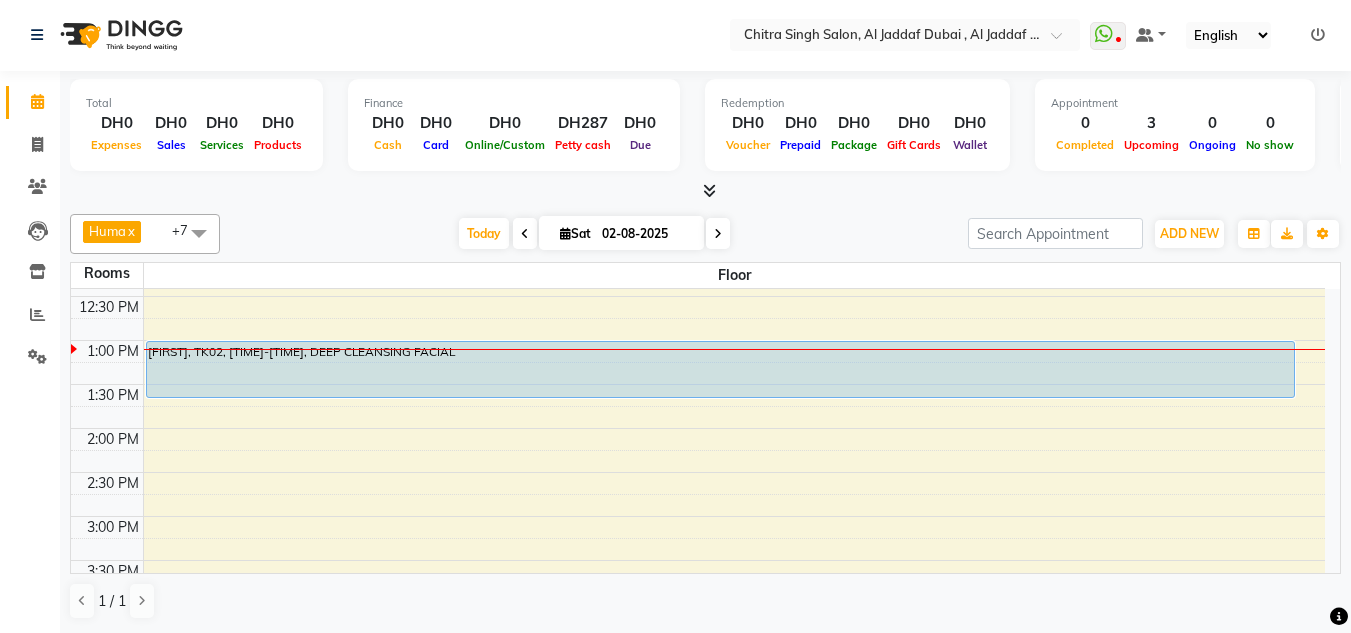 click on "[FIRST], TK02, [TIME]-[TIME], DEEP CLEANSING FACIAL" at bounding box center [721, 369] 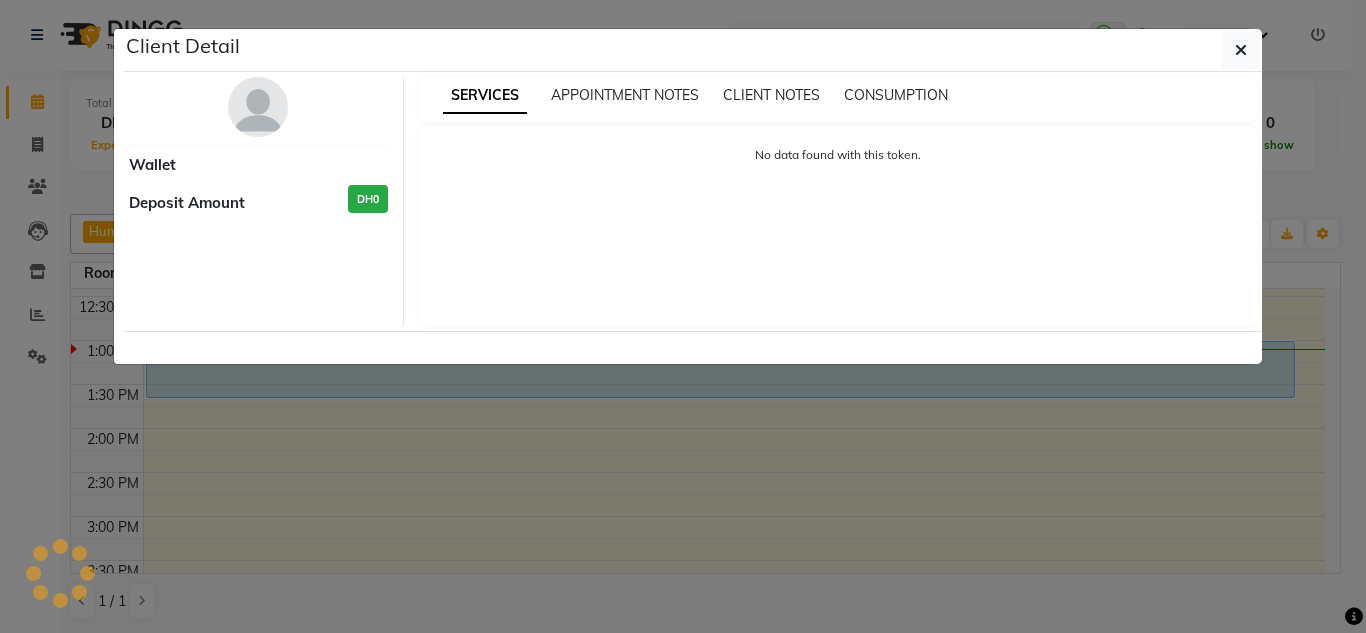 select on "5" 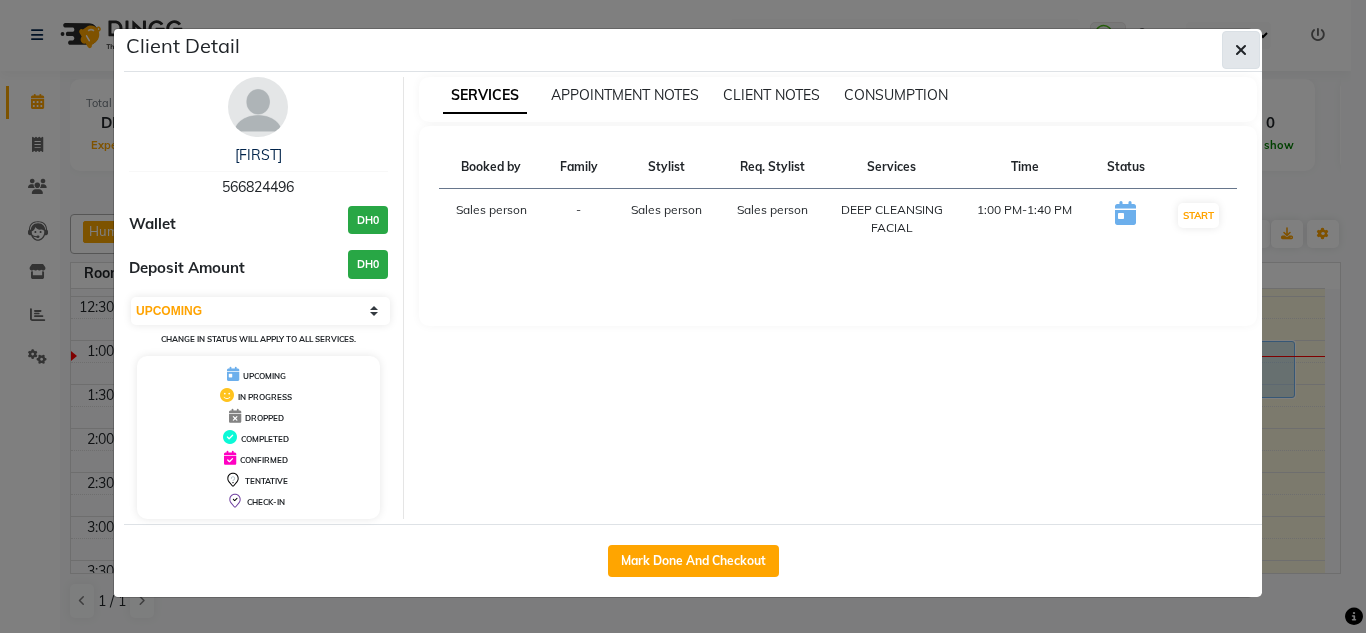 click 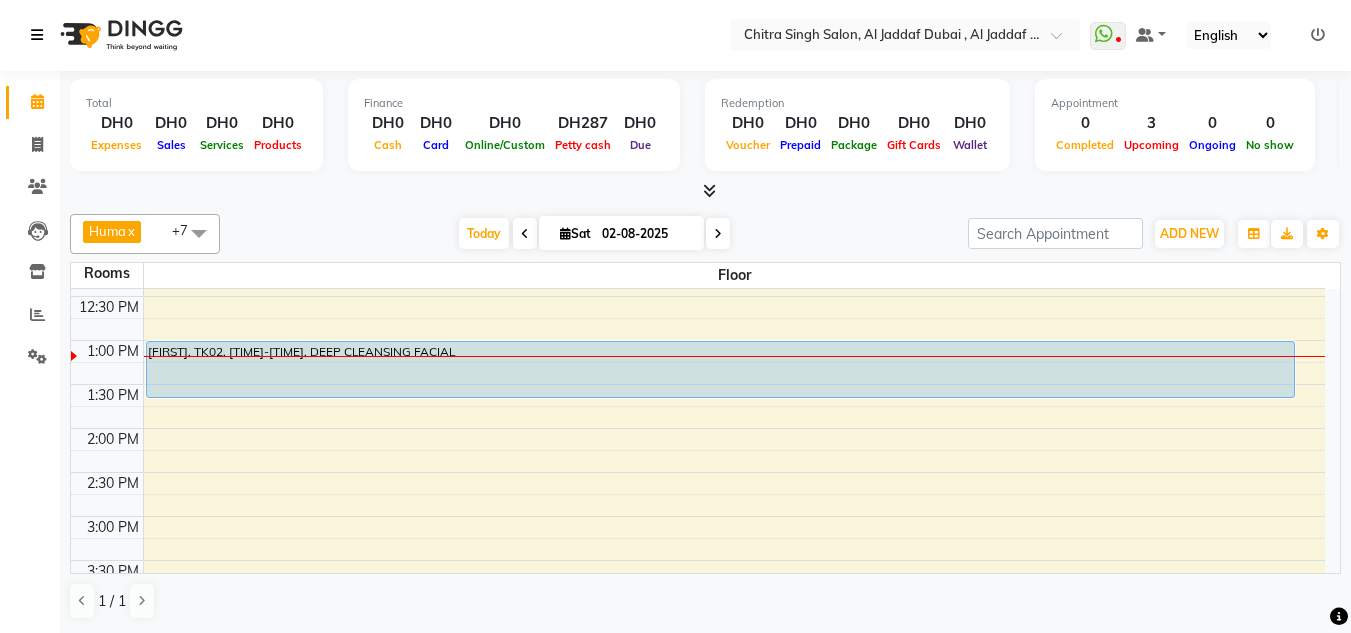click at bounding box center (37, 35) 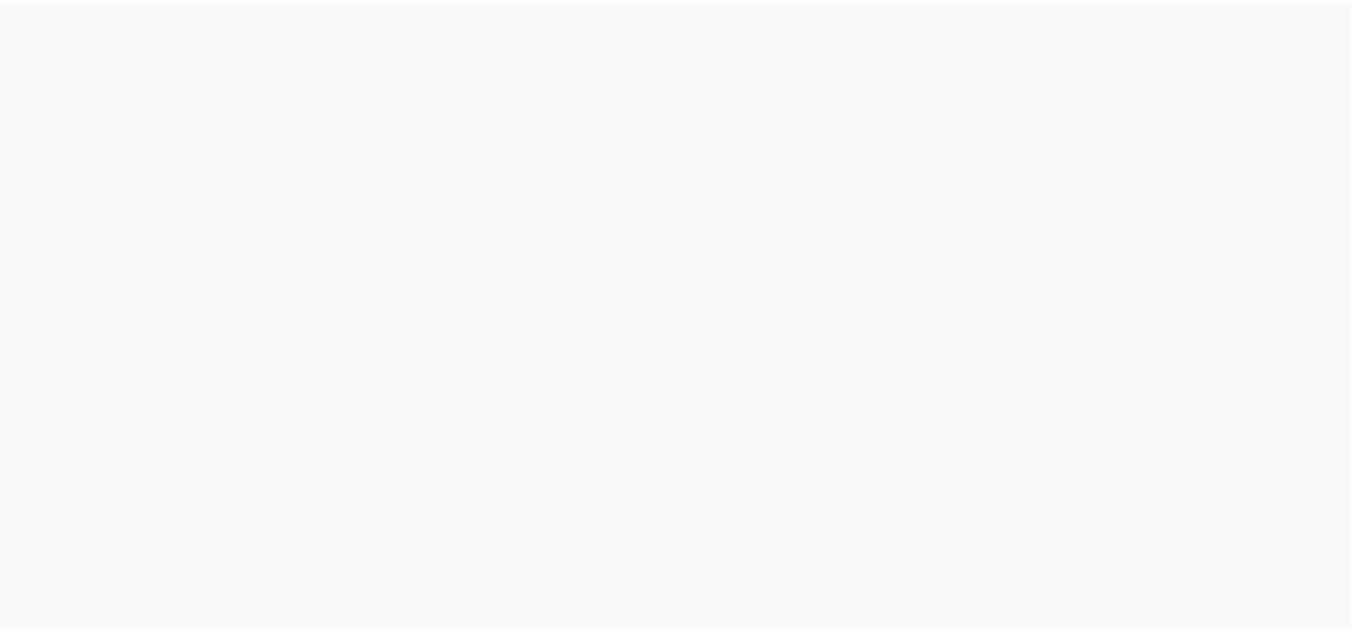 scroll, scrollTop: 0, scrollLeft: 0, axis: both 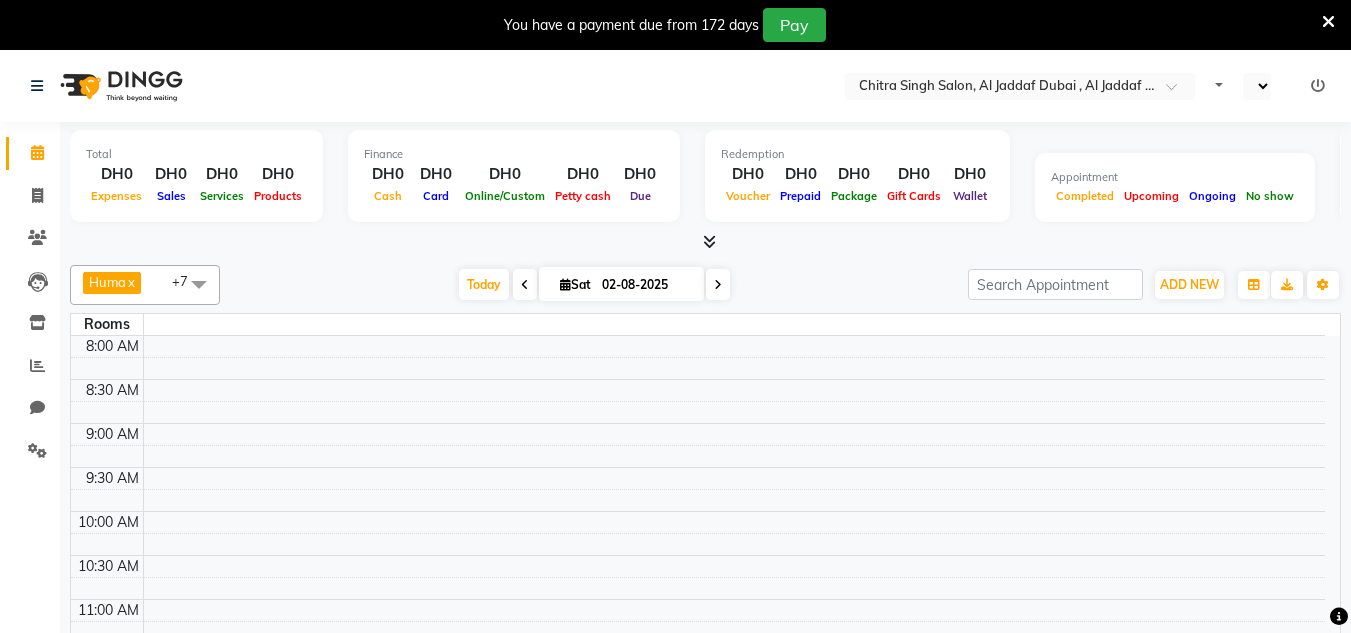 select on "en" 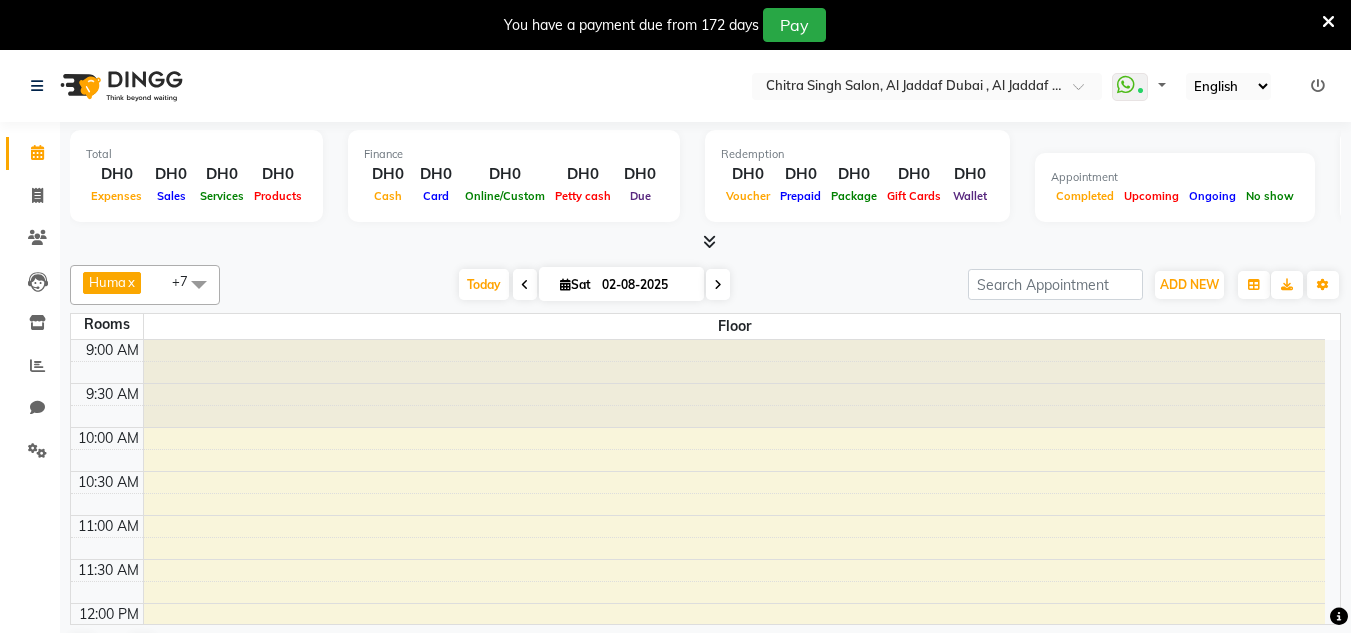 scroll, scrollTop: 353, scrollLeft: 0, axis: vertical 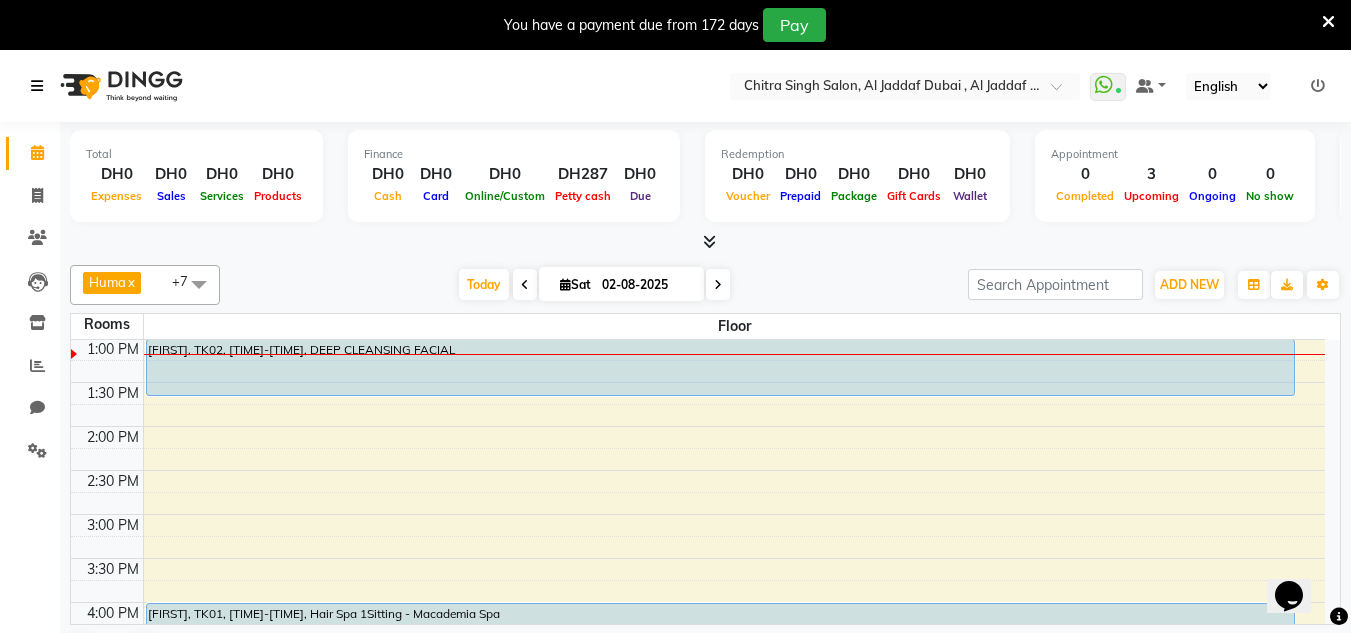 click at bounding box center [37, 86] 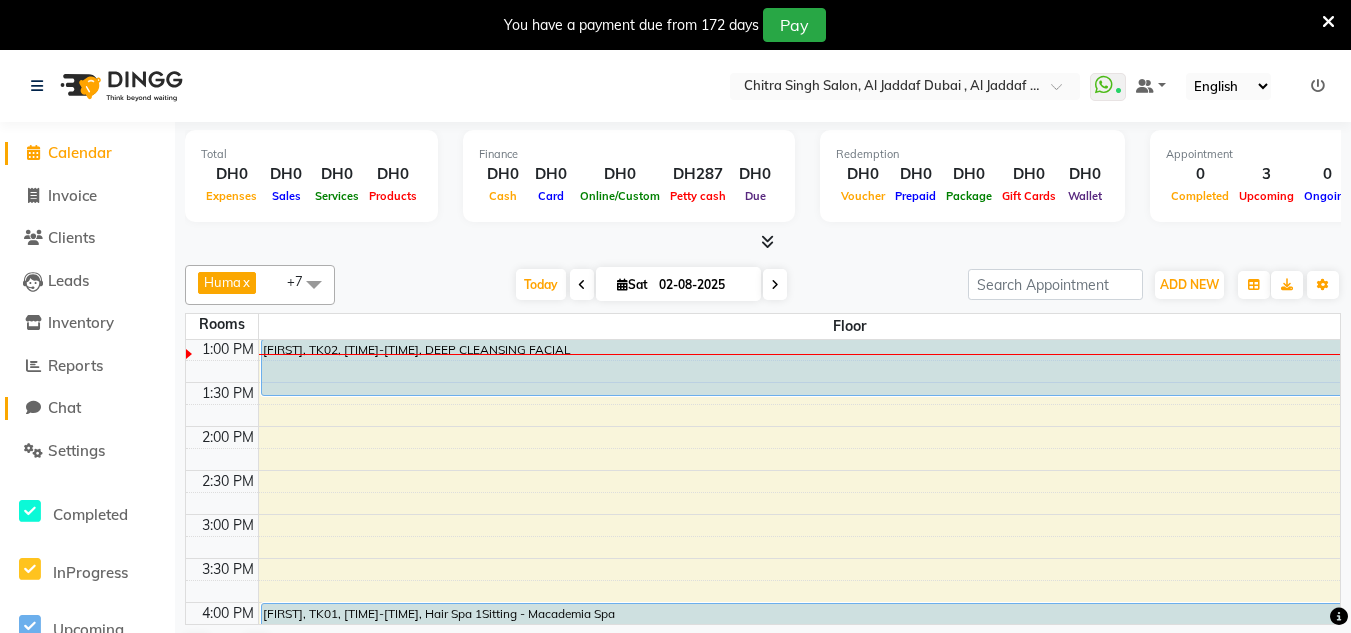 click on "Chat" 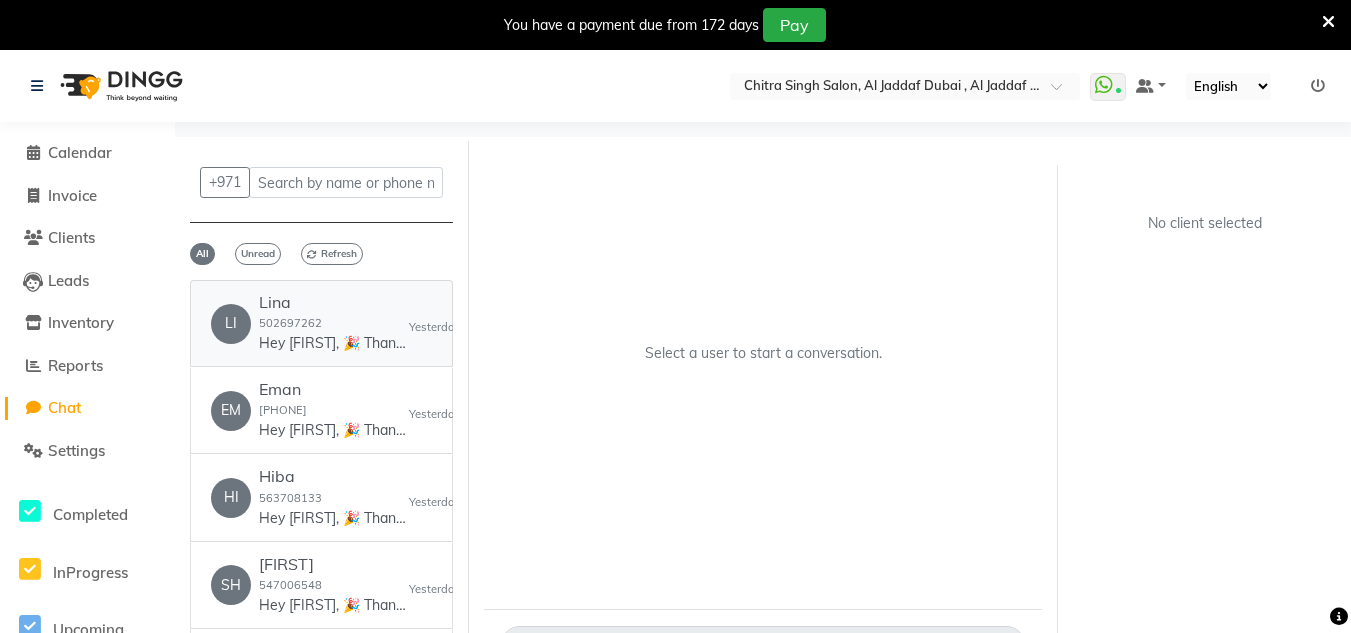 click on "502697262" 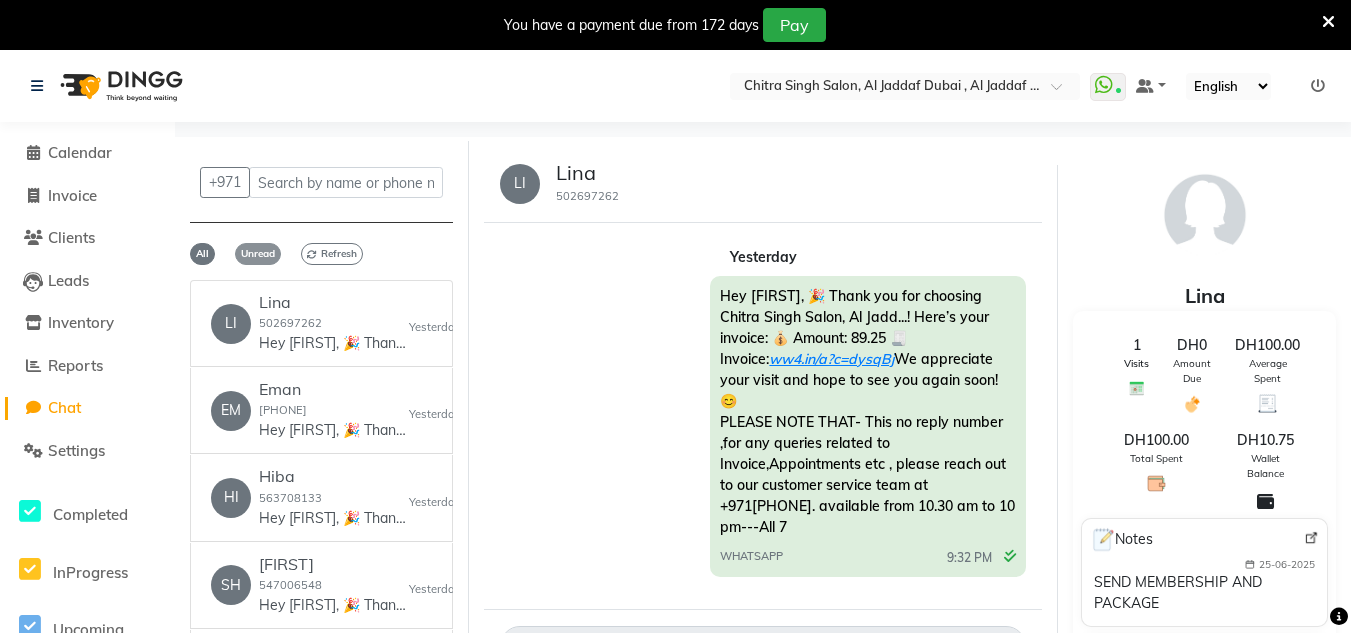 click on "Unread" 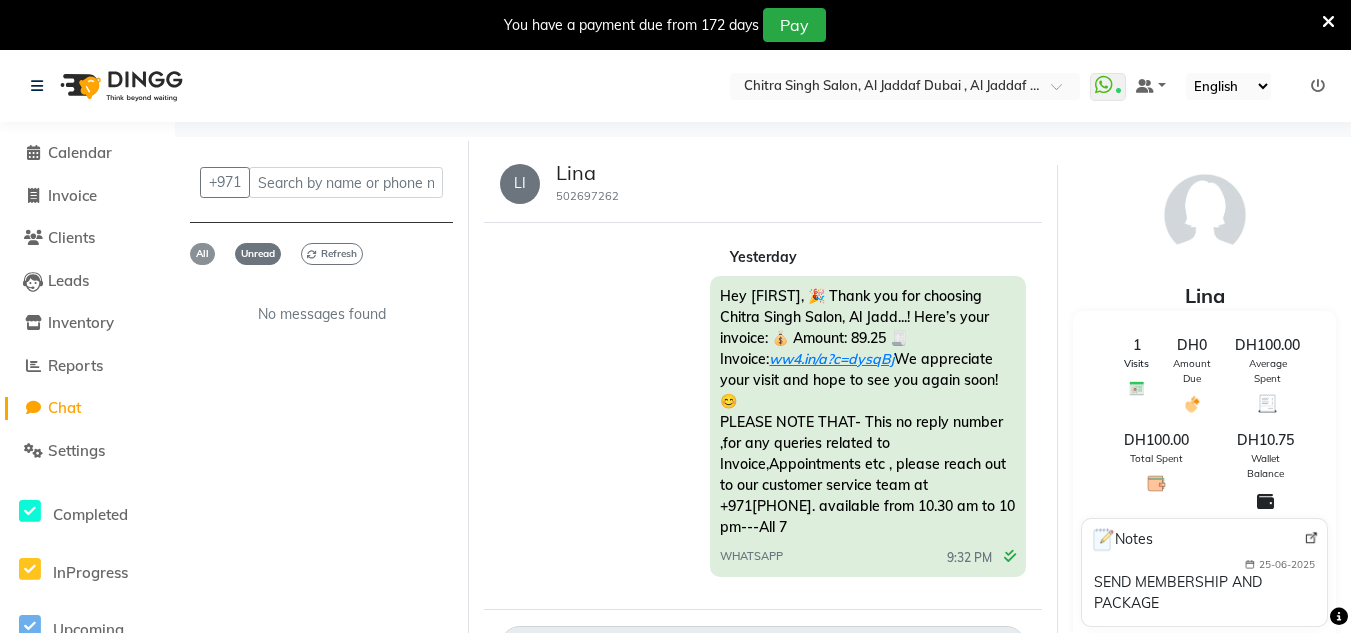 click on "All" 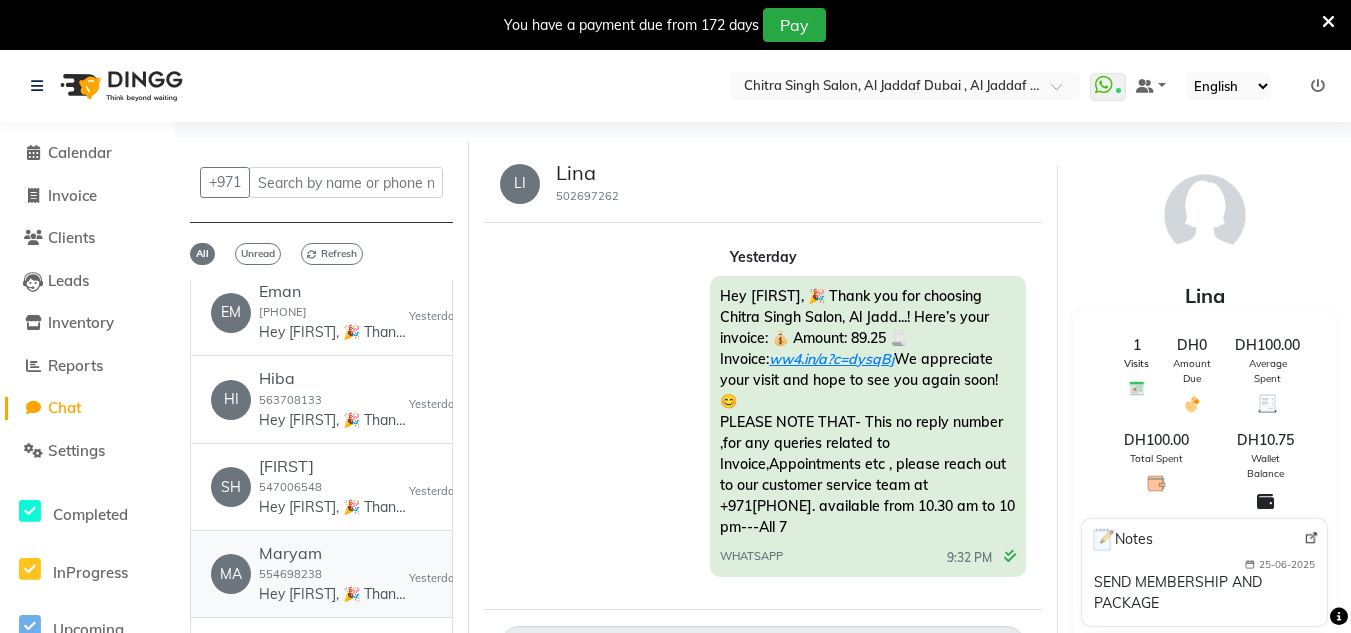 scroll, scrollTop: 0, scrollLeft: 0, axis: both 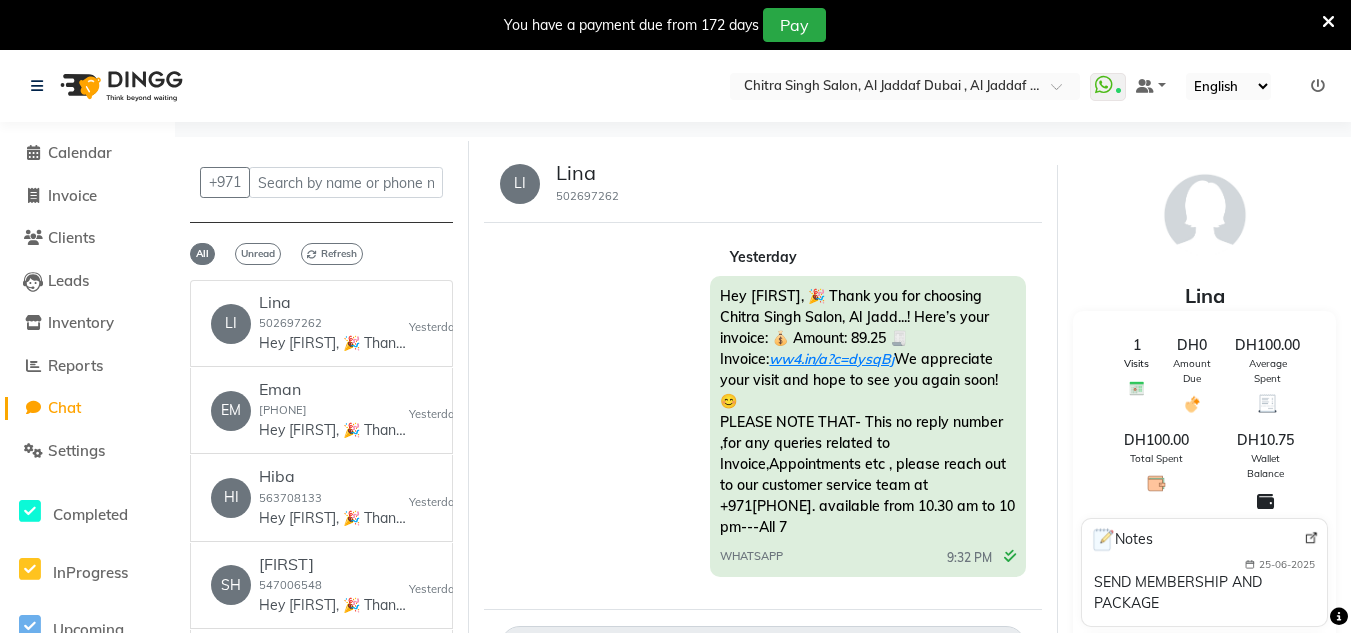 click at bounding box center (1328, 22) 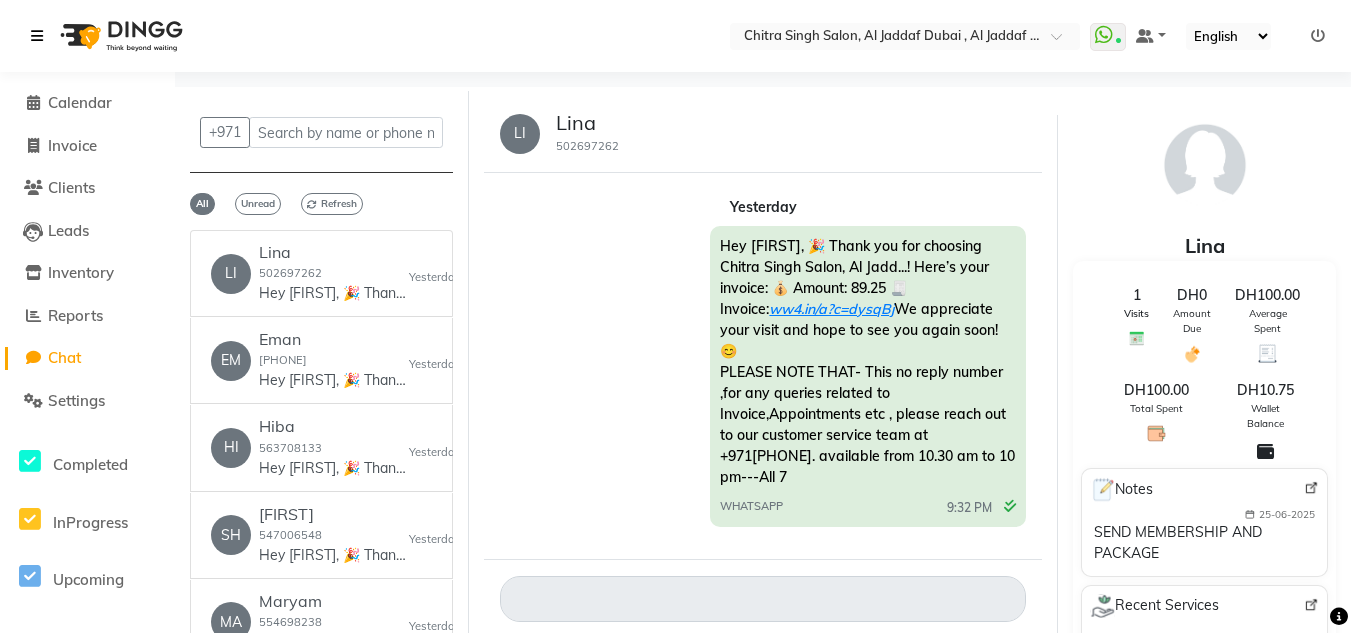 click at bounding box center [37, 36] 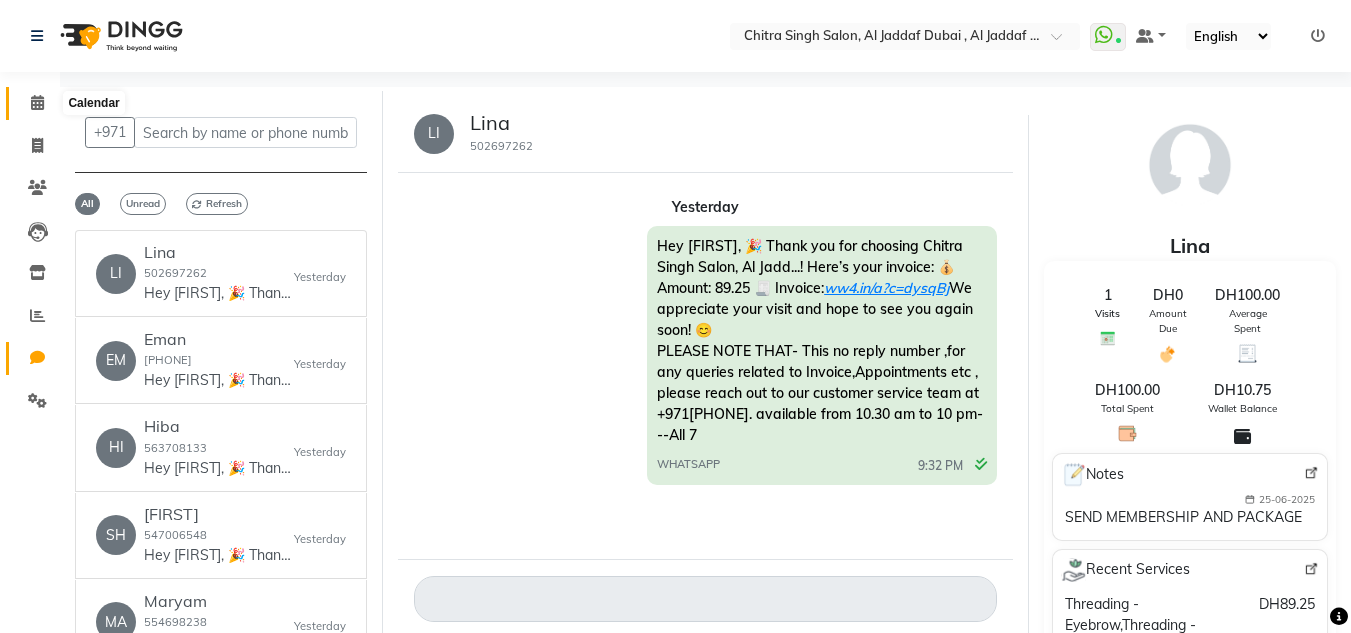 click 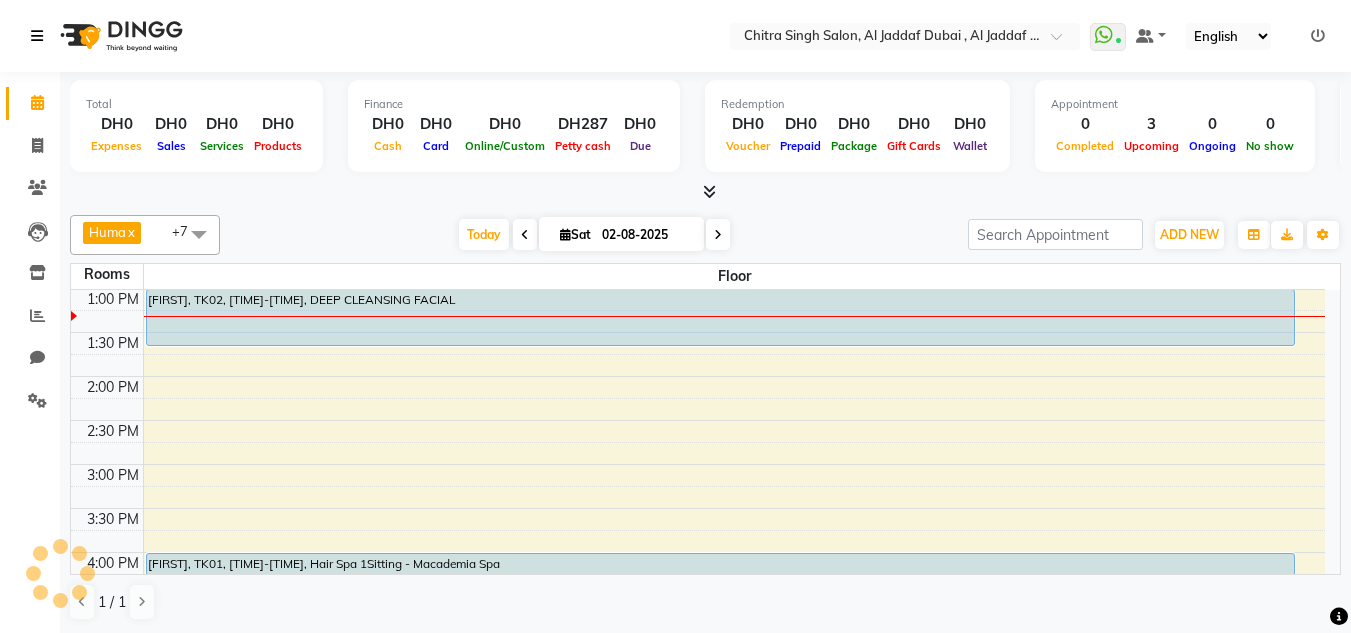 scroll, scrollTop: 0, scrollLeft: 0, axis: both 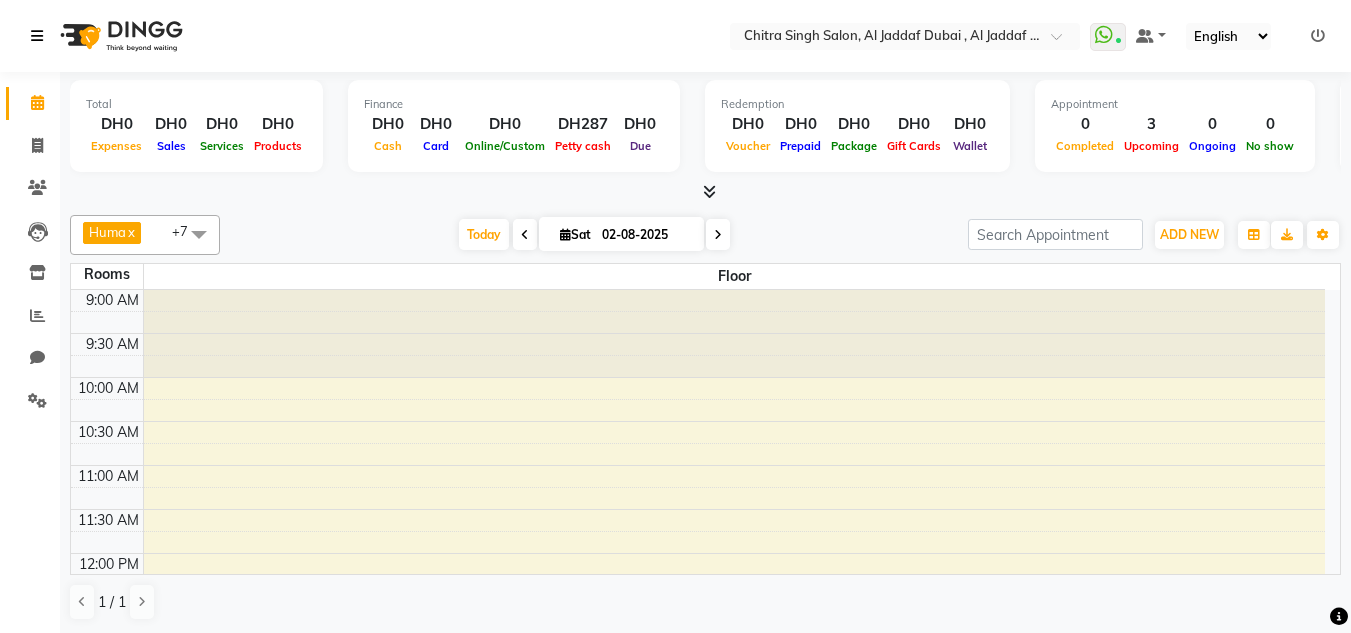click at bounding box center (37, 36) 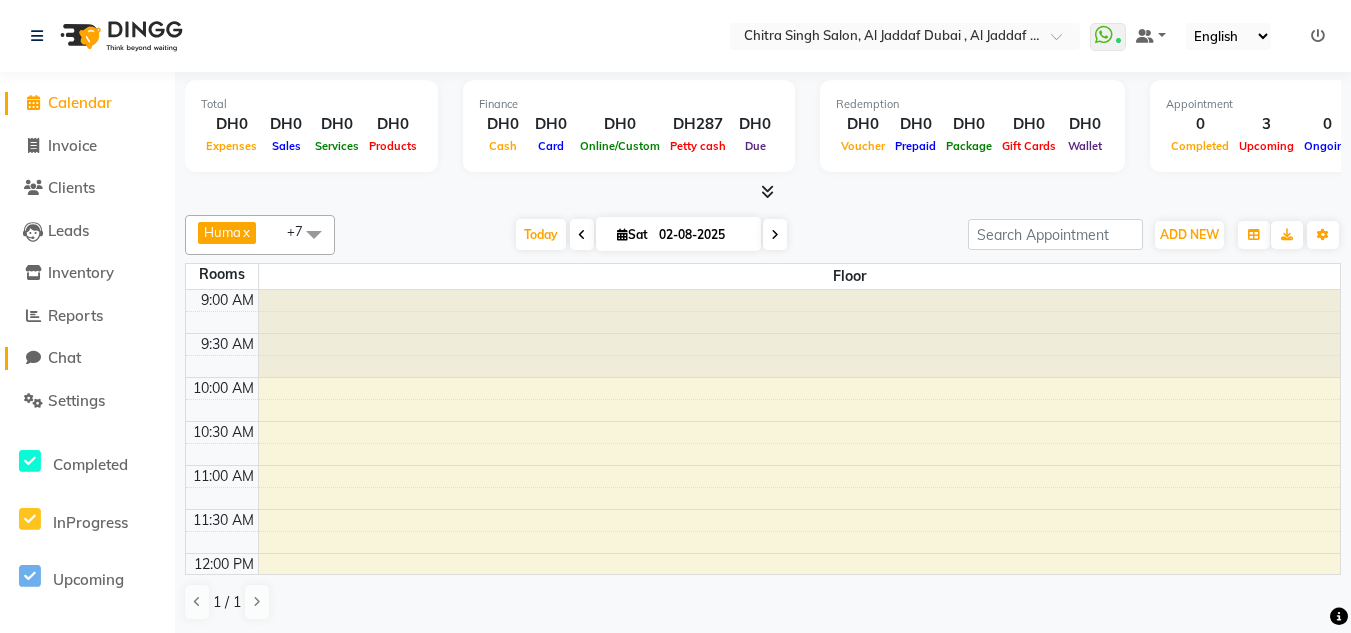 click on "Chat" 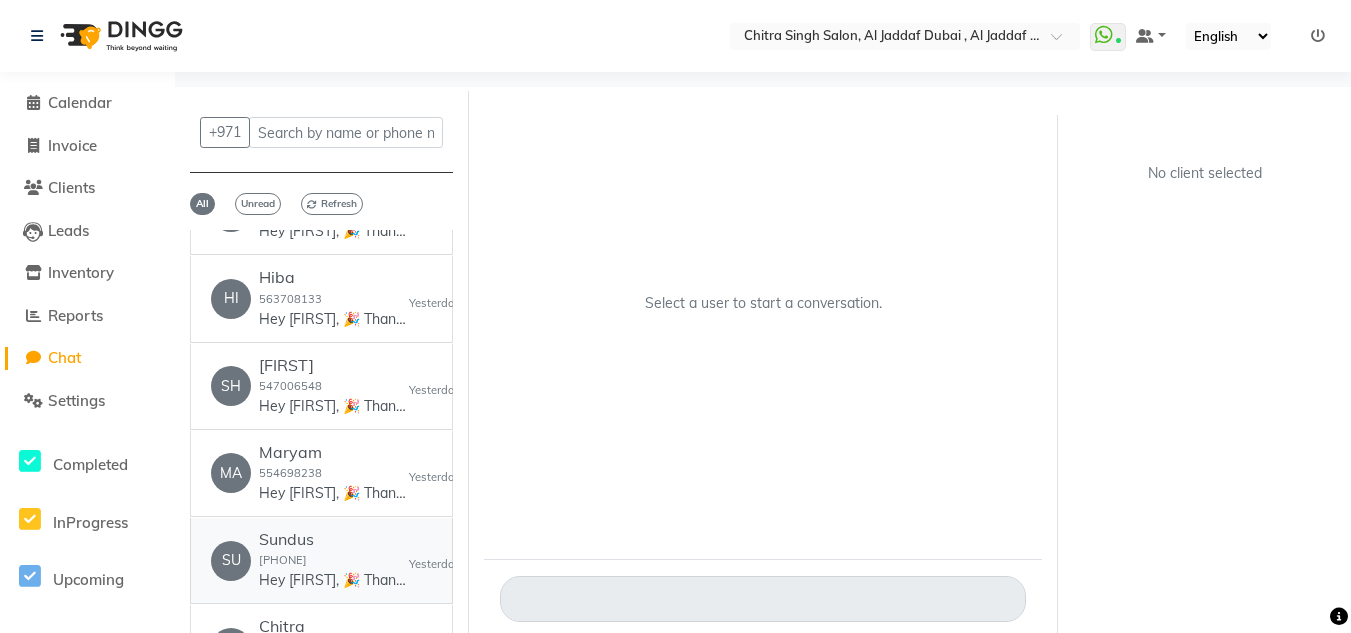 scroll, scrollTop: 100, scrollLeft: 0, axis: vertical 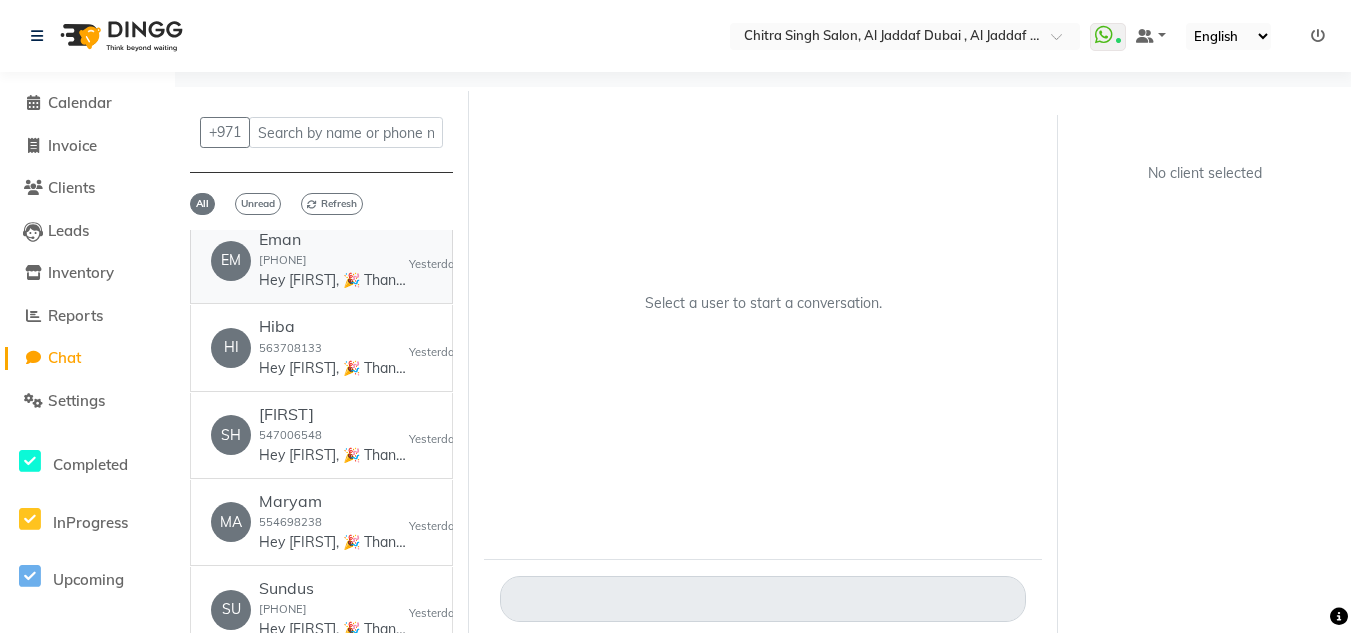 click on "Hey [FIRST], 🎉 Thank you for choosing Chitra Singh Salon, Al Jadd...! Here’s your invoice: 💰 Amount: 240 🧾 Invoice: ww4.in/a?c=lstIFu We appreciate your visit and hope to see you again soon! 😊
PLEASE NOTE THAT- This no reply number ,for any queries related to Invoice,Appointments etc , please reach out to our customer service team at +971[PHONE]. available from 10.30 am to 10 pm---All 7" 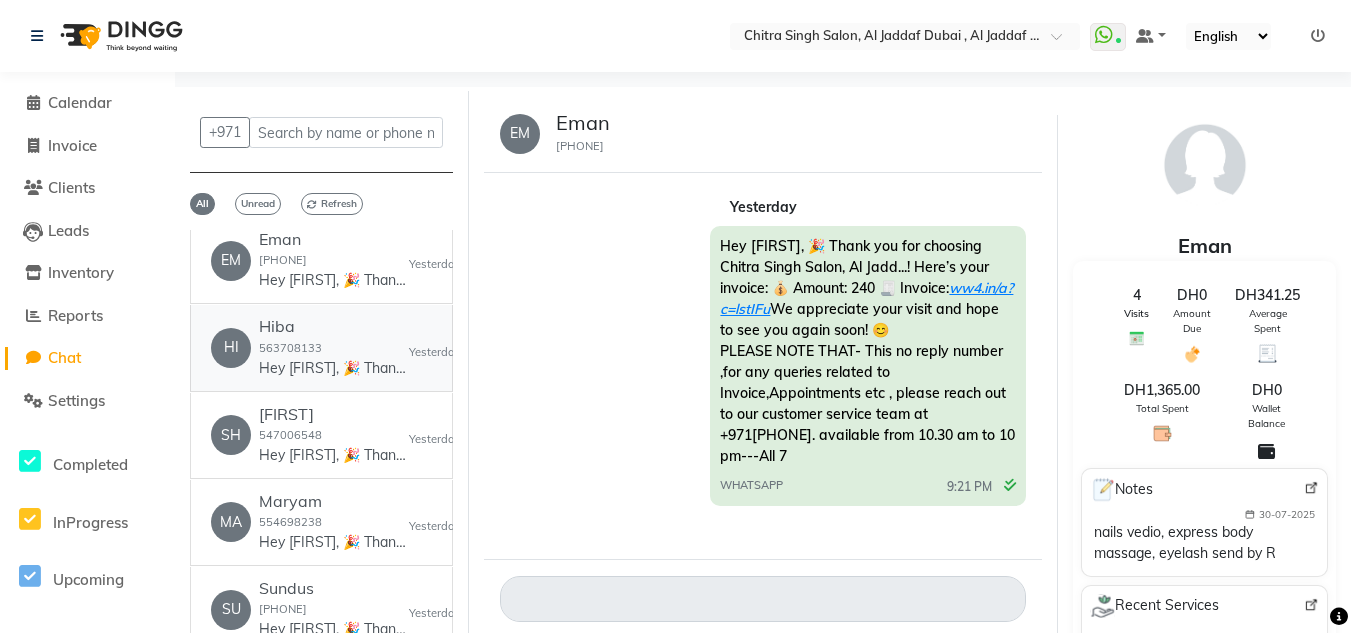 click on "Hey [FIRST], 🎉 Thank you for choosing Chitra Singh Salon, Al Jadd...! Here’s your invoice: 💰 Amount: 63 🧾 Invoice: ww4.in/a?c=OeKmss We appreciate your visit and hope to see you again soon! 😊
PLEASE NOTE THAT- This no reply number ,for any queries related to Invoice,Appointments etc , please reach out to our customer service team at +971[PHONE]. available from 10.30 am to 10 pm---All 7" 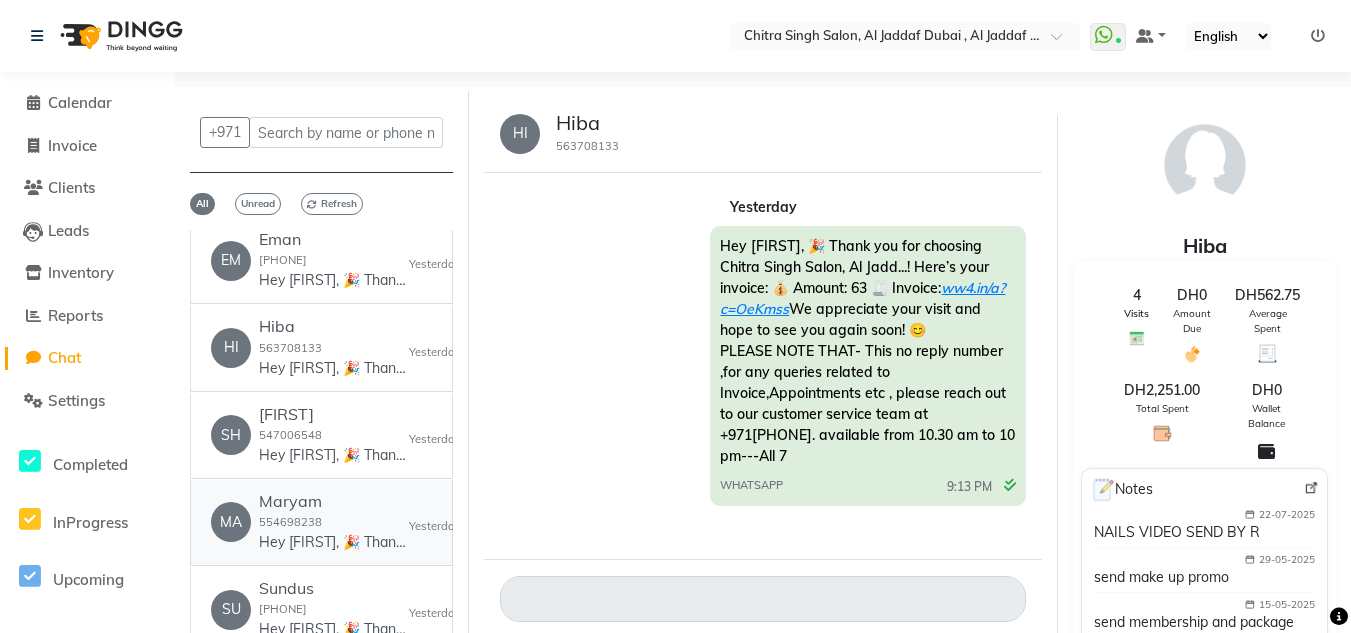 click on "Maryam" 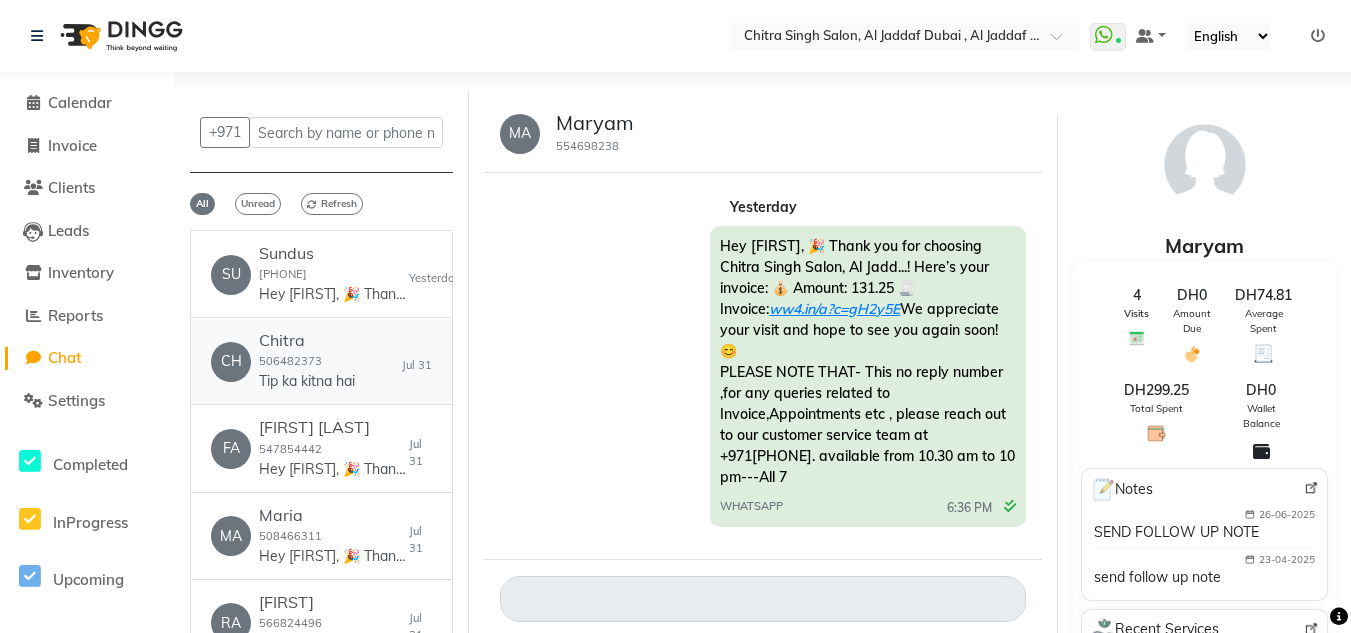 scroll, scrollTop: 400, scrollLeft: 0, axis: vertical 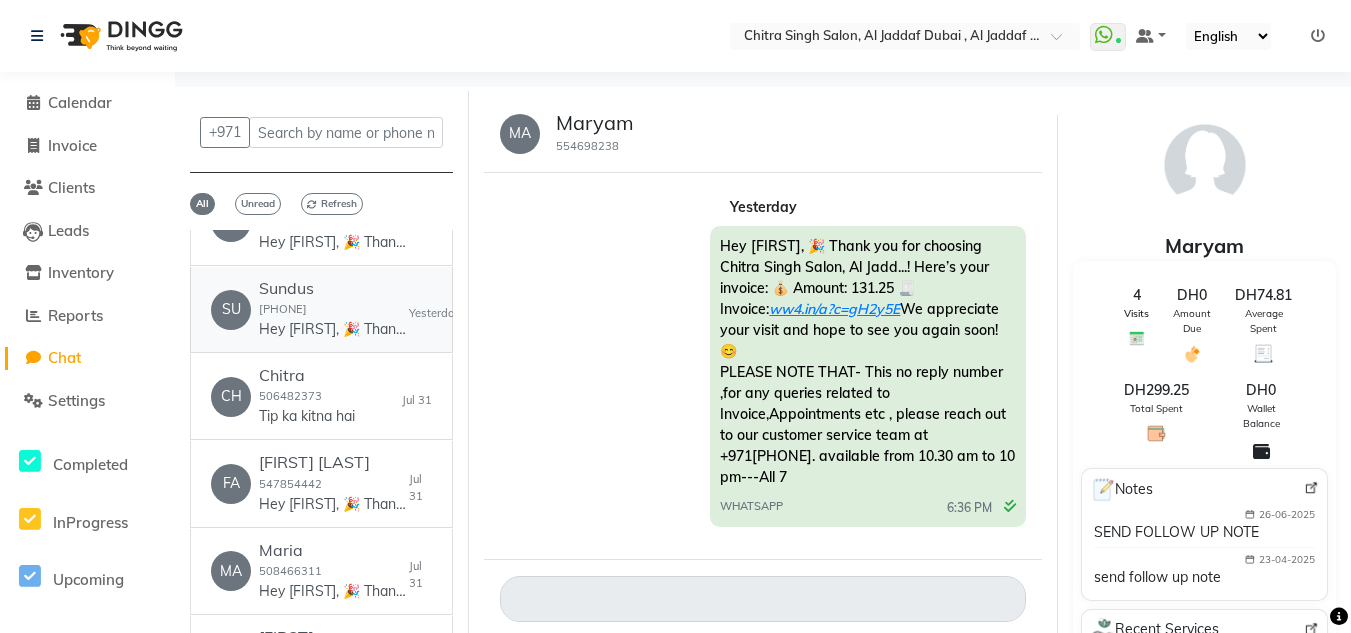 click on "Hey [FIRST], 🎉 Thank you for choosing Chitra Singh Salon, Al Jadd...! Here’s your invoice: 💰 Amount: 52.5 🧾 Invoice: ww4.in/a?c=KOJZjO We appreciate your visit and hope to see you again soon! 😊
PLEASE NOTE THAT- This no reply number ,for any queries related to Invoice,Appointments etc , please reach out to our customer service team at +971[PHONE]. available from 10.30 am to 10 pm---All 7" 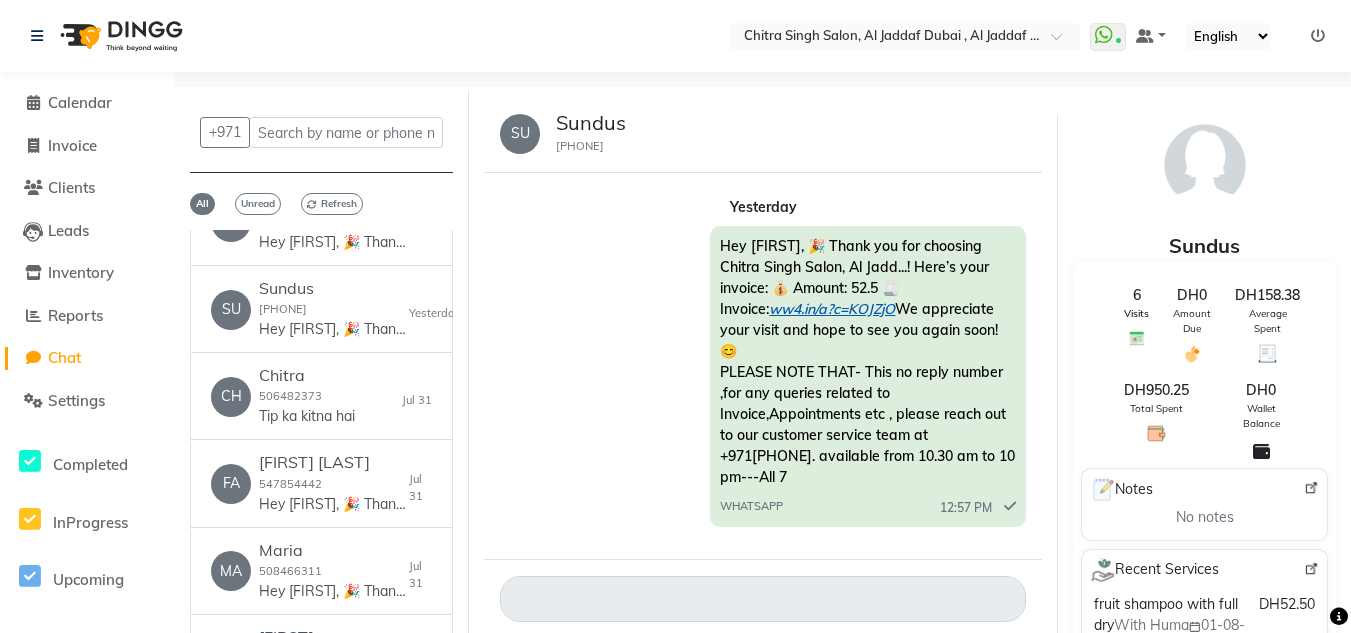 click on "ww4.in/a?c=KOJZjO" 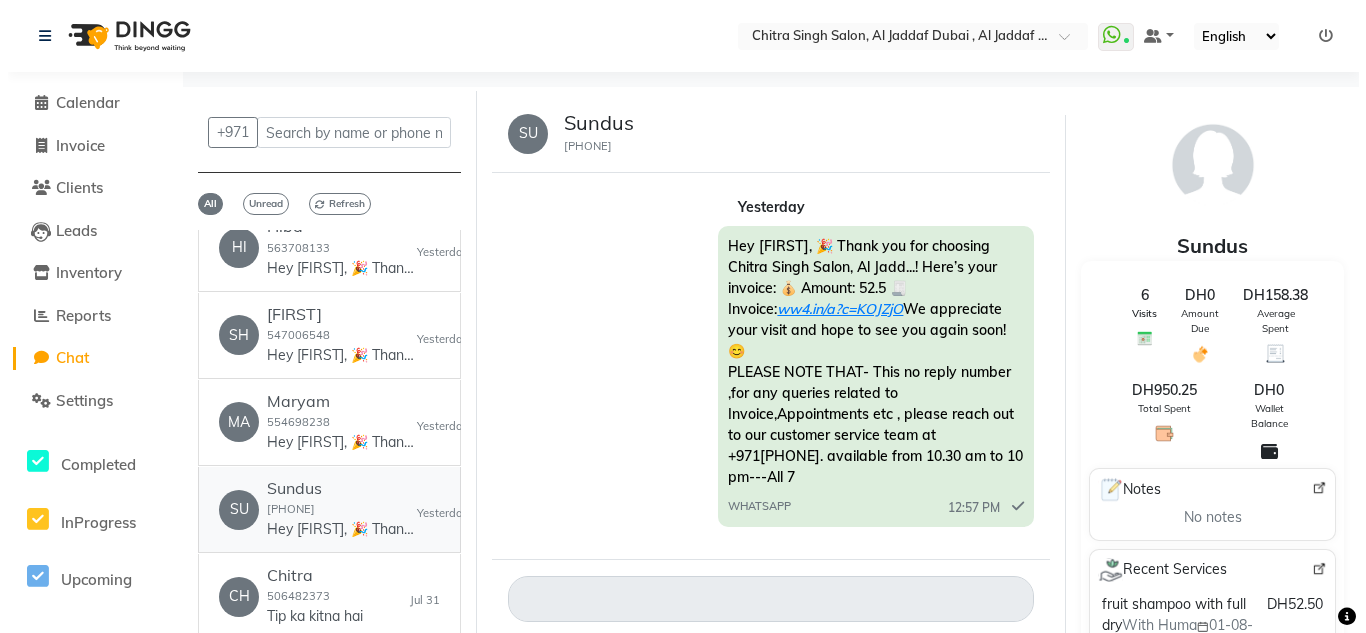 scroll, scrollTop: 0, scrollLeft: 0, axis: both 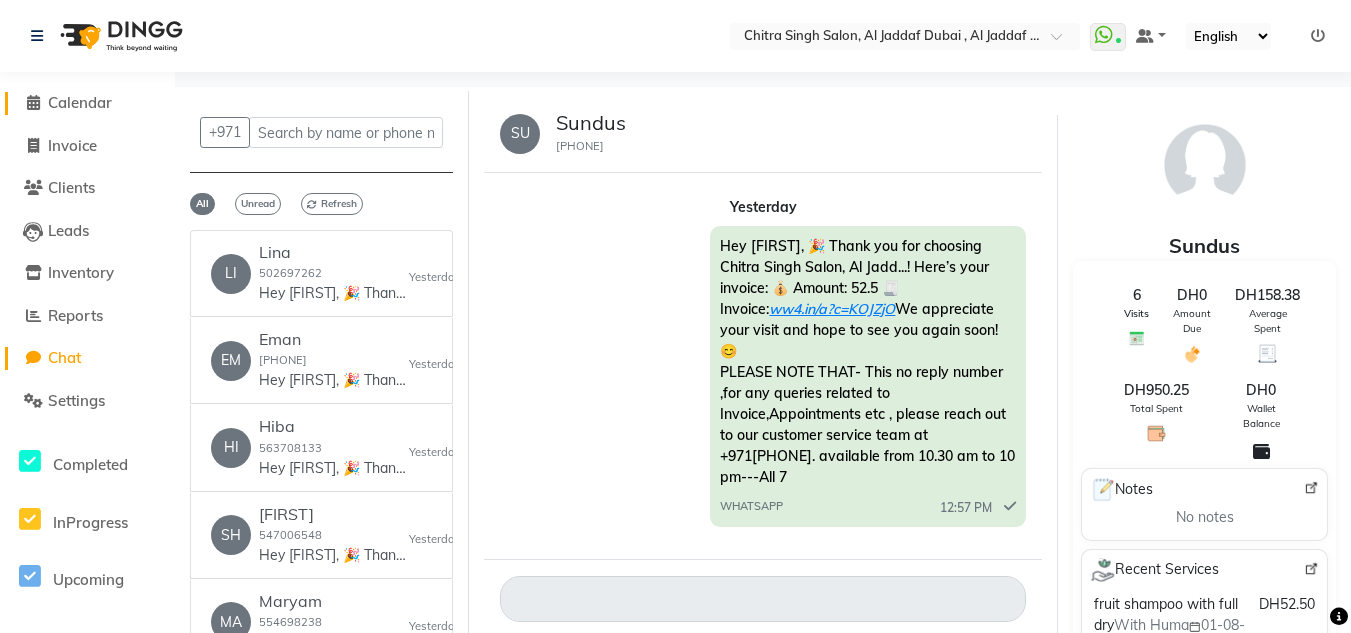click 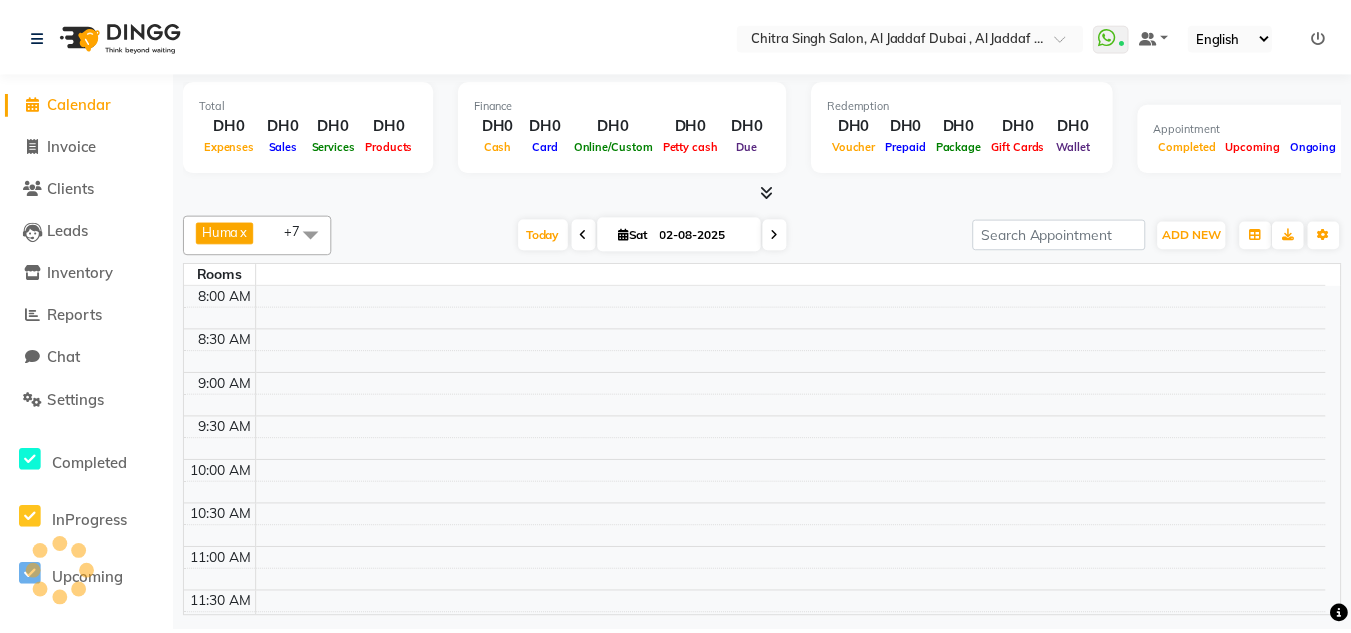 scroll, scrollTop: 0, scrollLeft: 0, axis: both 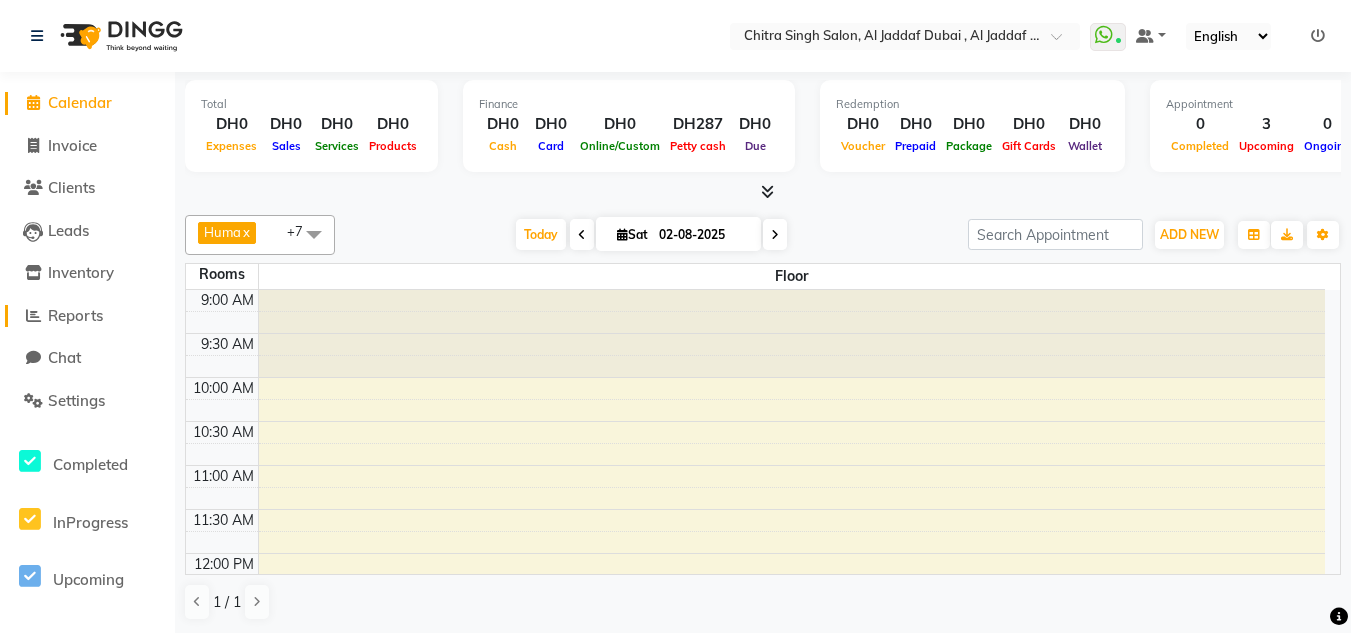 click on "Reports" 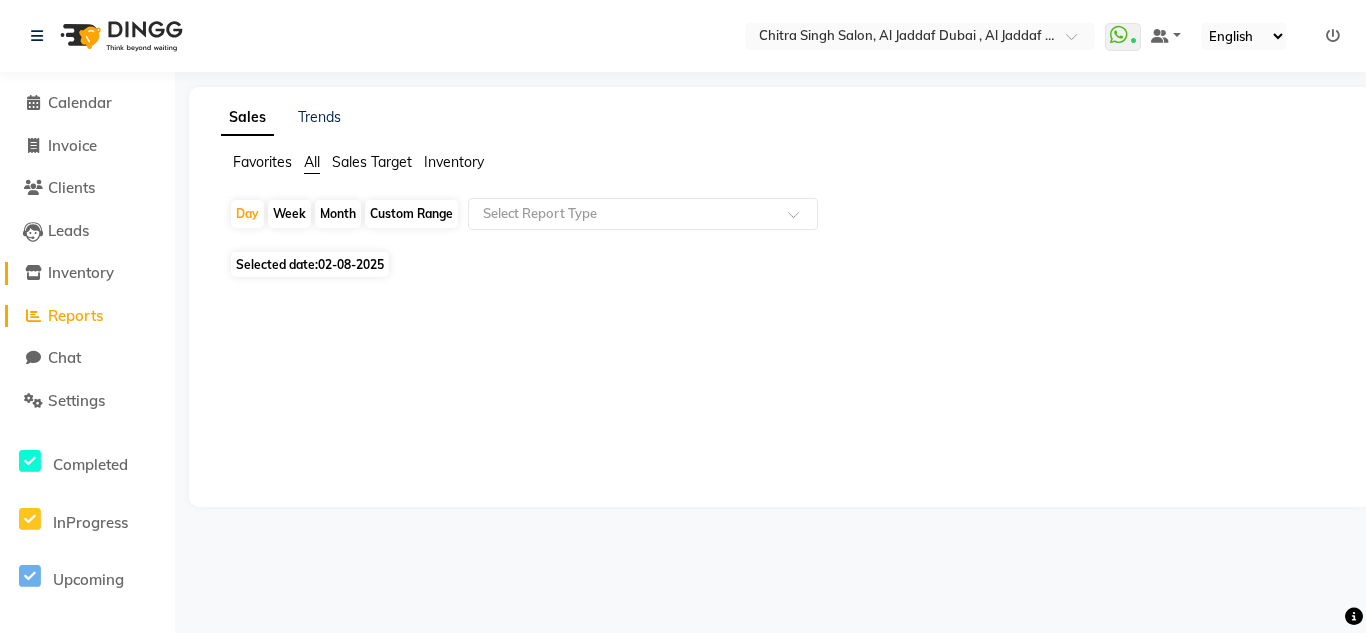 click on "Inventory" 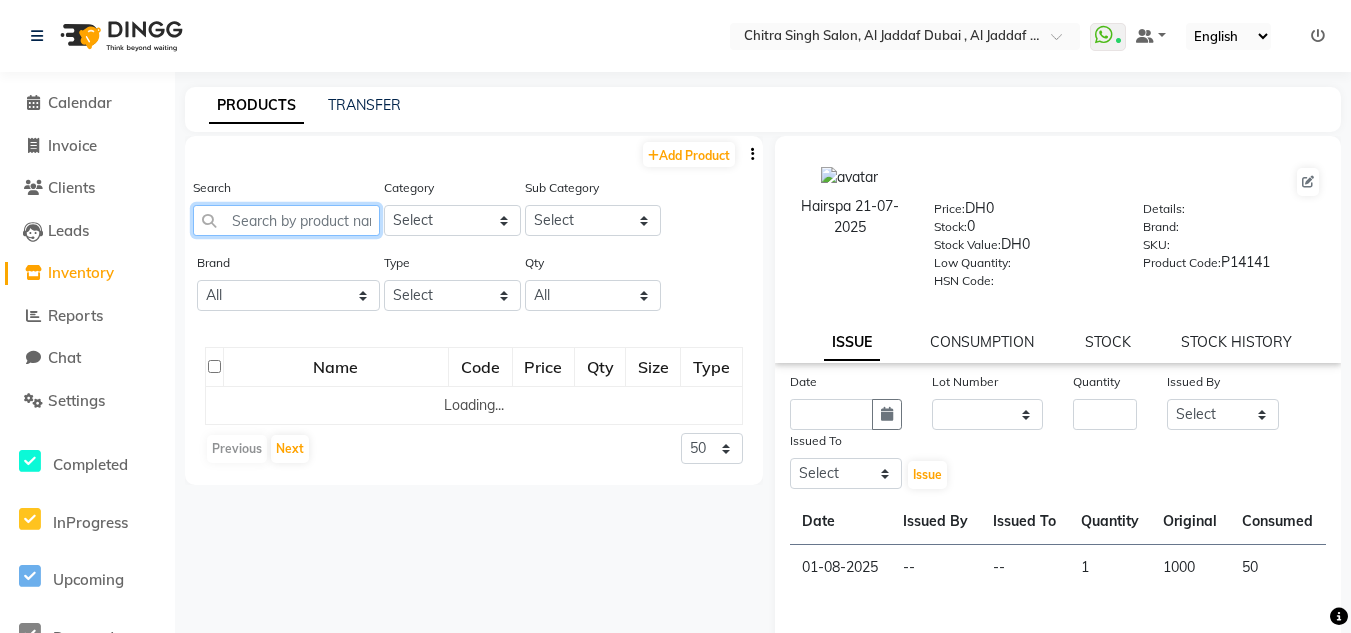 click 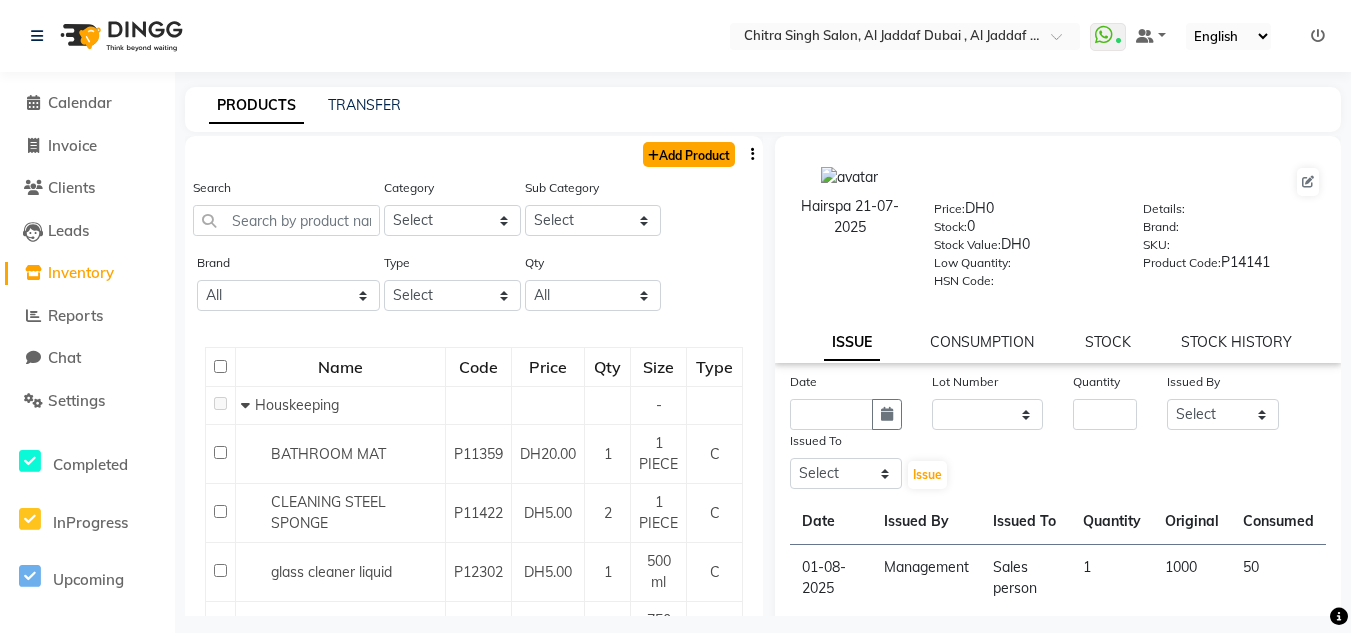 click on "Add Product" 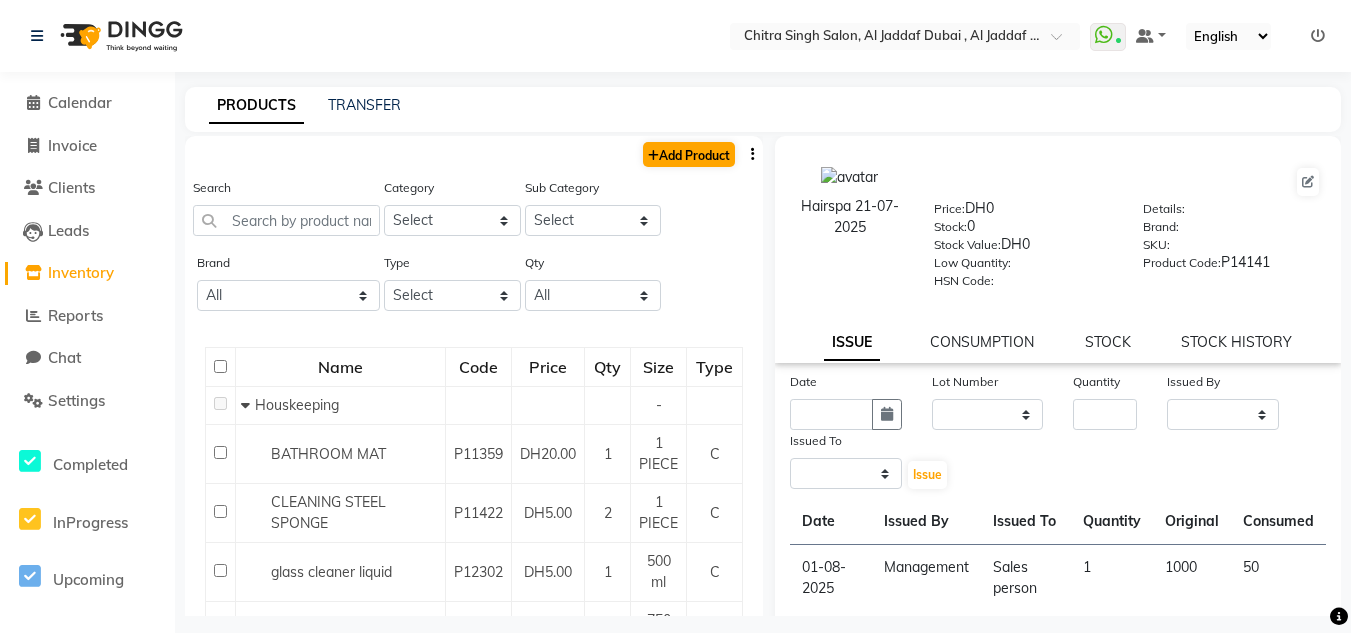 select on "true" 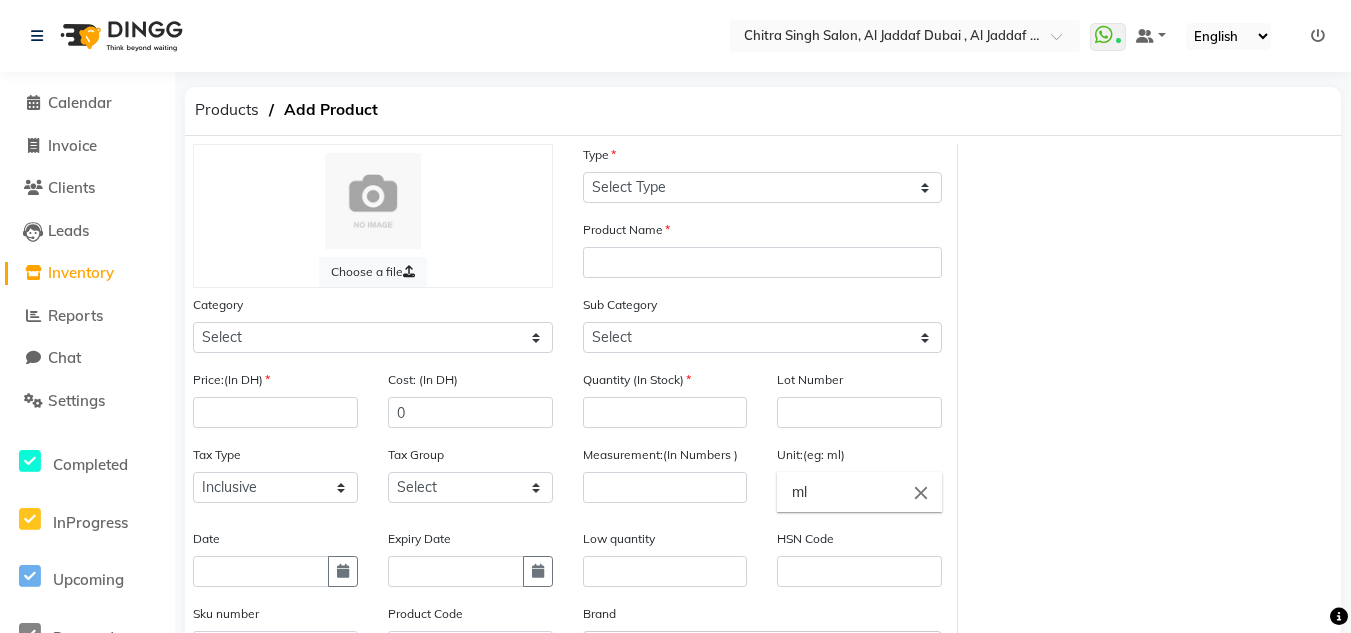 click on "Type Select Type Both Retail Consumable" 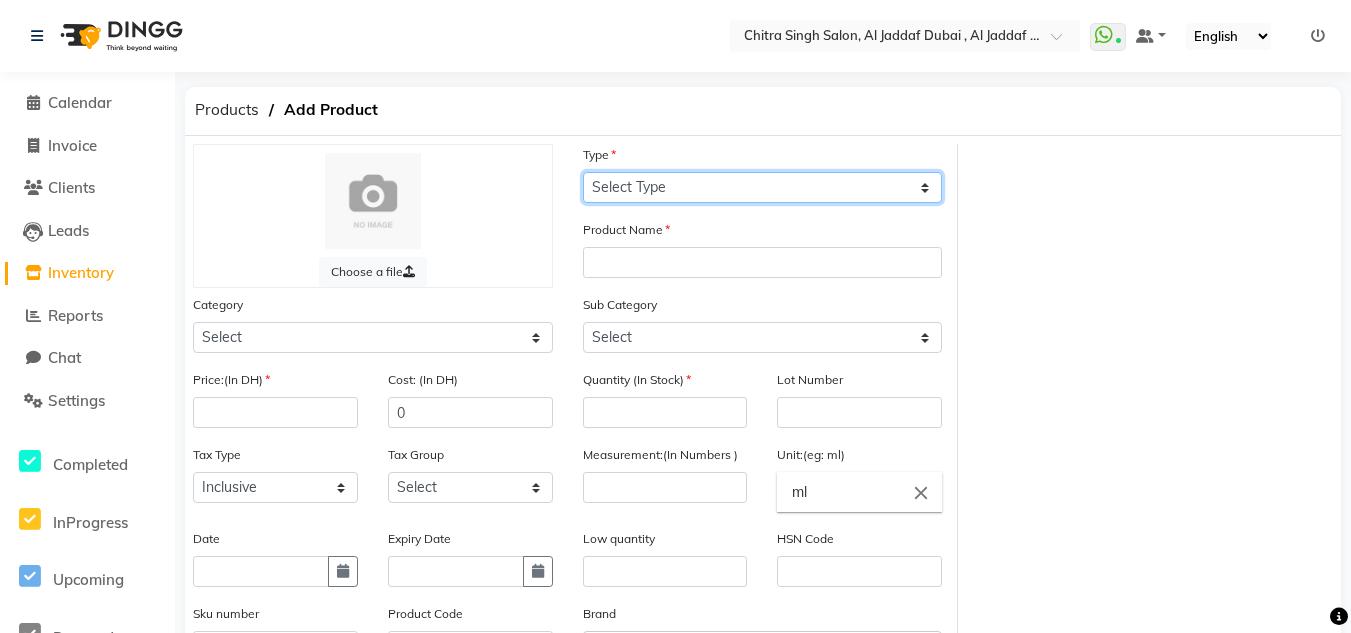 click on "Select Type Both Retail Consumable" 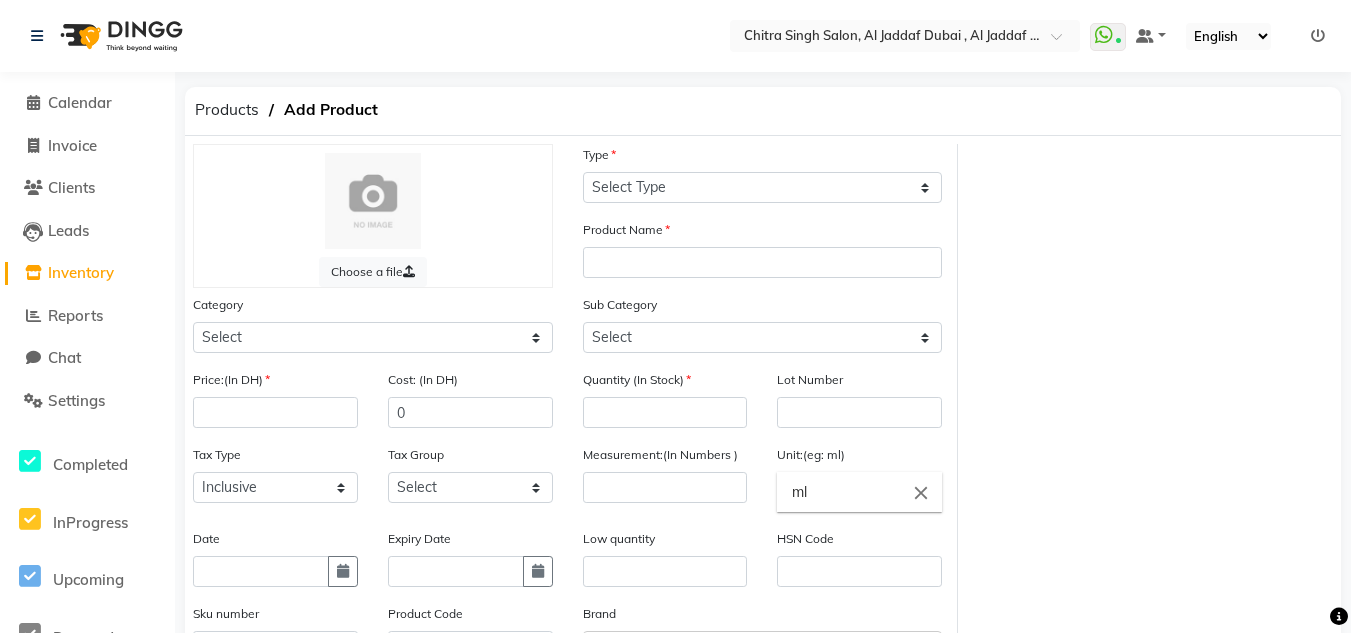 drag, startPoint x: 712, startPoint y: 310, endPoint x: 696, endPoint y: 285, distance: 29.681644 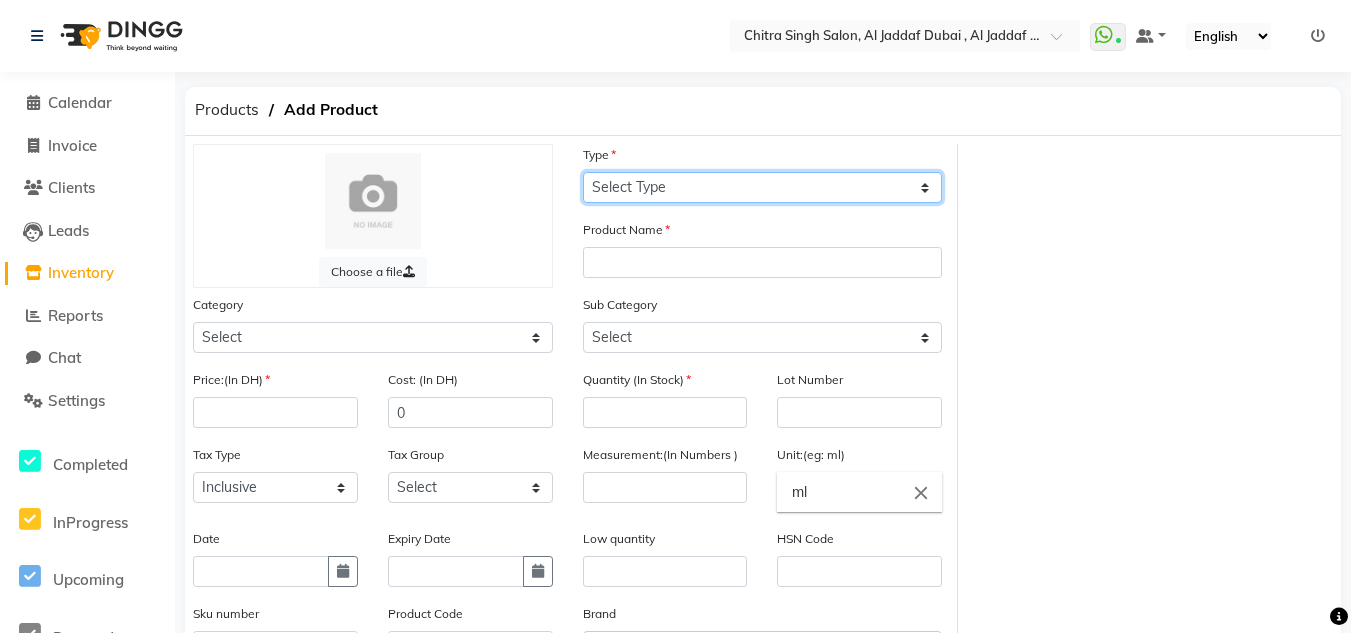 click on "Select Type Both Retail Consumable" 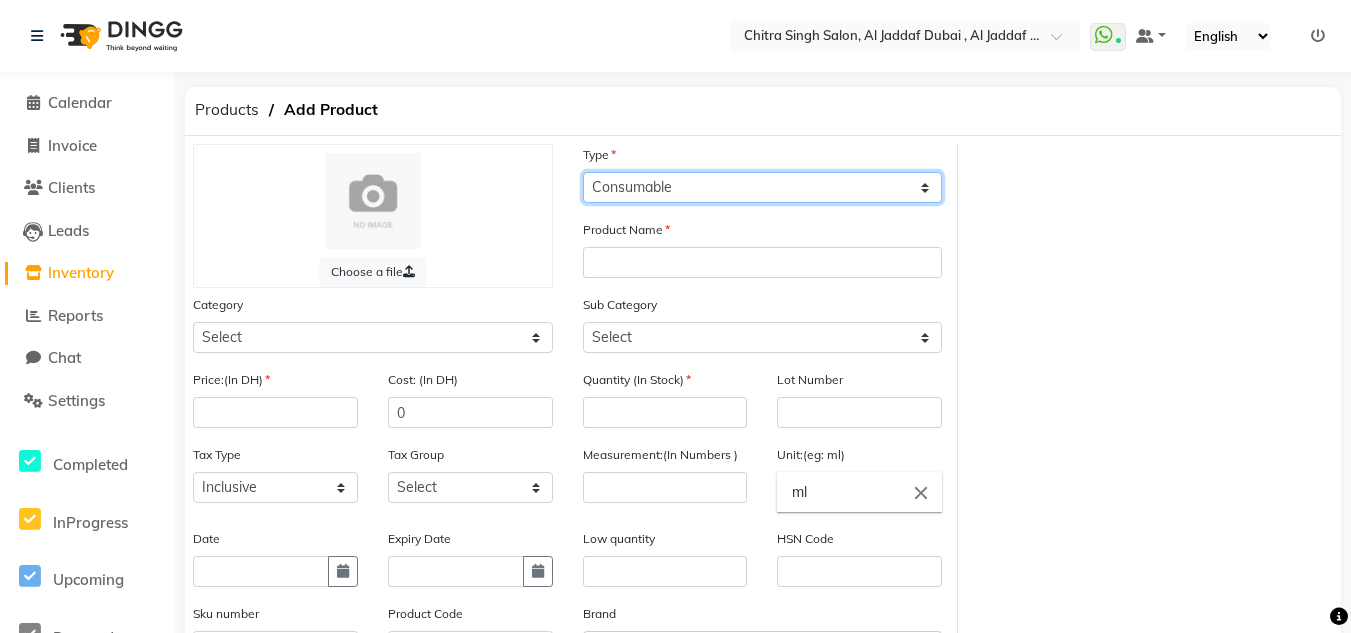 click on "Select Type Both Retail Consumable" 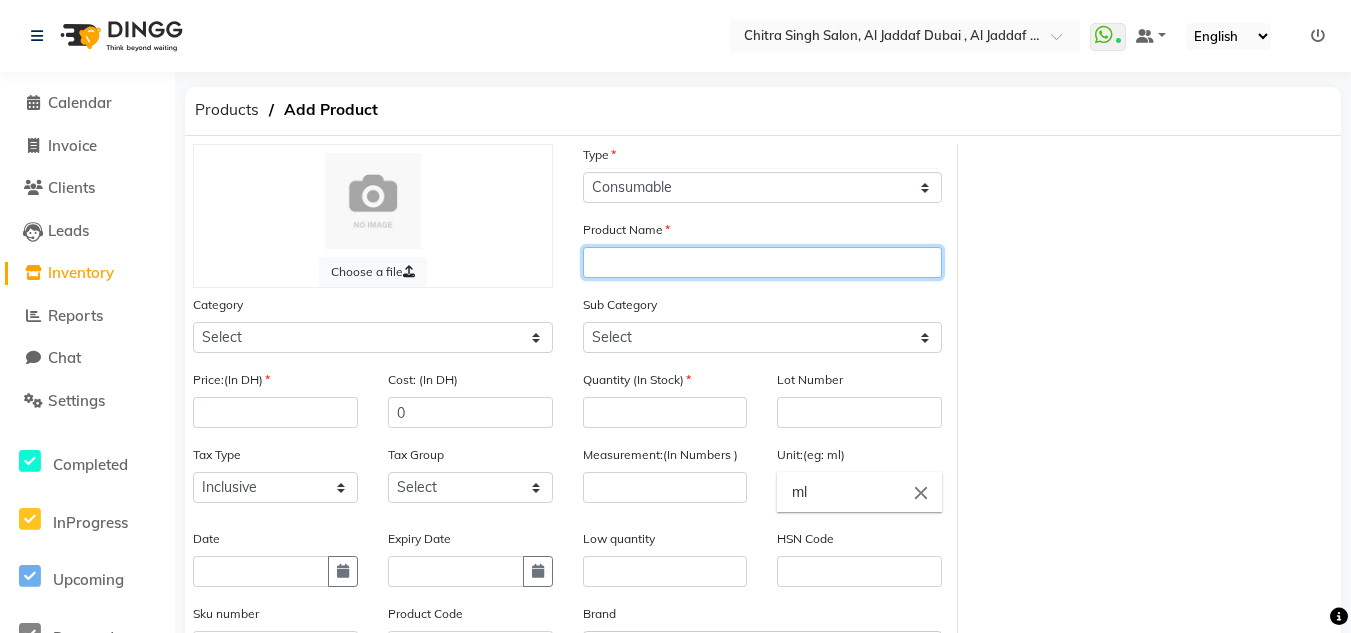 click 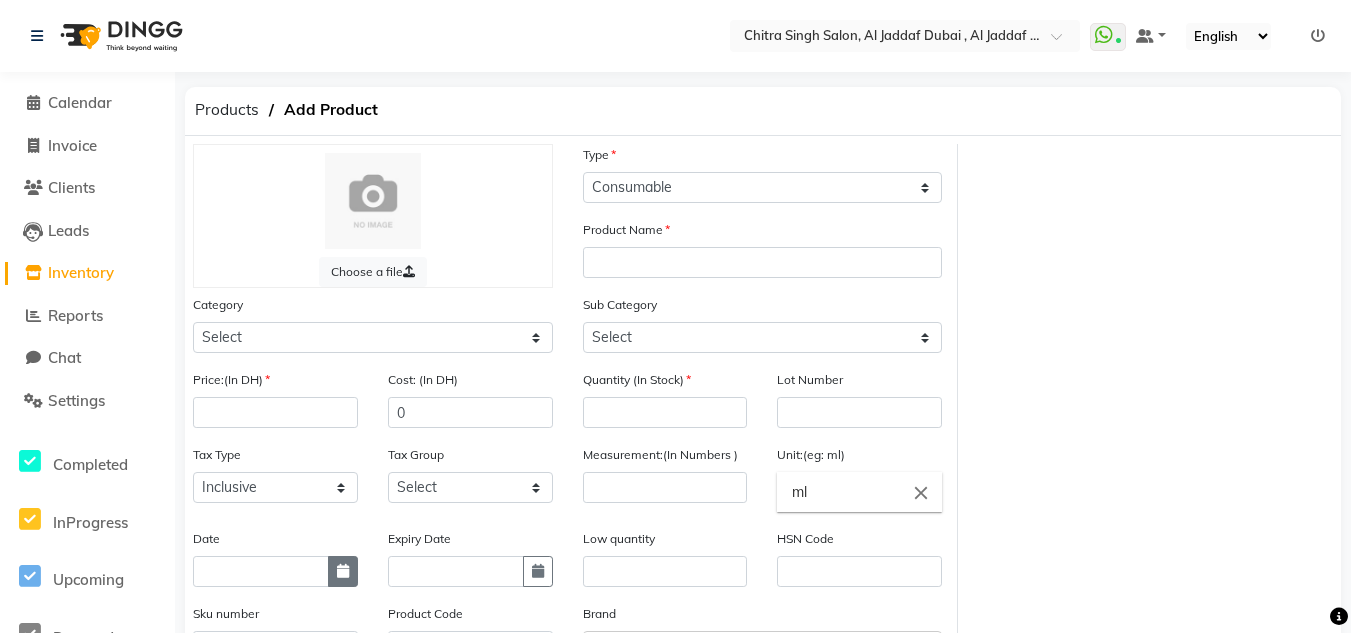 click 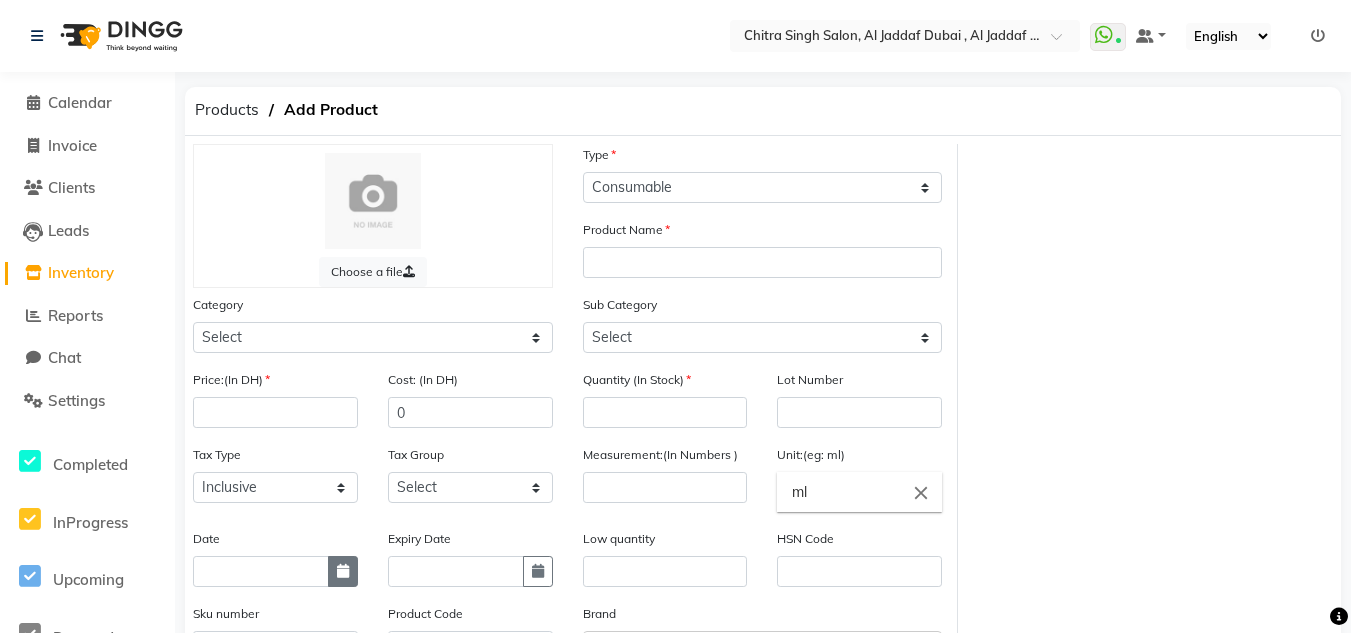select on "8" 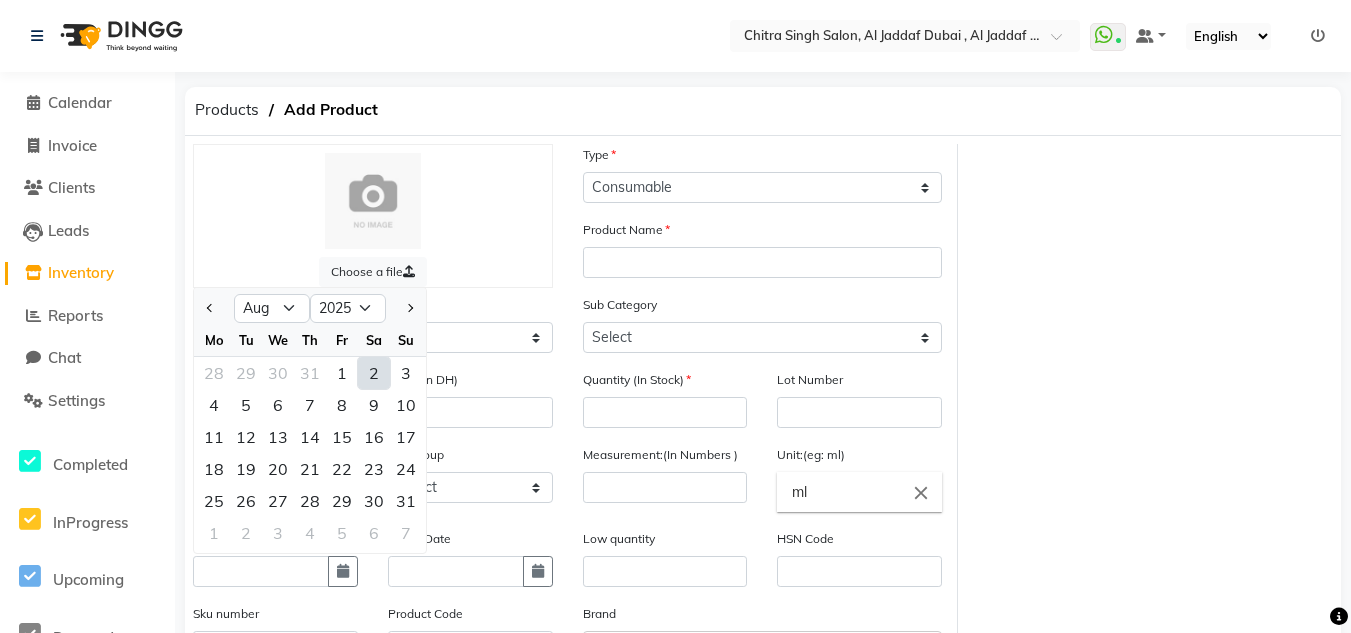 drag, startPoint x: 210, startPoint y: 513, endPoint x: 239, endPoint y: 506, distance: 29.832869 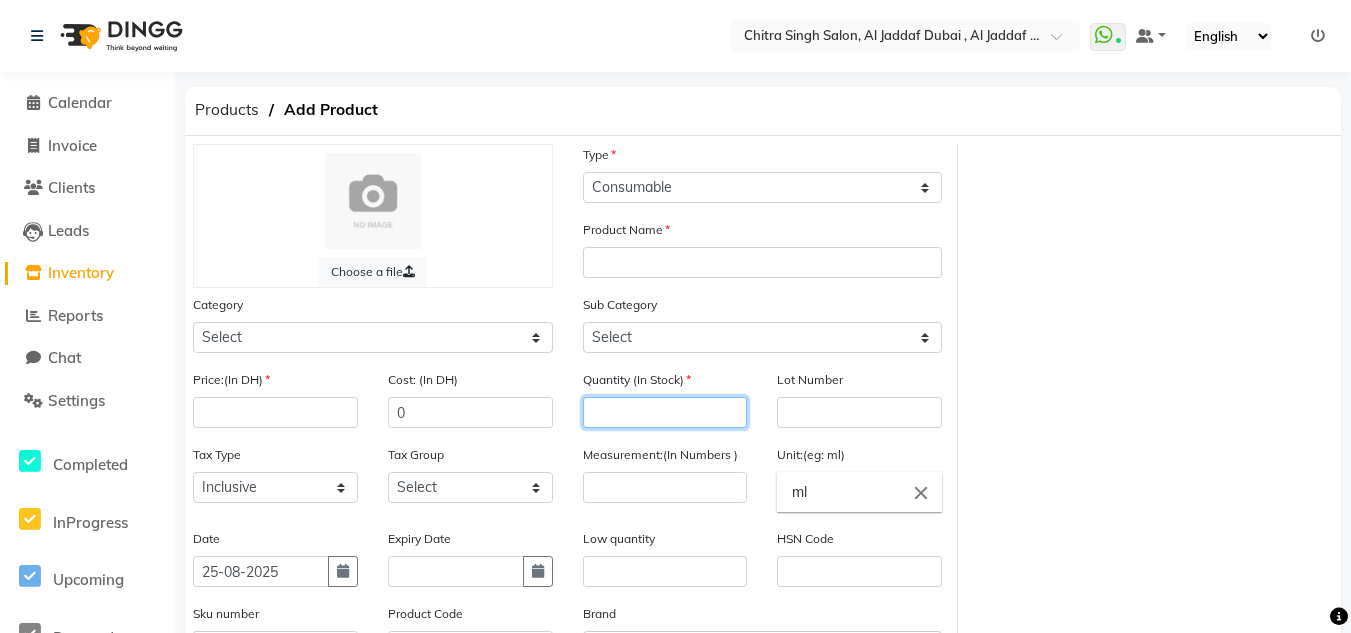 click 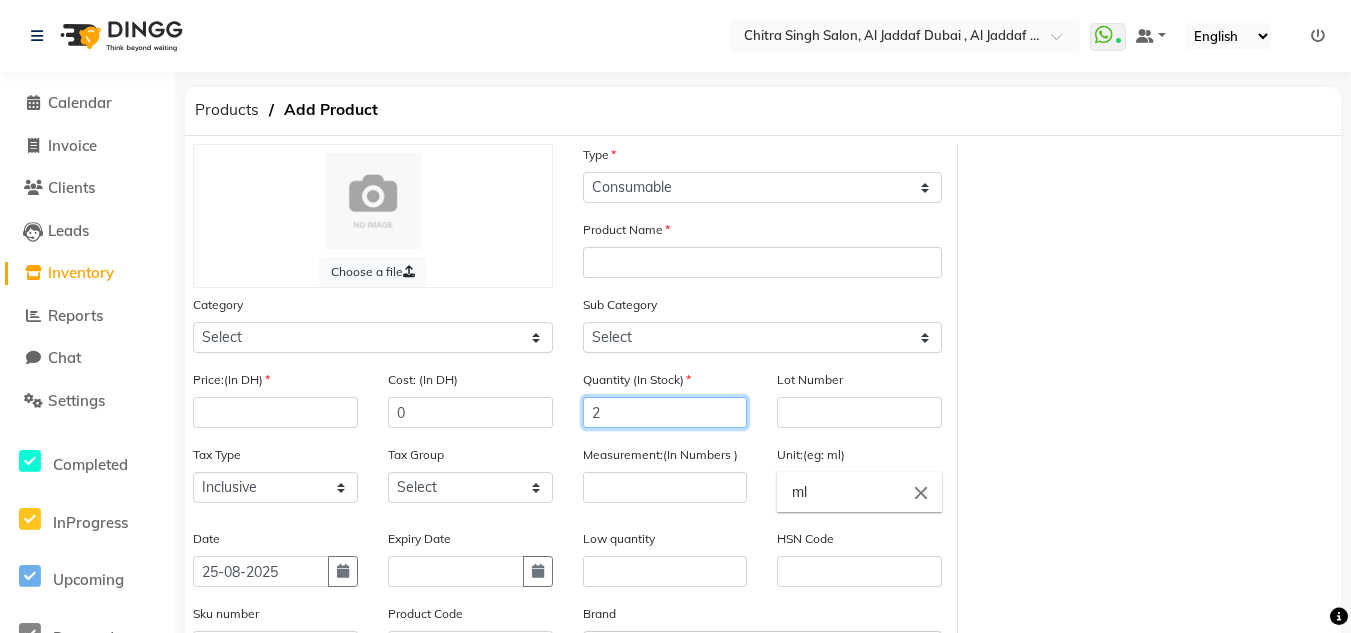 type on "2" 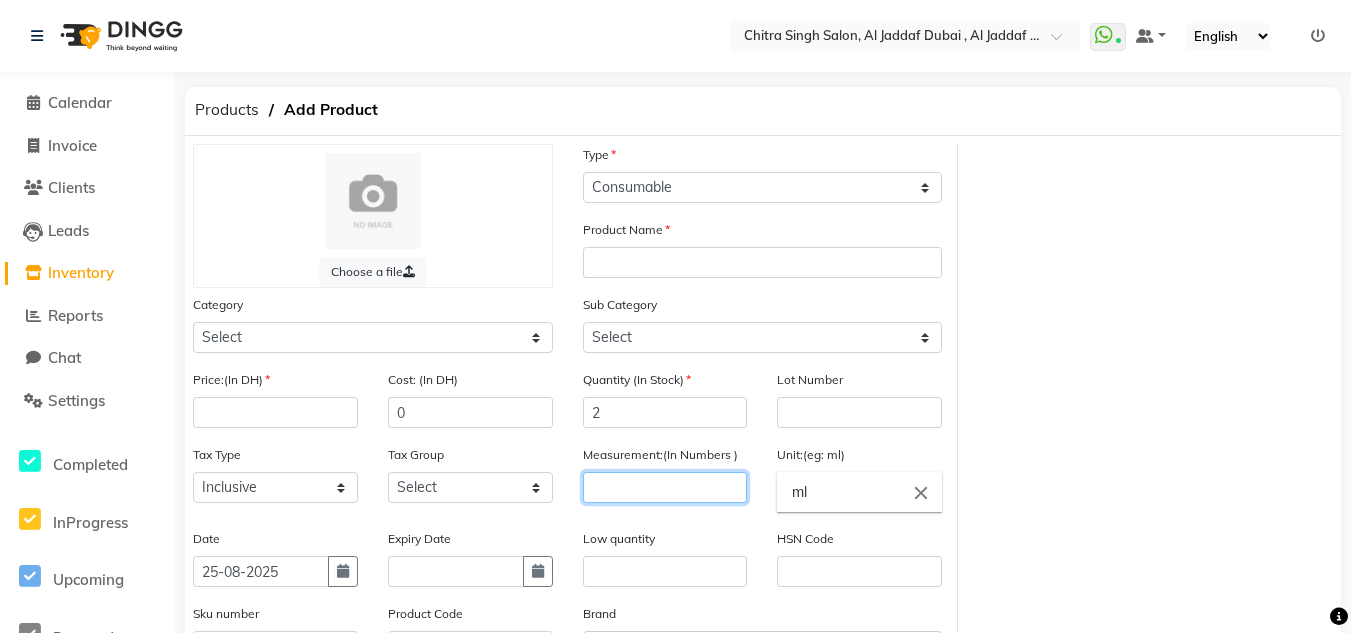 click 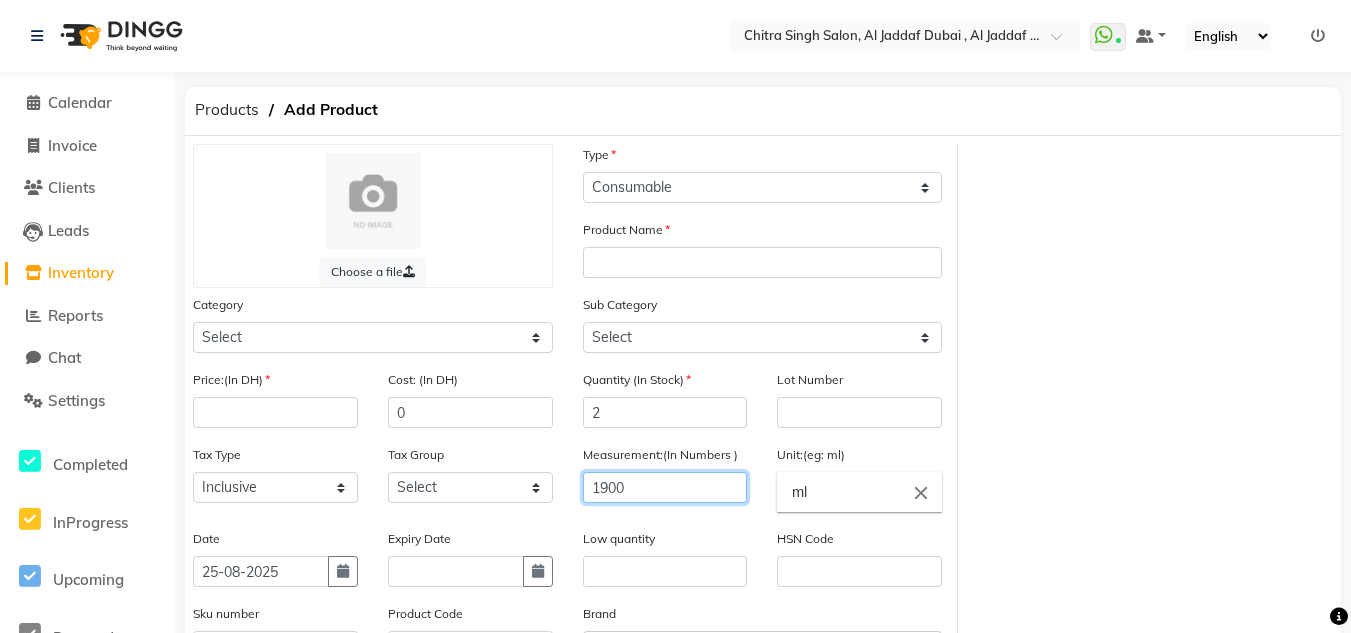 type on "1900" 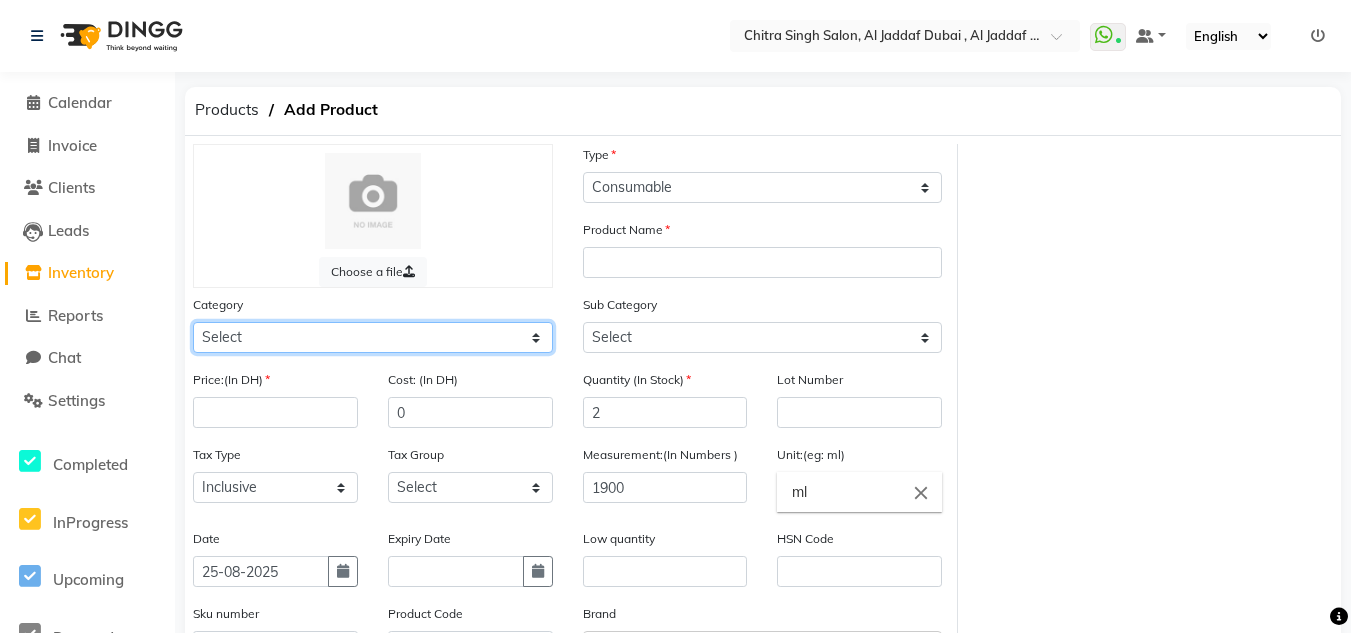 click on "Select Hair Skin Makeup Personal Care Appliances Beard Waxing Disposable Threading Hands and Feet Beauty Planet Botox Cadiveu Casmara Cheryls Olaplex GOWN Other" 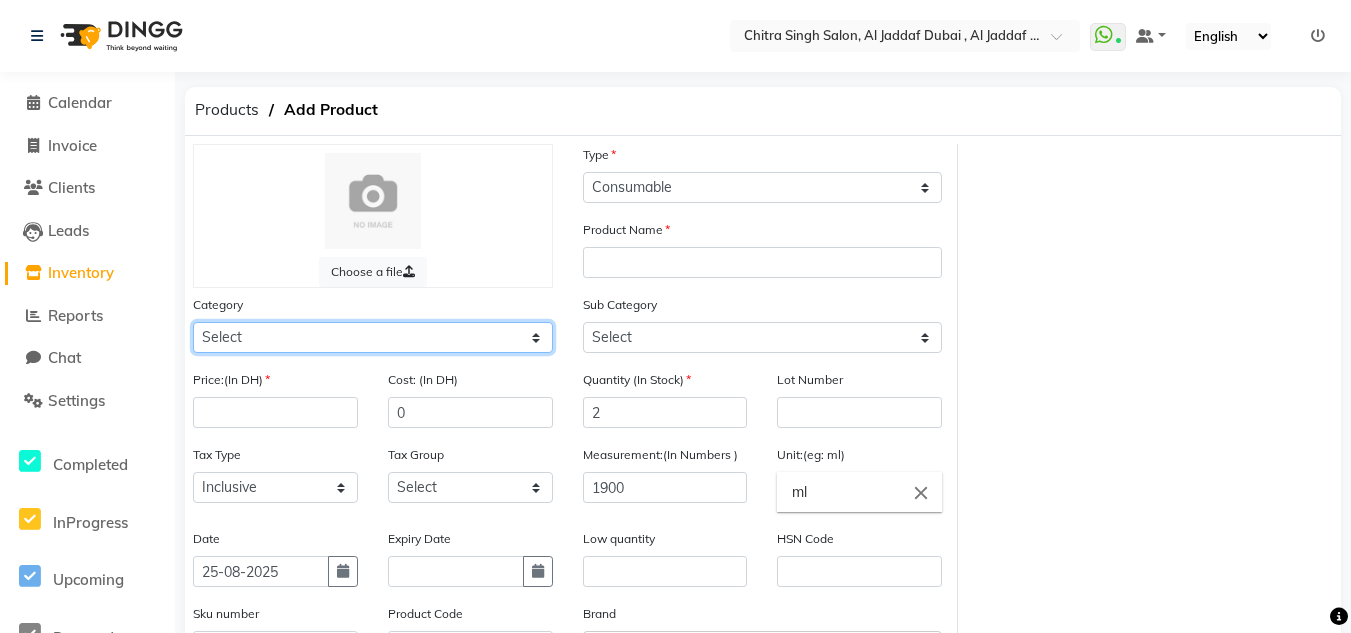 select on "[PHONE]" 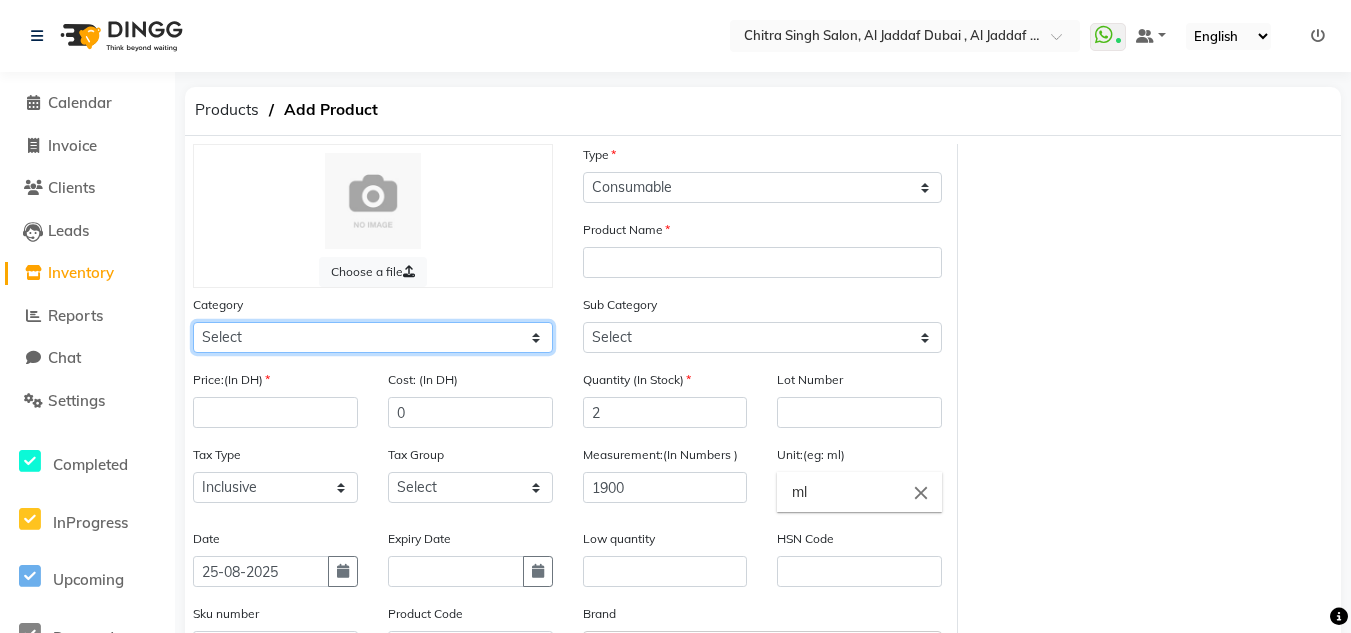 click on "Select Hair Skin Makeup Personal Care Appliances Beard Waxing Disposable Threading Hands and Feet Beauty Planet Botox Cadiveu Casmara Cheryls Olaplex GOWN Other" 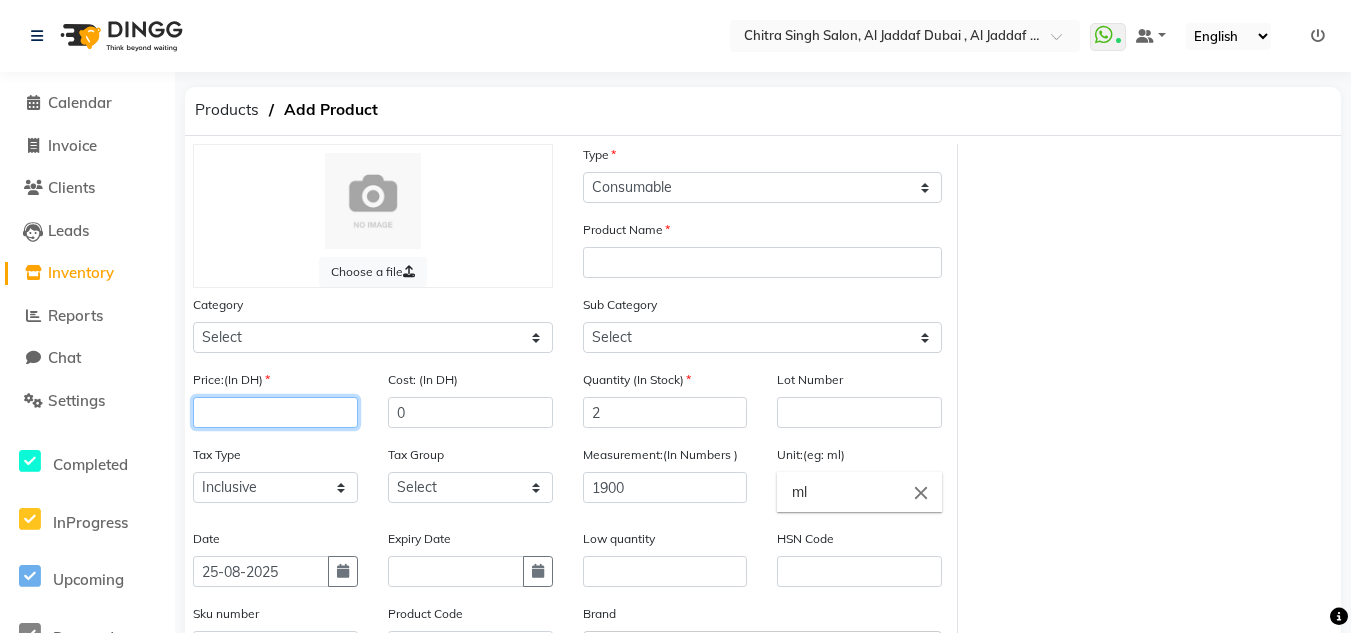 click 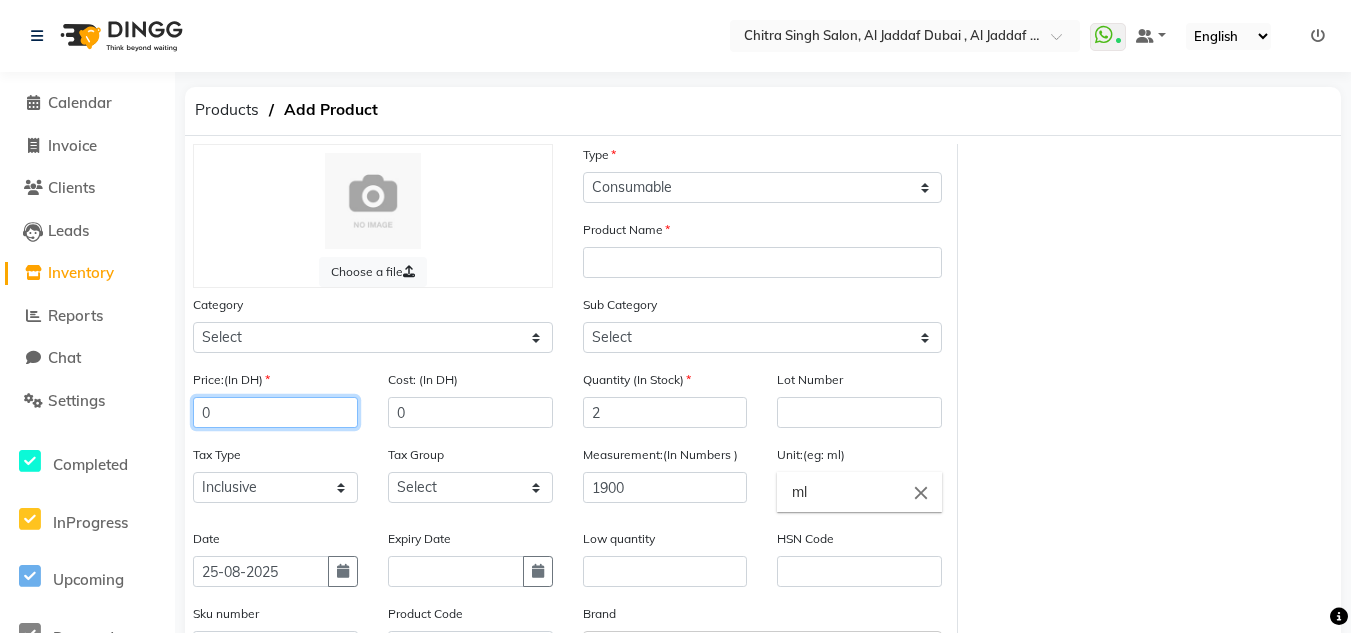 type on "0" 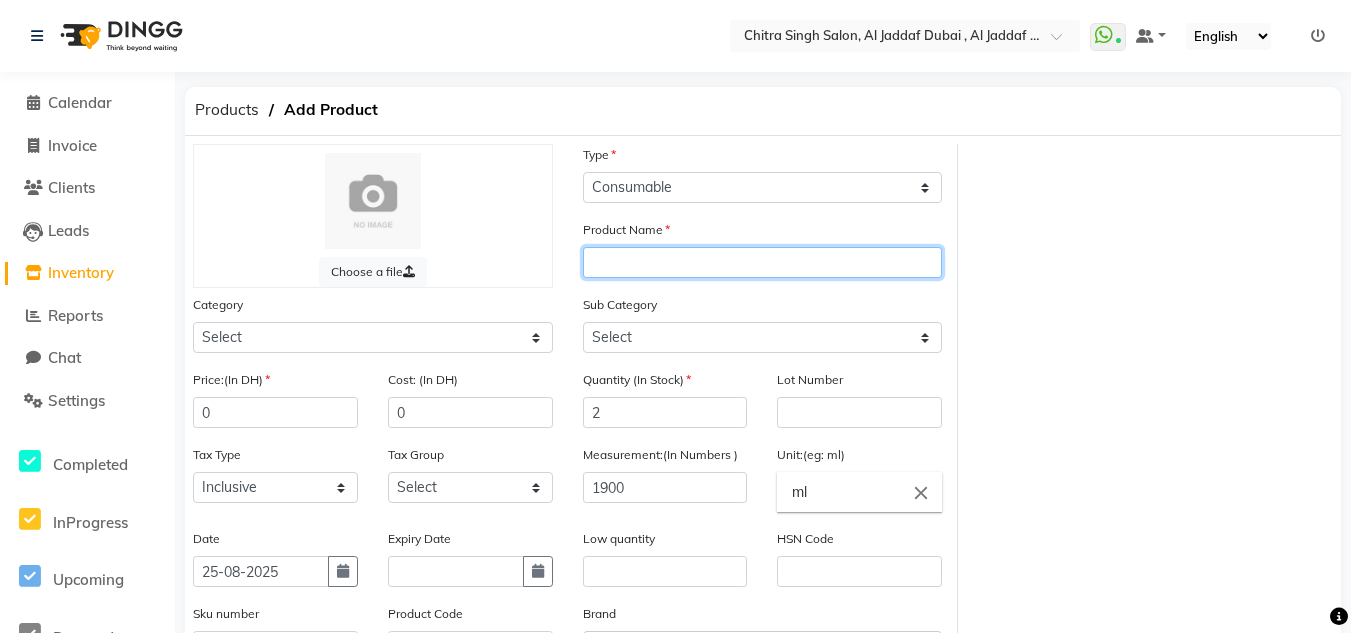 click 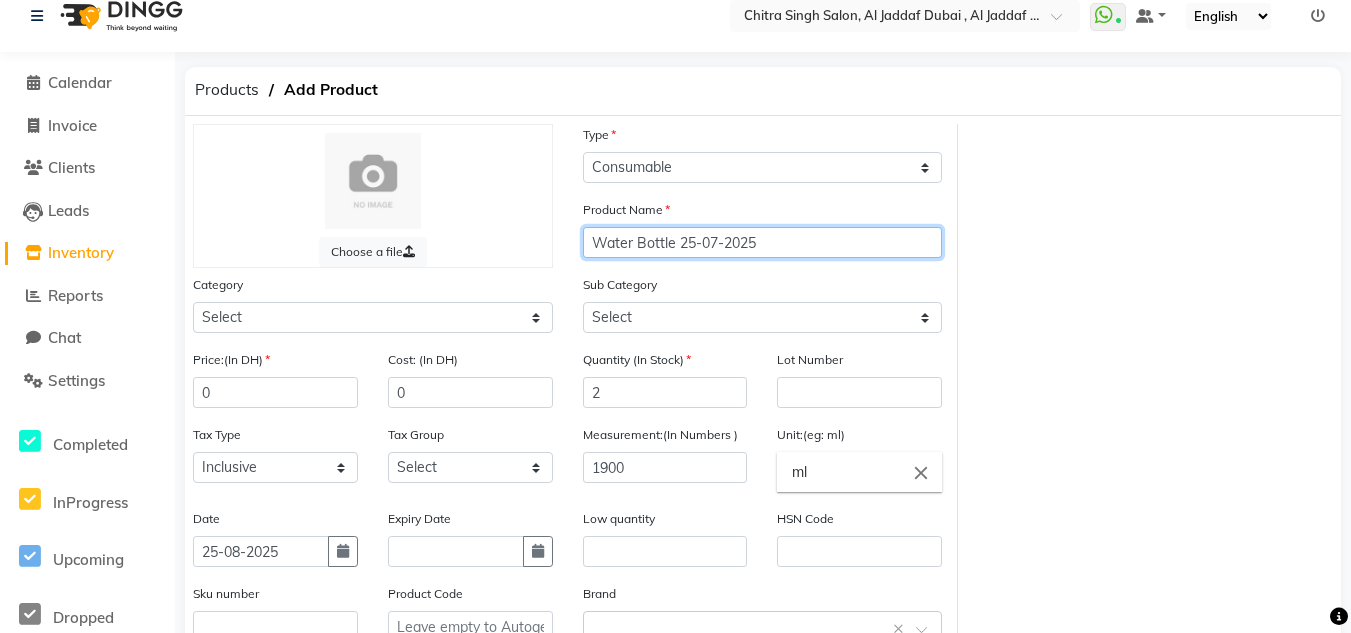 scroll, scrollTop: 0, scrollLeft: 0, axis: both 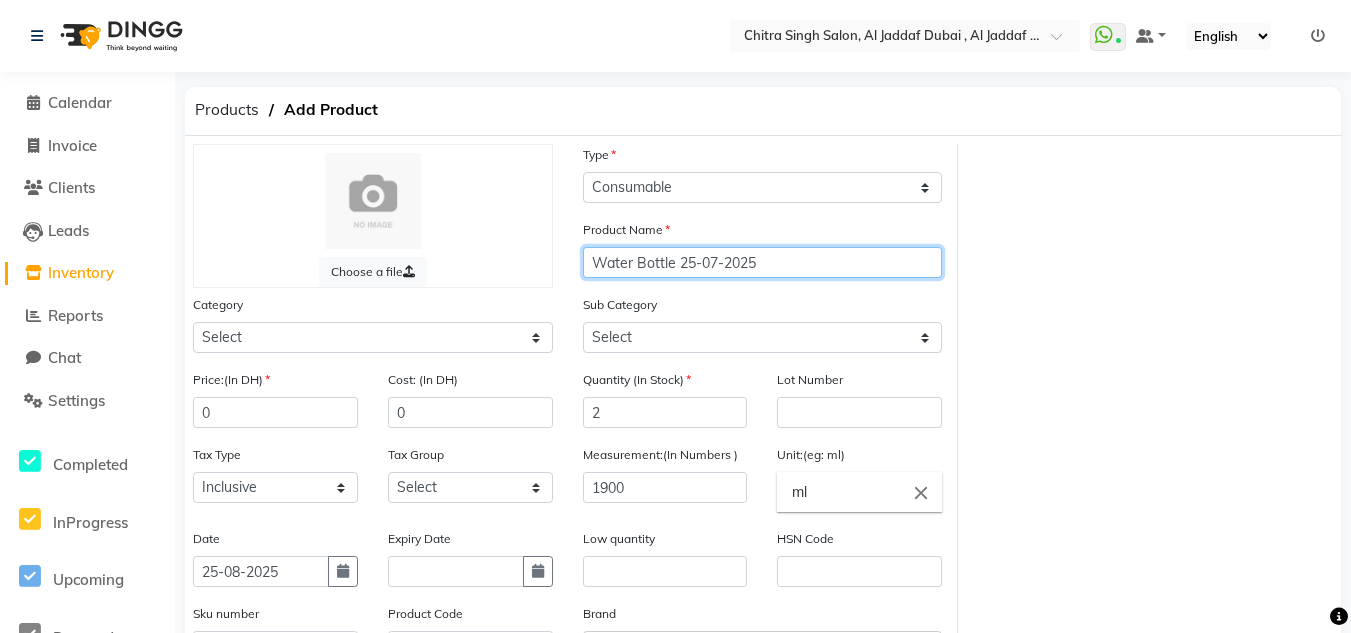 type on "Water Bottle 25-07-2025" 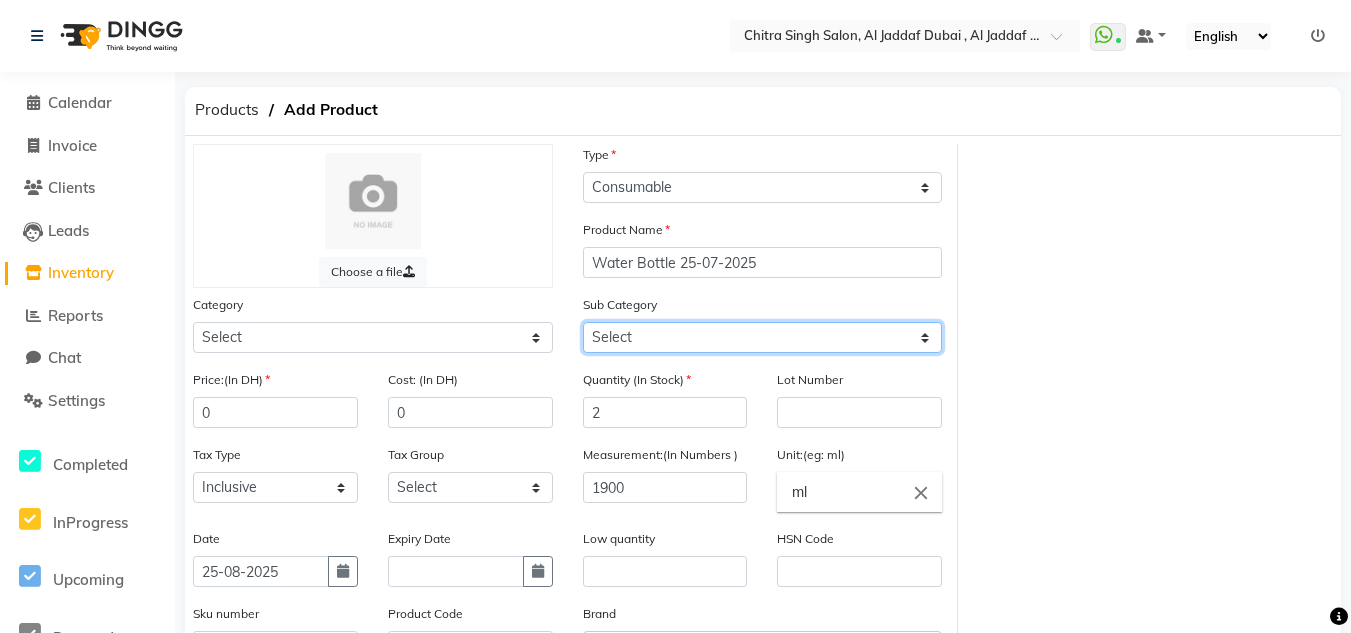 drag, startPoint x: 703, startPoint y: 325, endPoint x: 701, endPoint y: 335, distance: 10.198039 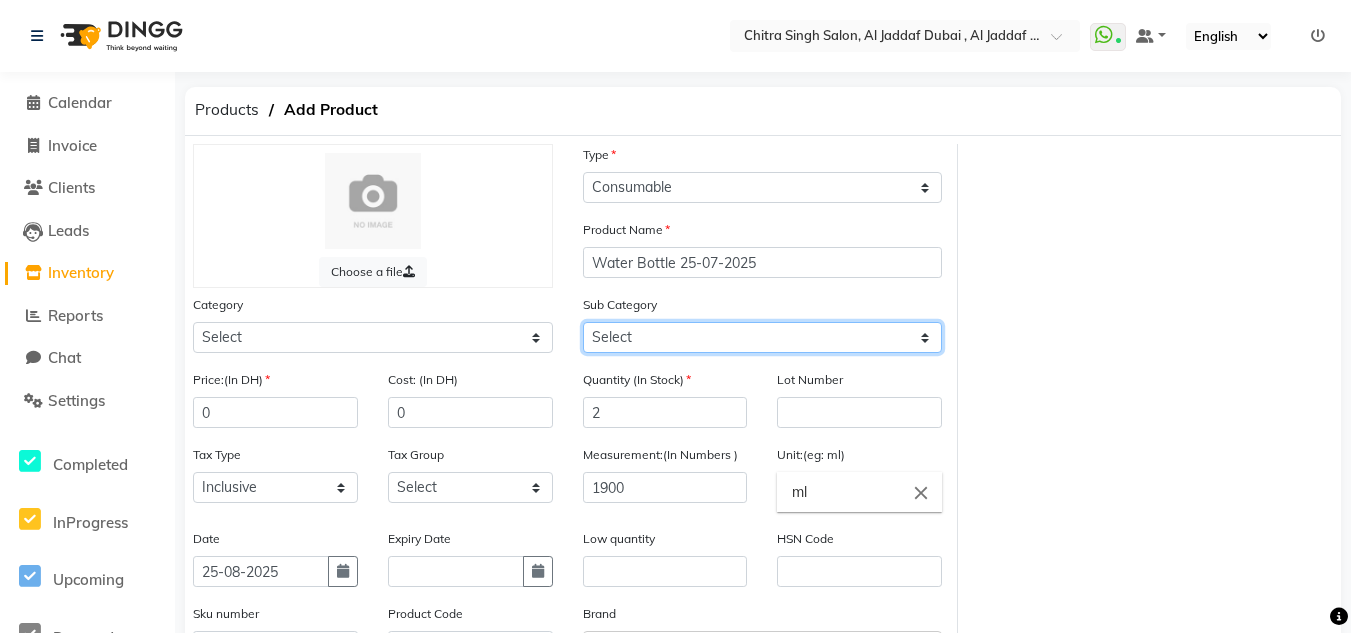 select on "[PHONE]" 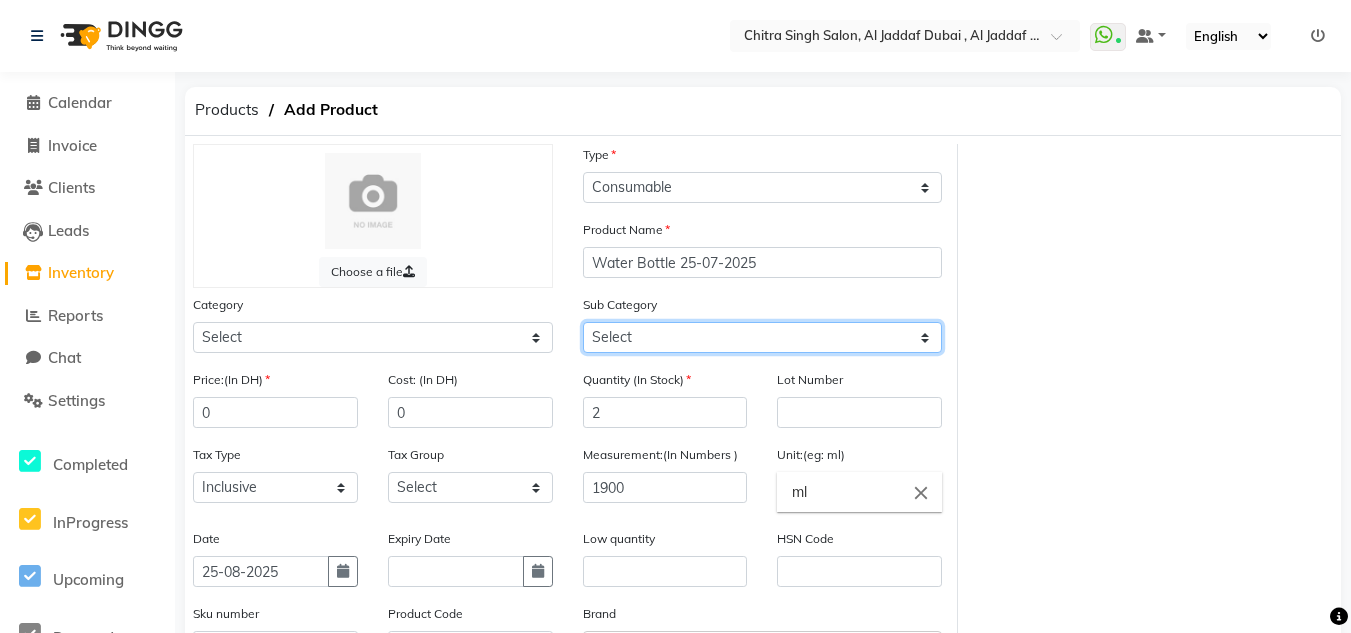 click on "Select Bath & Body Female Hygiene Grooming - Women Grooming - Men Dental Care Hand & Foot Gifts Cologne Other Care" 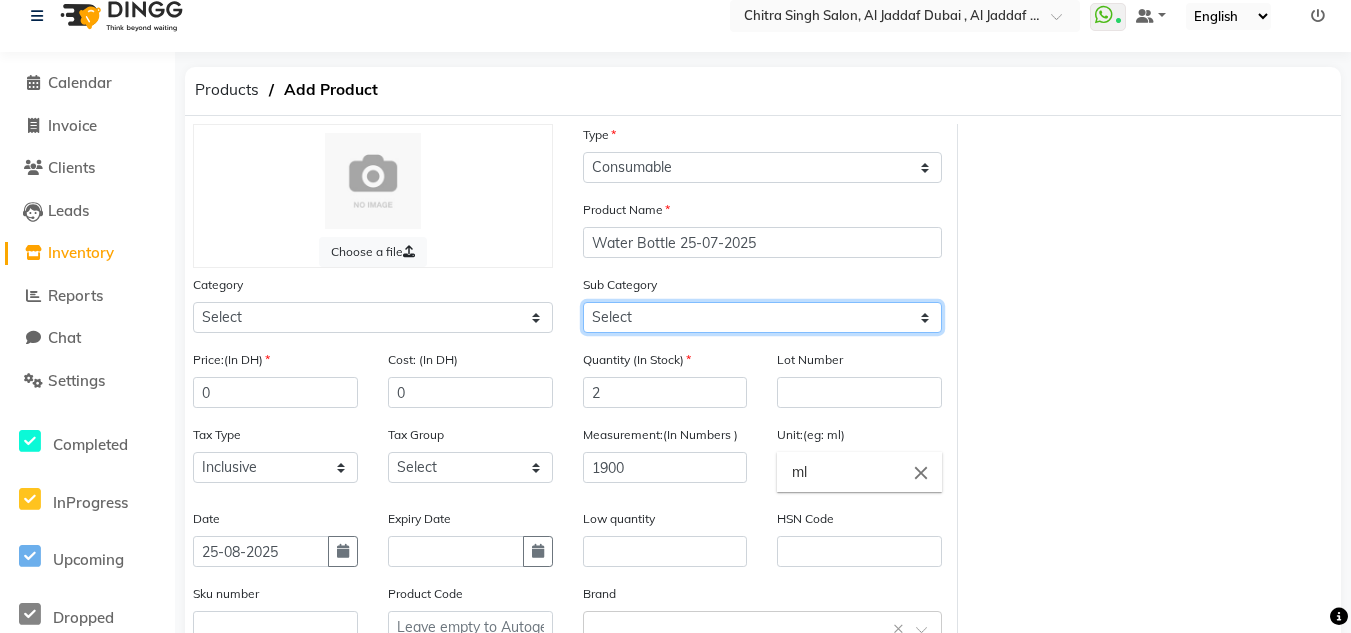scroll, scrollTop: 242, scrollLeft: 0, axis: vertical 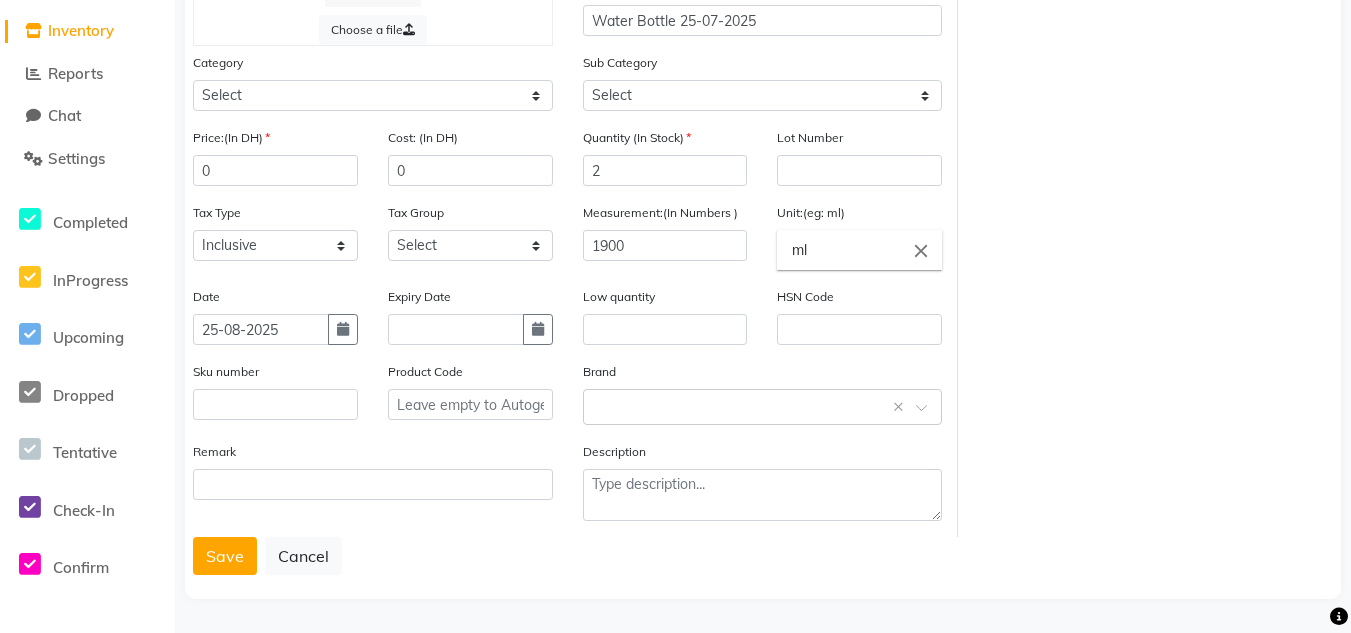 click on "Save" 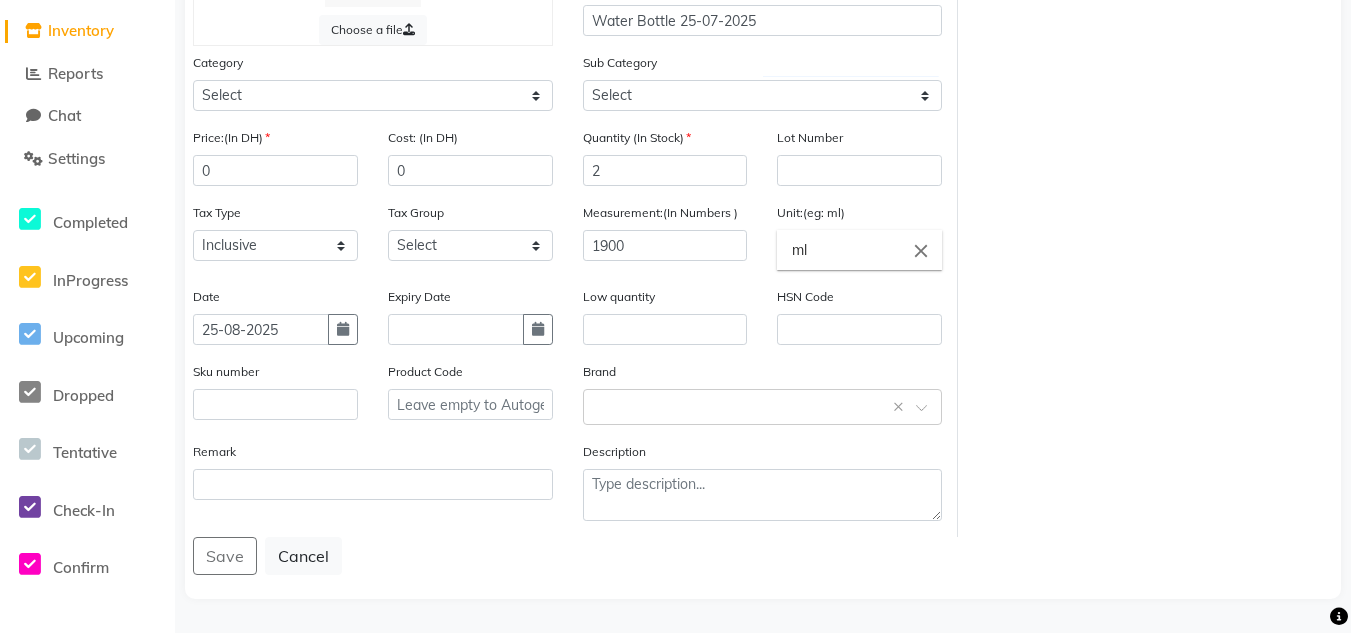 scroll, scrollTop: 33, scrollLeft: 0, axis: vertical 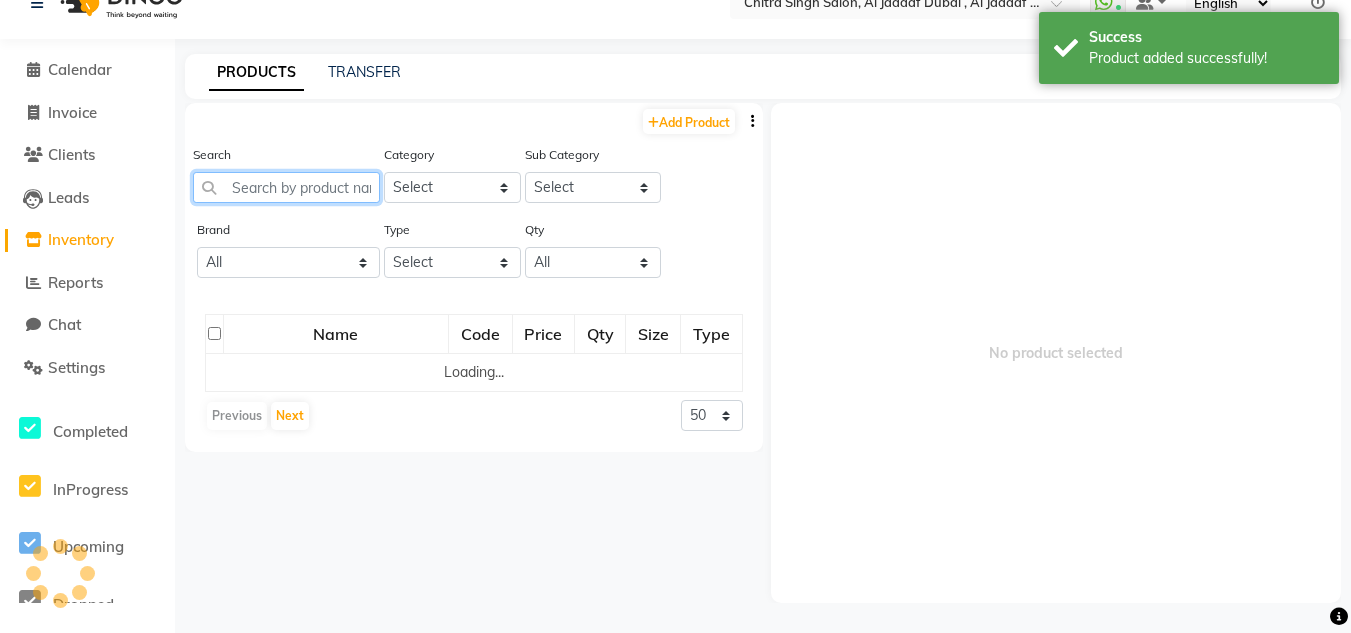 click 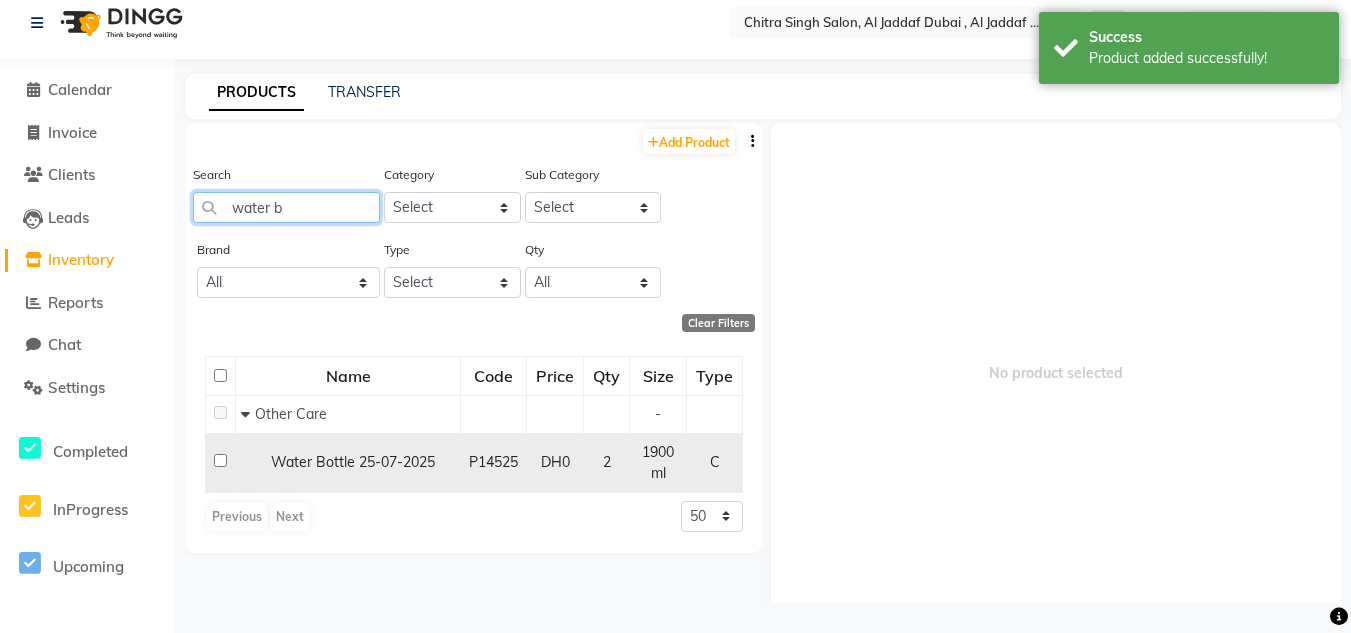 type on "water b" 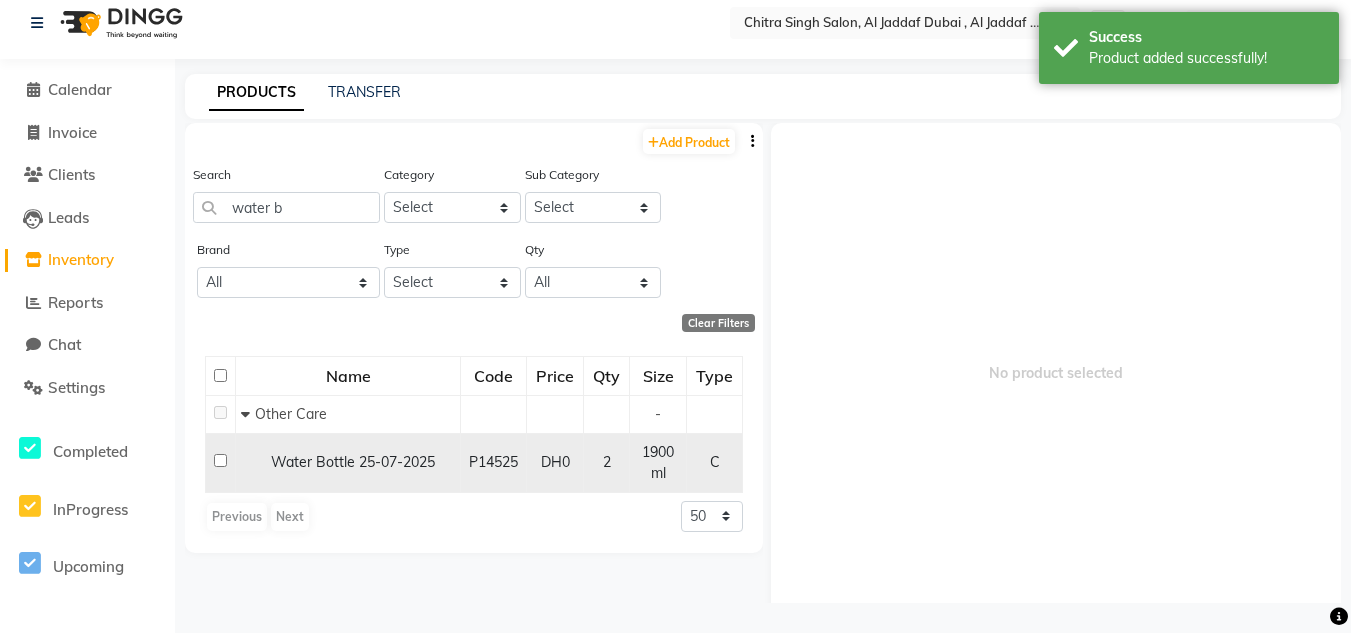click 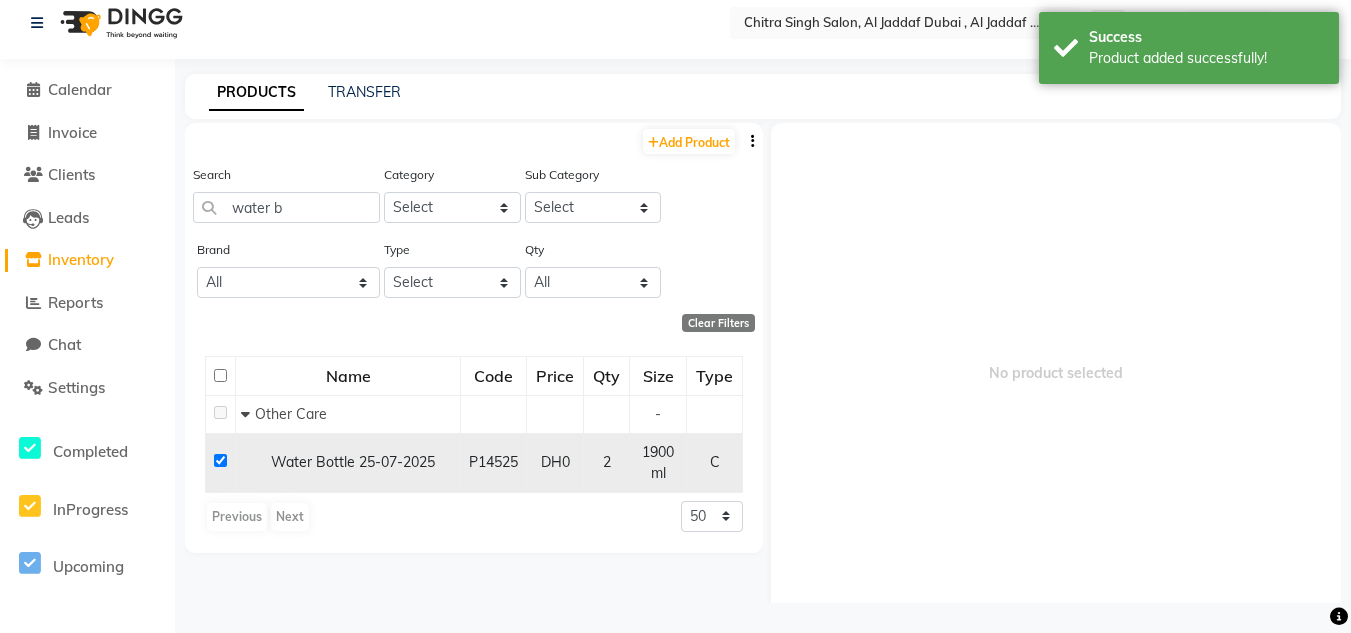 checkbox on "true" 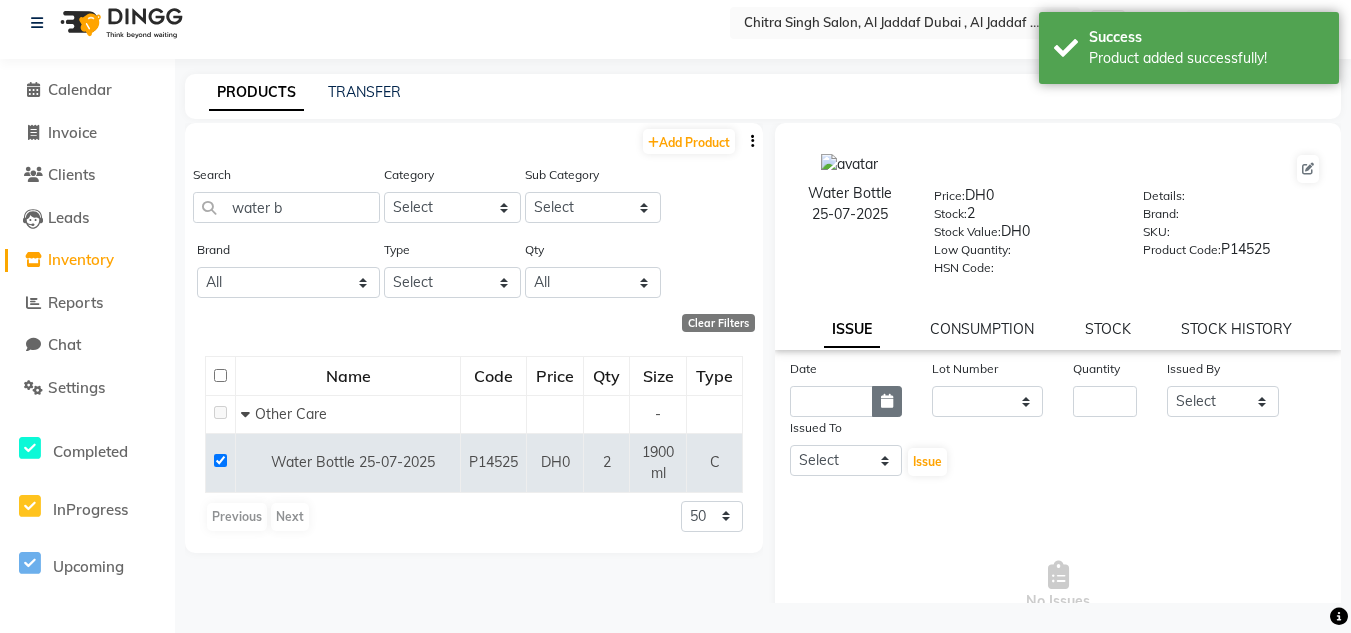 click 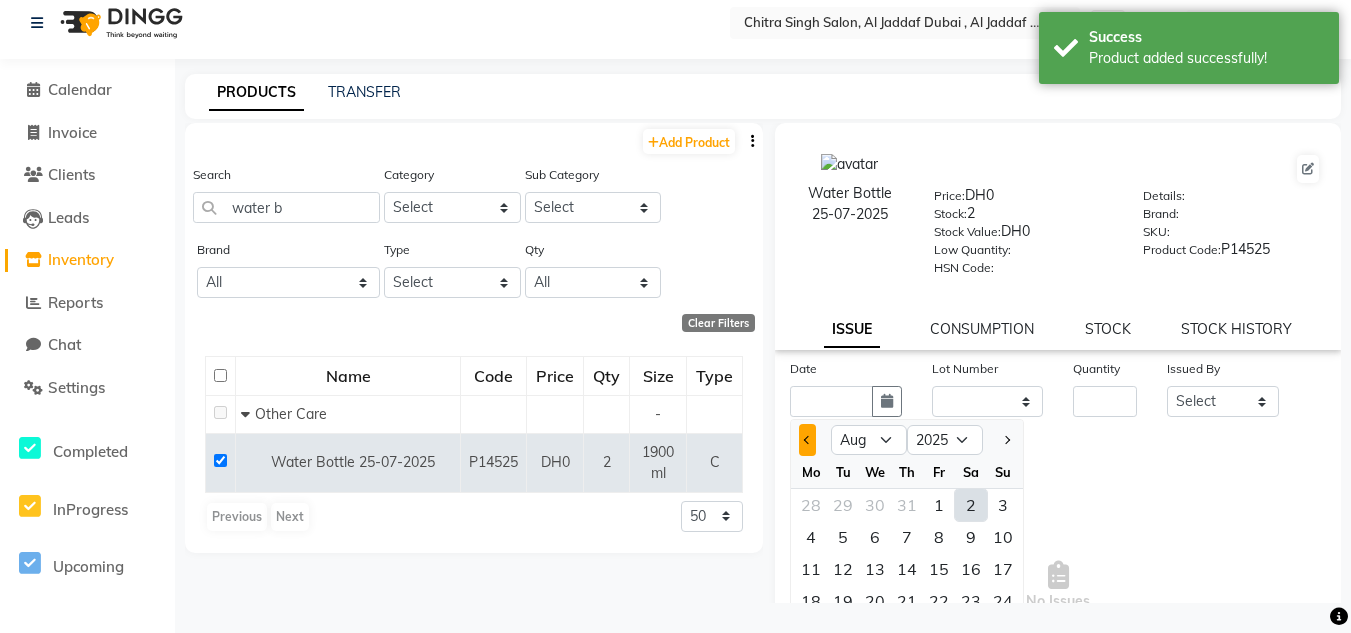 click 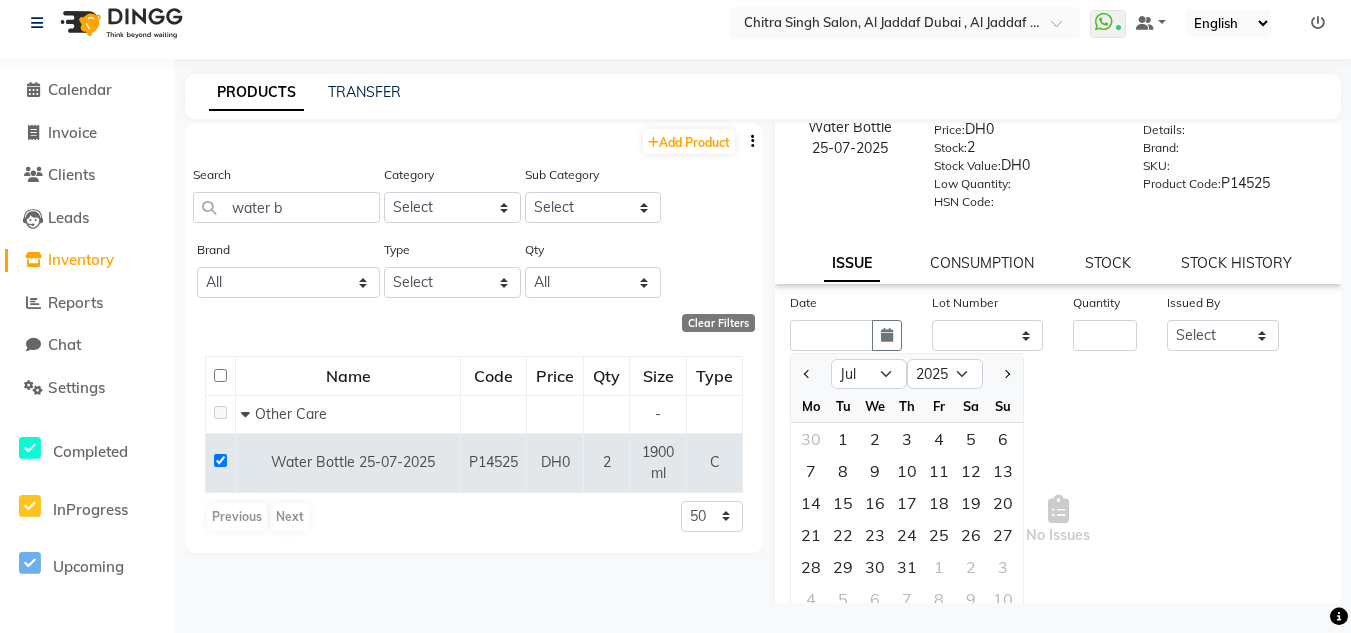 scroll, scrollTop: 155, scrollLeft: 0, axis: vertical 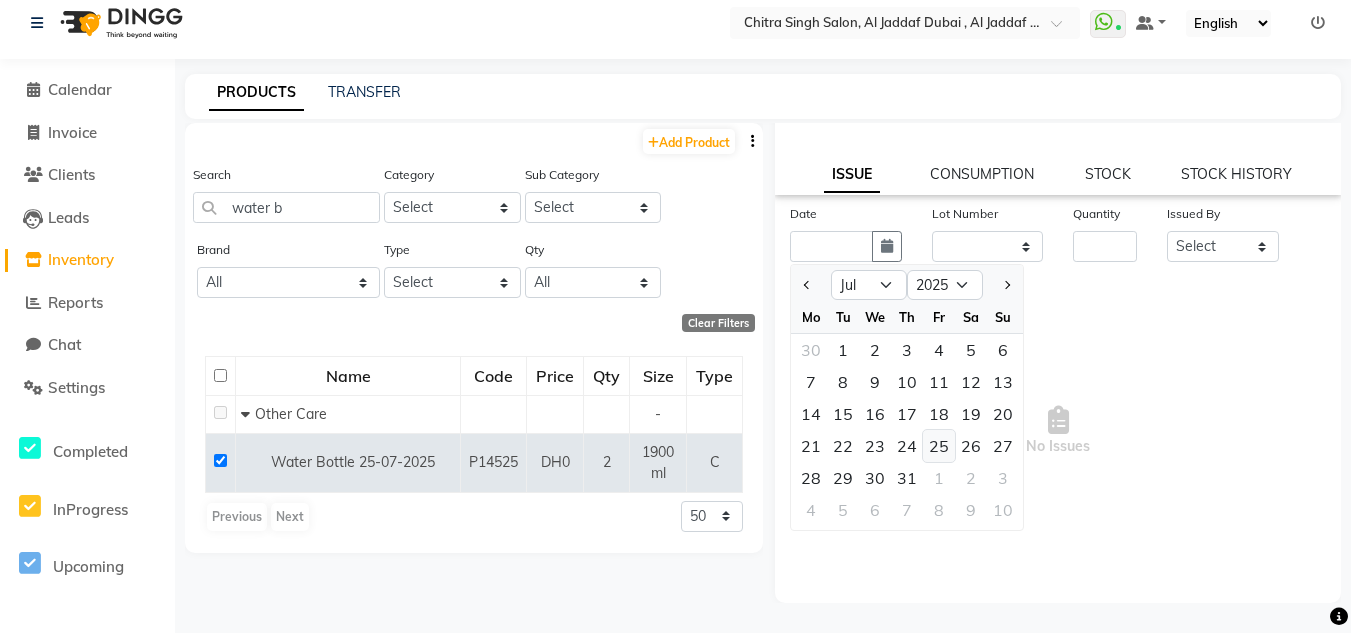 click on "25" 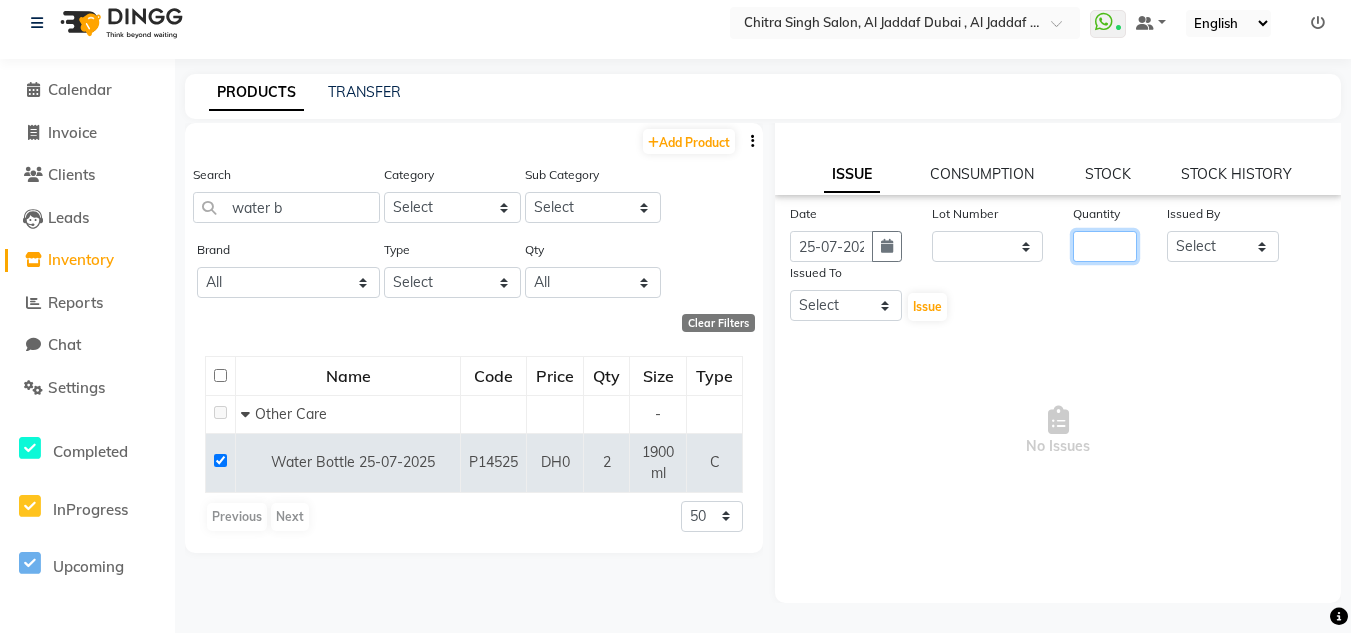 drag, startPoint x: 1119, startPoint y: 239, endPoint x: 1108, endPoint y: 249, distance: 14.866069 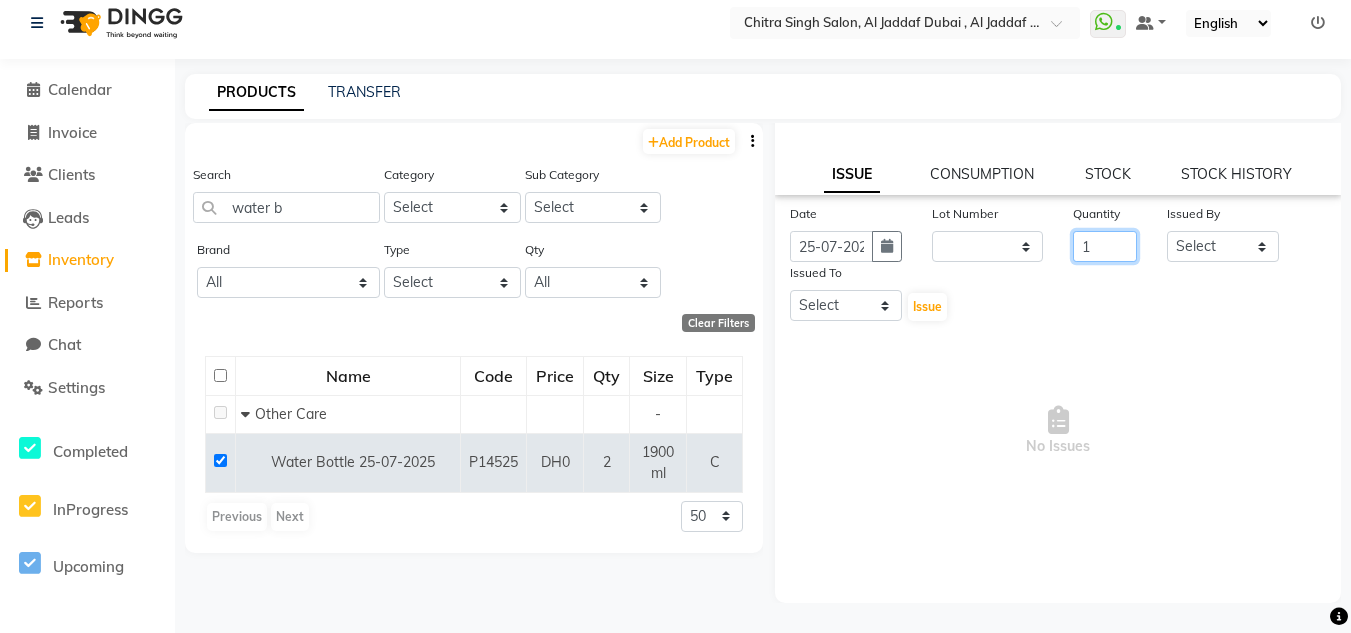 type on "1" 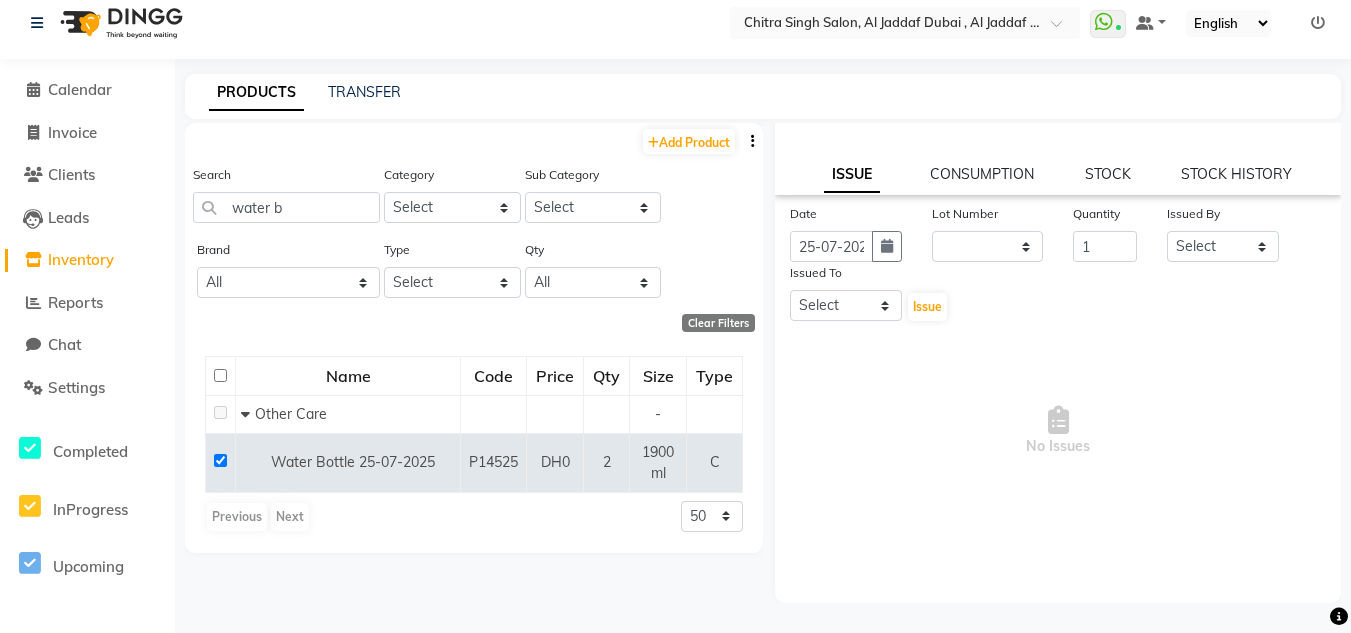 click on "Issued By" 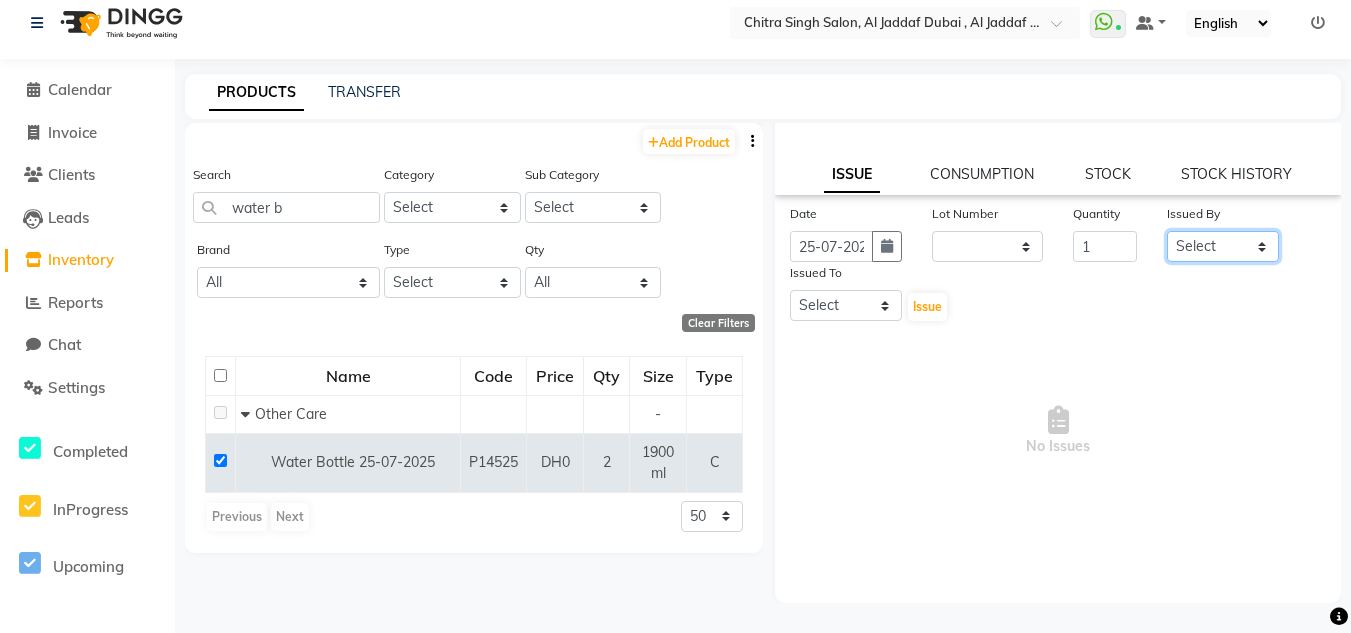 drag, startPoint x: 1186, startPoint y: 252, endPoint x: 1194, endPoint y: 261, distance: 12.0415945 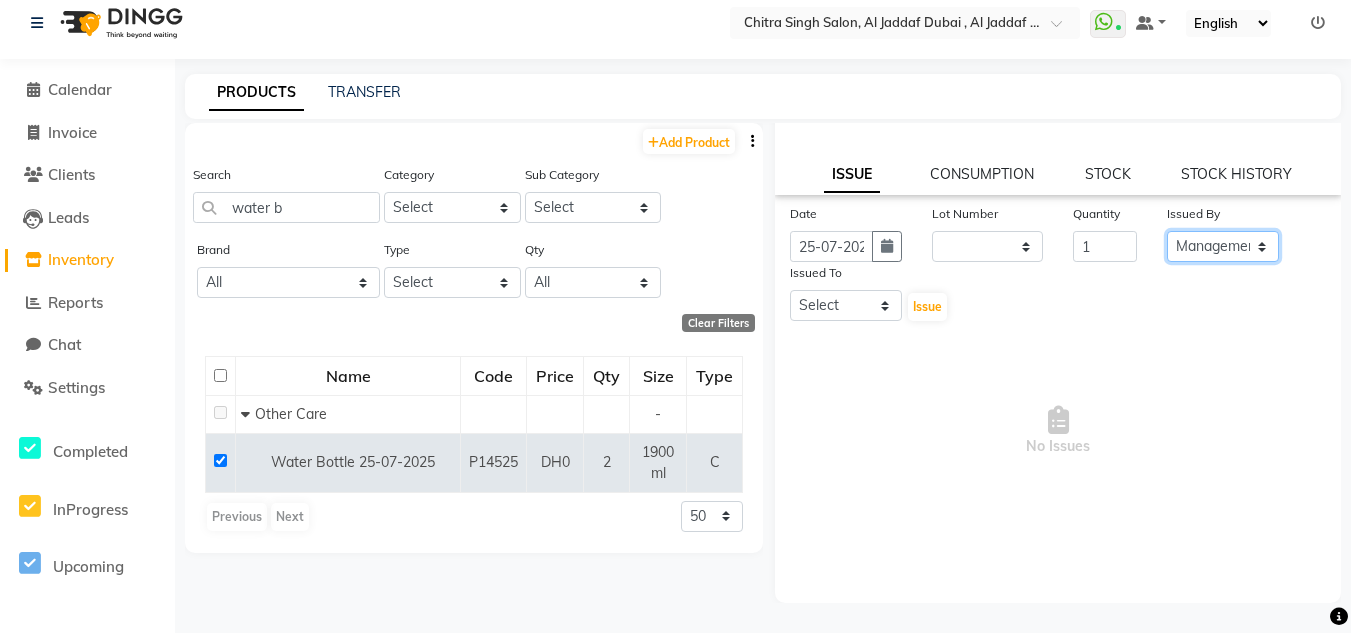 click on "Select Huma Iqbal Kabita Management Riba Sales person Srijana trial lady" 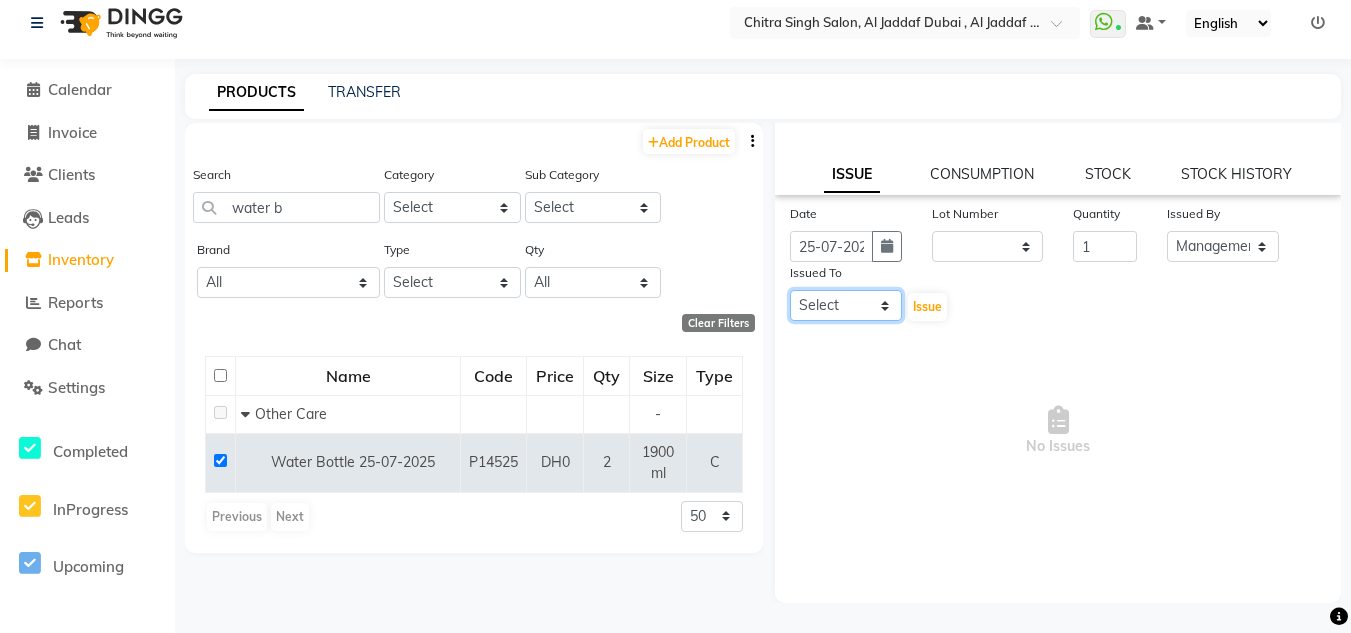 click on "Select Huma Iqbal Kabita Management Riba Sales person Srijana trial lady" 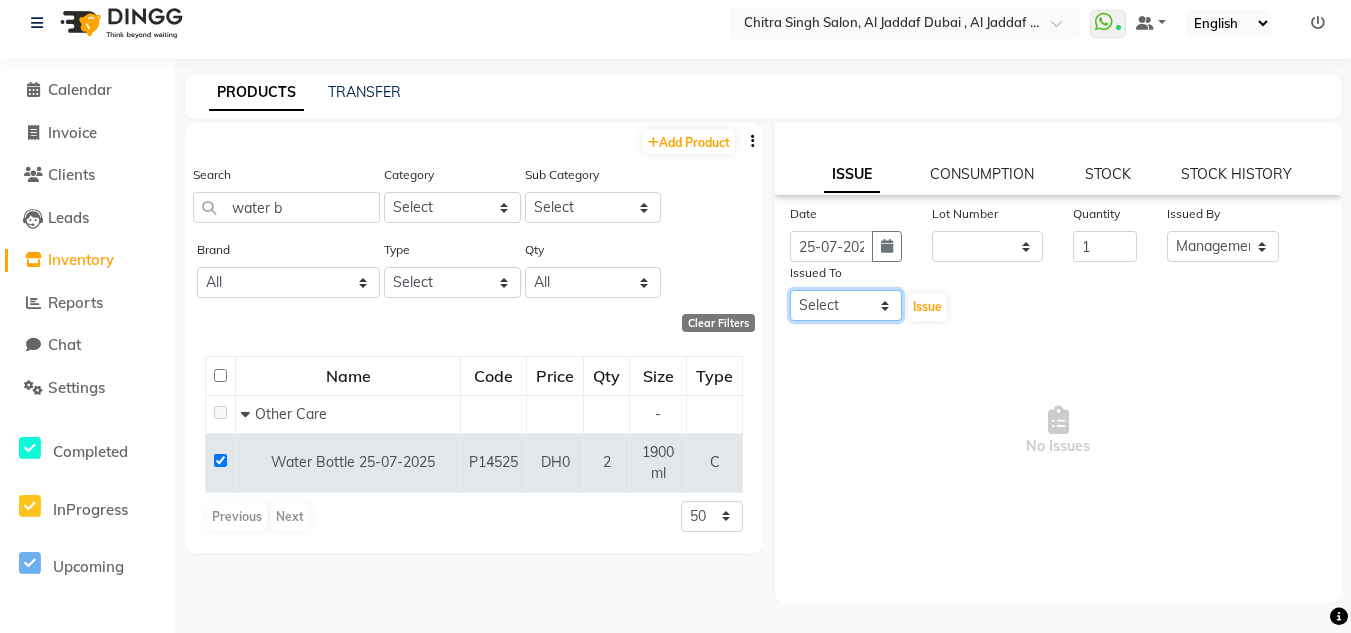 select on "86370" 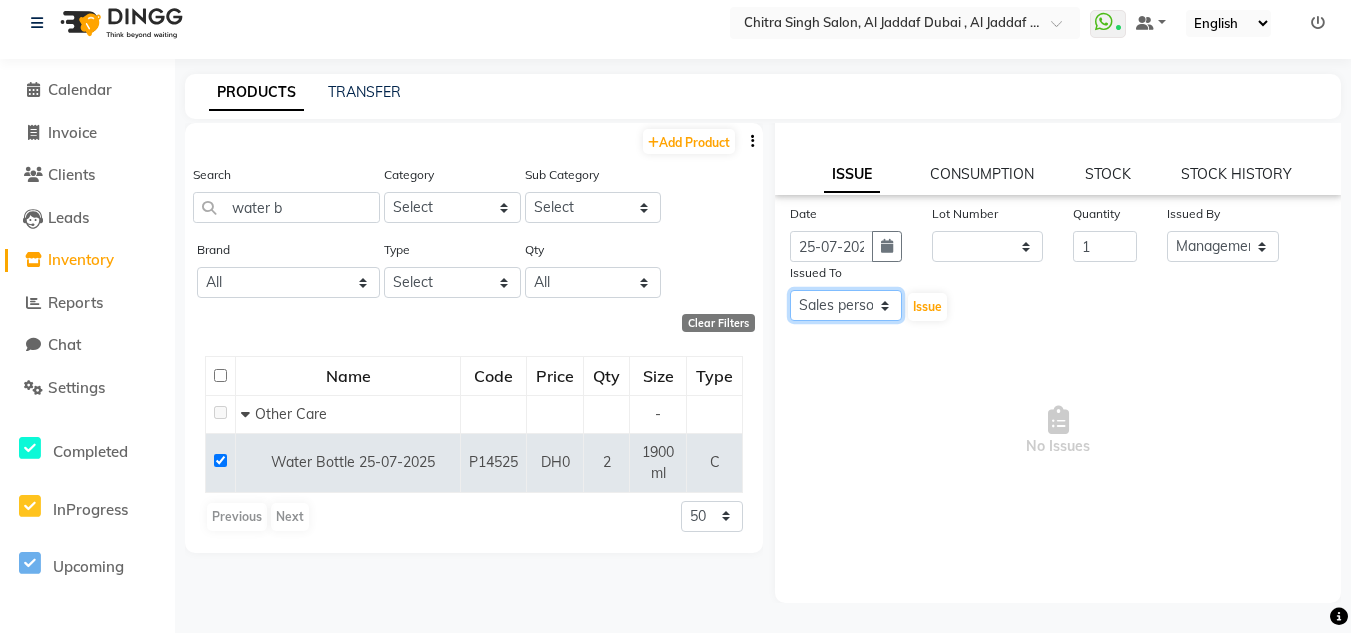 click on "Select Huma Iqbal Kabita Management Riba Sales person Srijana trial lady" 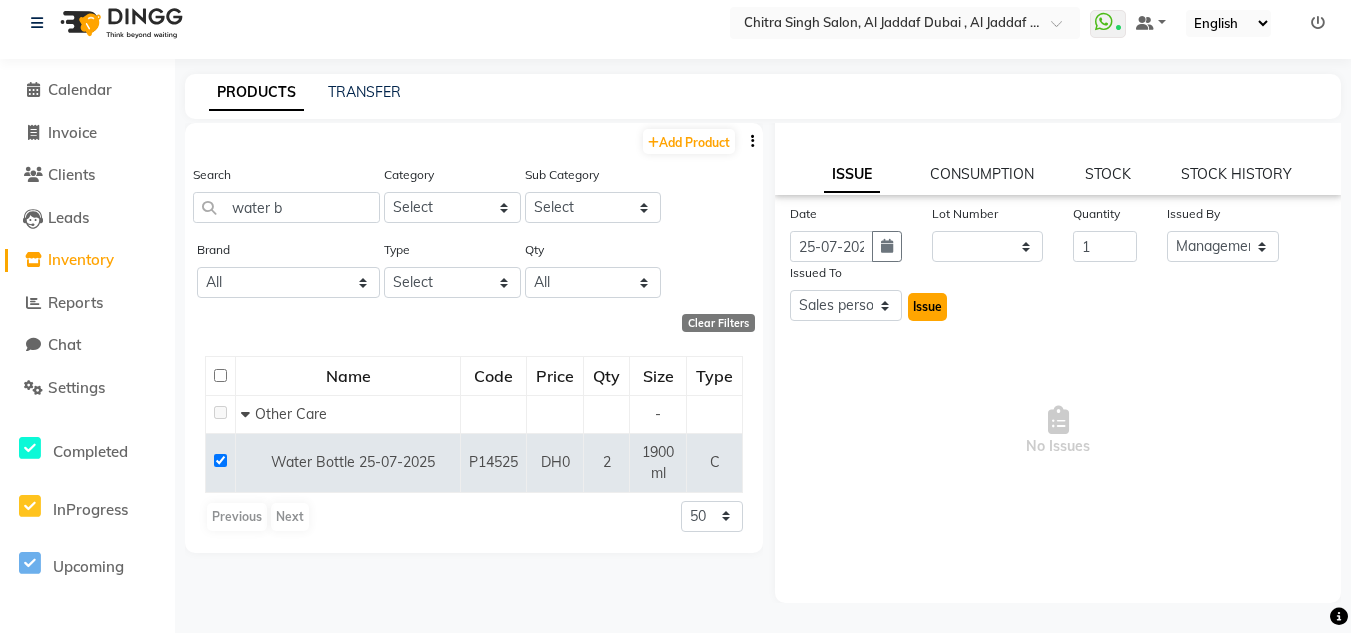 click on "Issue" 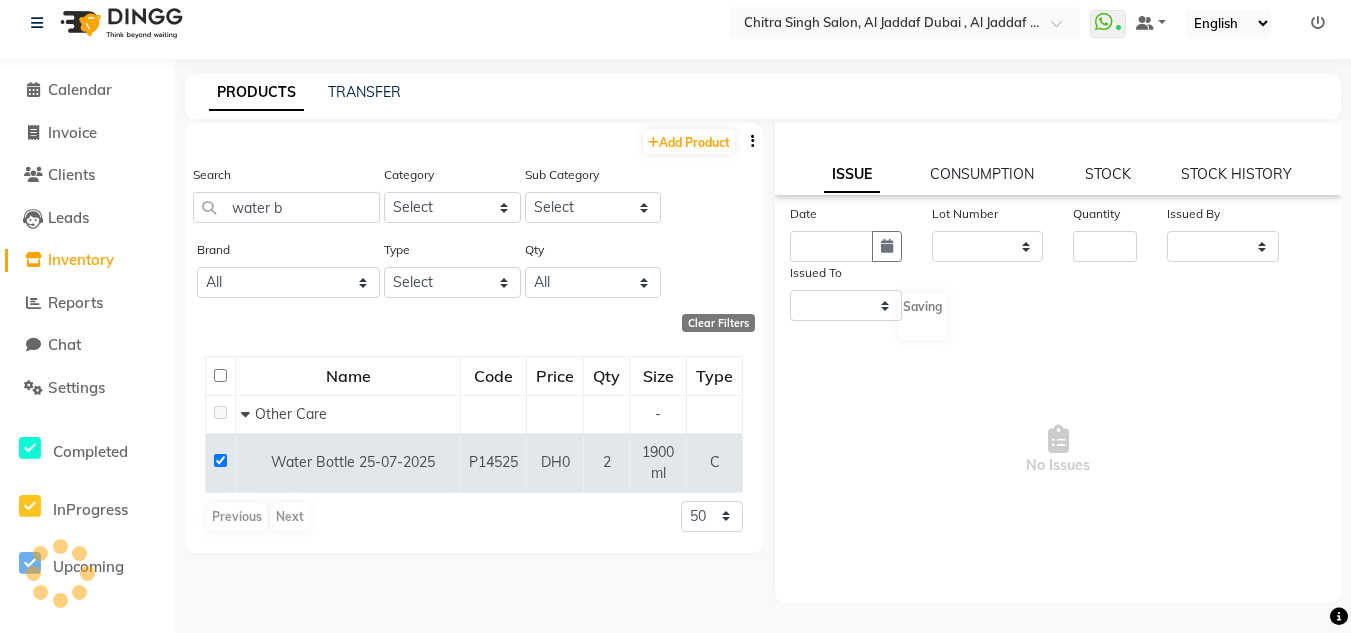 scroll, scrollTop: 0, scrollLeft: 0, axis: both 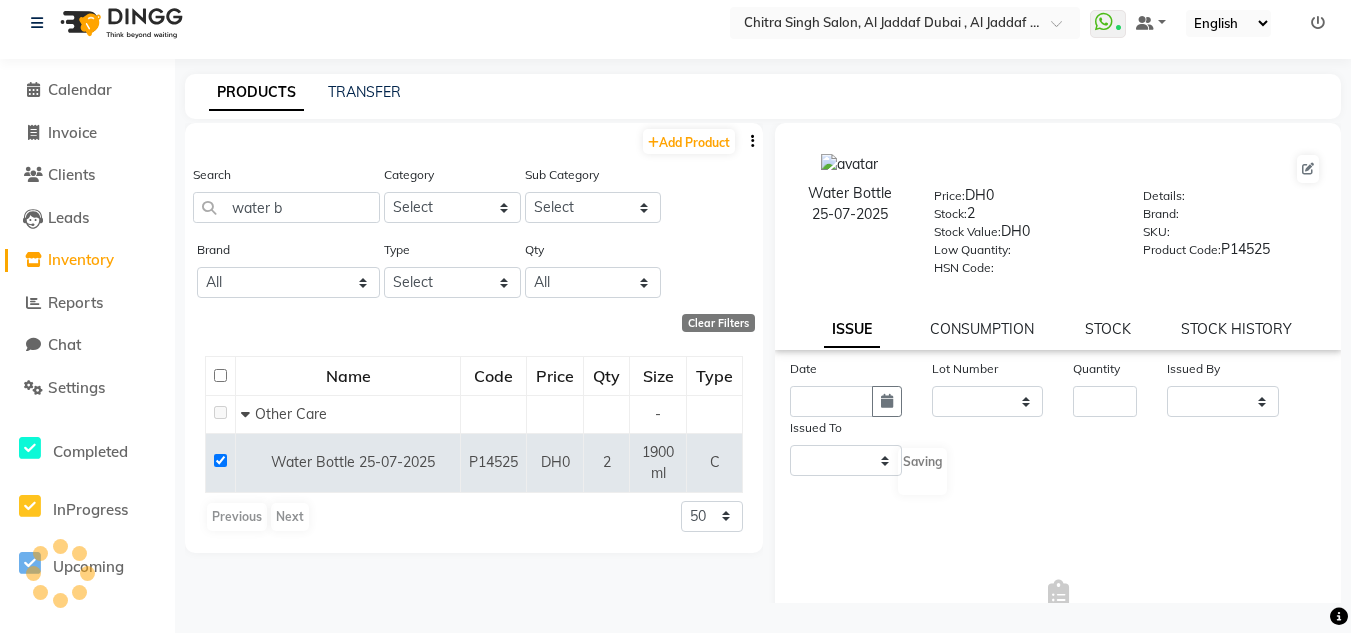 select 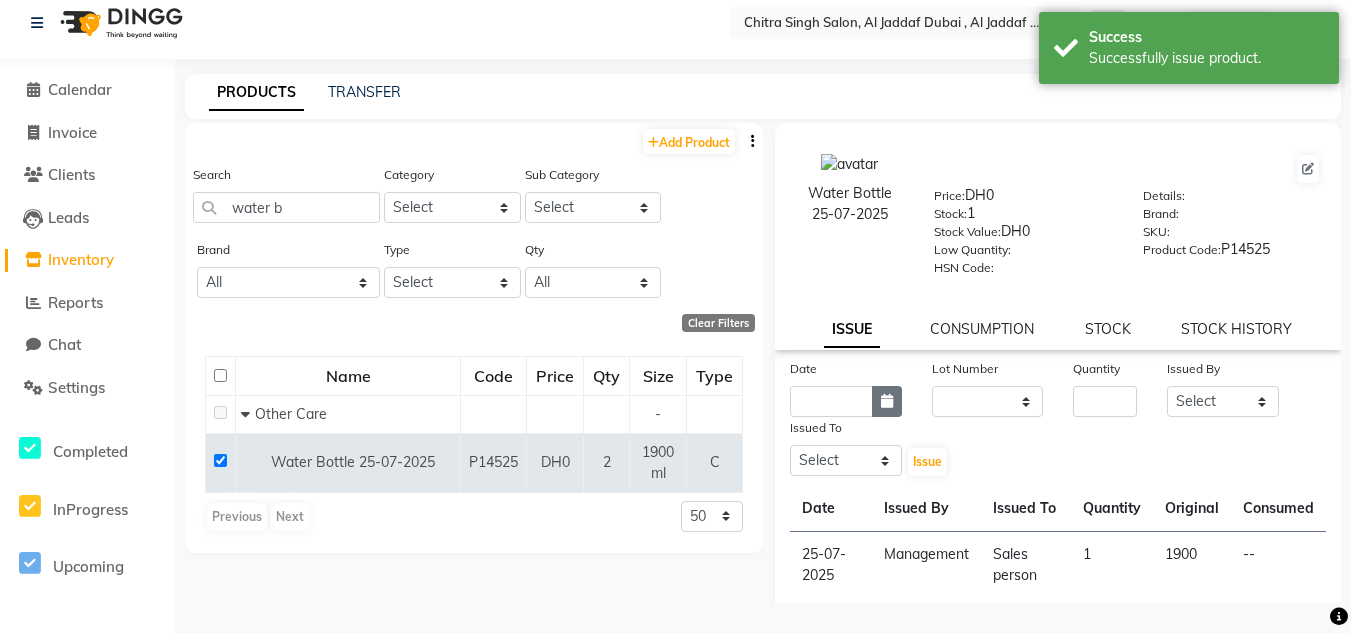 click 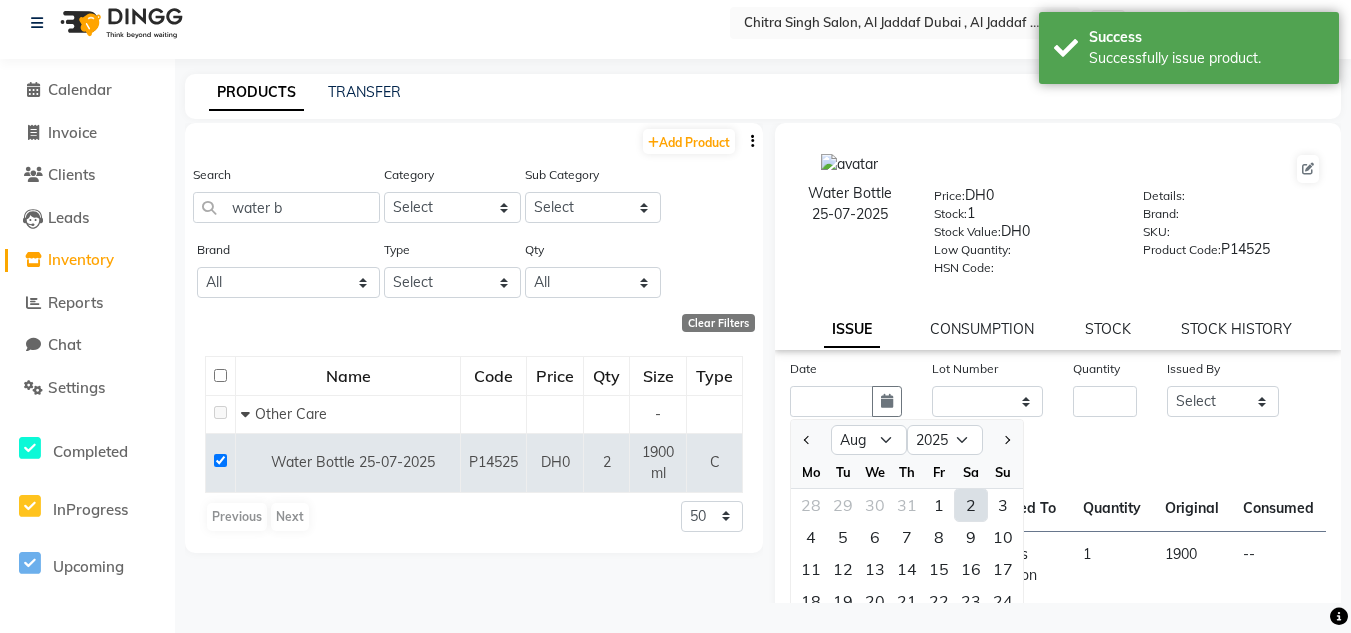 scroll, scrollTop: 155, scrollLeft: 0, axis: vertical 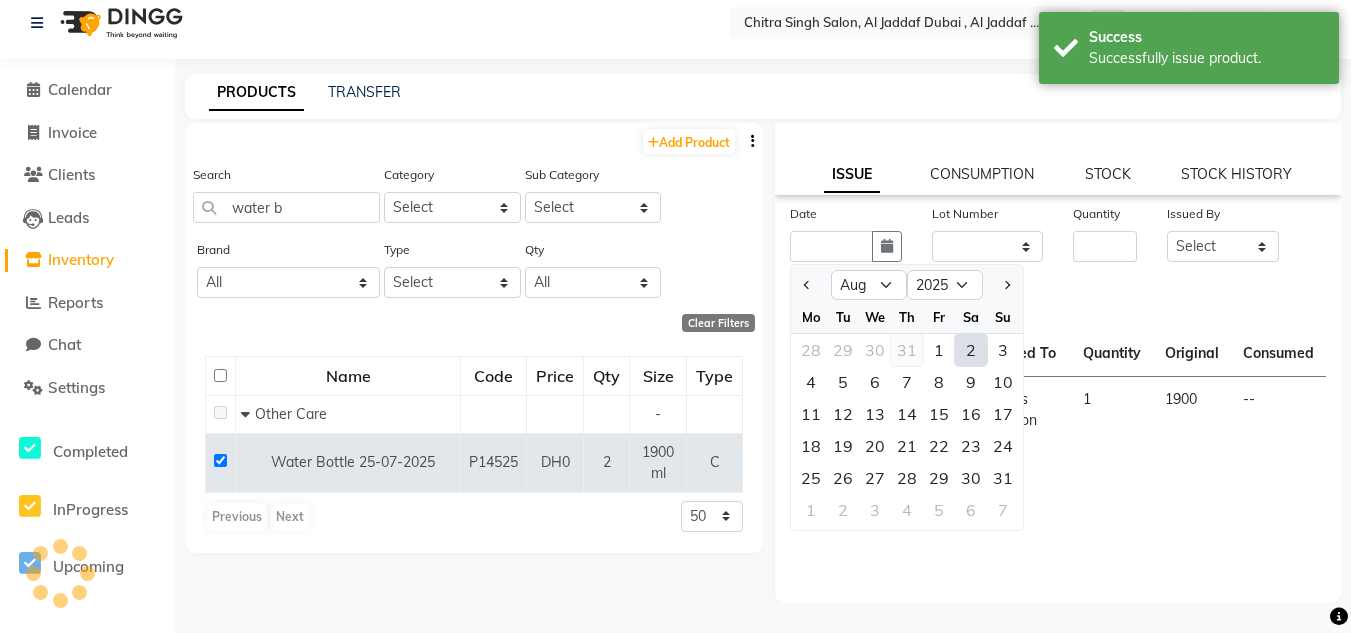 click on "31" 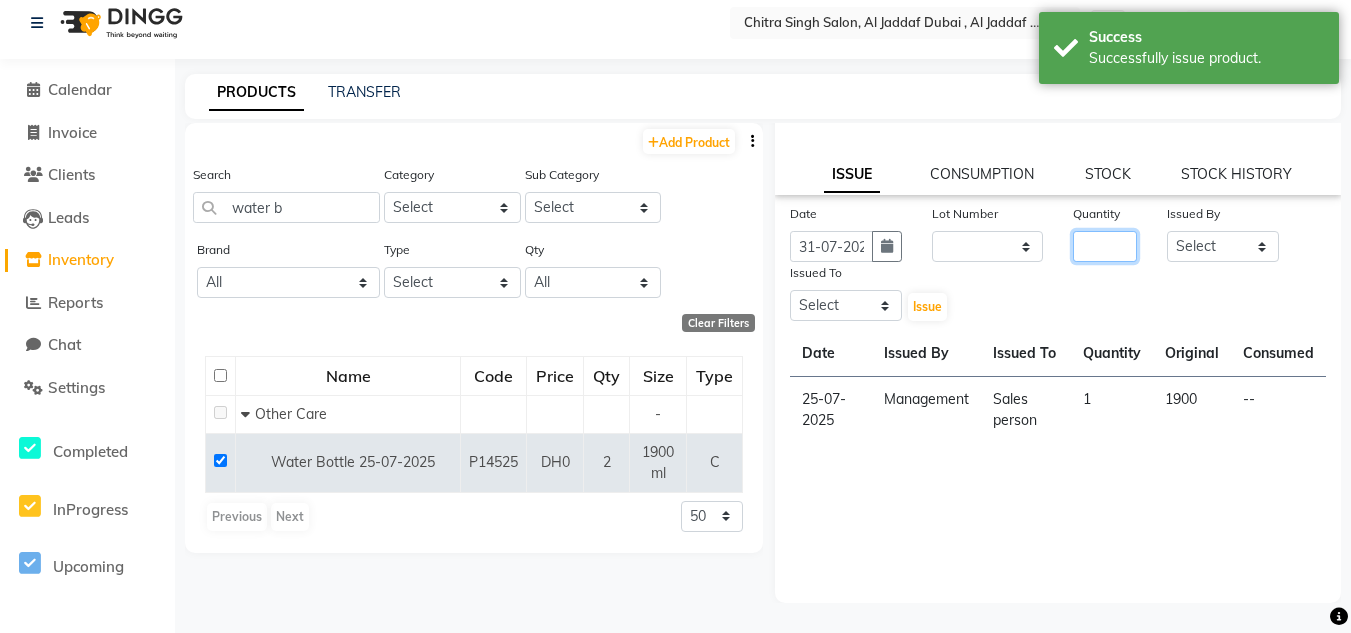 click 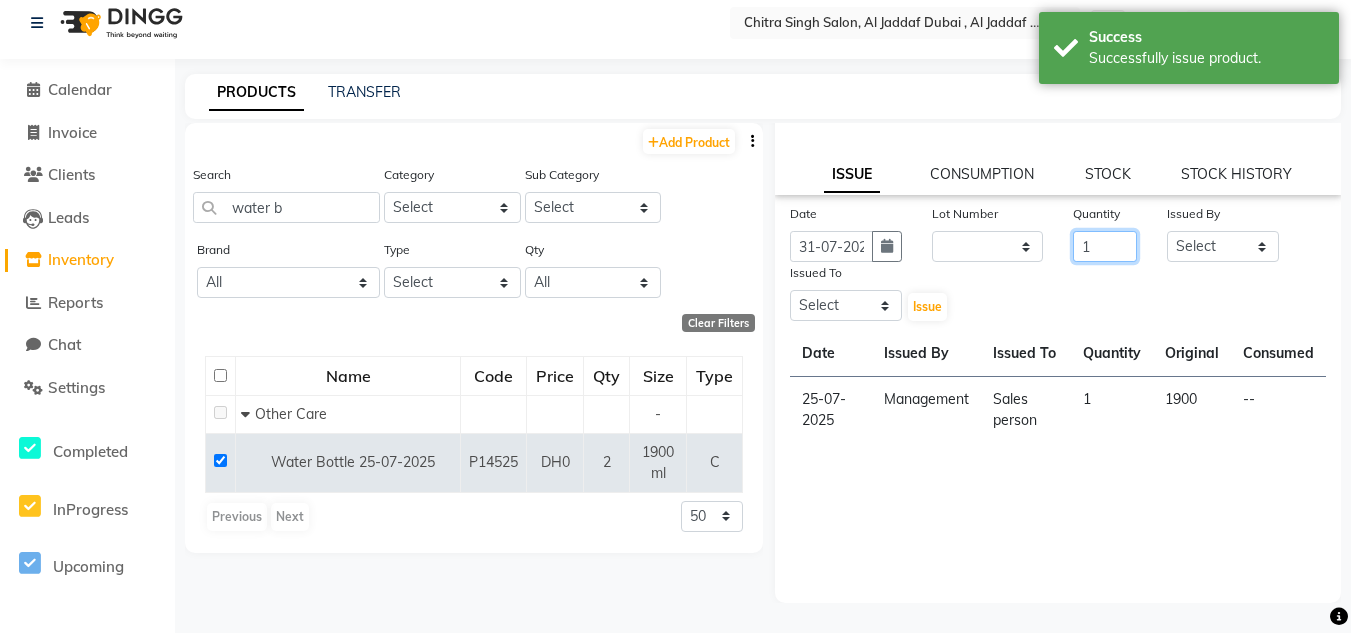 type on "1" 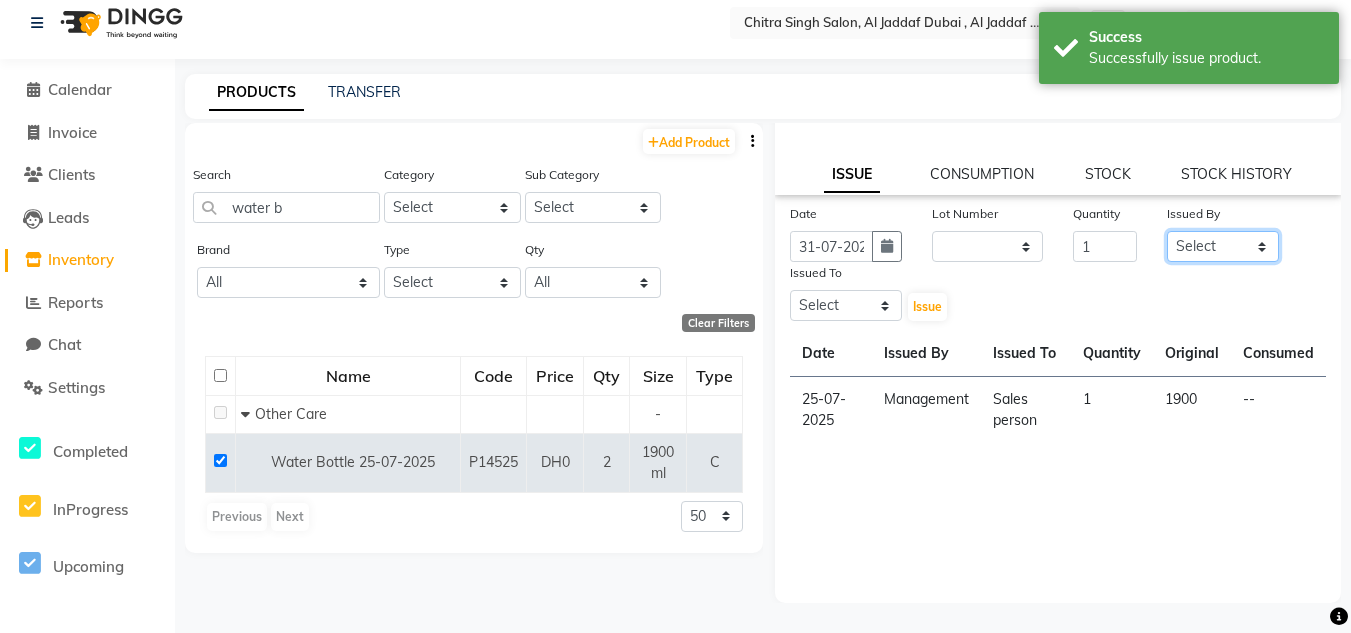 click on "Select Huma Iqbal Kabita Management Riba Sales person Srijana trial lady" 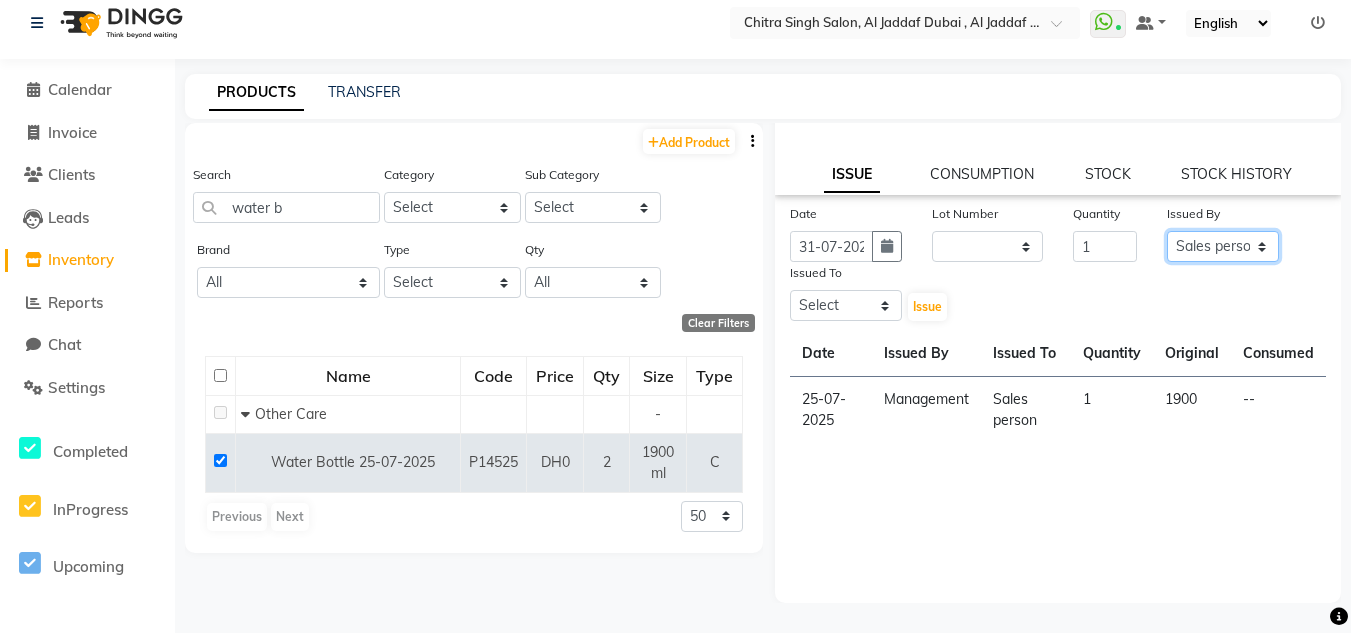 click on "Select Huma Iqbal Kabita Management Riba Sales person Srijana trial lady" 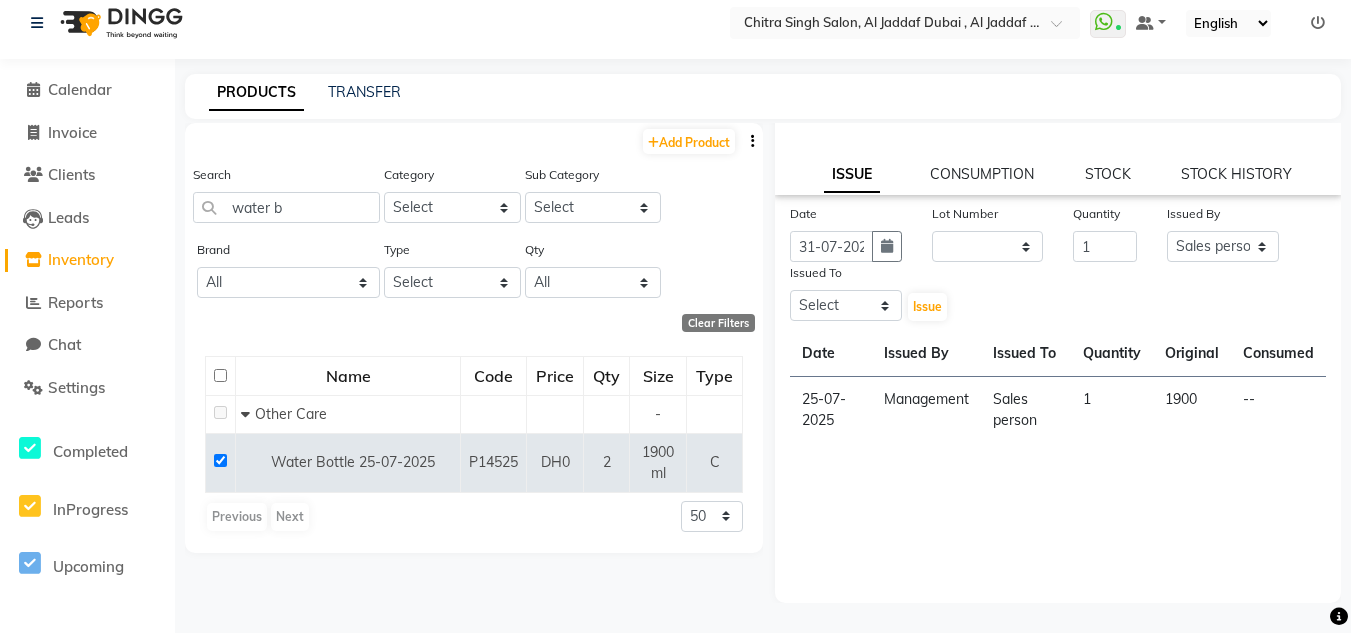 click on "Date [DATE] Lot Number None Quantity 1 Issued By Select Huma Iqbal Kabita Management Riba Sales person Srijana trial lady Issued To Select Huma Iqbal Kabita Management Riba Sales person Srijana trial lady  Issue  Date Issued By Issued To Quantity Original Consumed 25-07-2025 Management Sales person 1  1900  --" 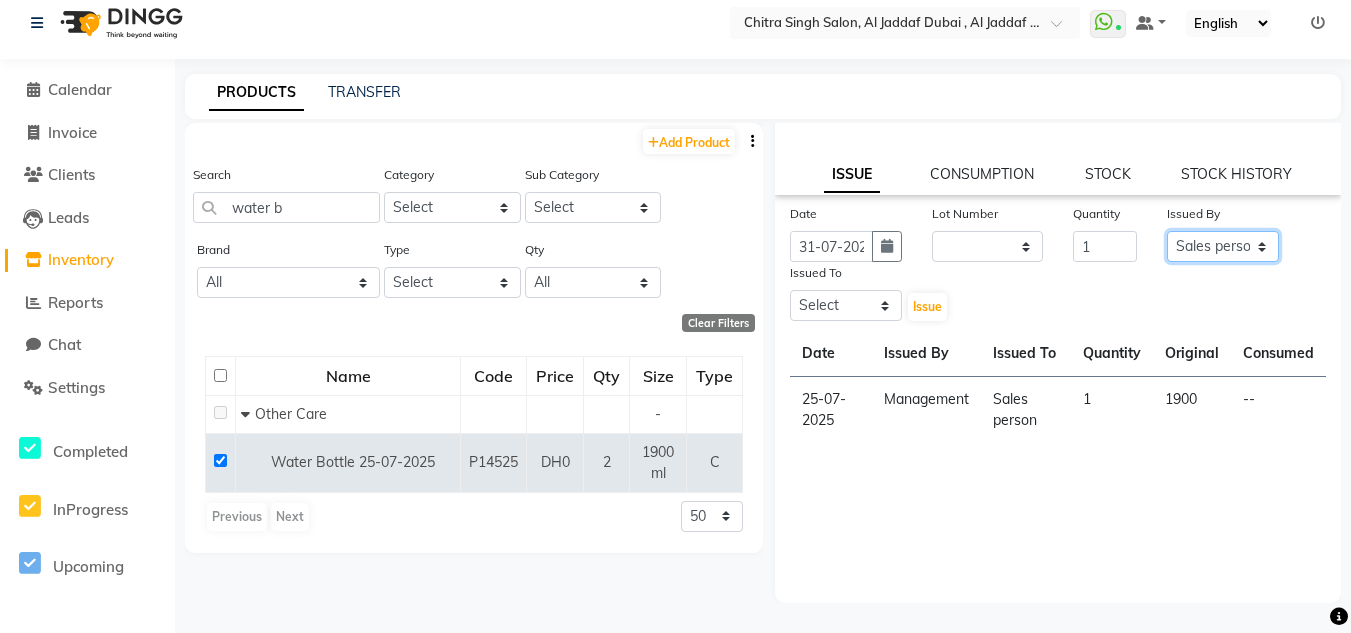 click on "Select Huma Iqbal Kabita Management Riba Sales person Srijana trial lady" 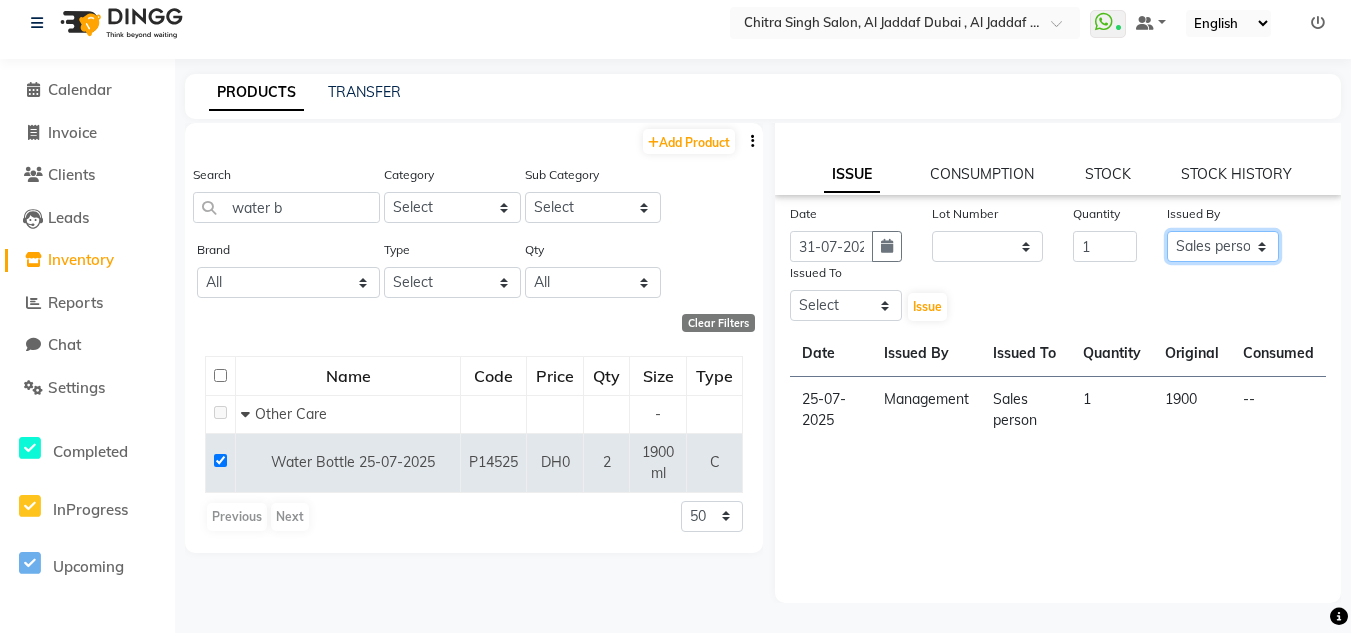 select on "51805" 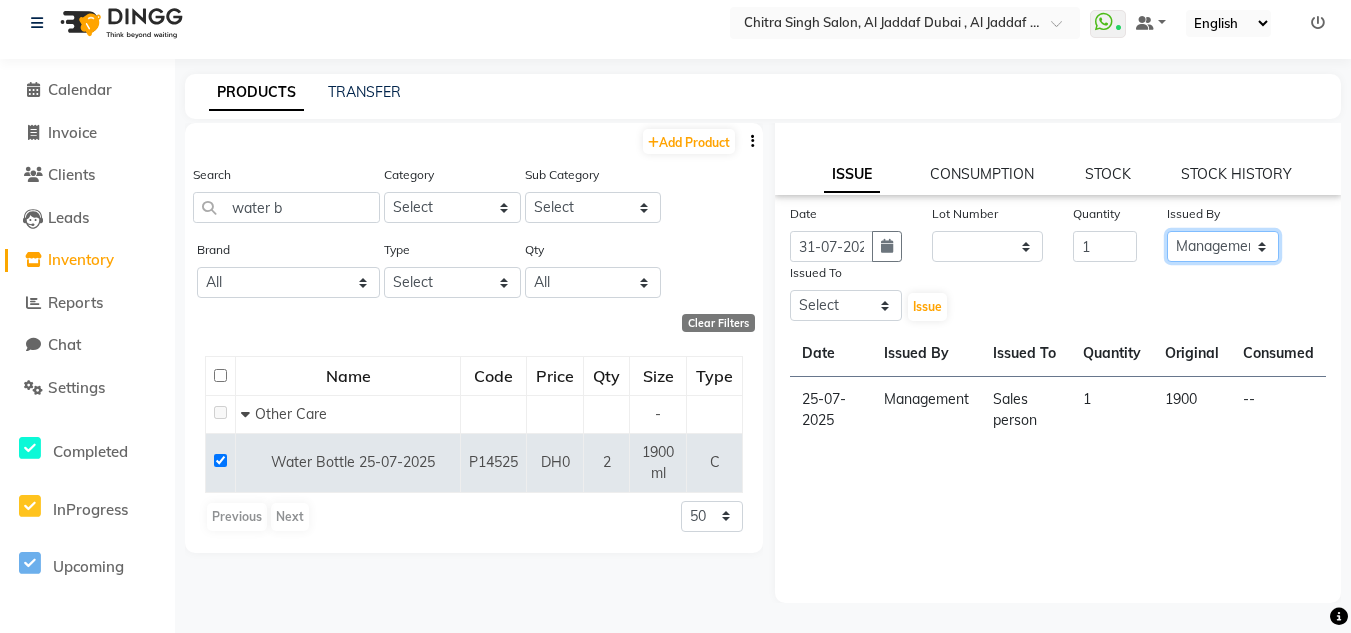 click on "Select Huma Iqbal Kabita Management Riba Sales person Srijana trial lady" 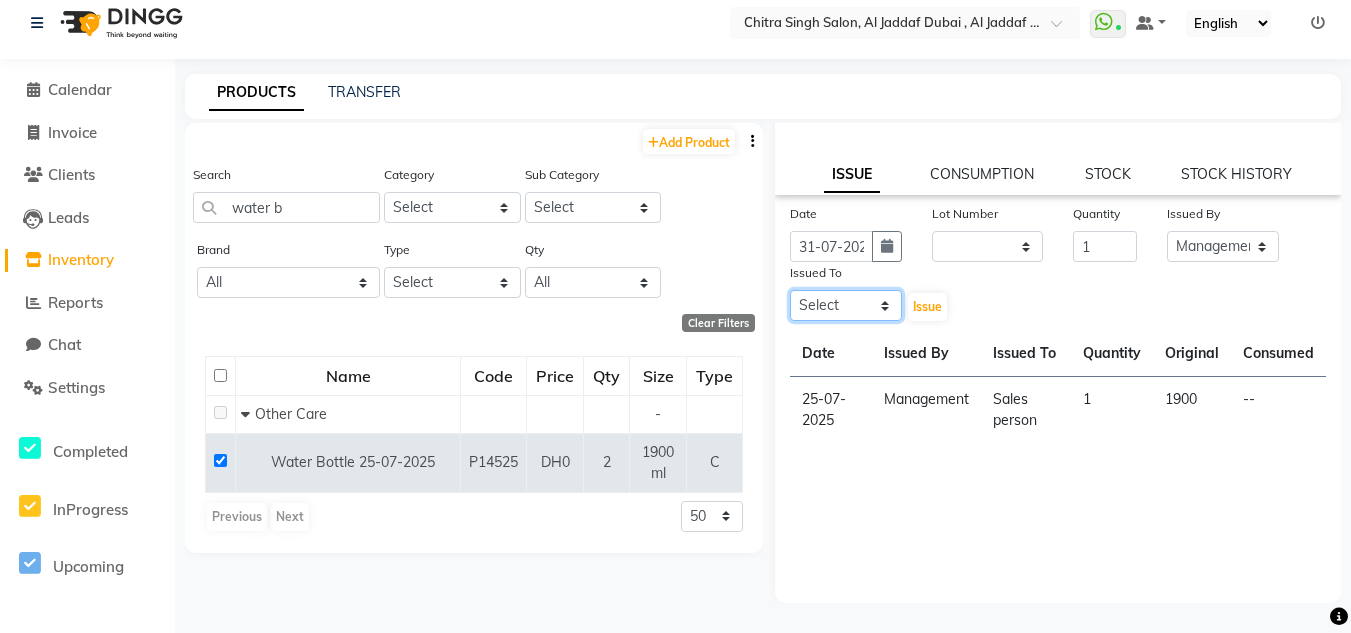 click on "Select Huma Iqbal Kabita Management Riba Sales person Srijana trial lady" 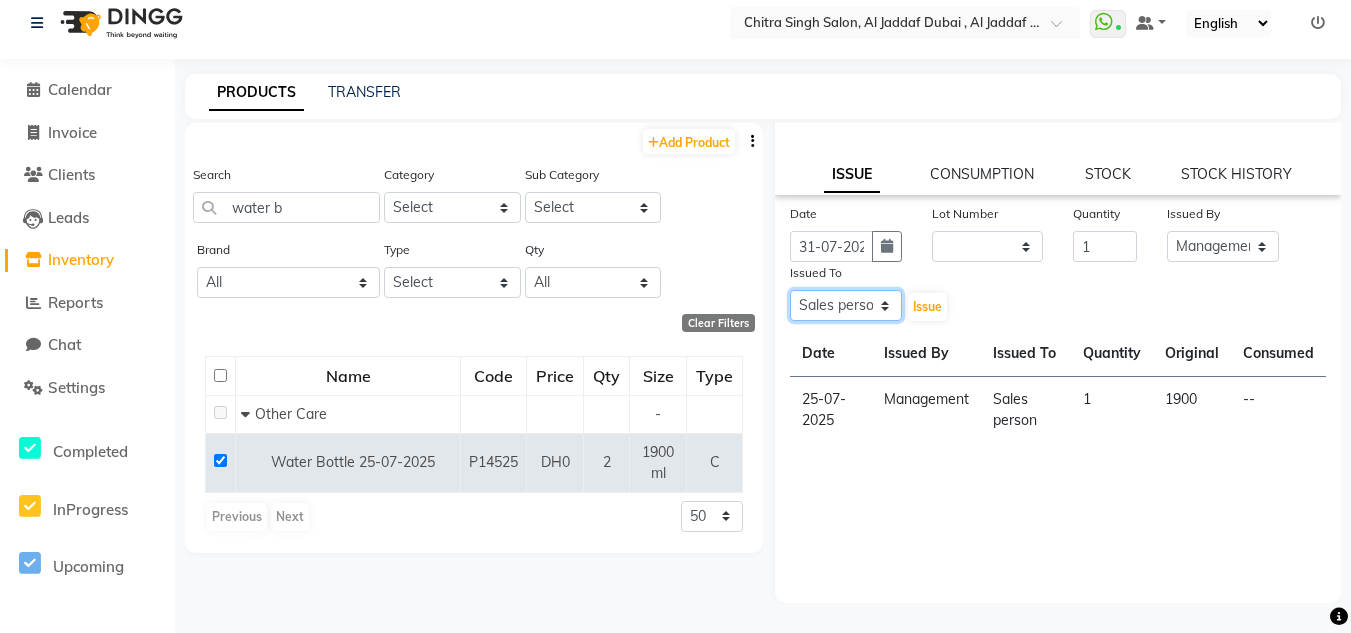click on "Select Huma Iqbal Kabita Management Riba Sales person Srijana trial lady" 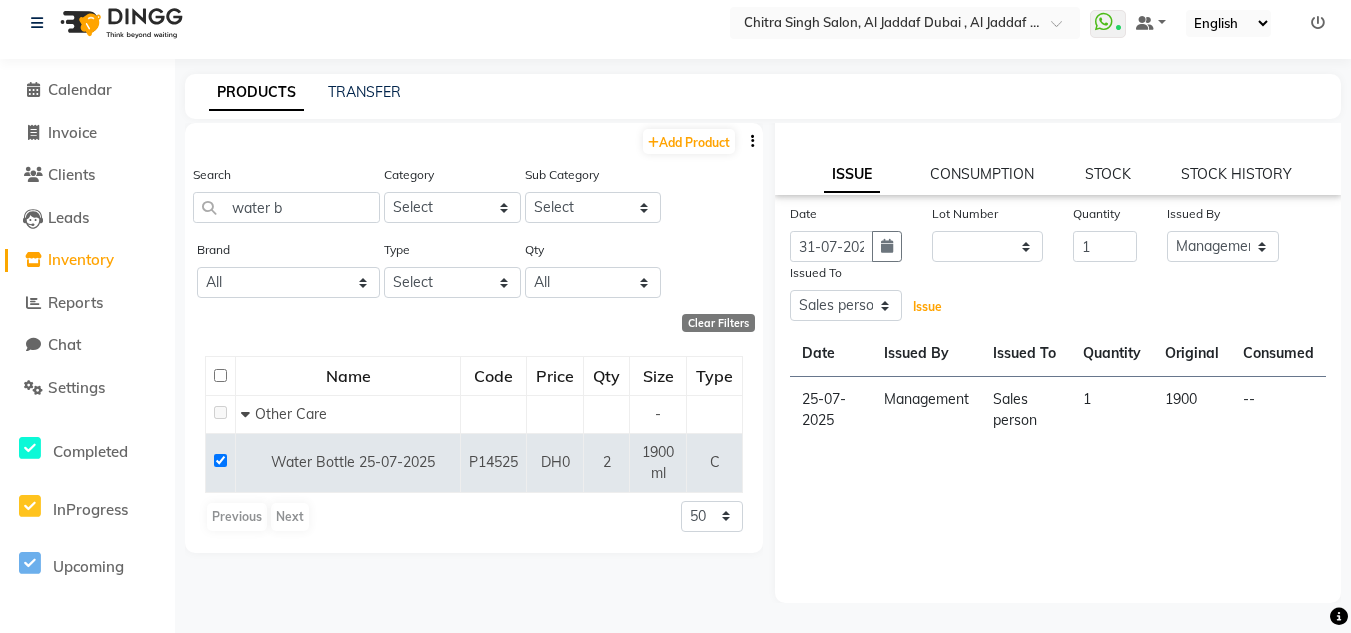 click on "Issue" 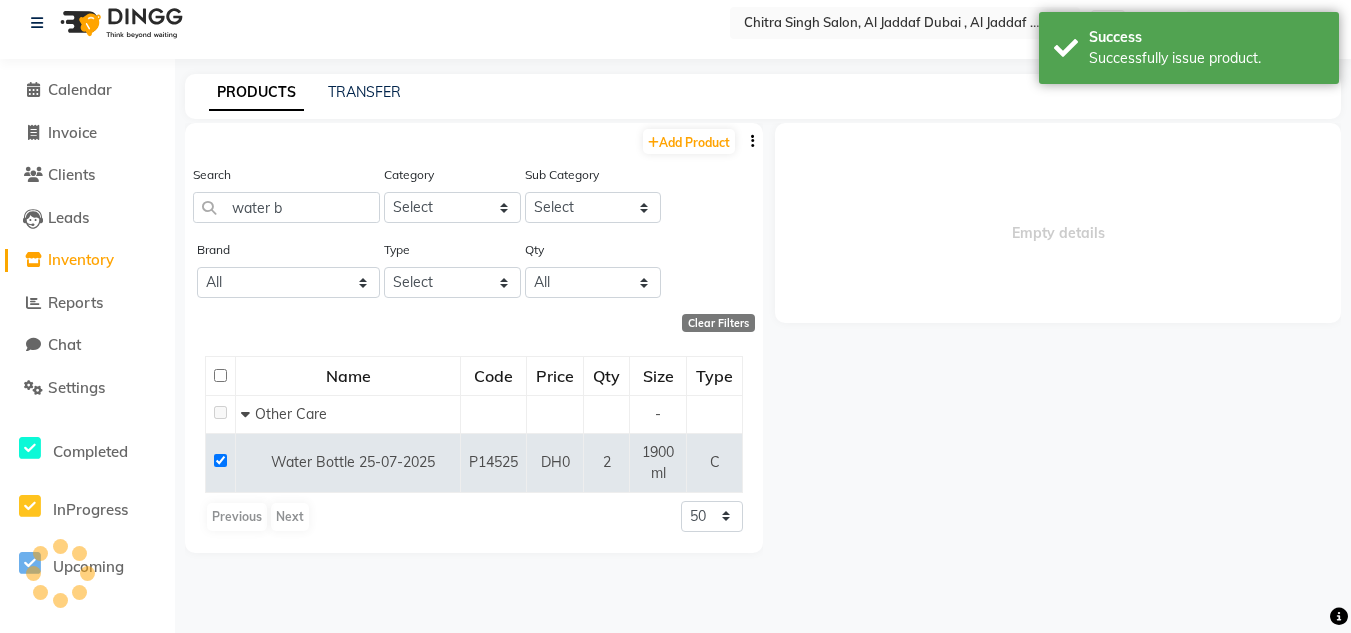 scroll, scrollTop: 0, scrollLeft: 0, axis: both 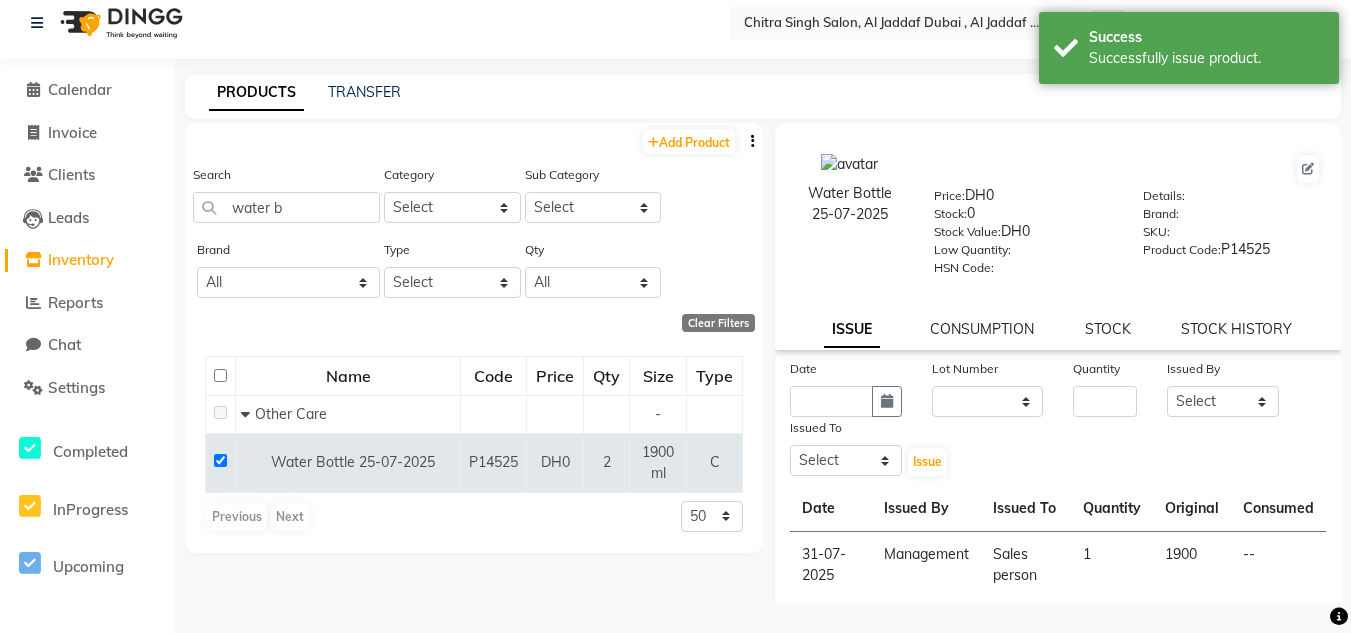 click on "Price:   DH0  Stock:   0  Stock Value:   DH0  Low Quantity:    HSN Code:    Details:     Brand:     SKU:     Product Code:   P14525" 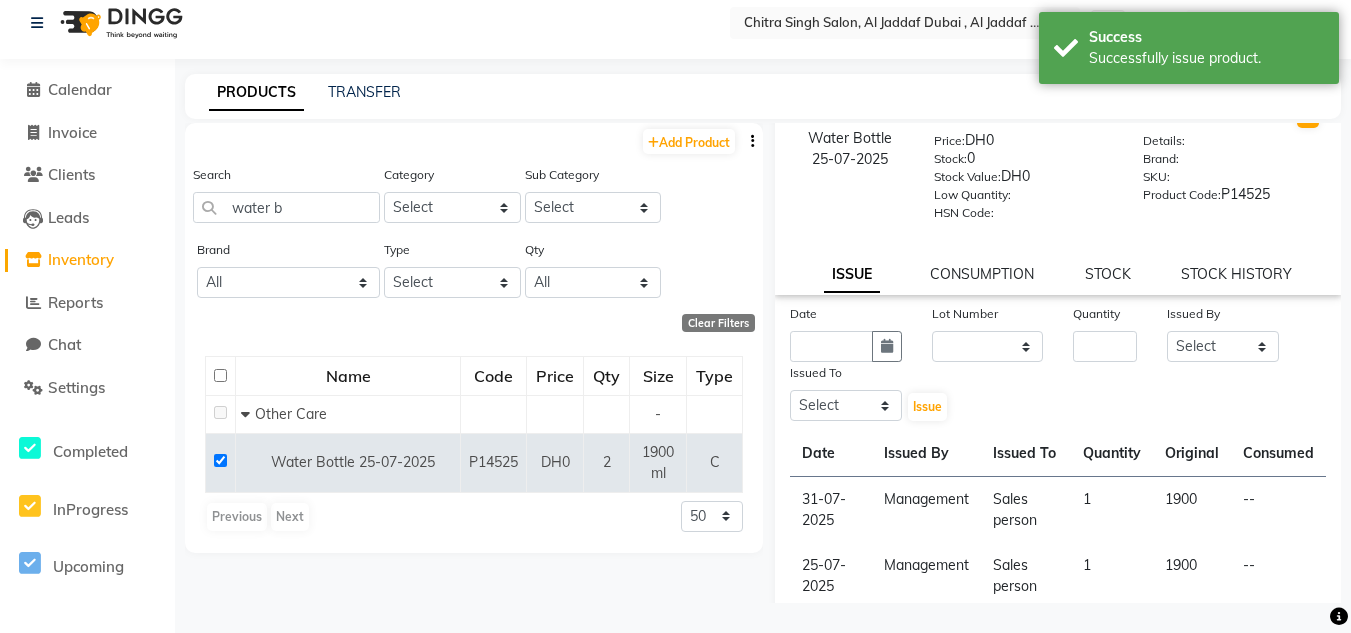 scroll, scrollTop: 0, scrollLeft: 0, axis: both 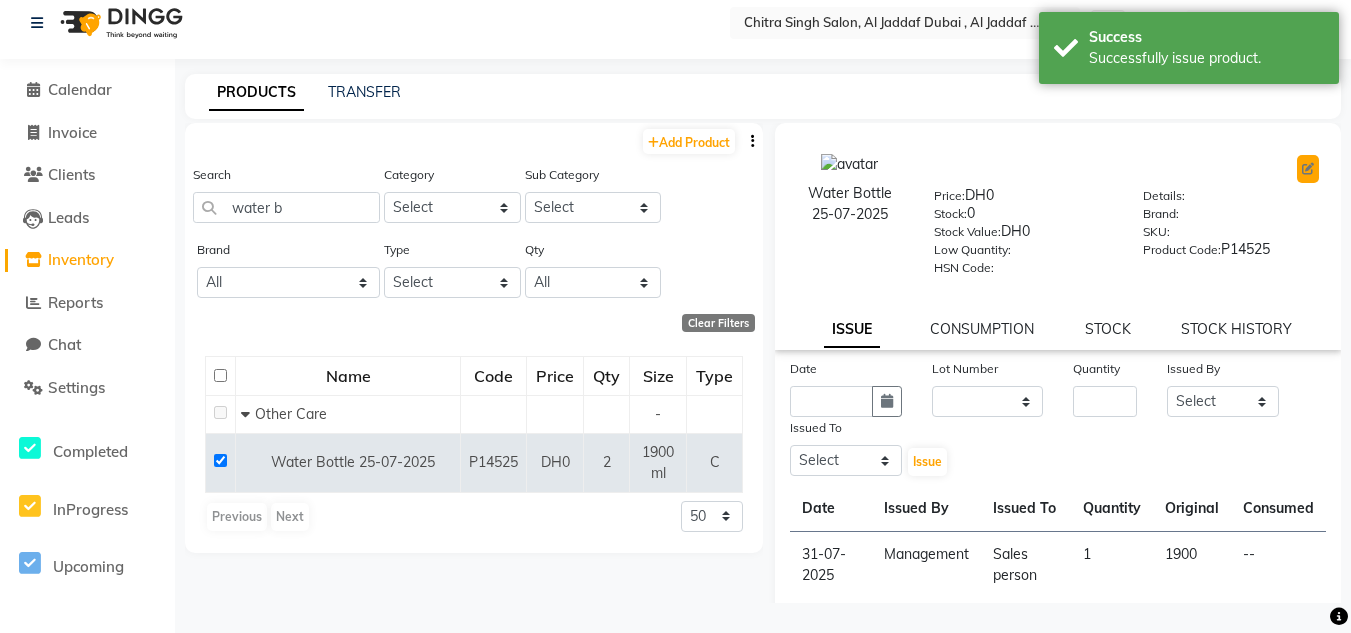 click 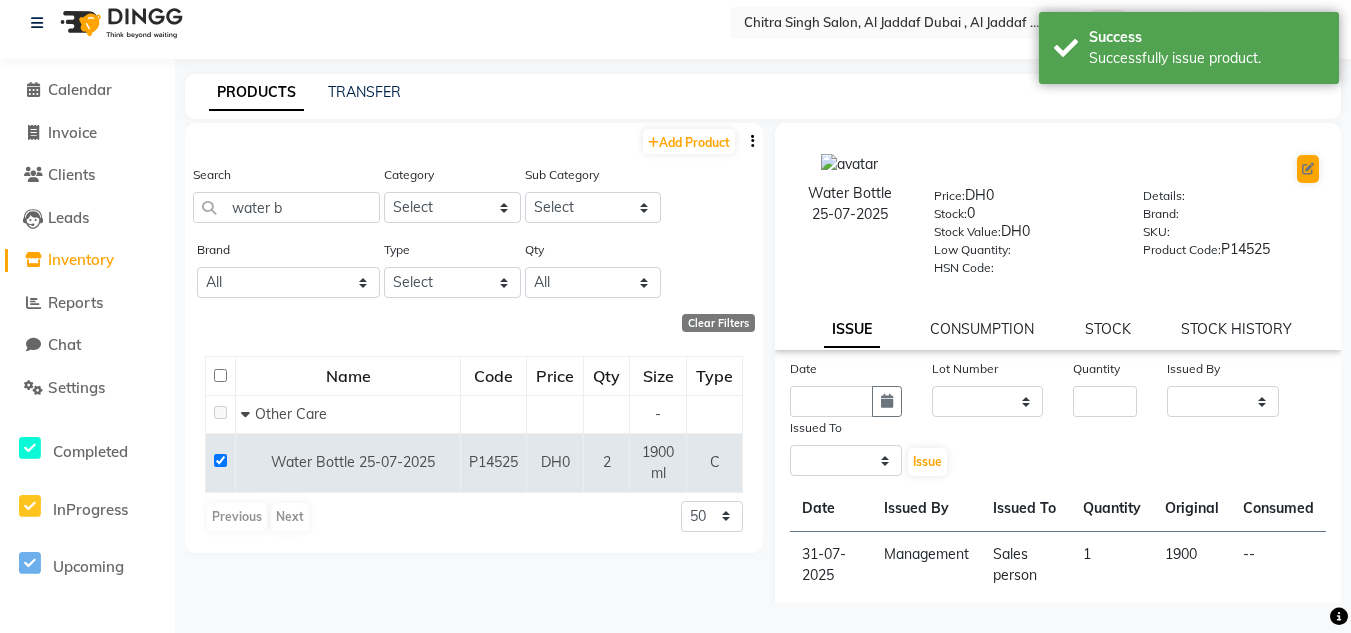select on "C" 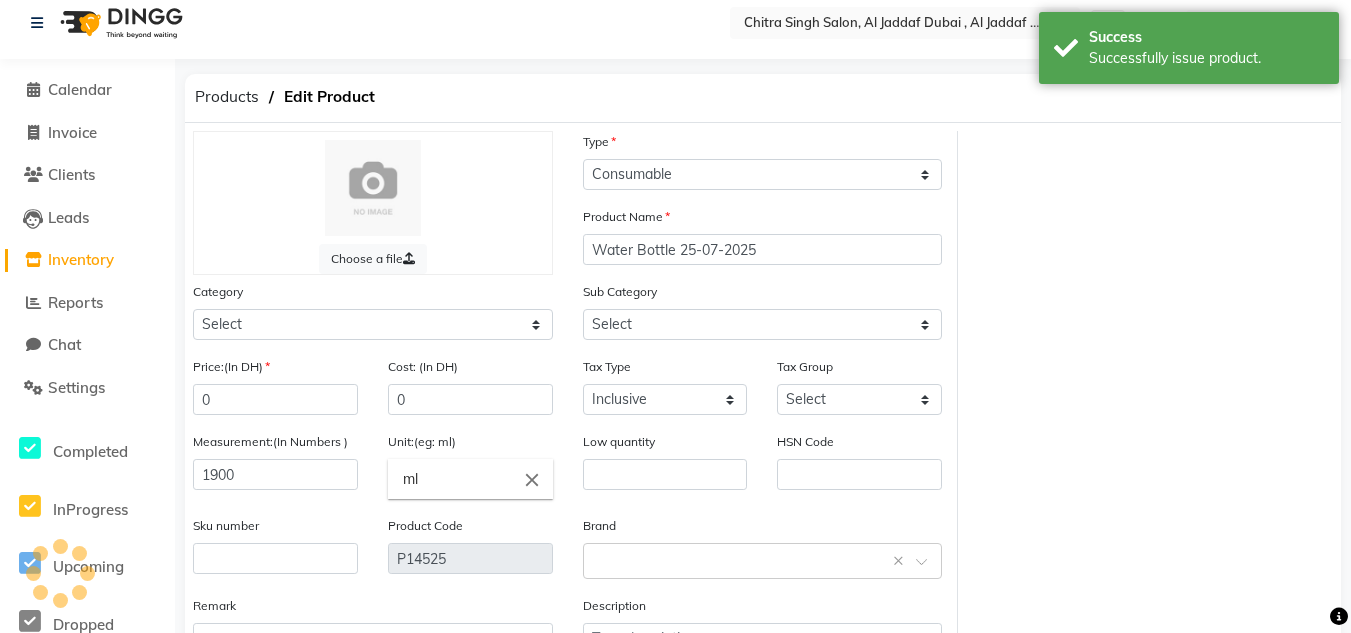 select on "[PHONE]" 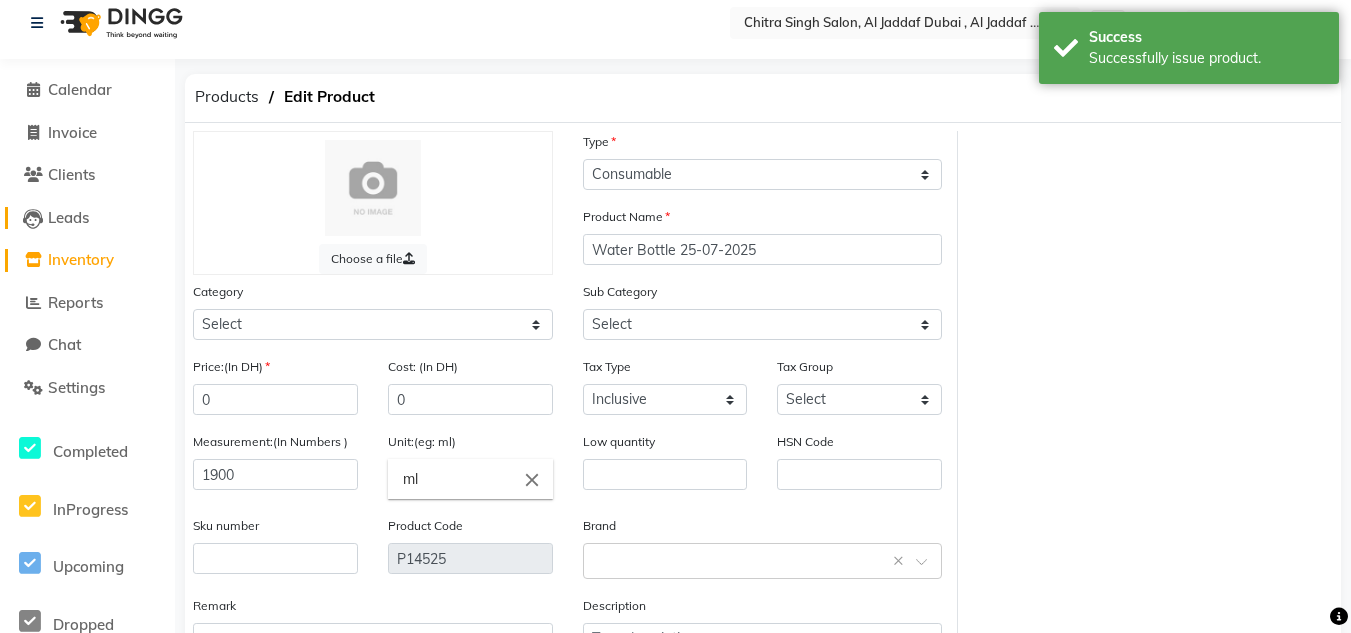 click on "Leads" 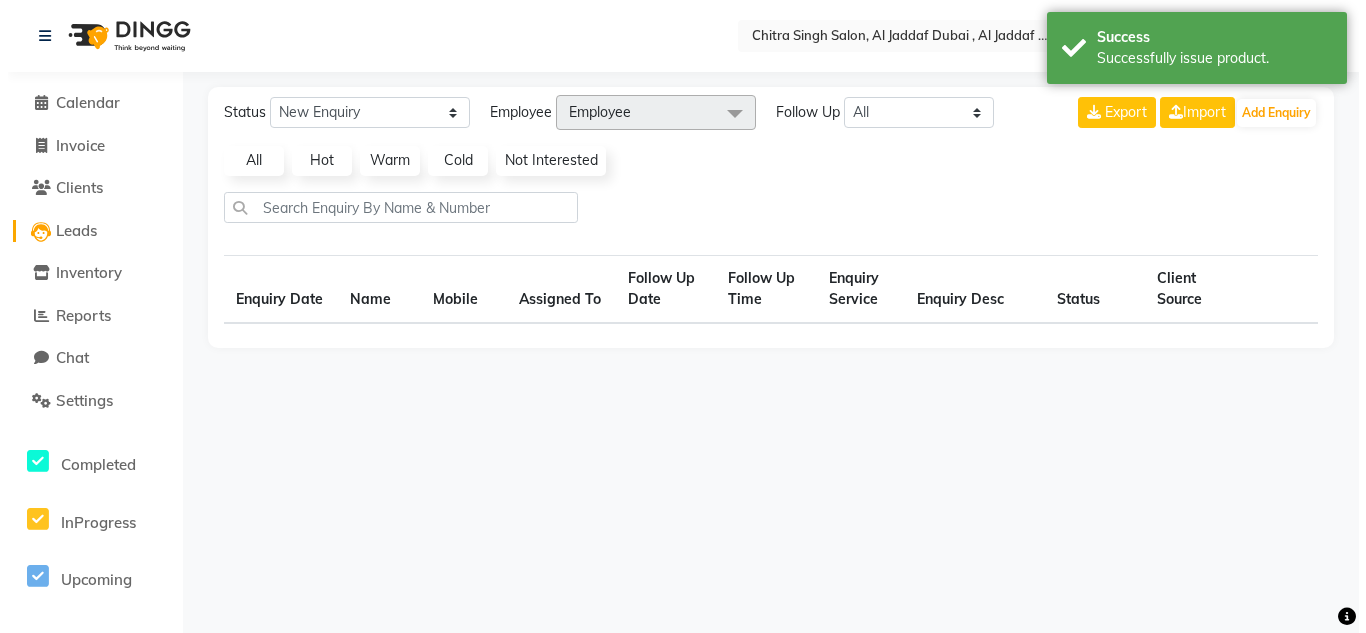 scroll, scrollTop: 0, scrollLeft: 0, axis: both 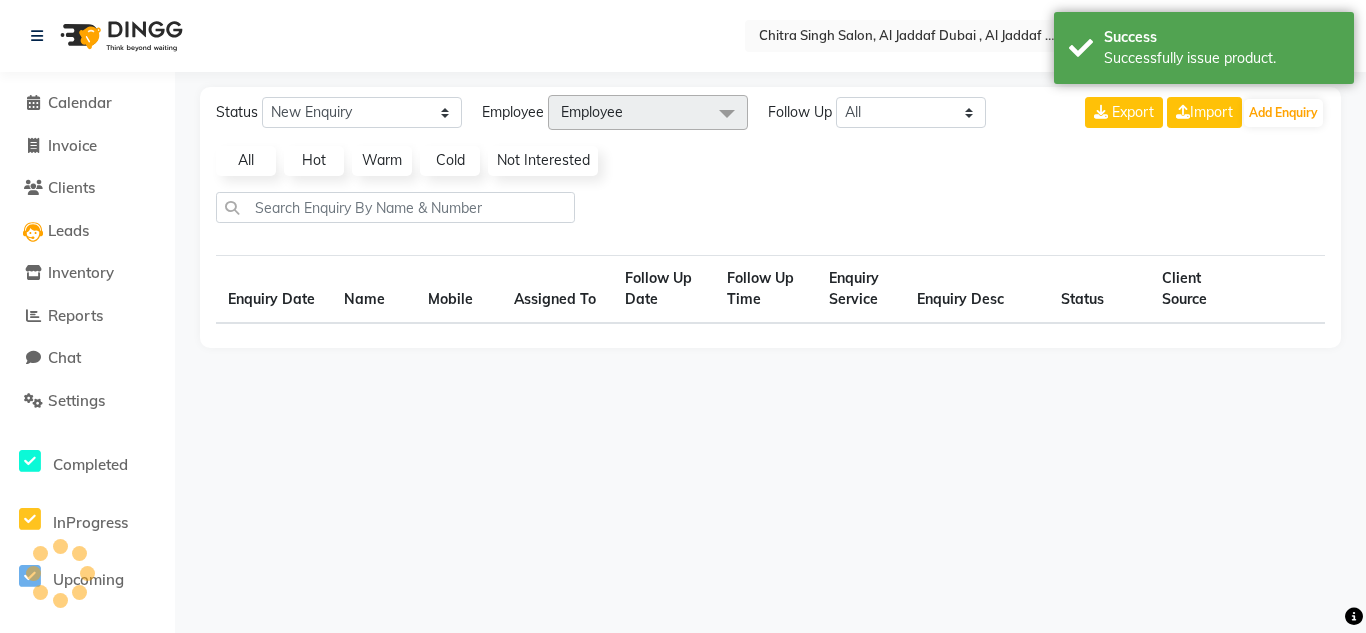 click on "Clients" 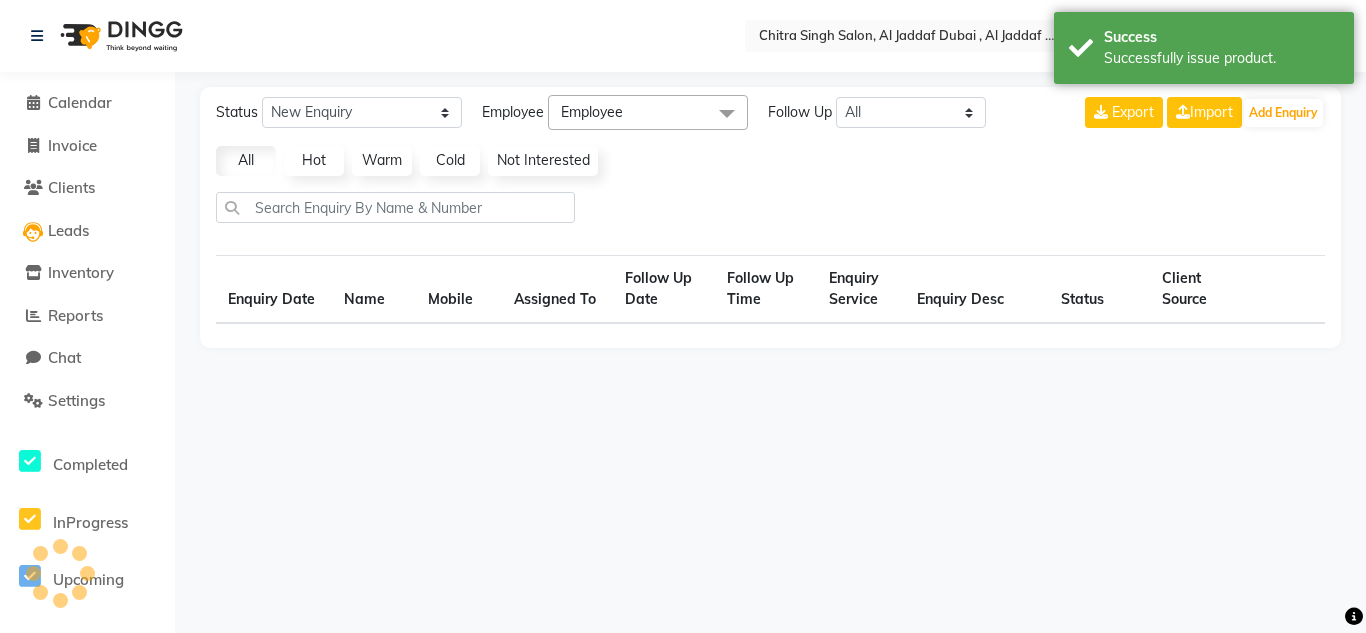 click on "Inventory" 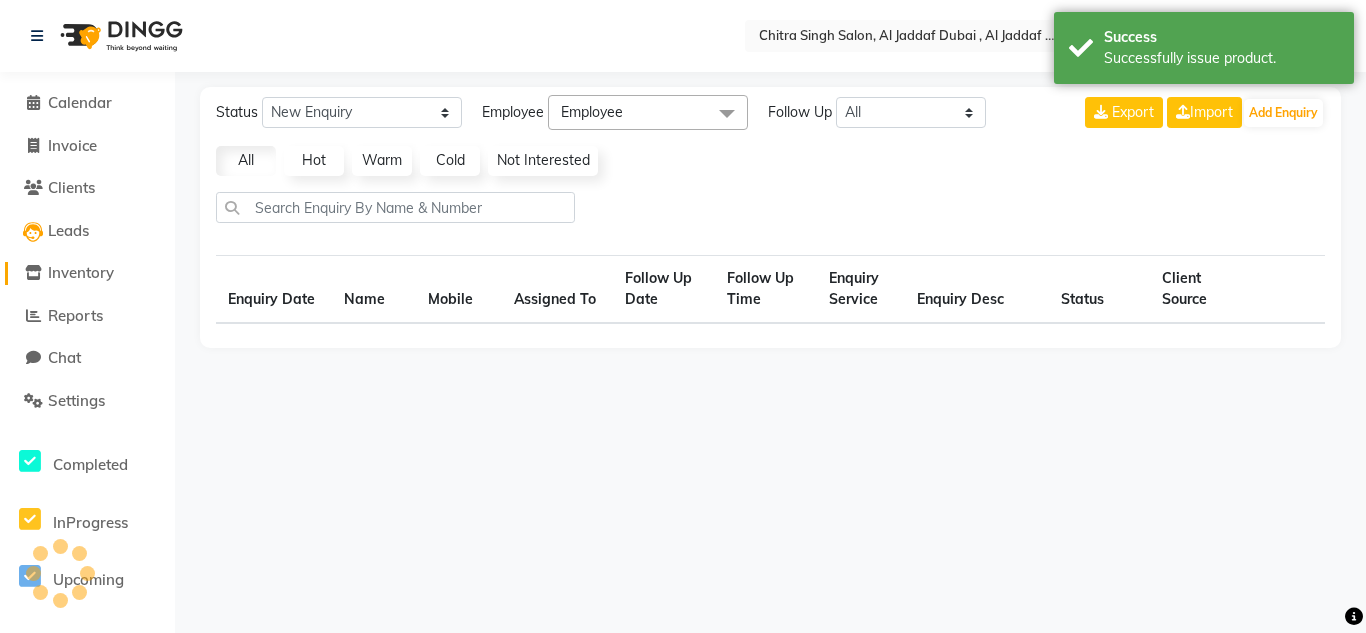 click on "Inventory" 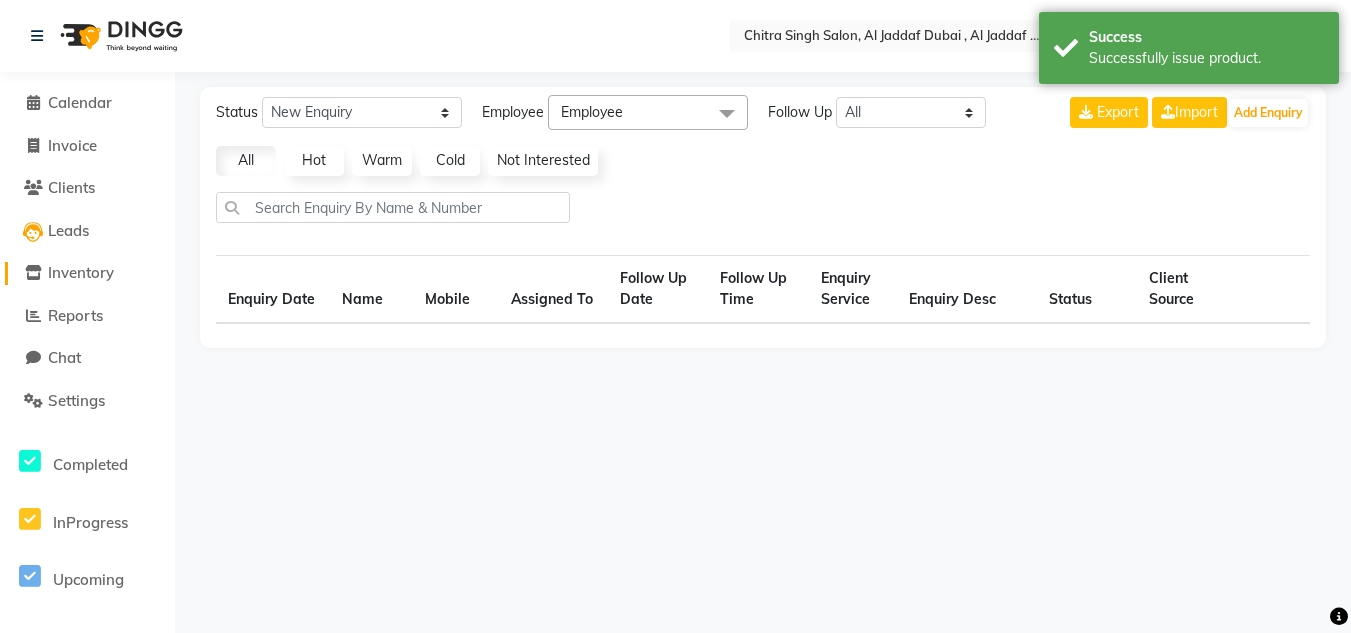 click on "Inventory" 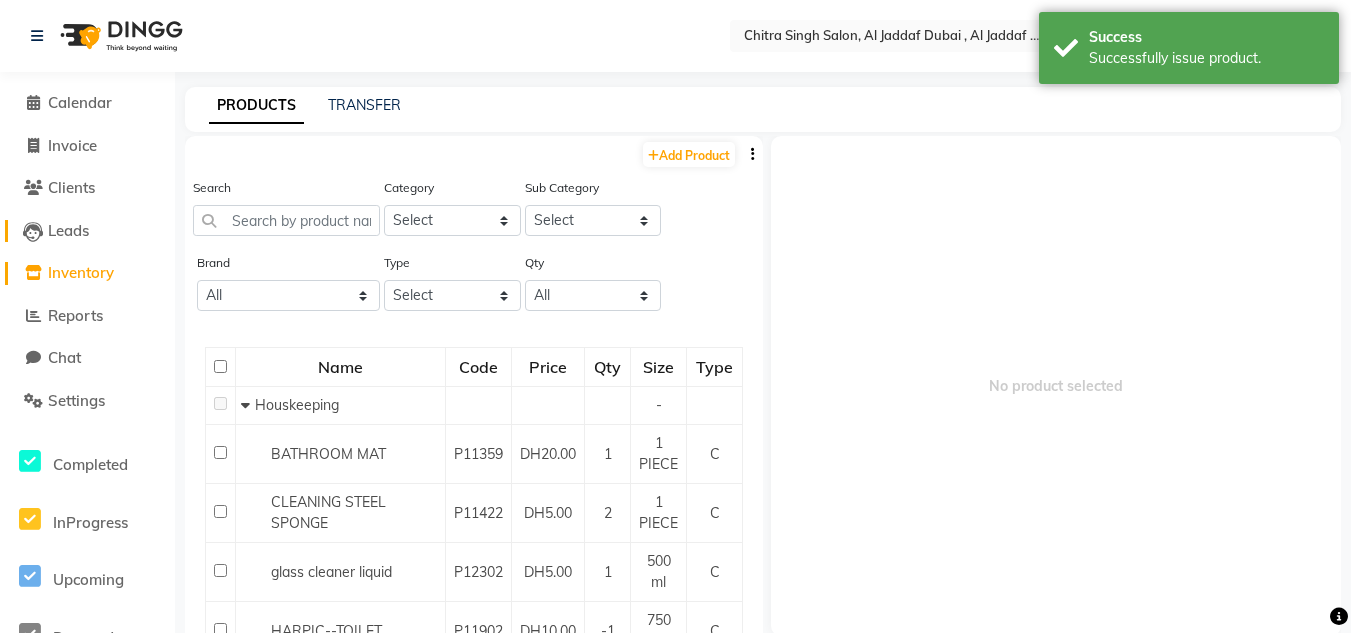 click on "Leads" 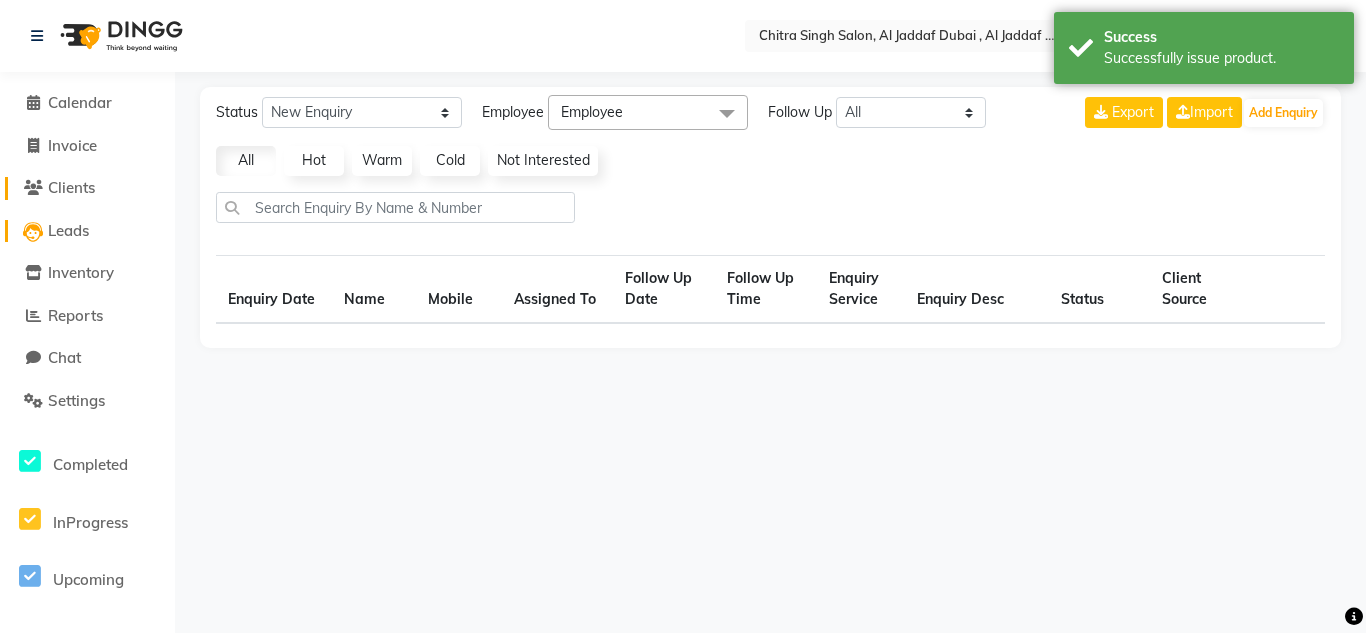 select on "10" 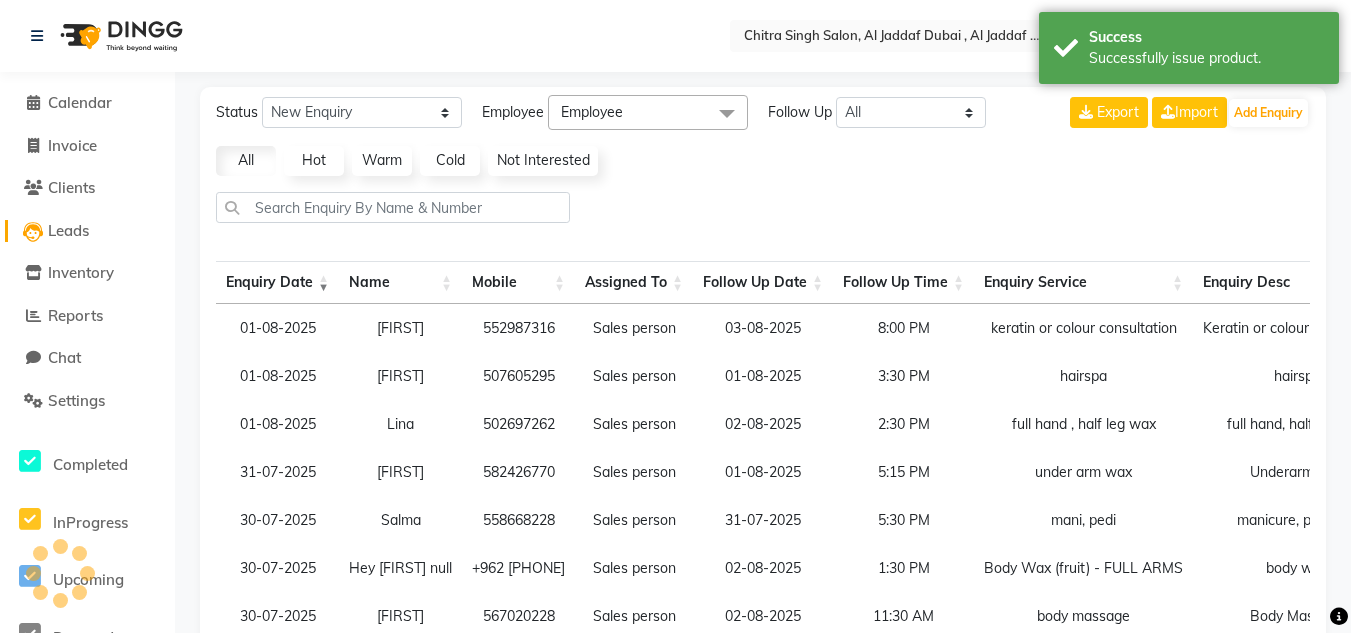 click on "Leads" 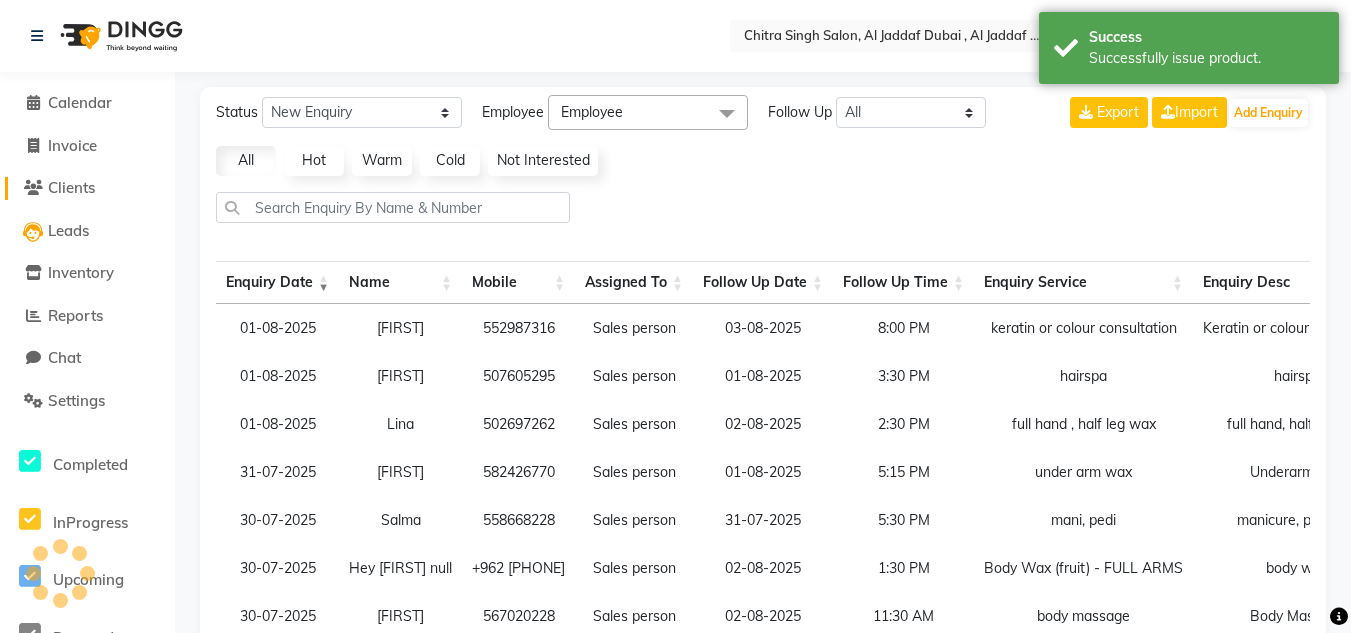 click on "Clients" 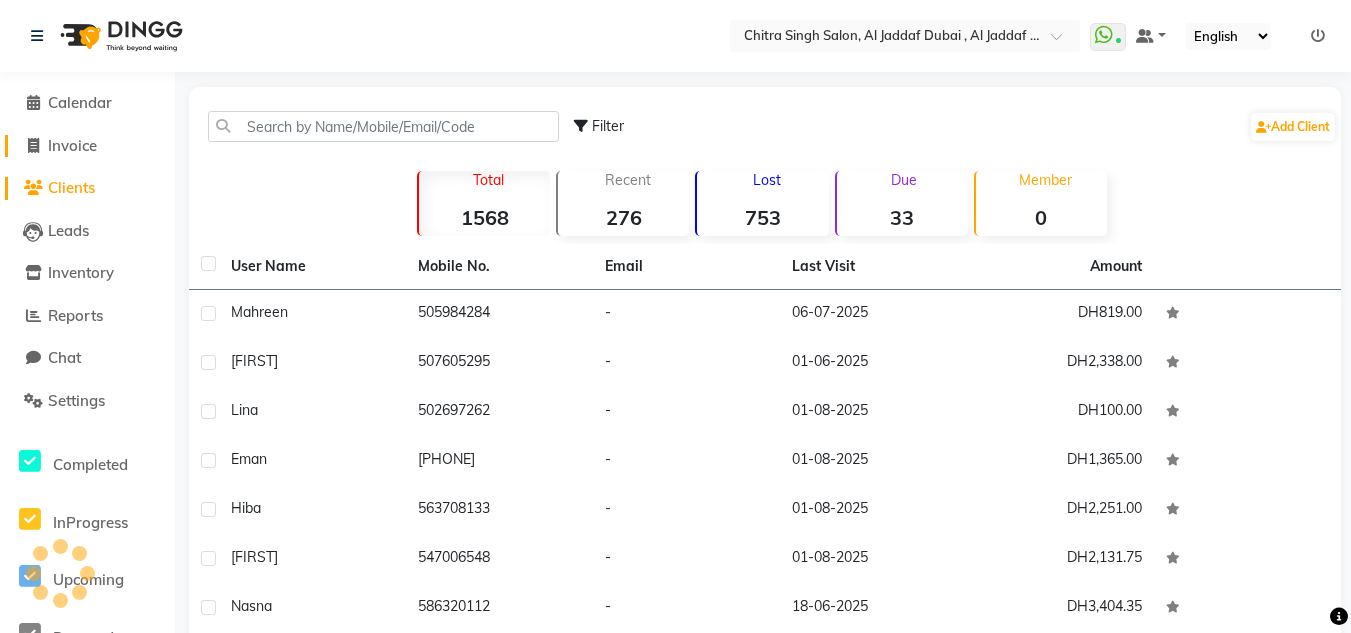 drag, startPoint x: 73, startPoint y: 142, endPoint x: 84, endPoint y: 186, distance: 45.35416 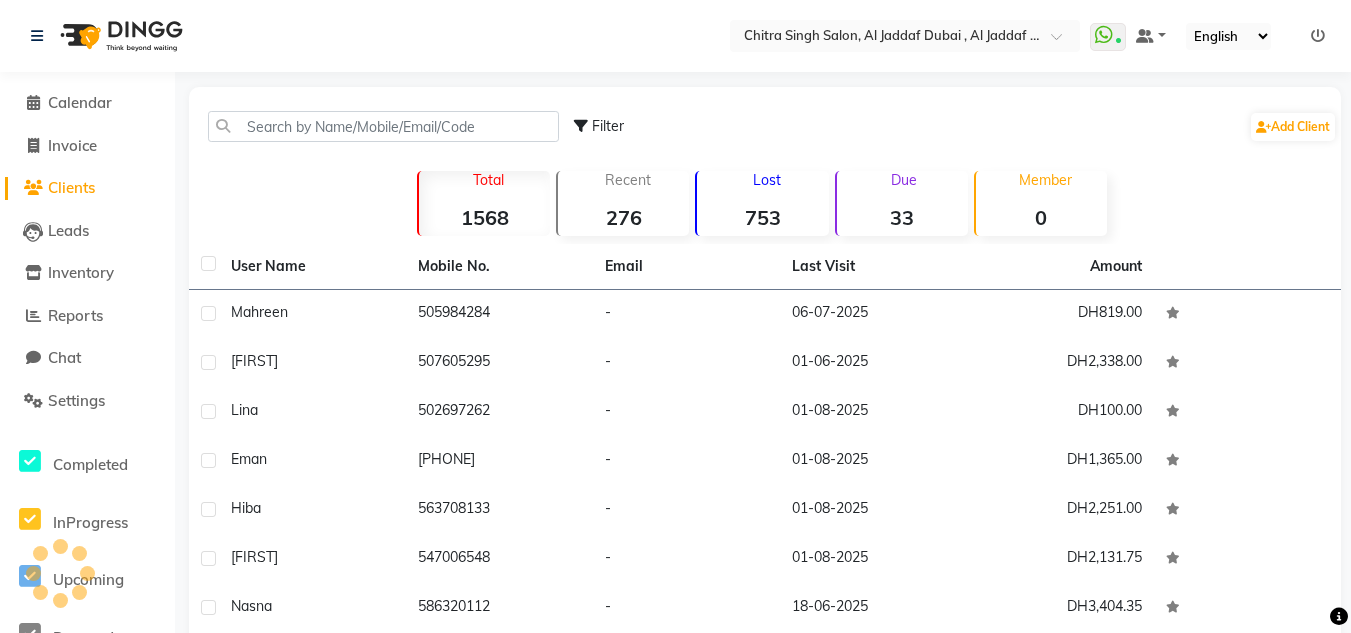 select on "service" 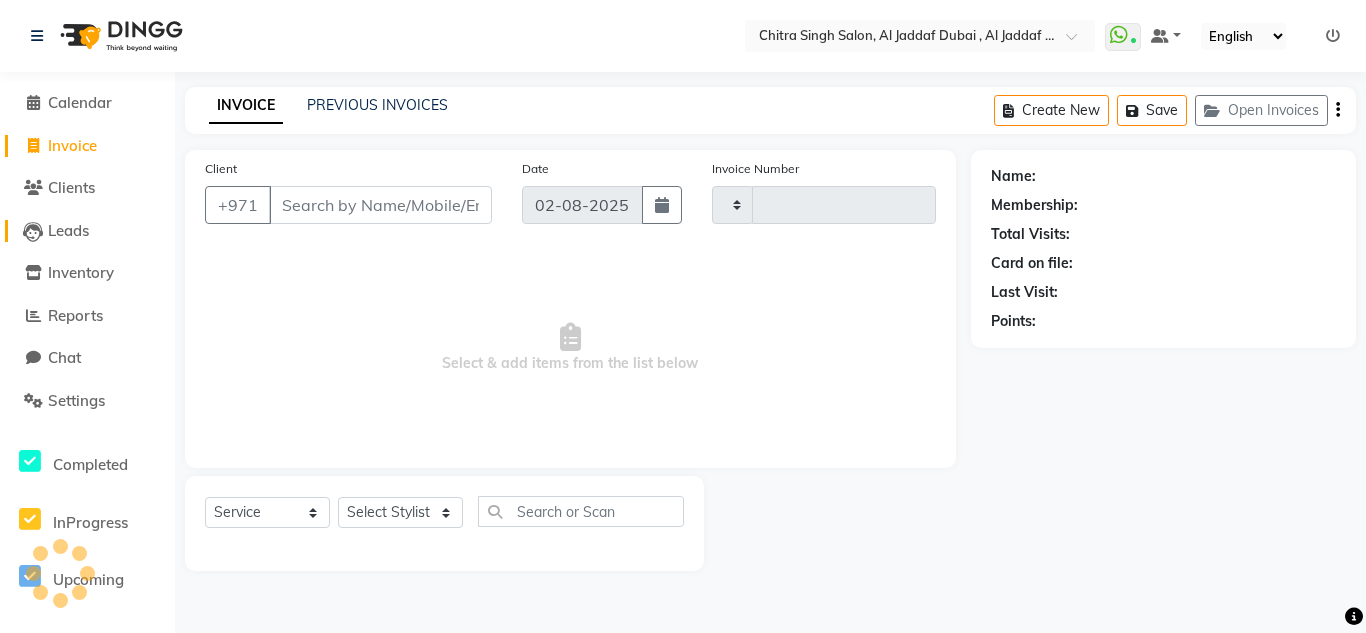 type on "1055" 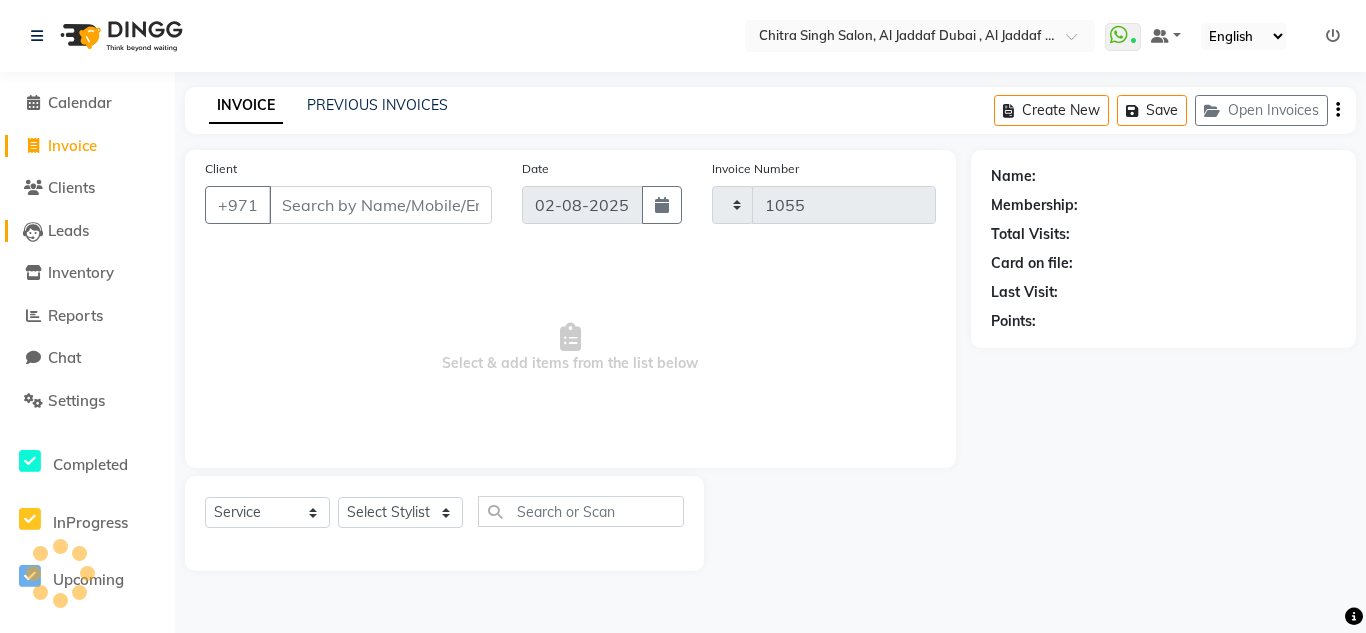 select on "4069" 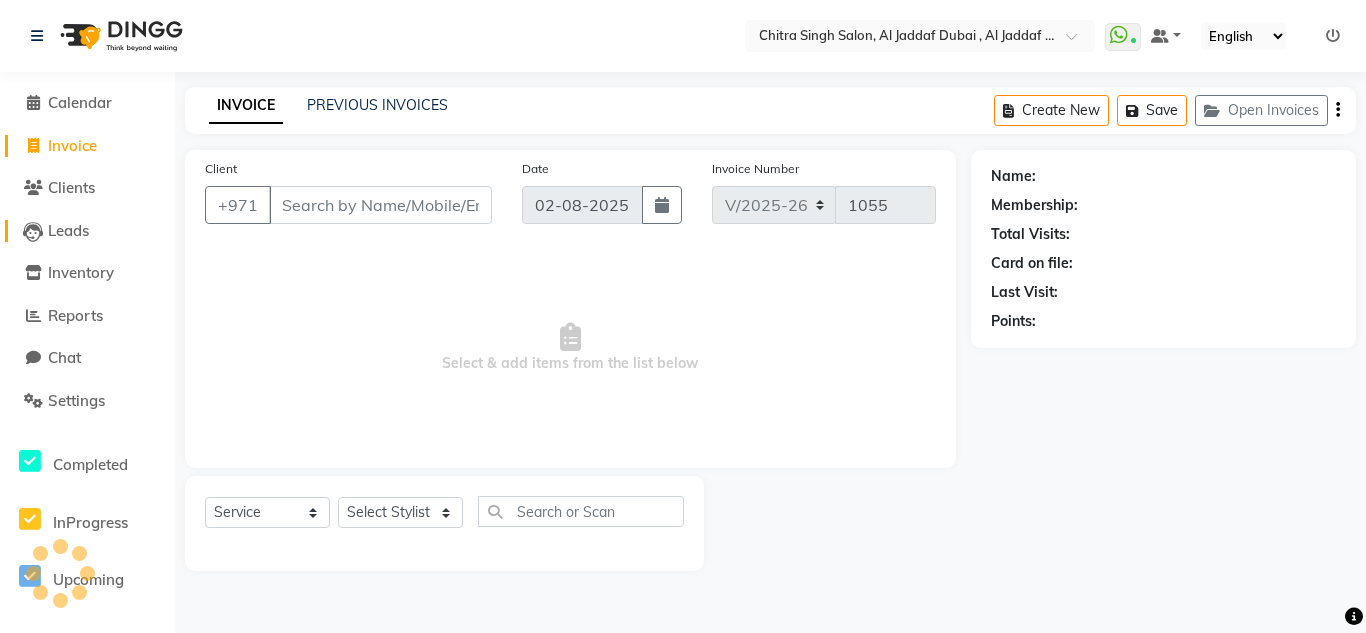 click on "Leads" 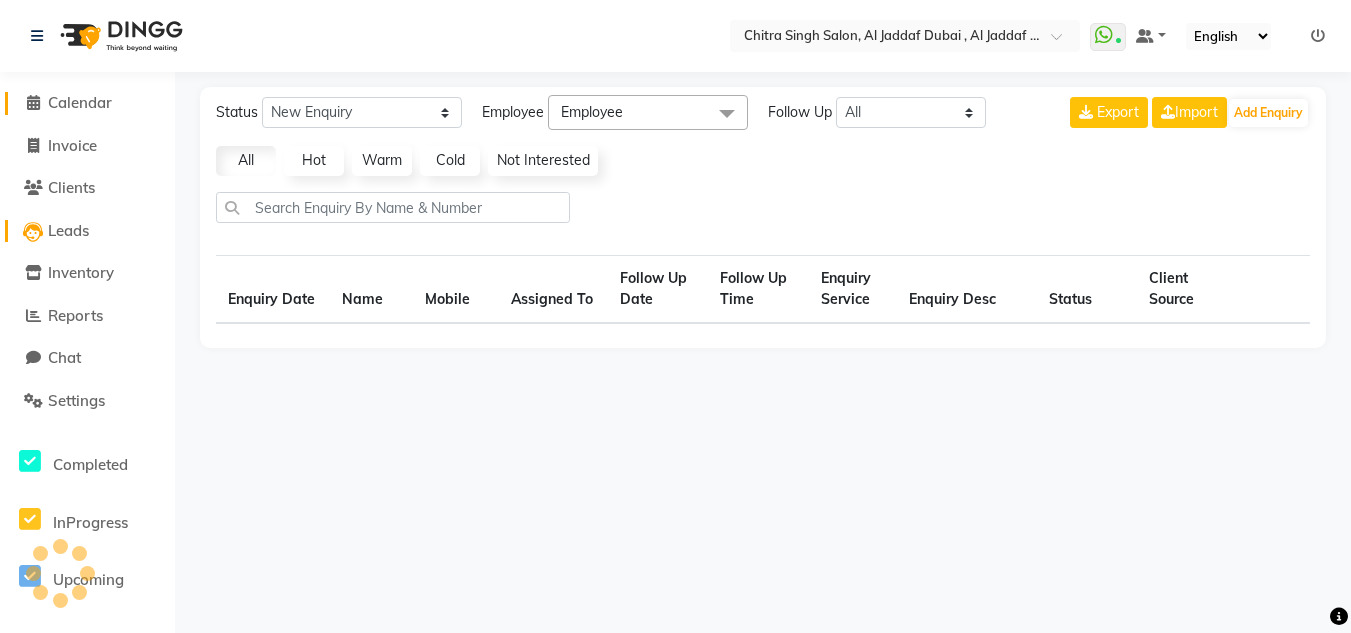 select on "10" 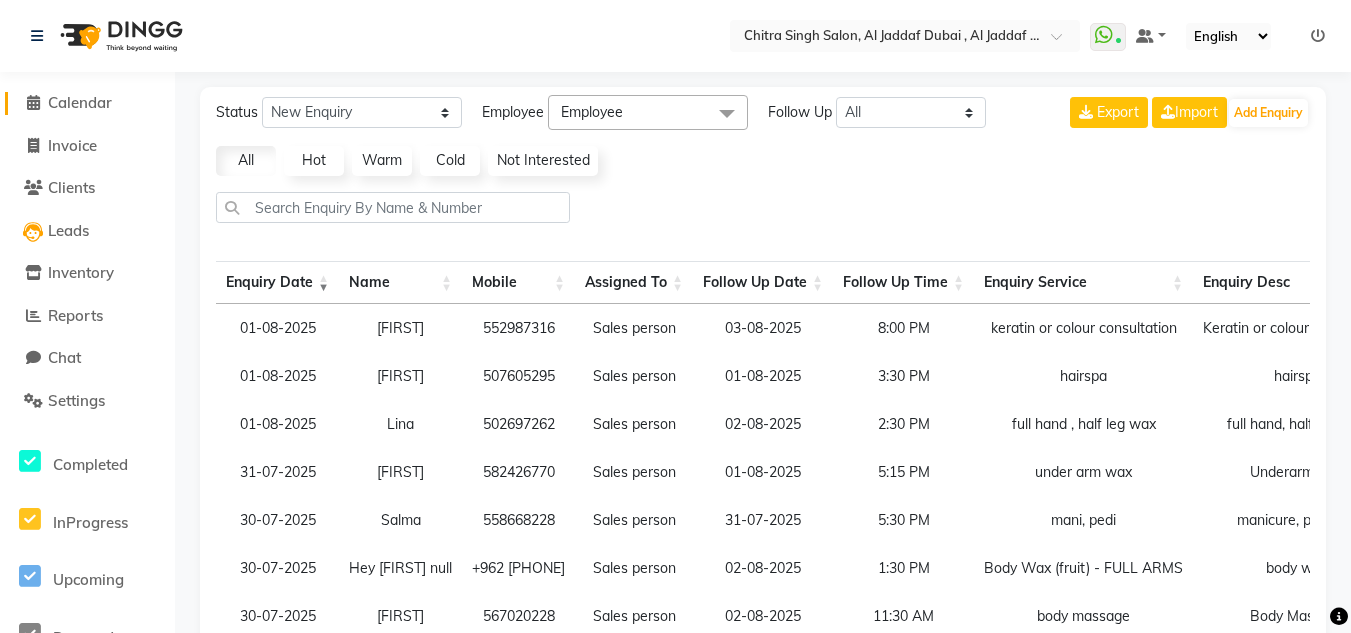 click on "Calendar" 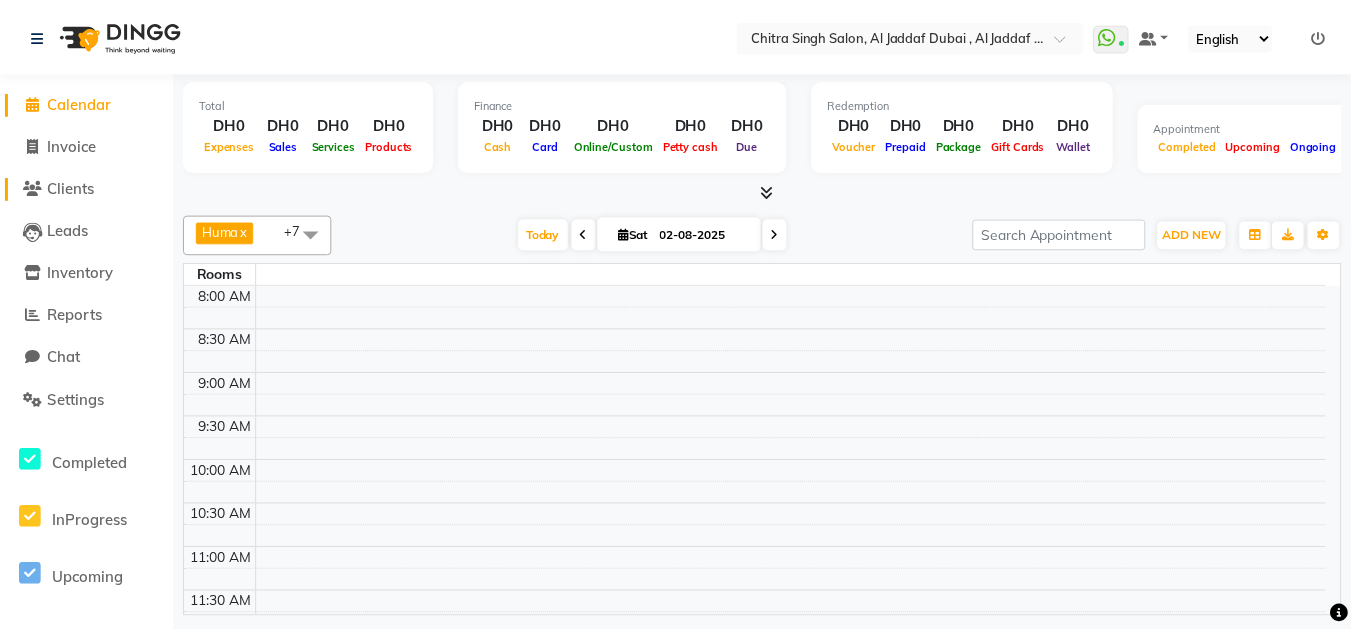 scroll, scrollTop: 0, scrollLeft: 0, axis: both 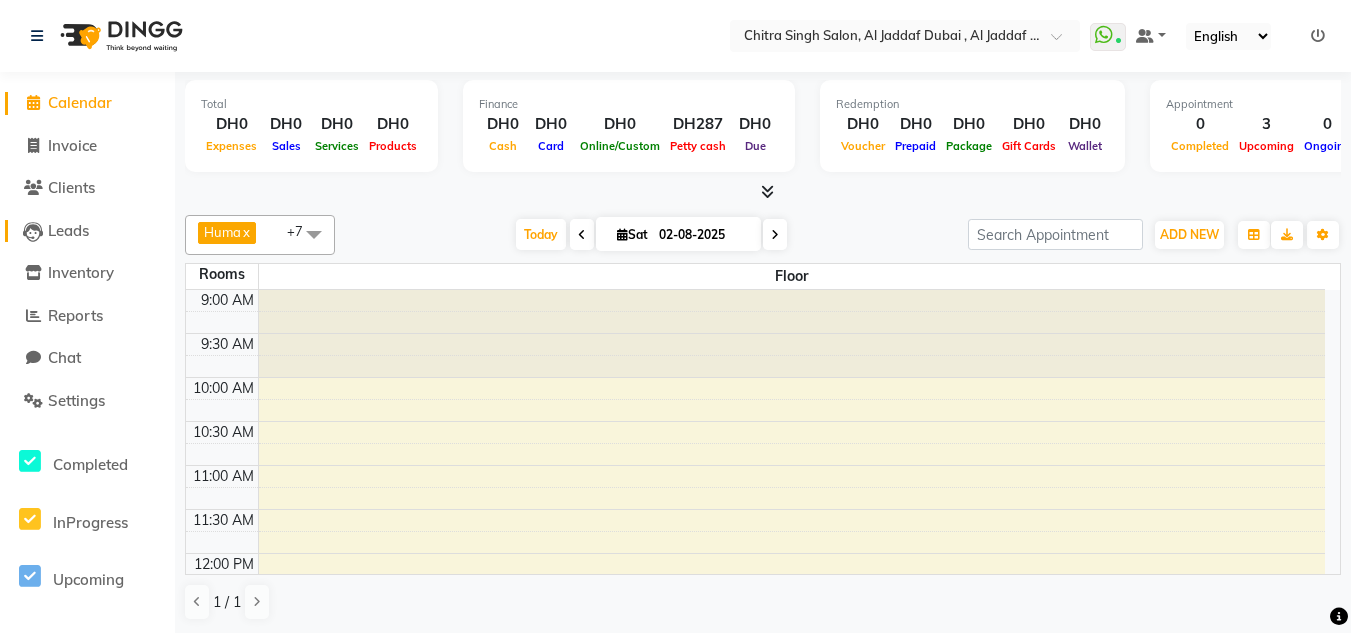 click on "Leads" 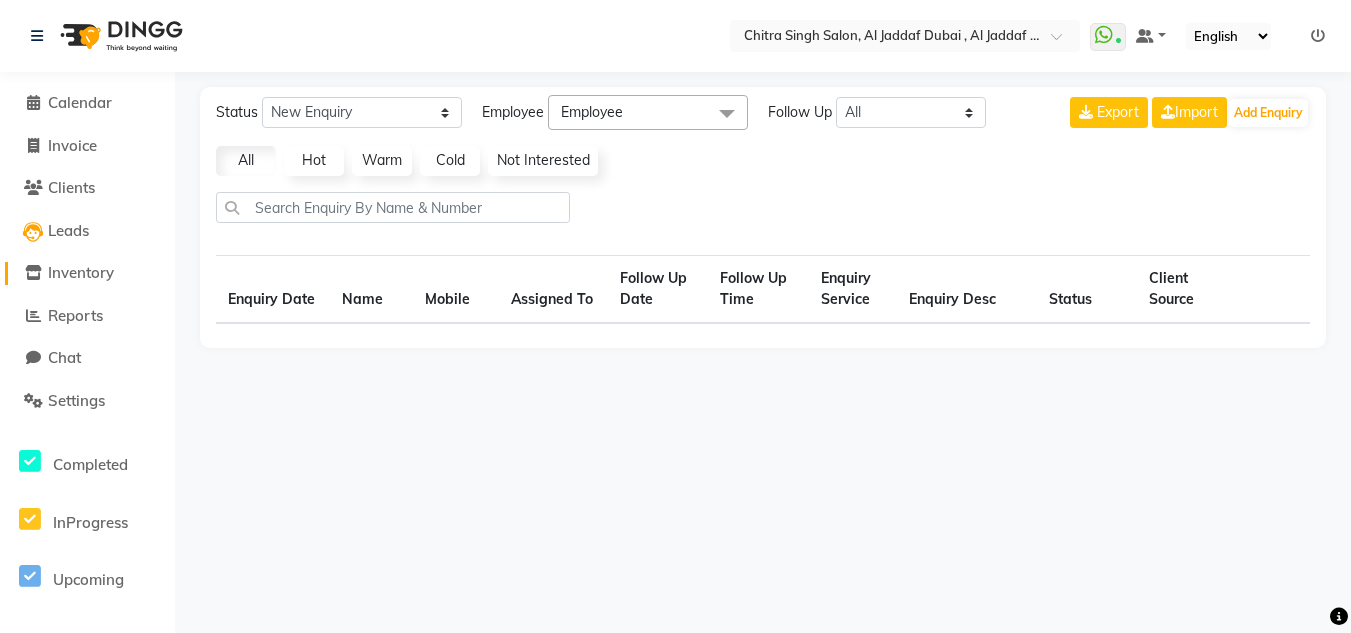 click on "Inventory" 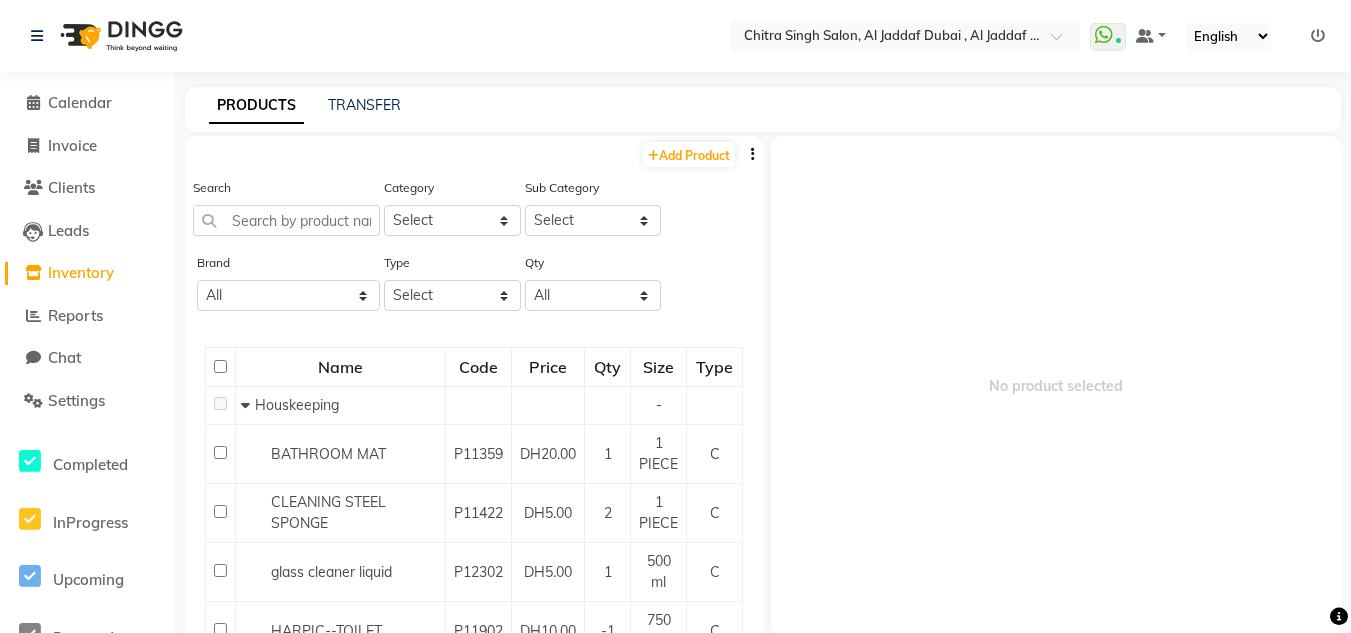 click on "Search Category Select Hair Skin Makeup Personal Care Appliances Beard Waxing Disposable Threading Hands and Feet Beauty Planet Botox Cadiveu Casmara Cheryls Olaplex GOWN Other Sub Category Select" 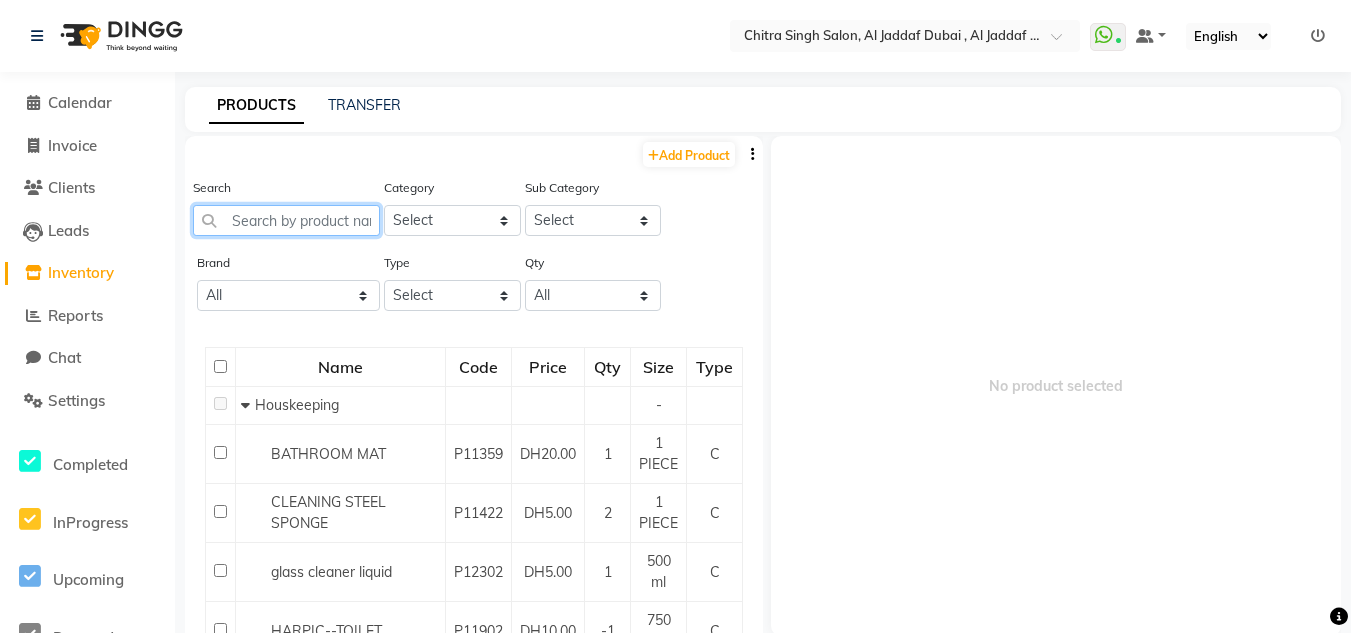 click 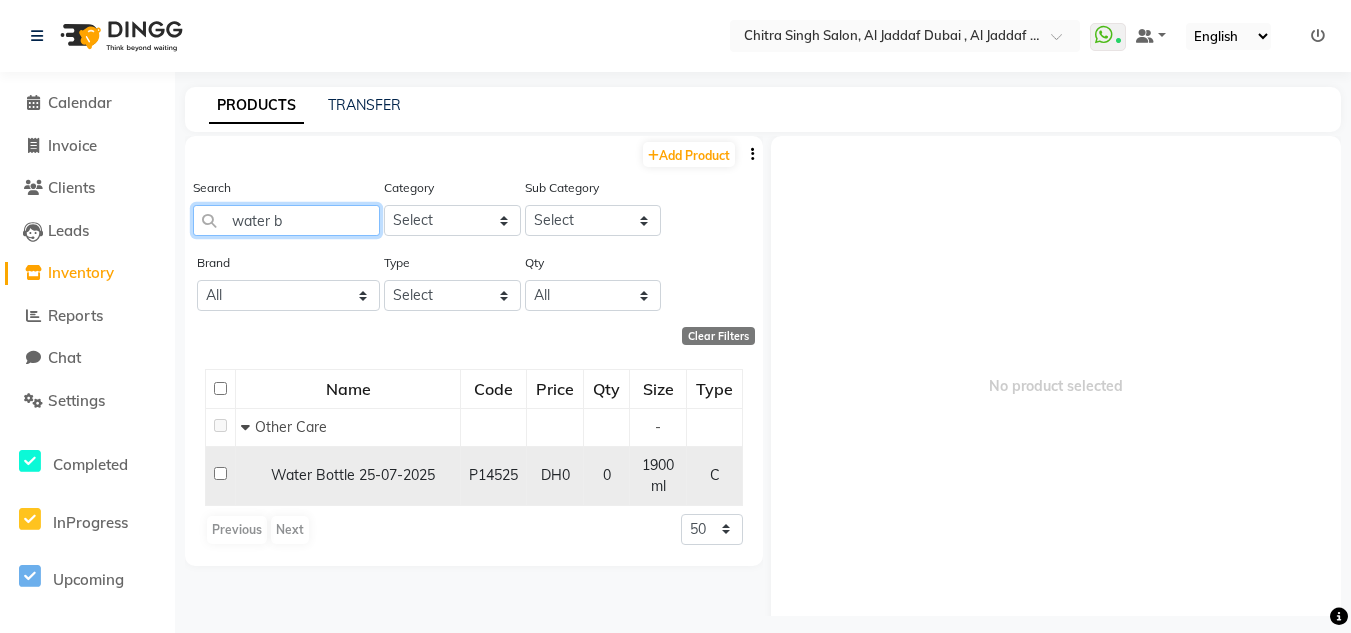 type on "water b" 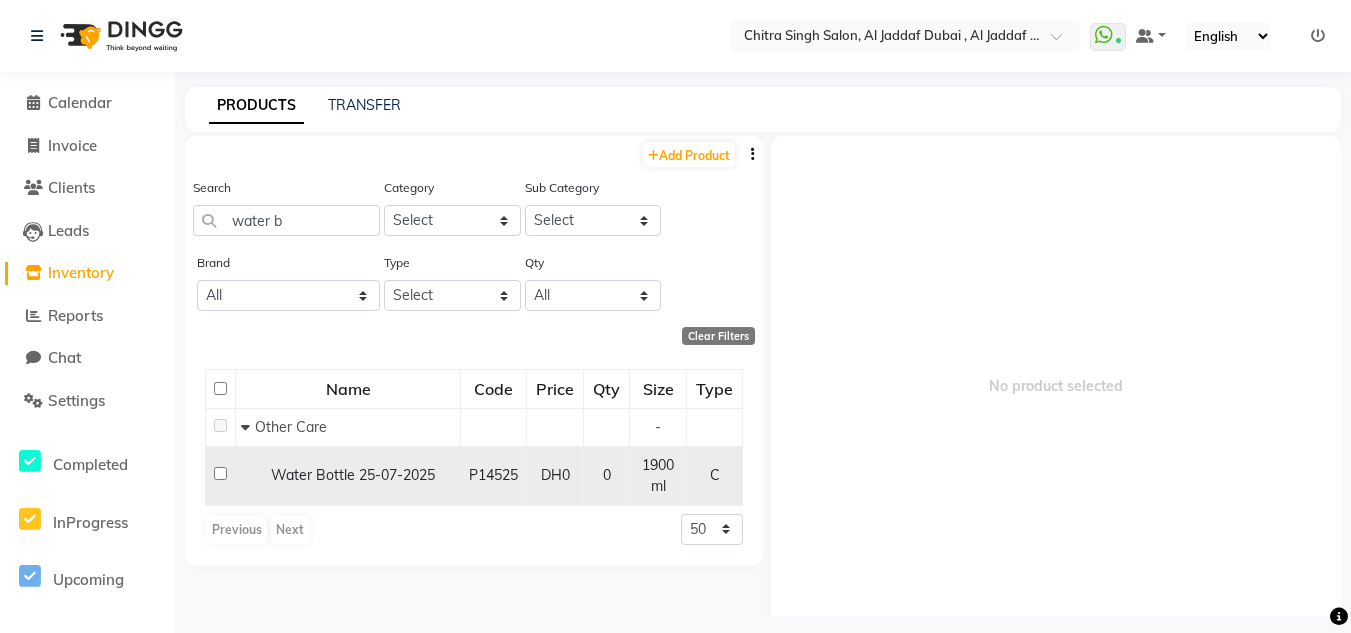 click 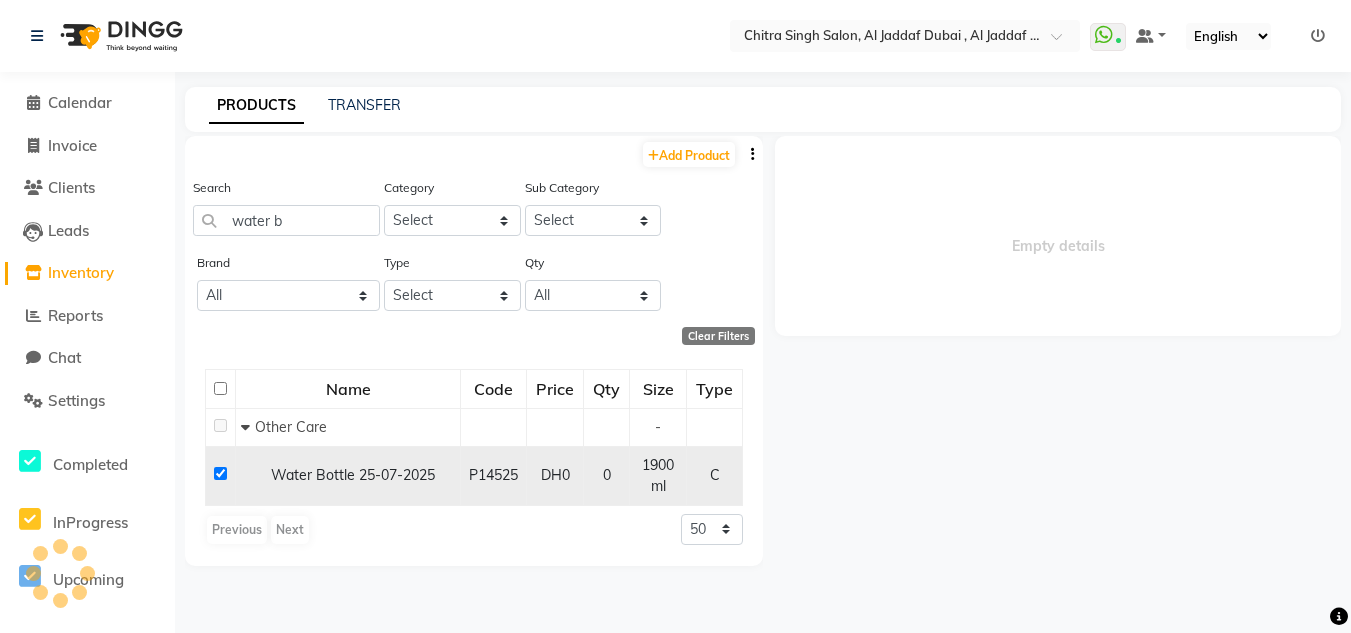 click 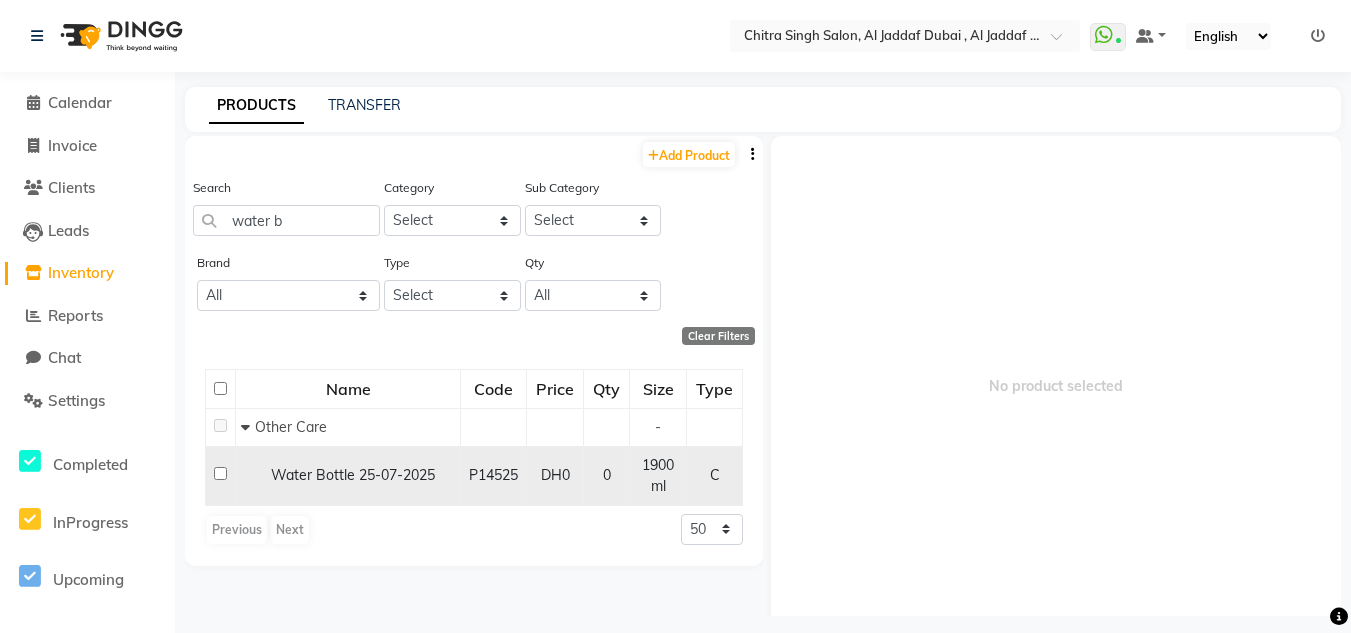 drag, startPoint x: 229, startPoint y: 476, endPoint x: 296, endPoint y: 489, distance: 68.24954 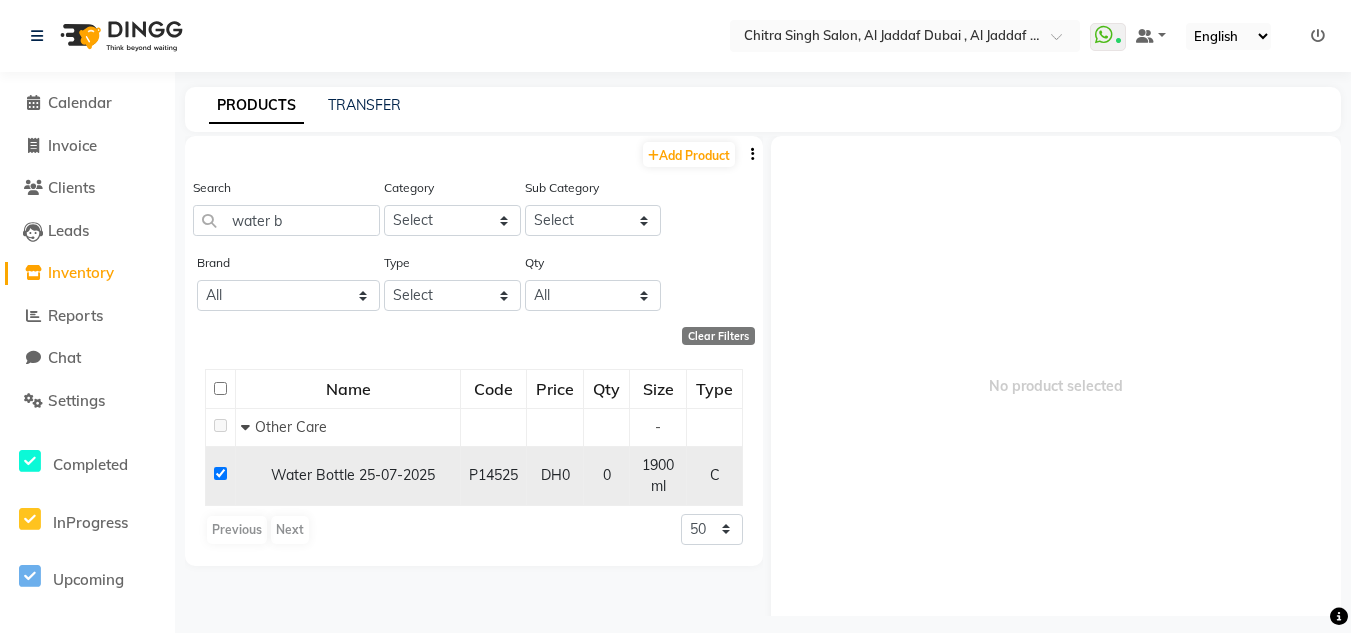 checkbox on "true" 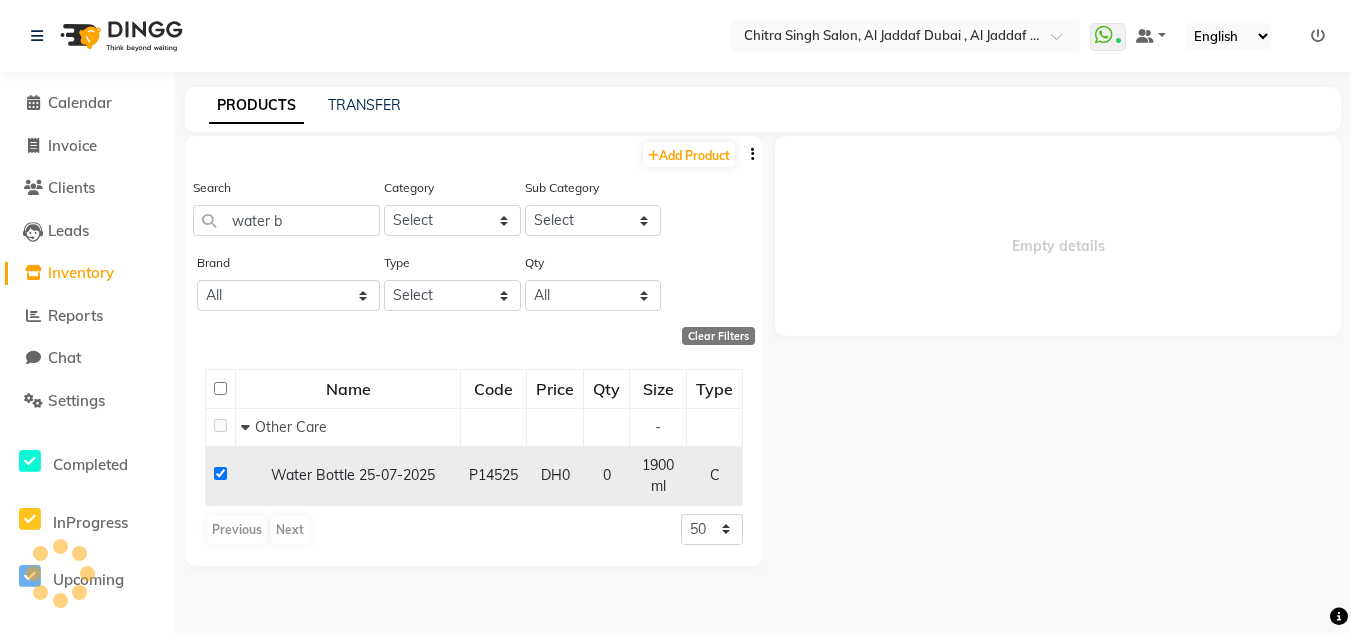 select 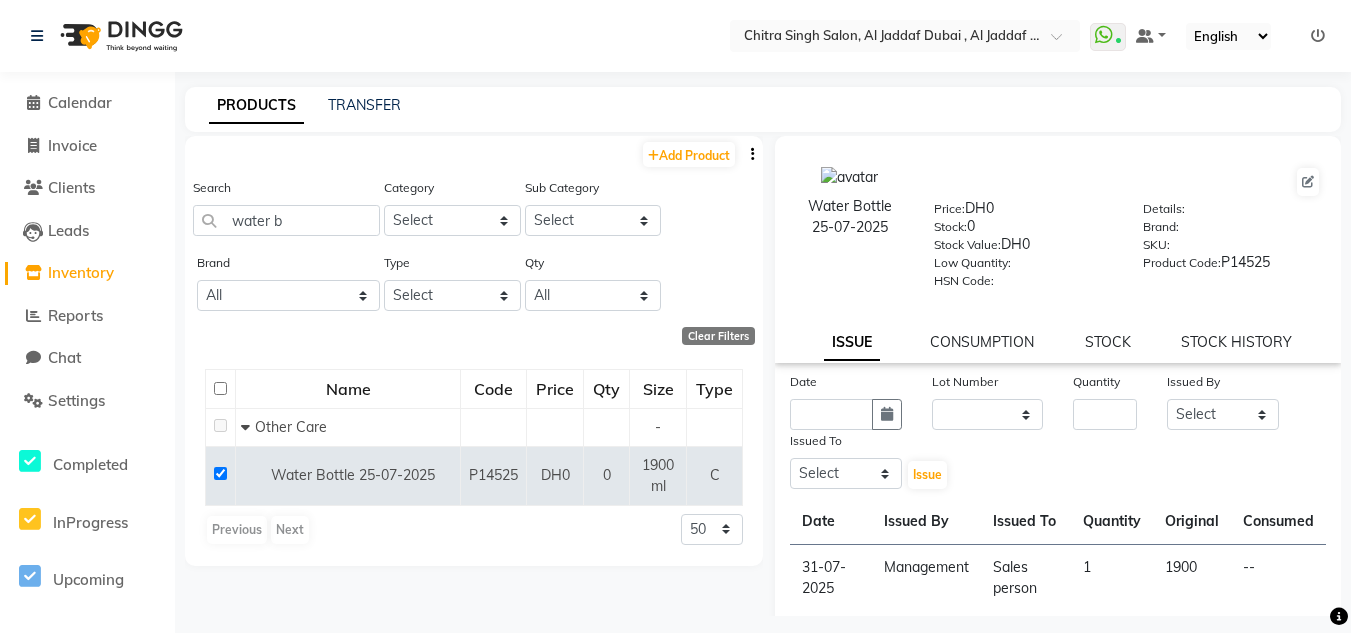 drag, startPoint x: 1248, startPoint y: 352, endPoint x: 1233, endPoint y: 352, distance: 15 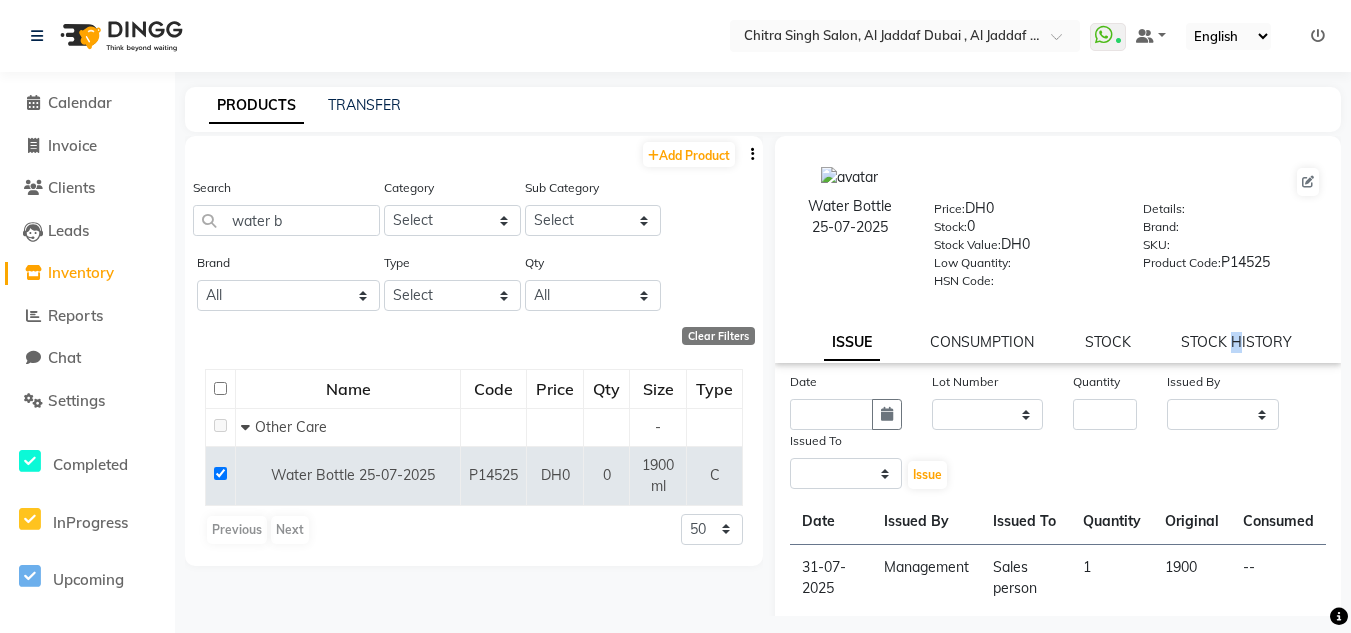 select on "all" 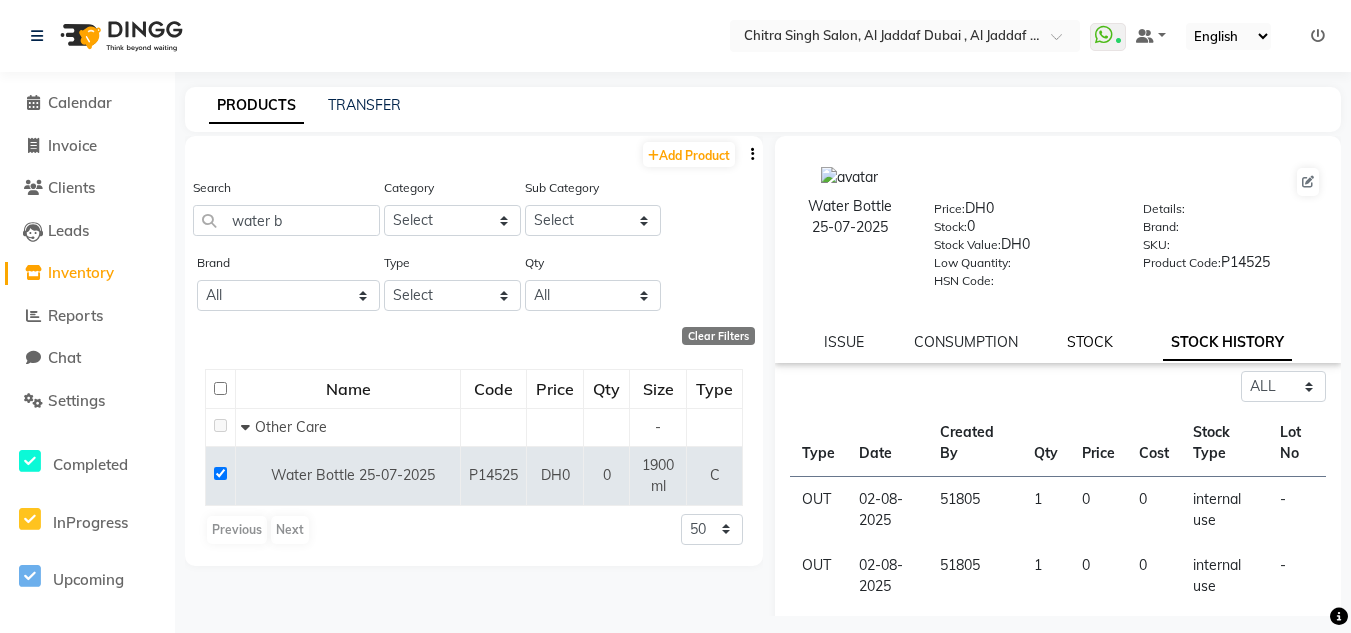 click on "STOCK" 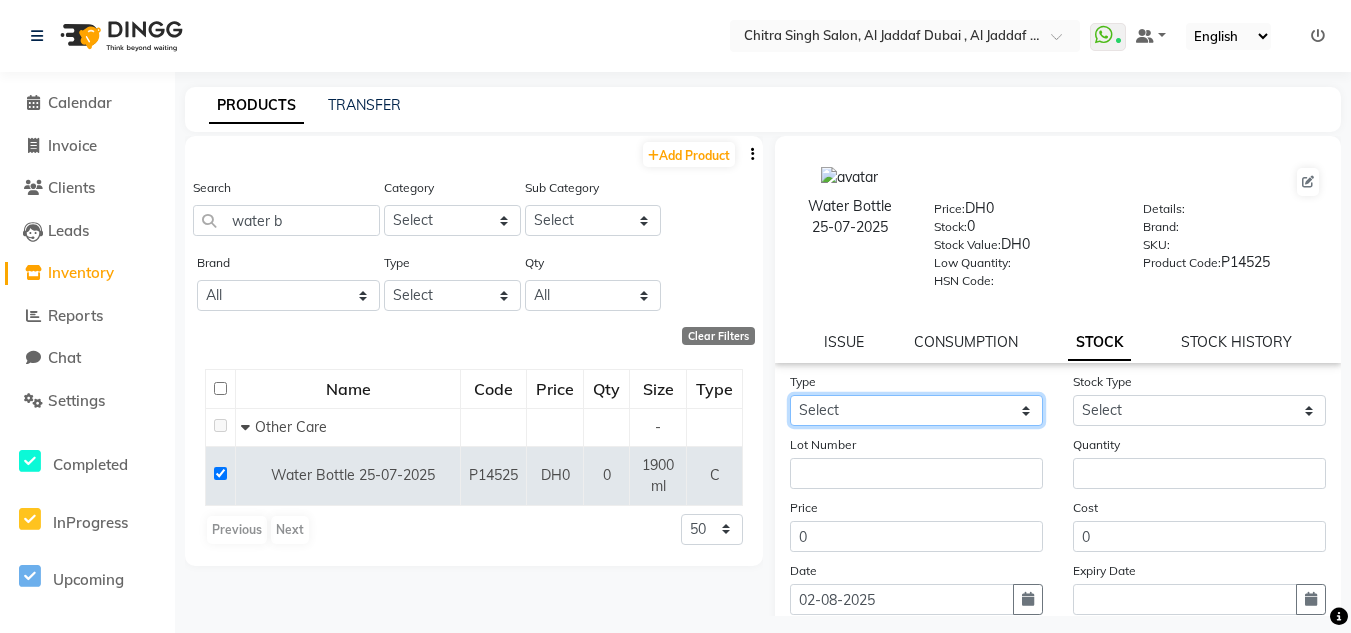 click on "Select In Out" 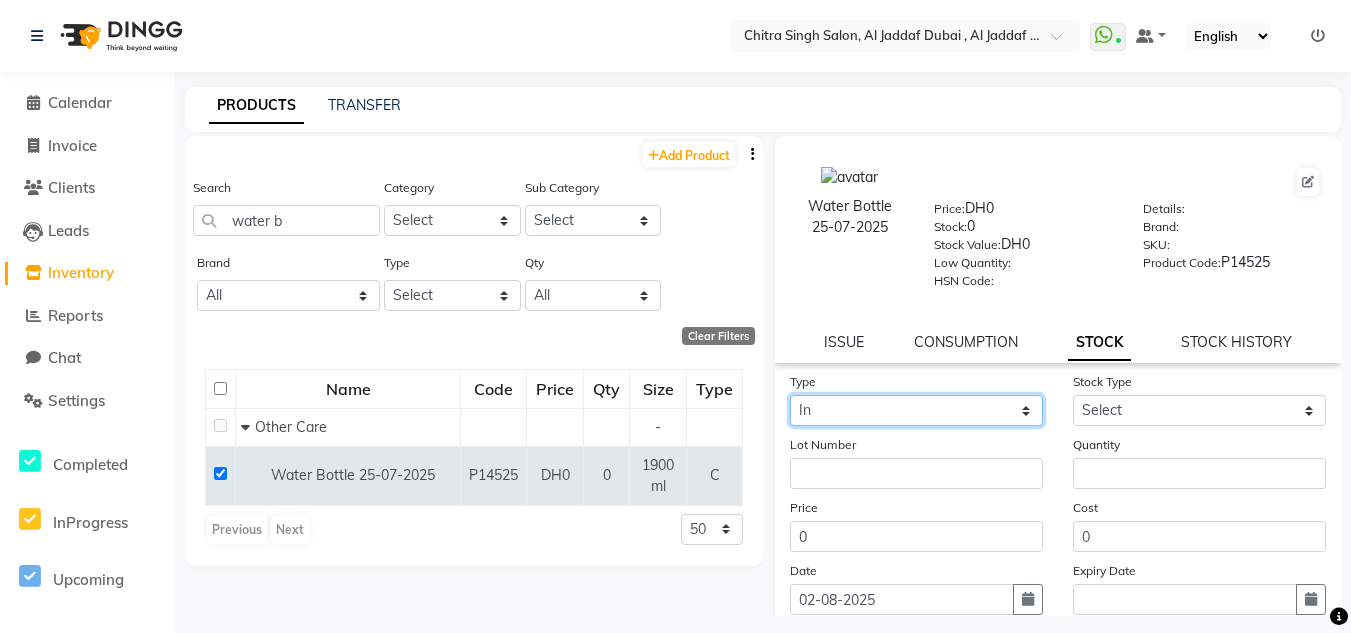 click on "Select In Out" 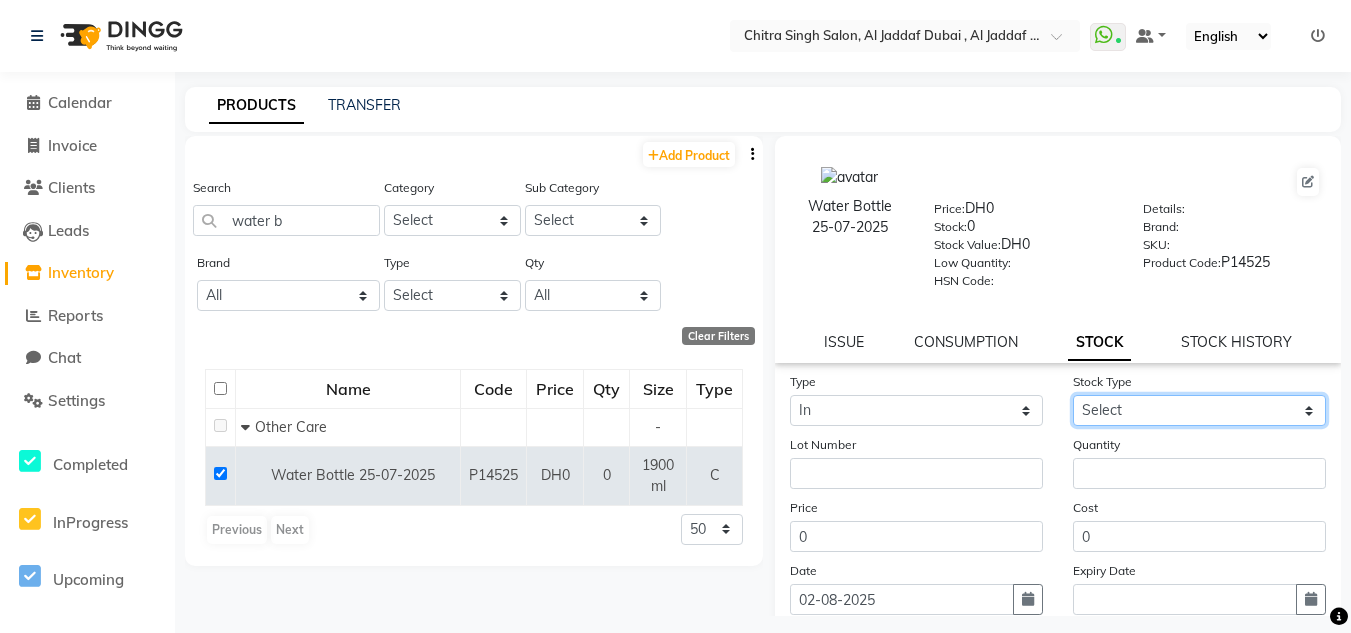 drag, startPoint x: 1133, startPoint y: 400, endPoint x: 1135, endPoint y: 425, distance: 25.079872 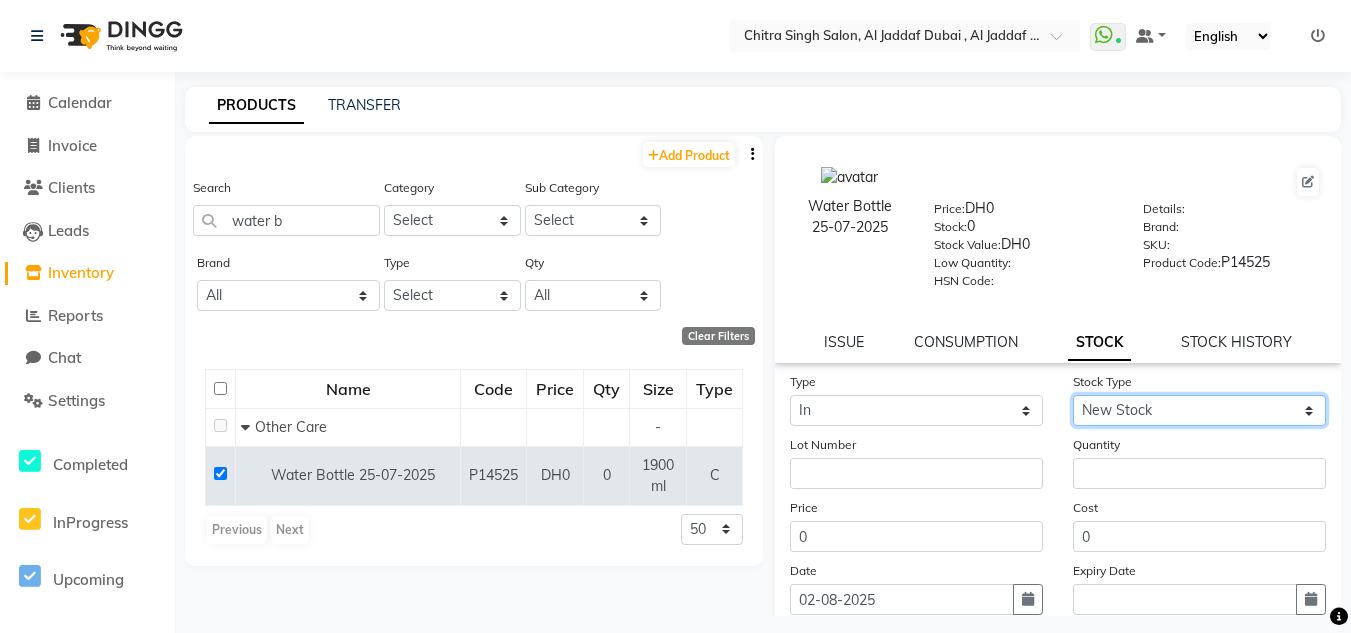 click on "Select New Stock Adjustment Return Other" 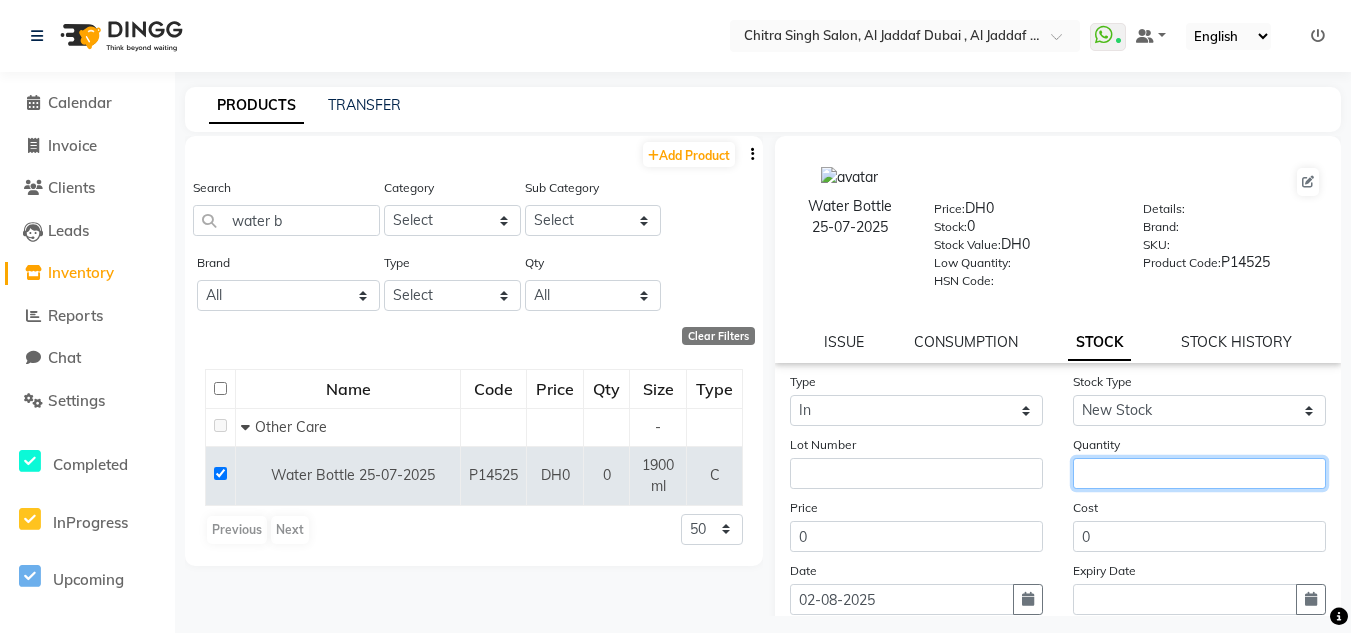 click 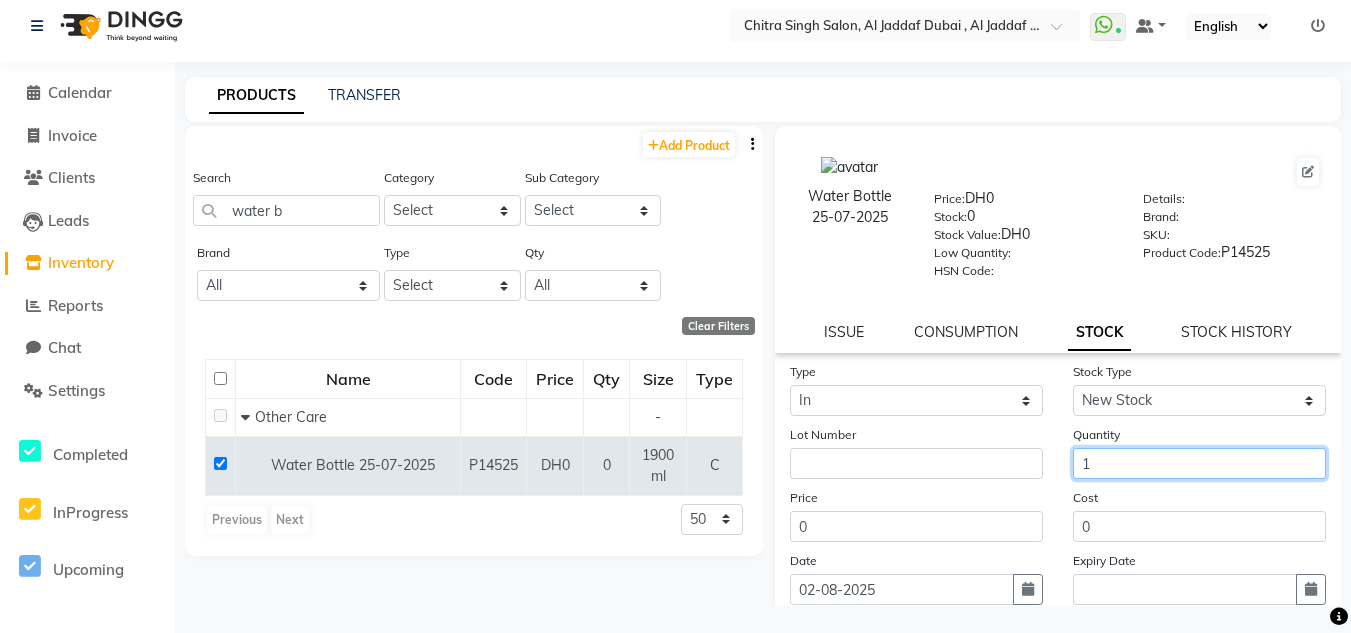 scroll, scrollTop: 13, scrollLeft: 0, axis: vertical 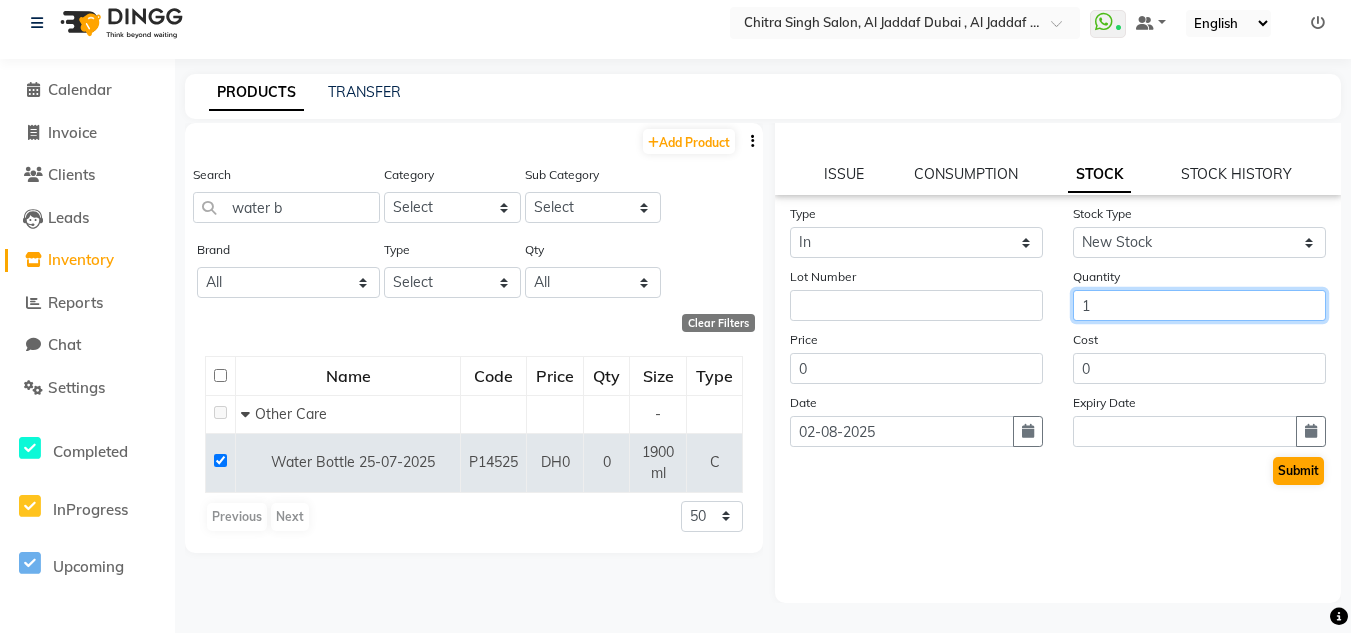 type on "1" 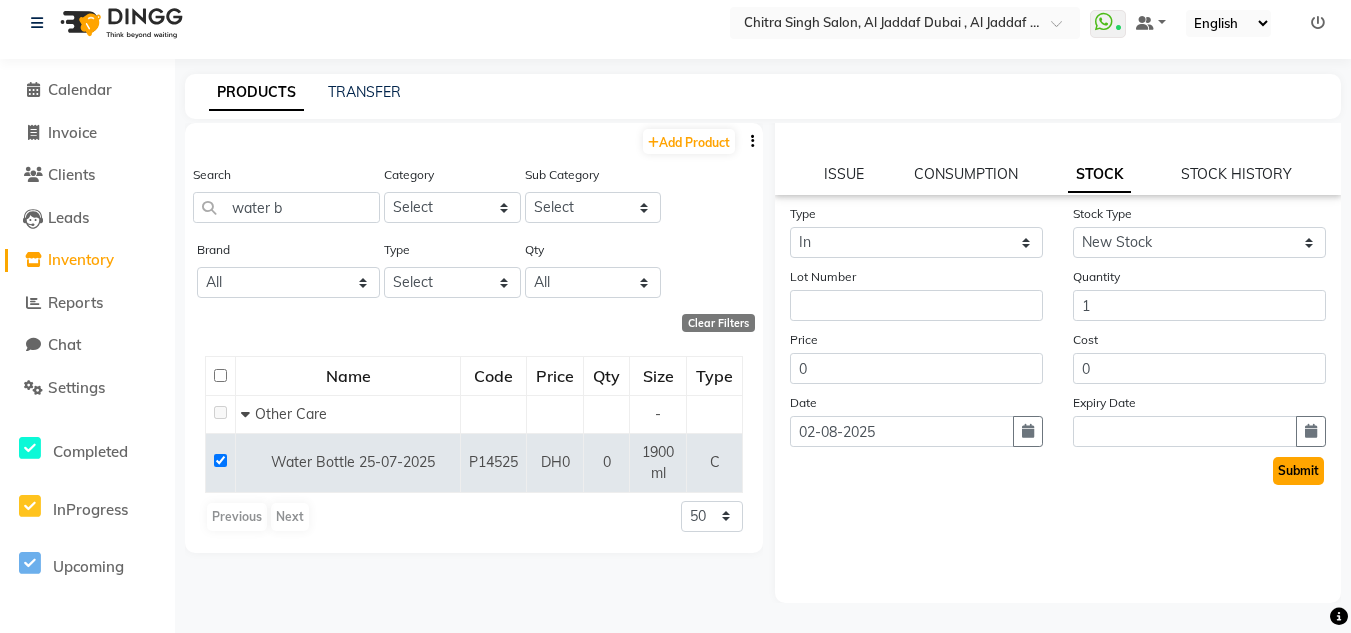 click on "Submit" 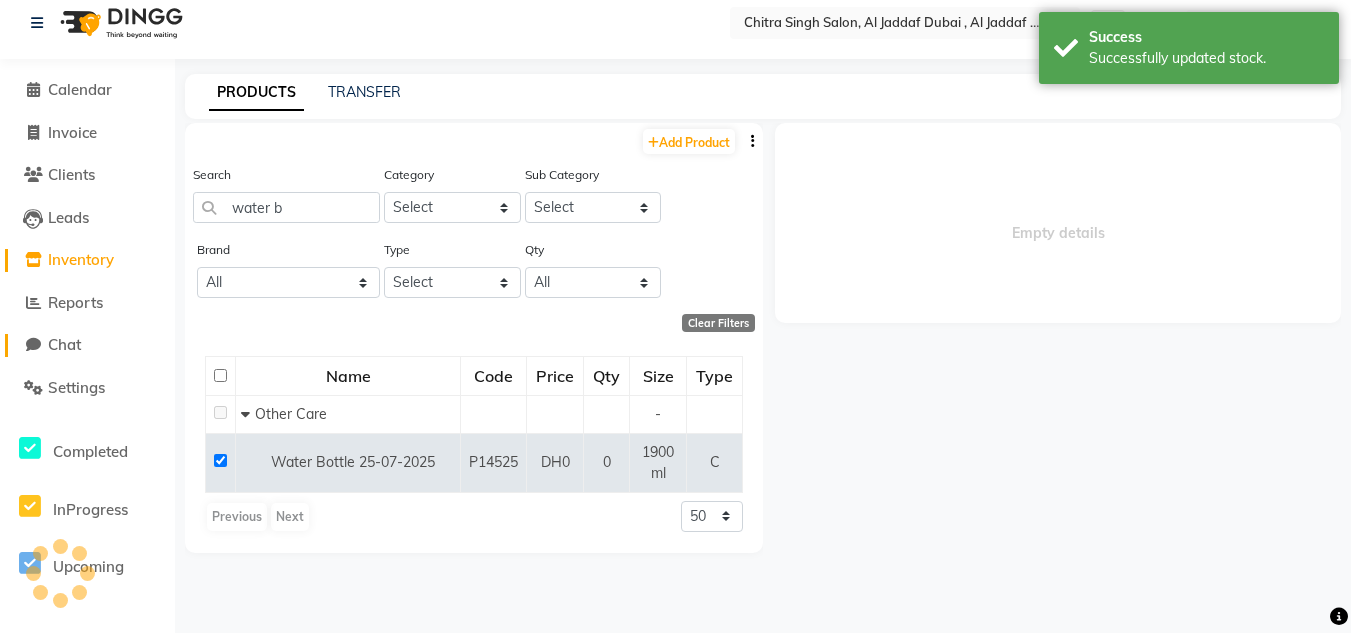 scroll, scrollTop: 0, scrollLeft: 0, axis: both 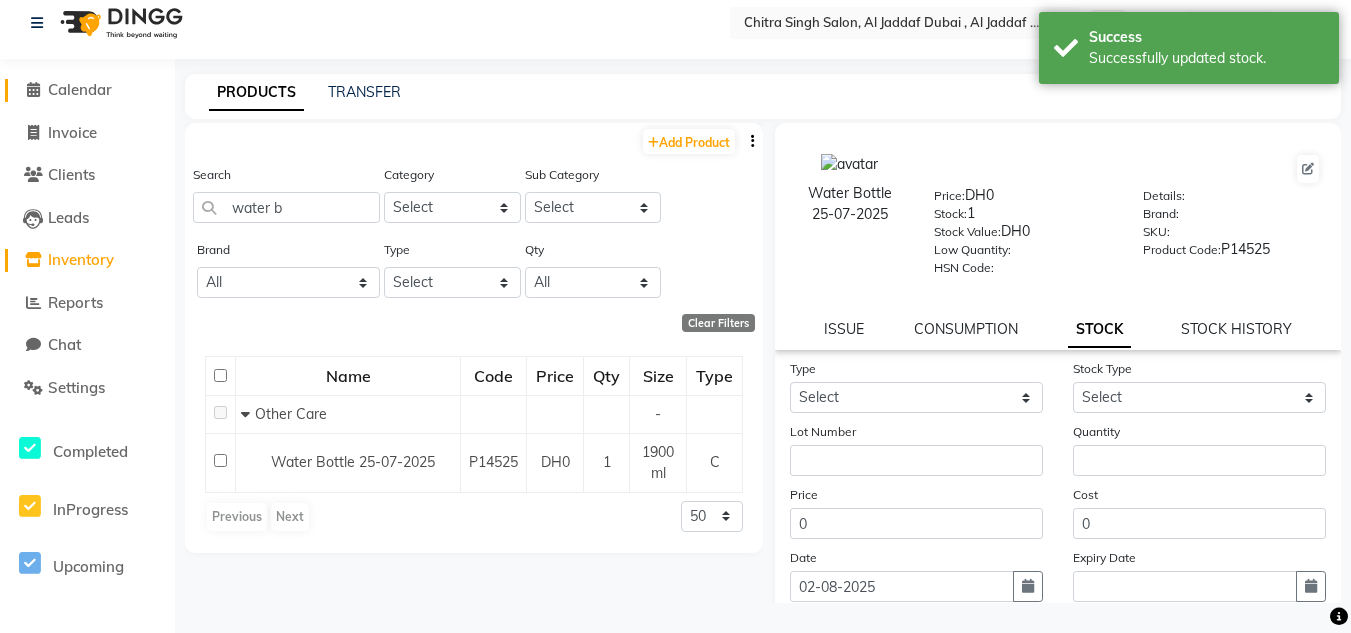 click on "Calendar" 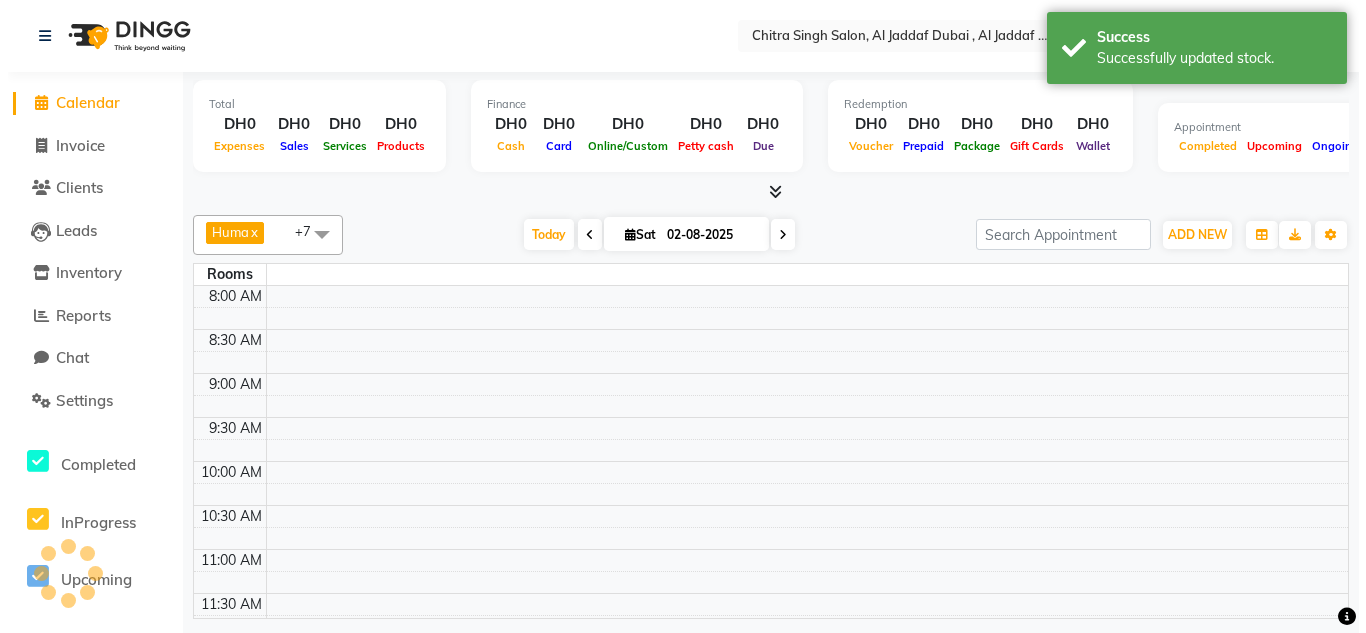 scroll, scrollTop: 0, scrollLeft: 0, axis: both 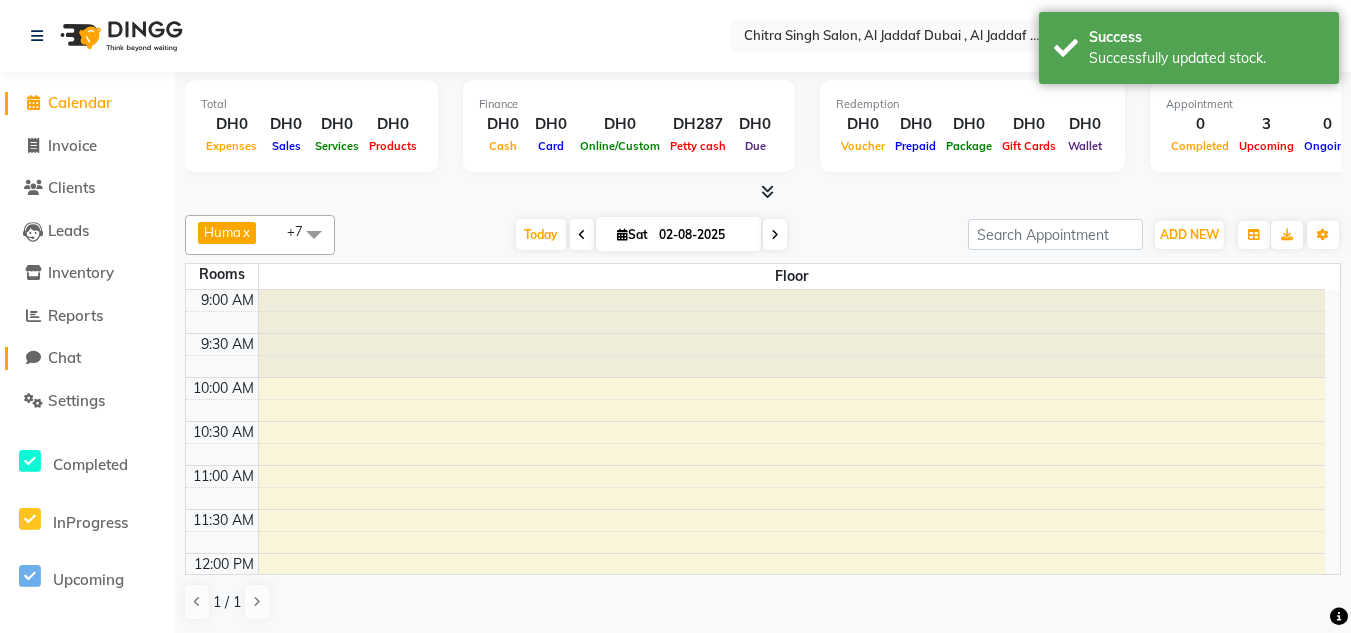 drag, startPoint x: 79, startPoint y: 341, endPoint x: 75, endPoint y: 356, distance: 15.524175 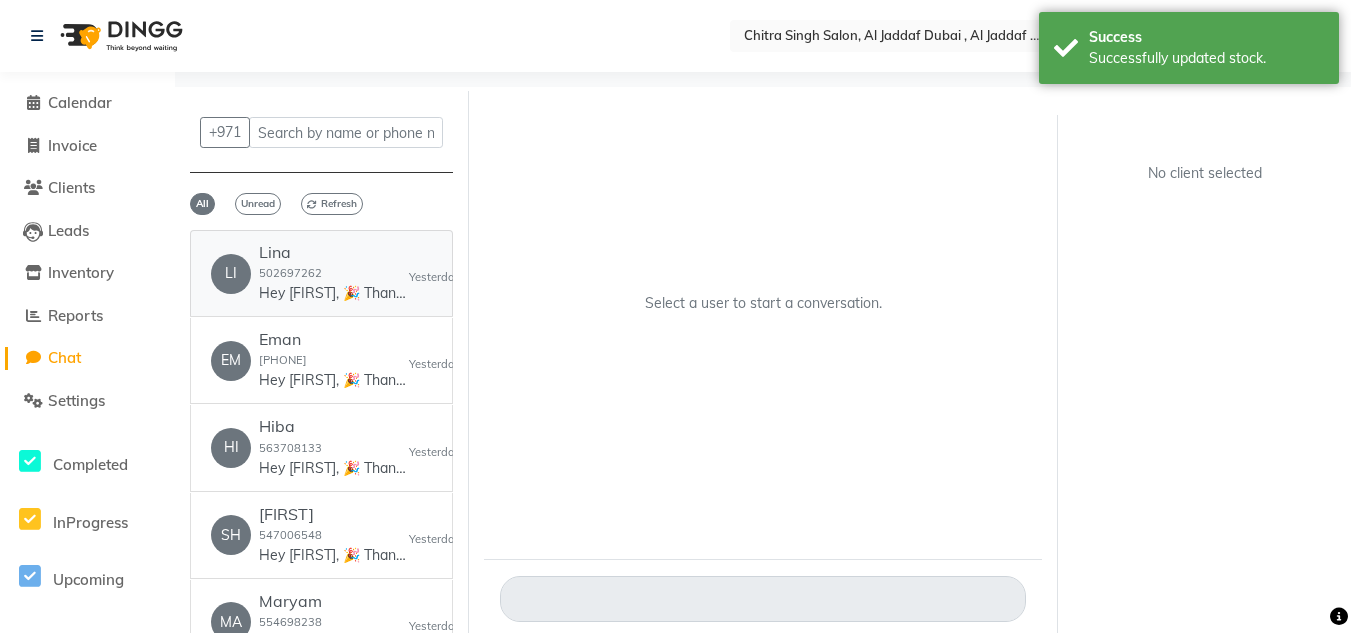 click on "Hey [FIRST], 🎉 Thank you for choosing Chitra Singh Salon, Al Jadd...! Here’s your invoice: 💰 Amount: 89.25 🧾 Invoice: ww4.in/a?c=dysqBj We appreciate your visit and hope to see you again soon! 😊
PLEASE NOTE THAT- This no reply number ,for any queries related to Invoice,Appointments etc , please reach out to our customer service team at +971[PHONE]. available from 10.30 am to 10 pm---All 7" 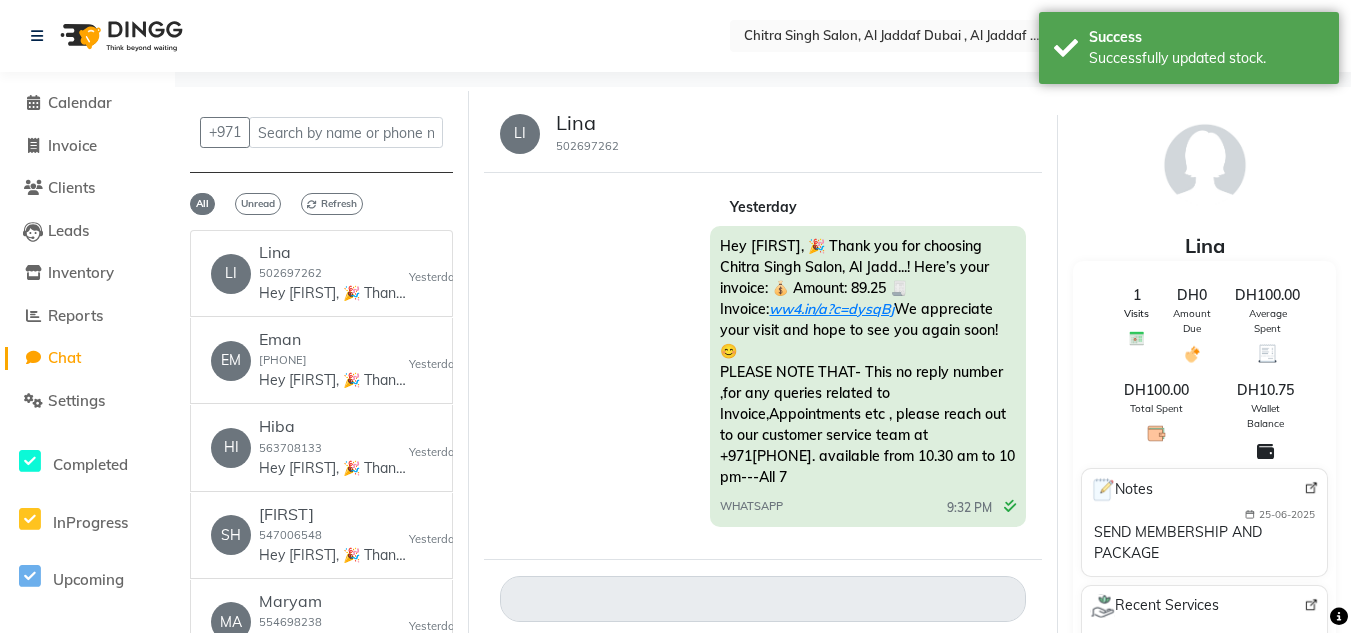 drag, startPoint x: 586, startPoint y: 160, endPoint x: 664, endPoint y: 281, distance: 143.9618 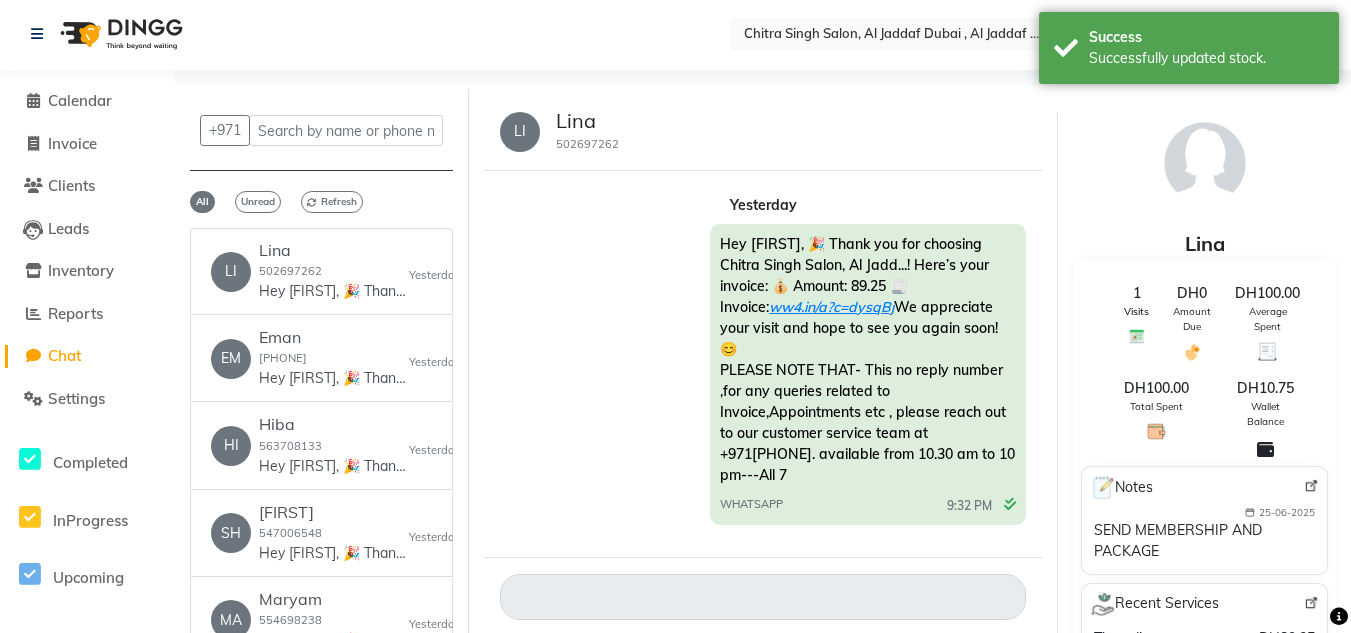 scroll, scrollTop: 15, scrollLeft: 0, axis: vertical 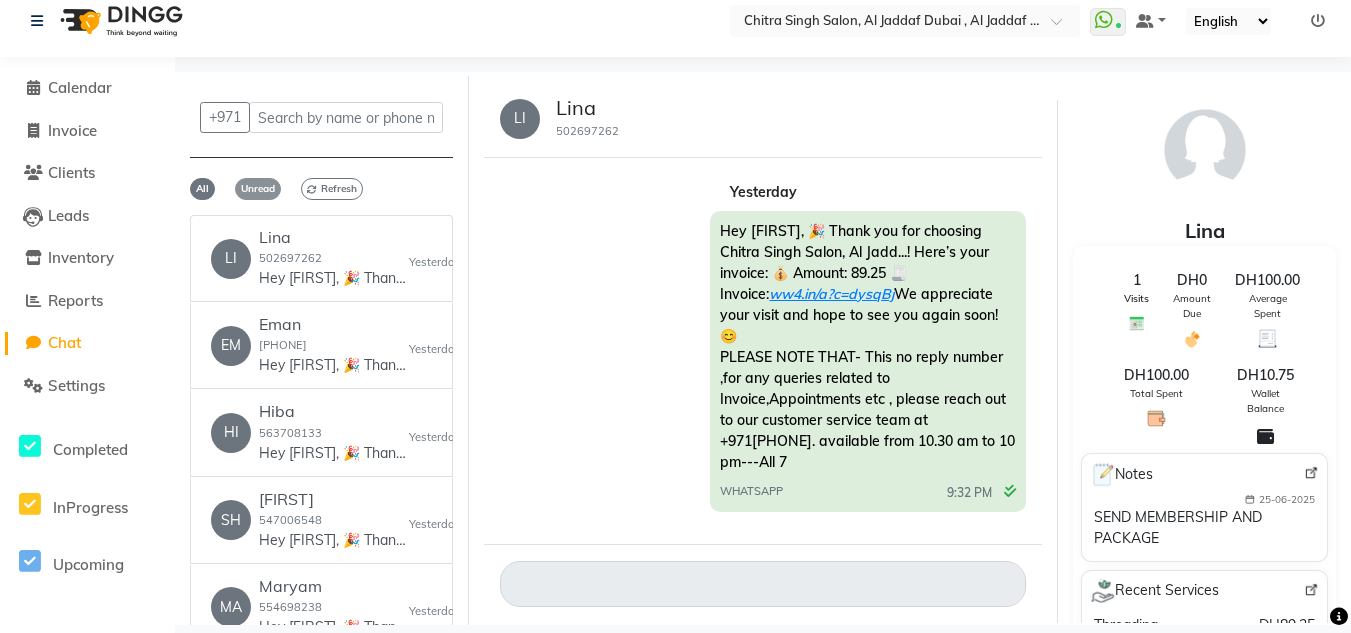 click on "Unread" 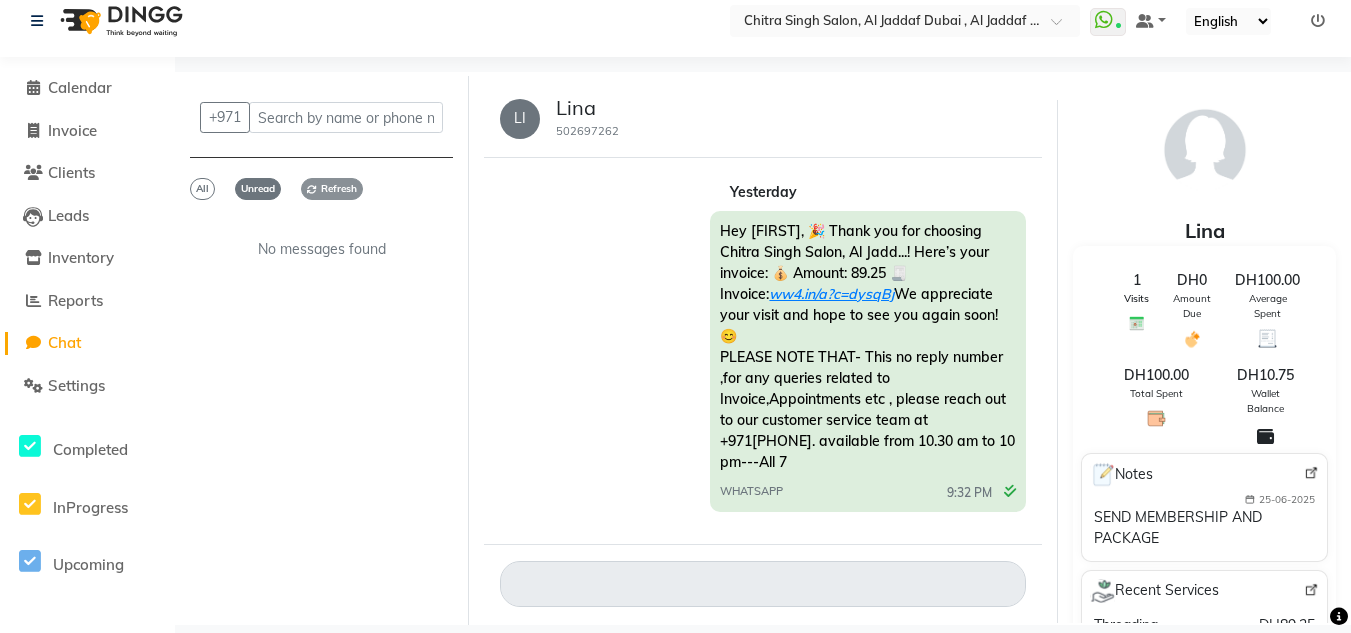 click on "Refresh" 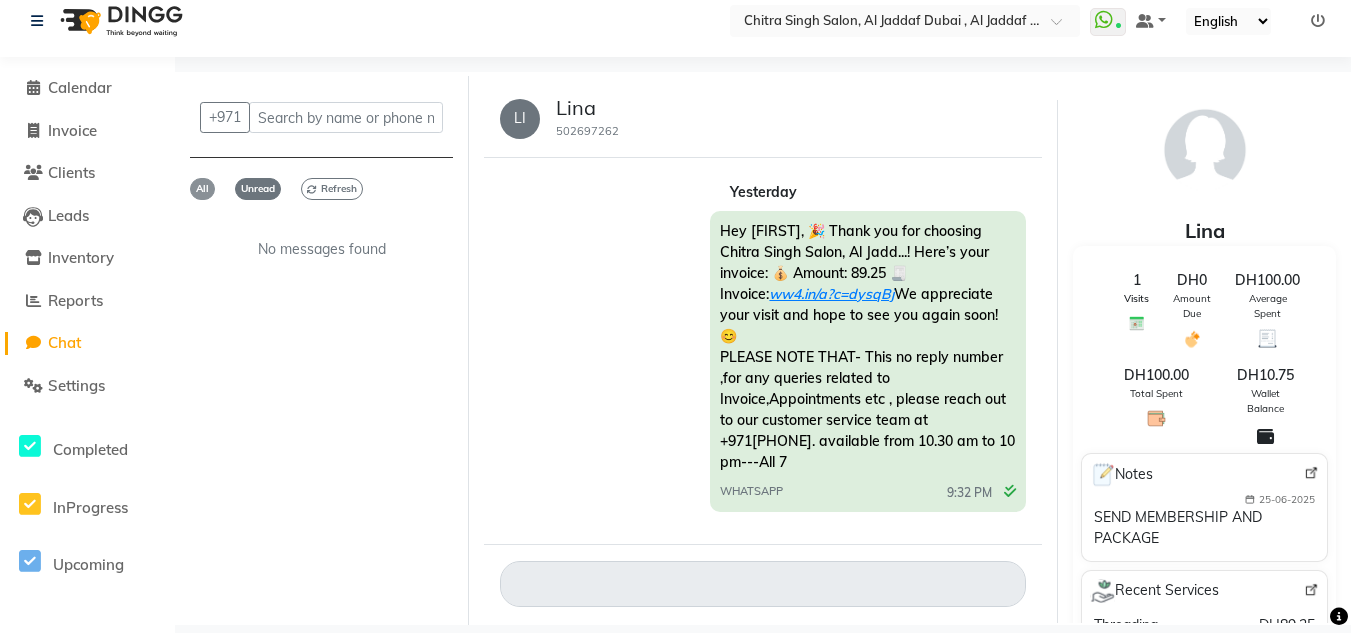 click on "All" 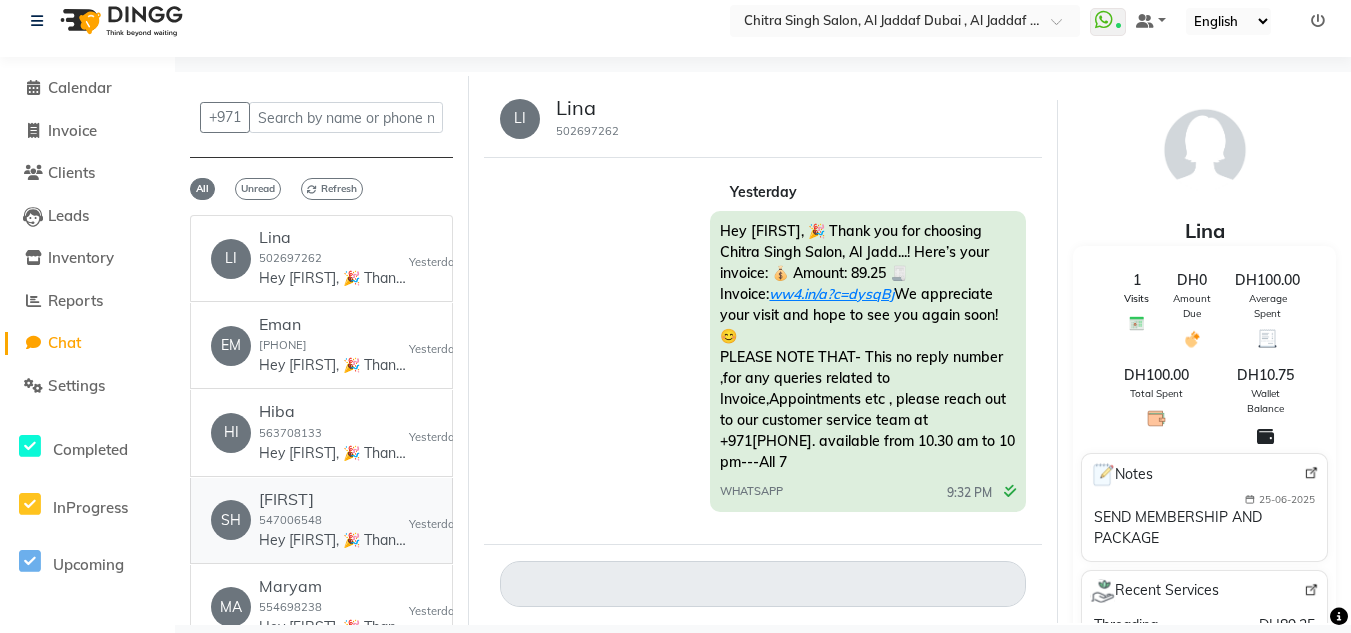 click on "[FIRST]  [FIRST]  [PHONE]  Hey [FIRST], 🎉 Thank you for choosing [BRAND] [BRAND], [LOCATION]...! Here’s your invoice: 💰 Amount: 57.75 🧾 Invoice: ww4.in/a?c=0EpyeJ We appreciate your visit and hope to see you again soon! 😊
PLEASE NOTE THAT- This no reply number ,for any queries related to Invoice,Appointments etc , please reach out to our customer service team at [PHONE]. available from 10.30 am to 10 pm---All 7   [DATE]" 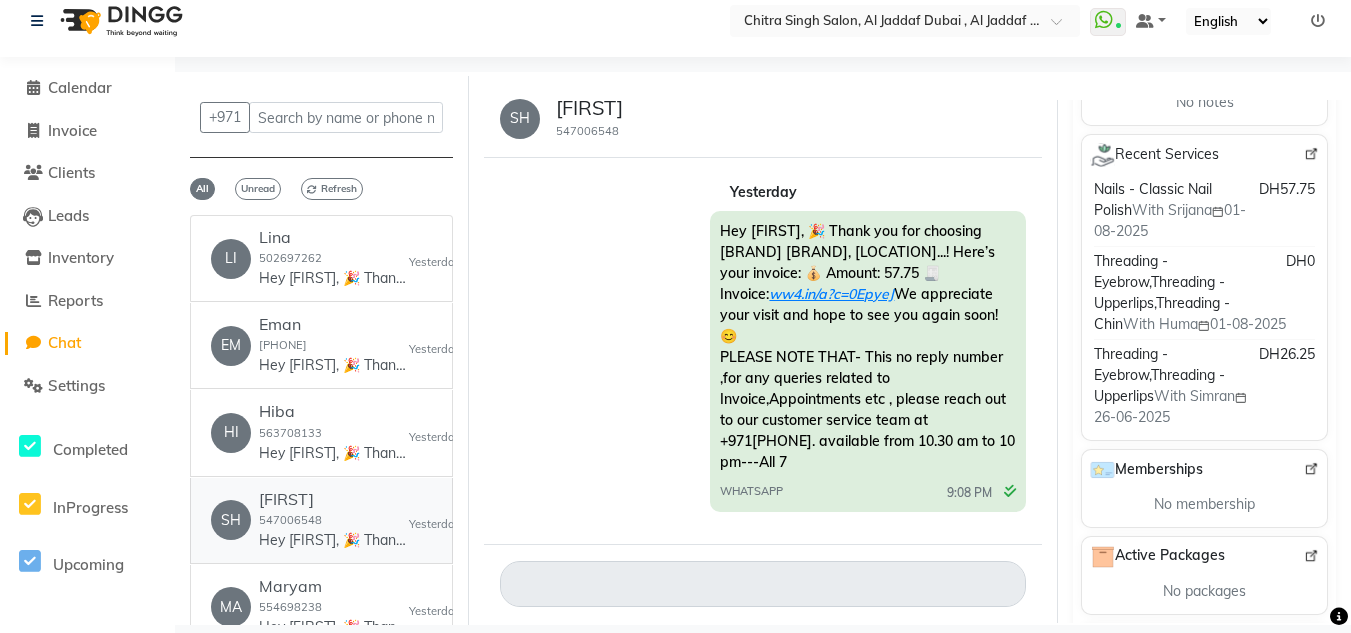 scroll, scrollTop: 706, scrollLeft: 0, axis: vertical 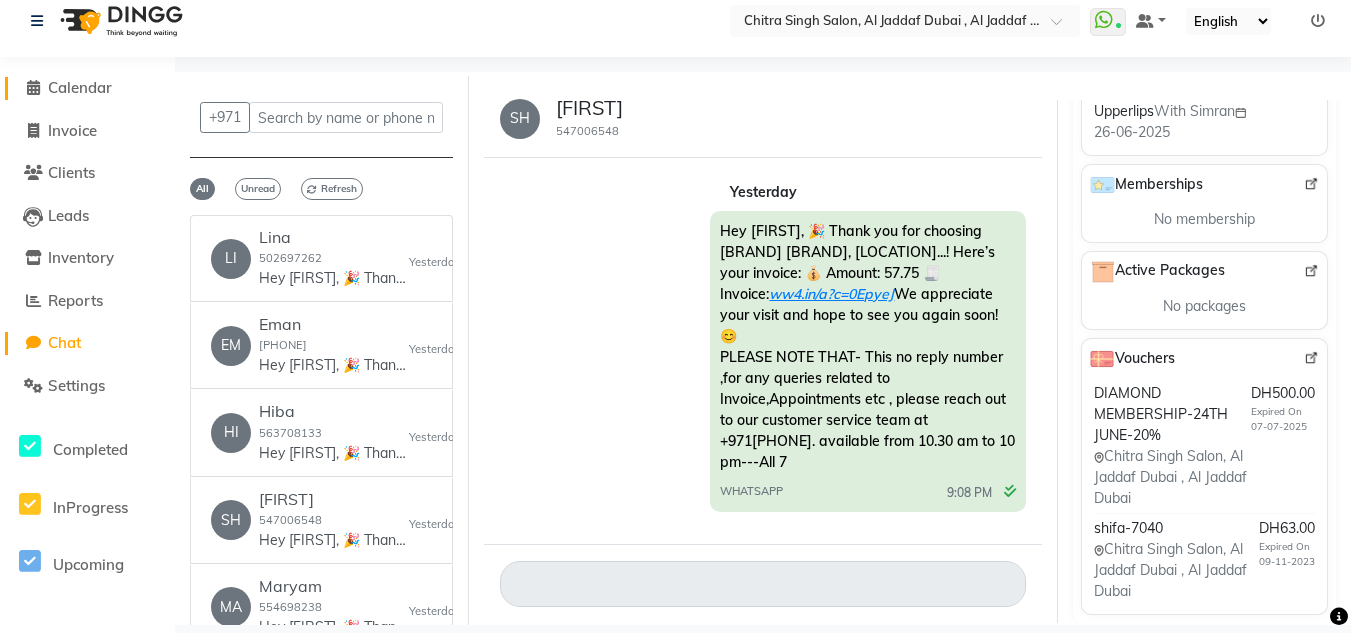 click on "Calendar" 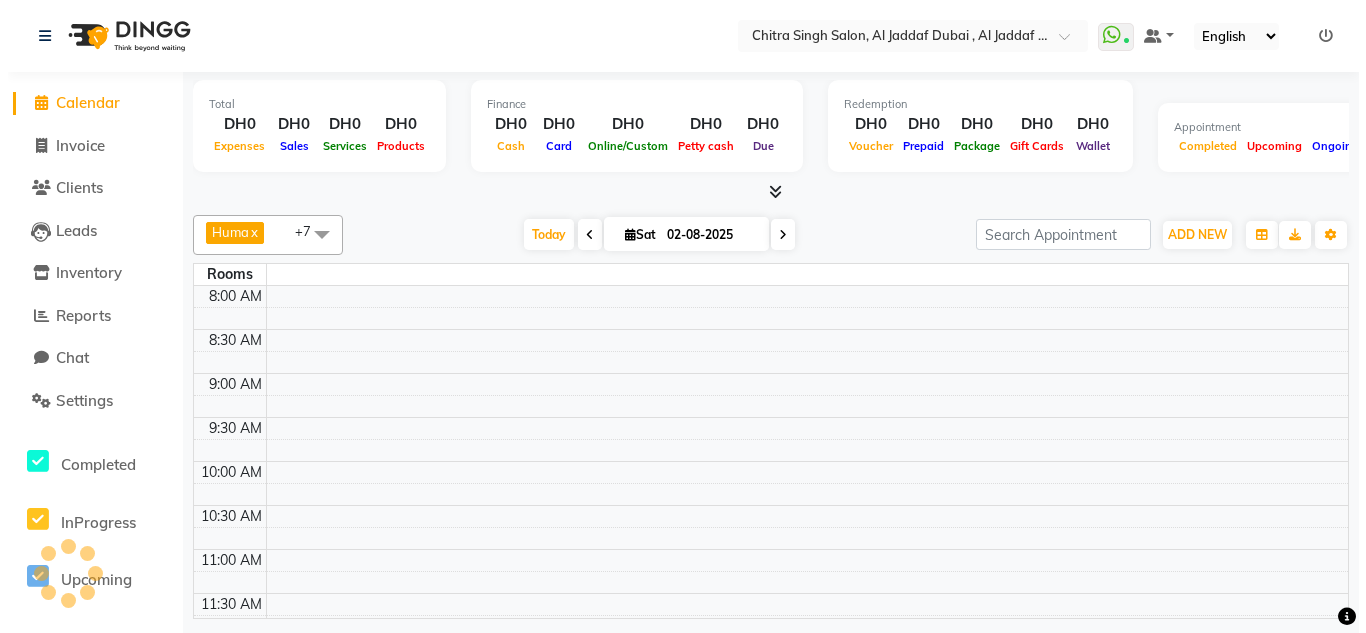 scroll, scrollTop: 0, scrollLeft: 0, axis: both 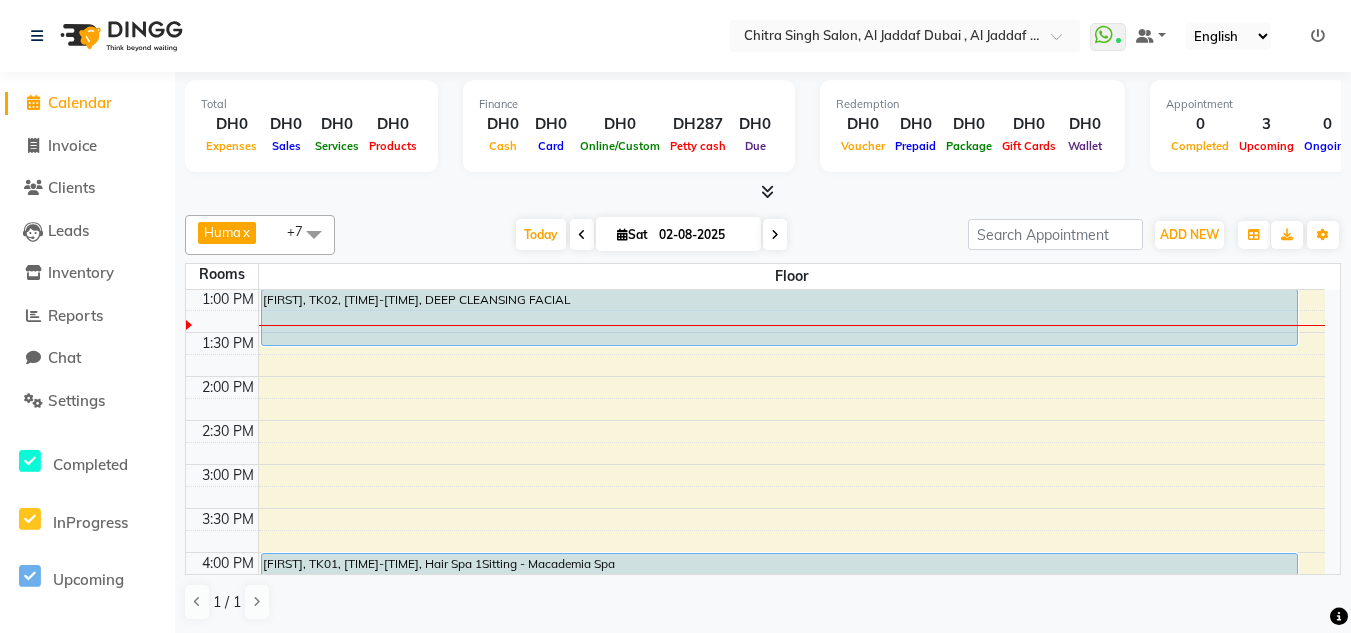 drag, startPoint x: 287, startPoint y: 5, endPoint x: 85, endPoint y: 211, distance: 288.51343 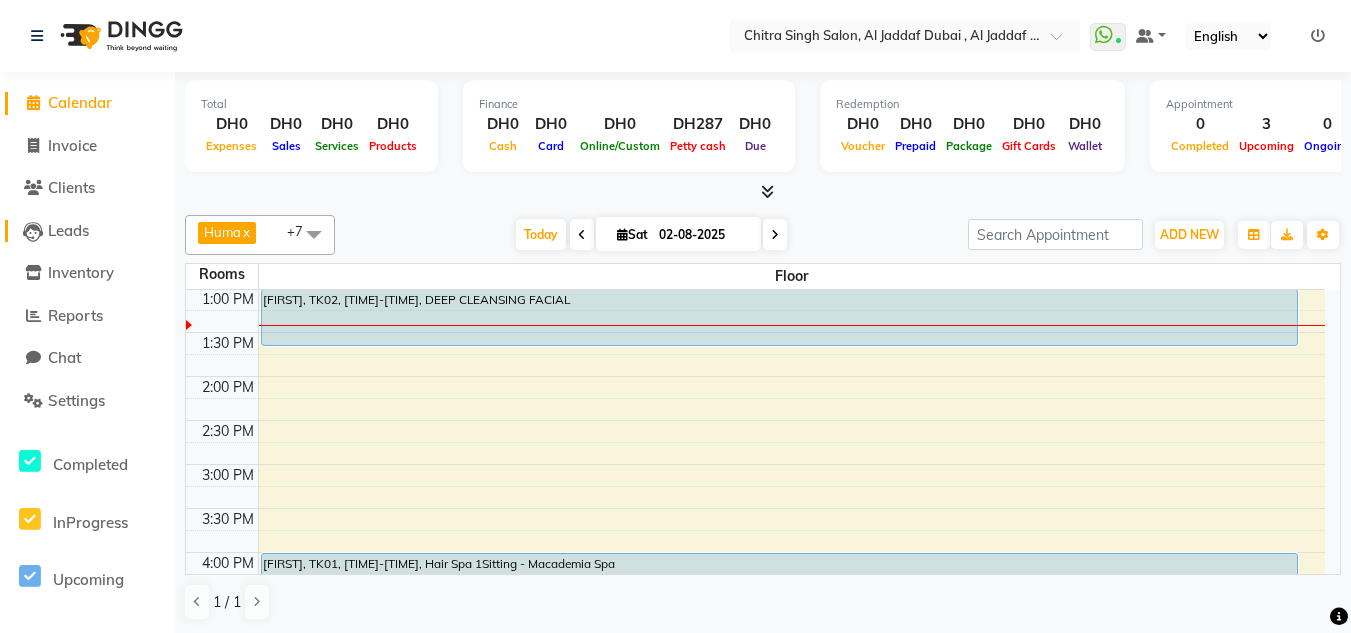 click on "Leads" 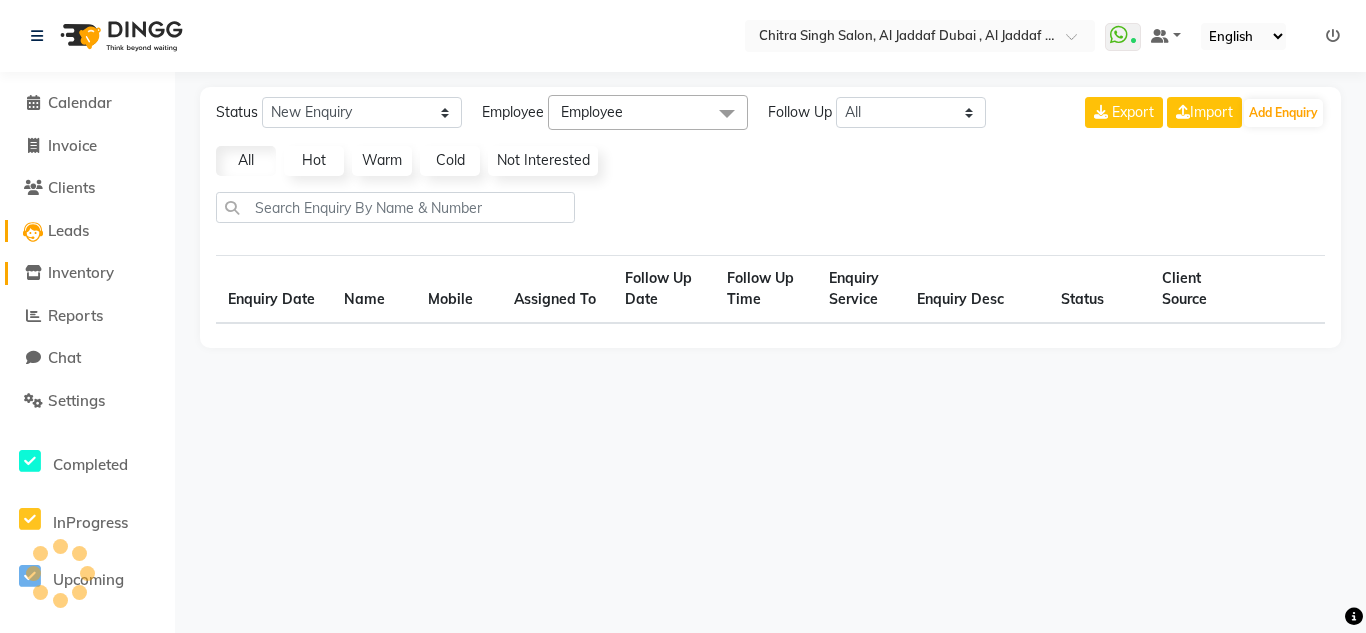 select on "10" 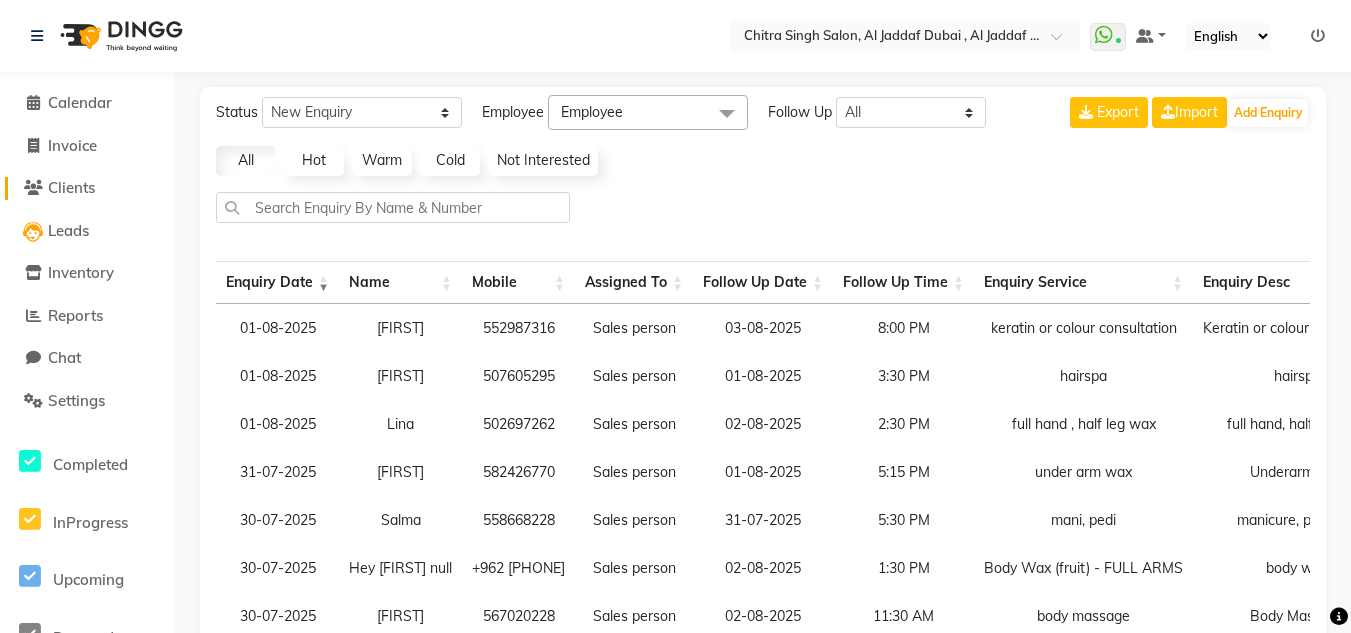 click on "Clients" 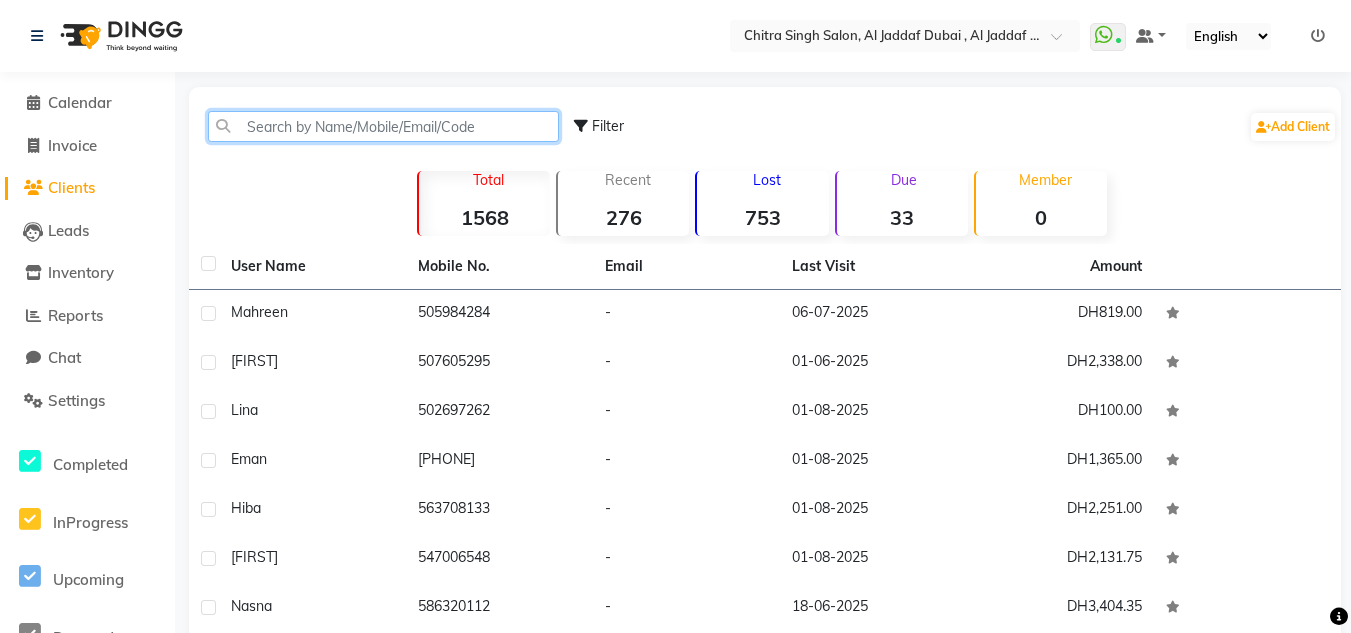click 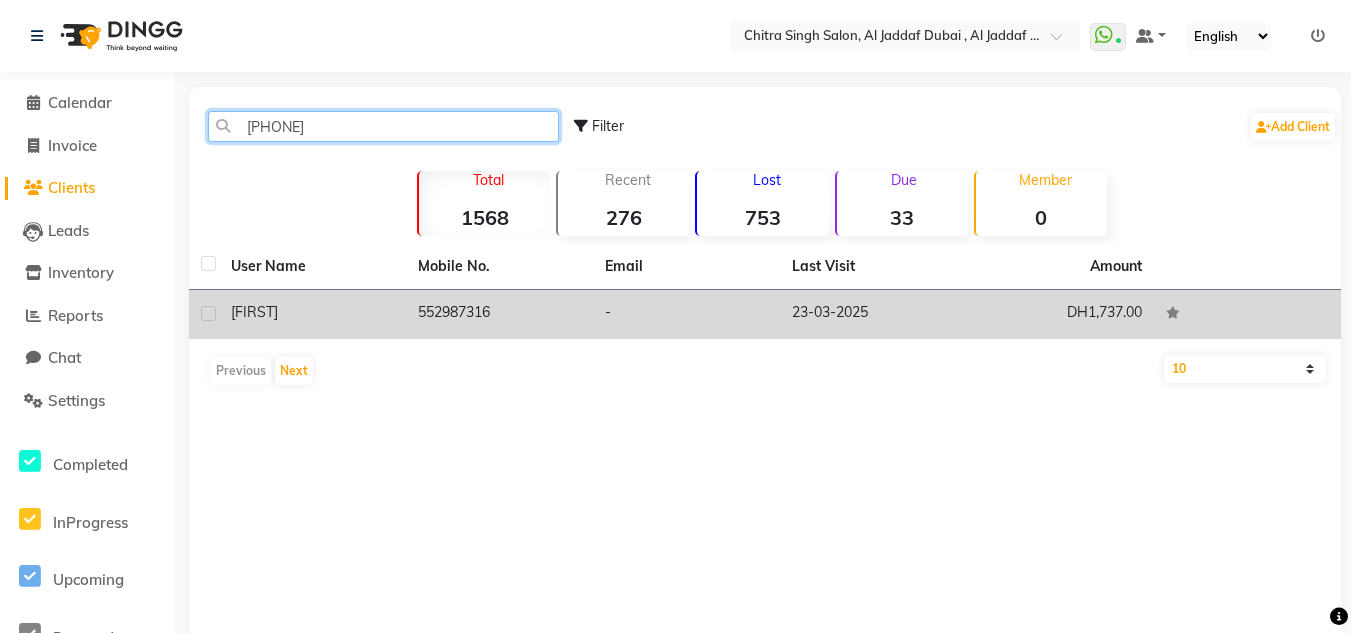 type on "[PHONE]" 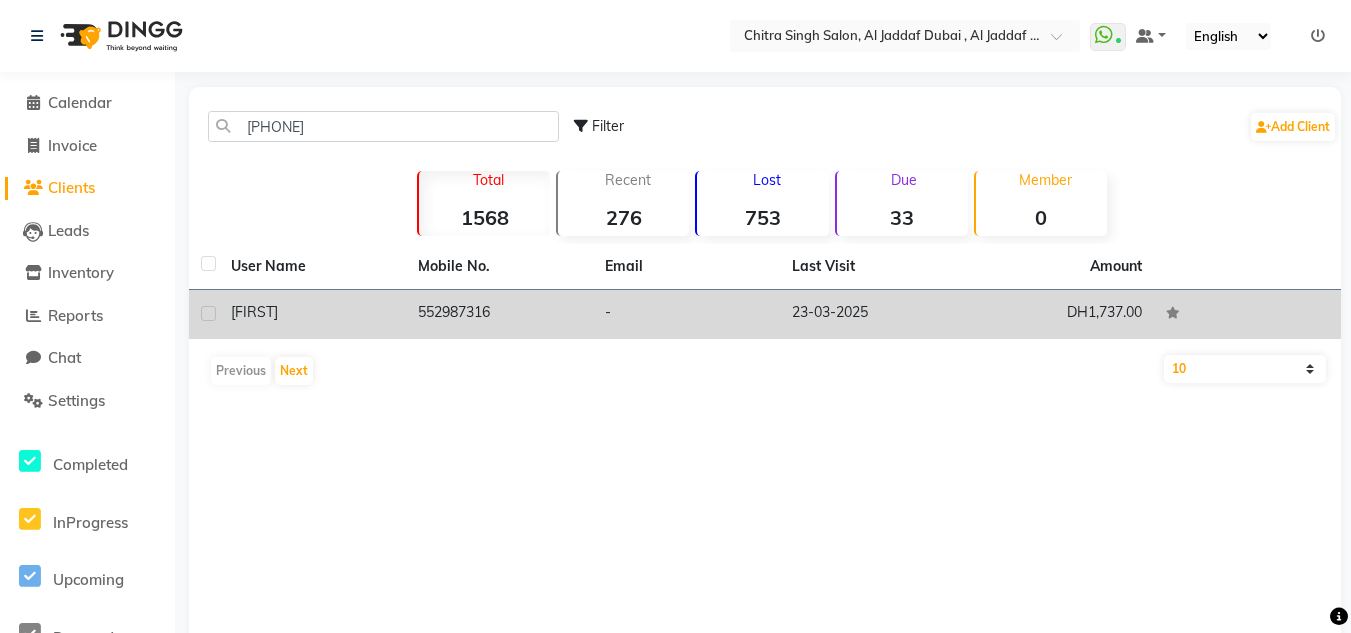 click on "DH1,737.00" 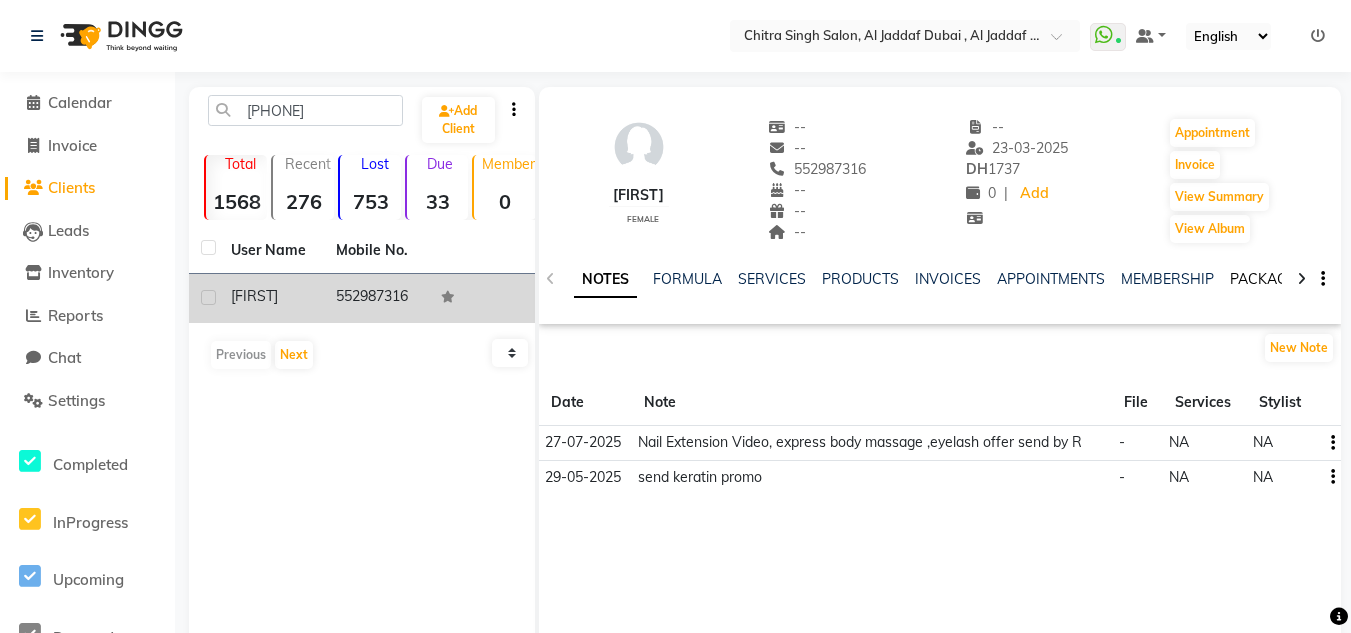 click on "PACKAGES" 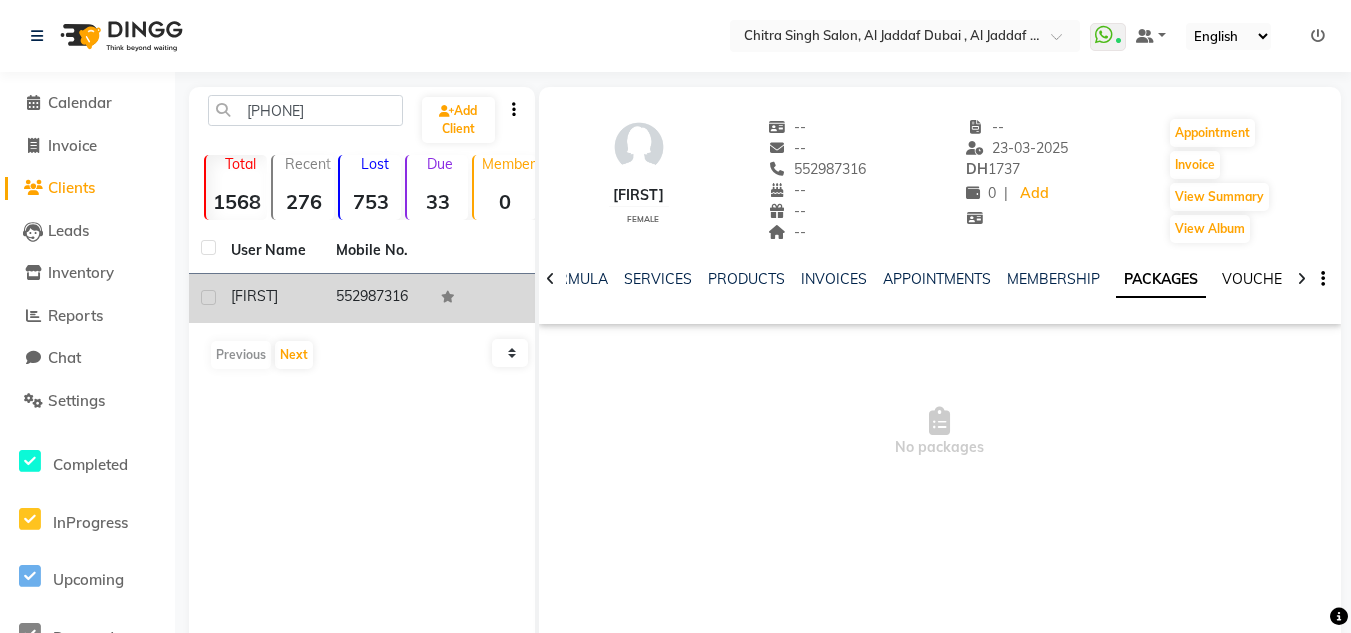click on "VOUCHERS" 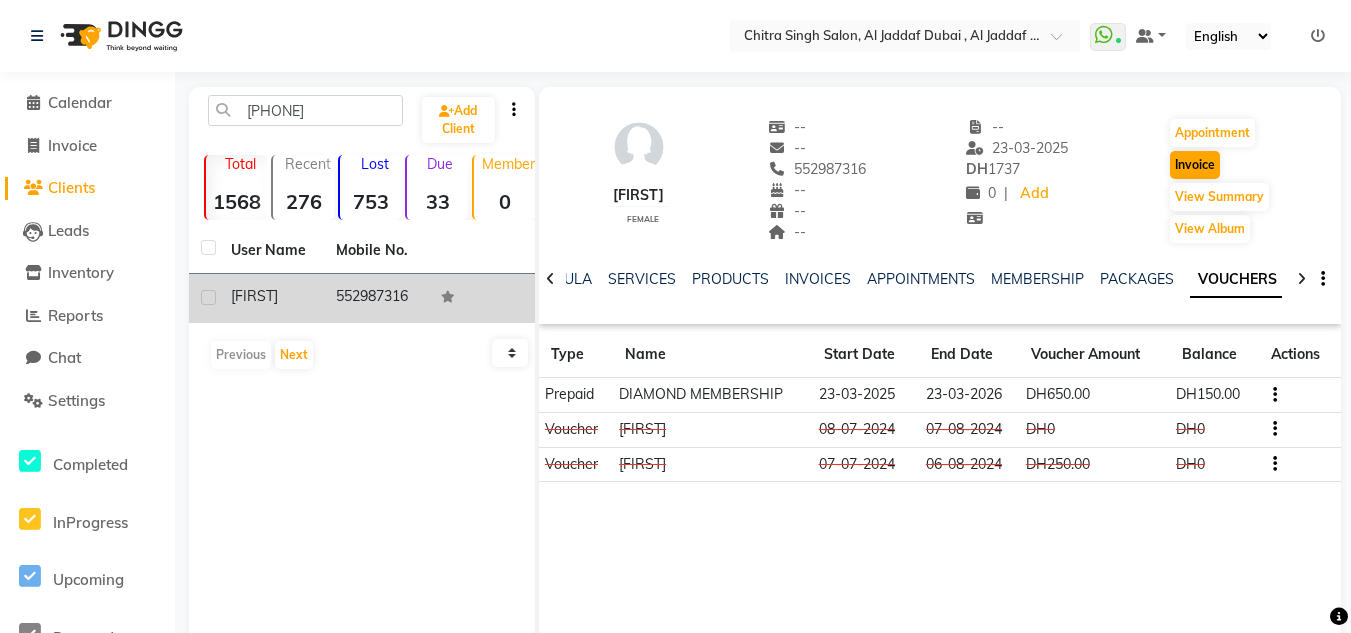 click on "Invoice" 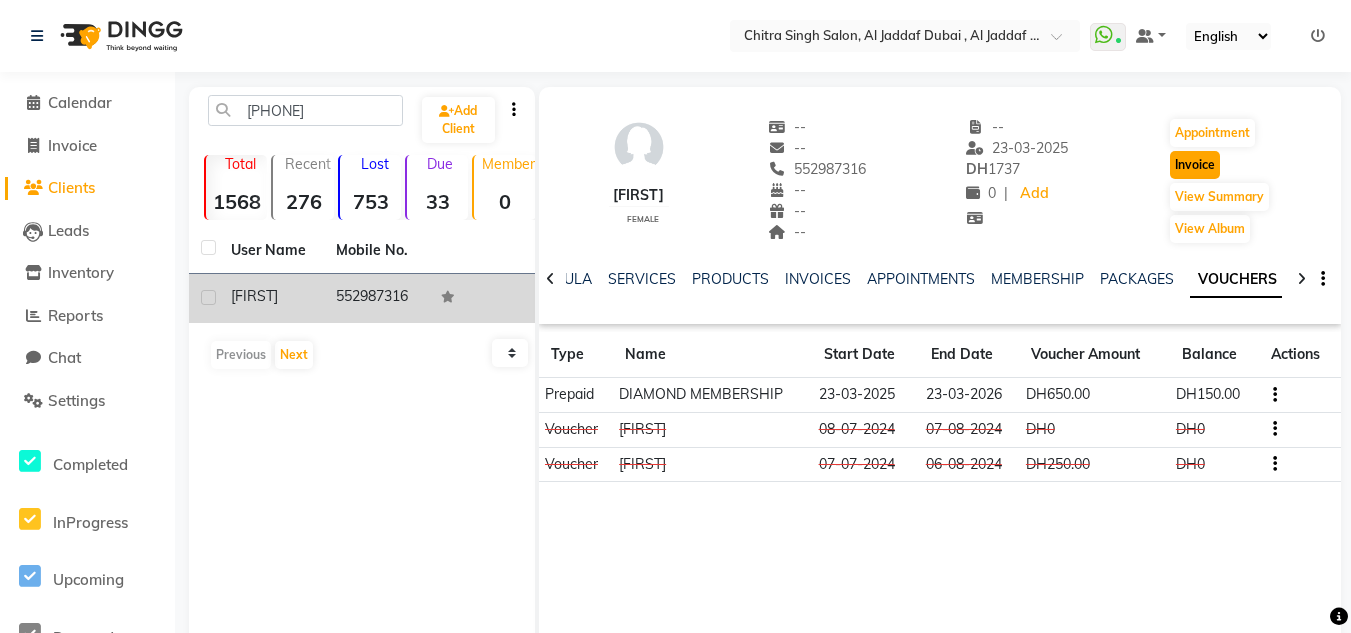 click on "Invoice" 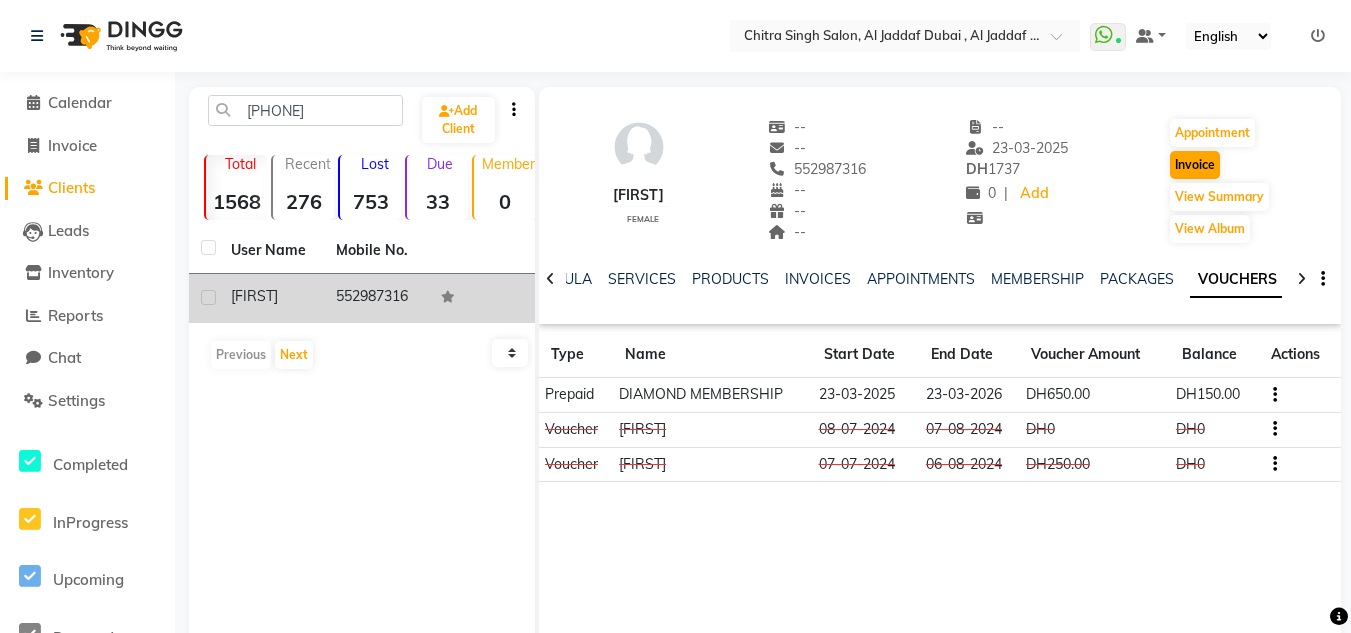 select on "service" 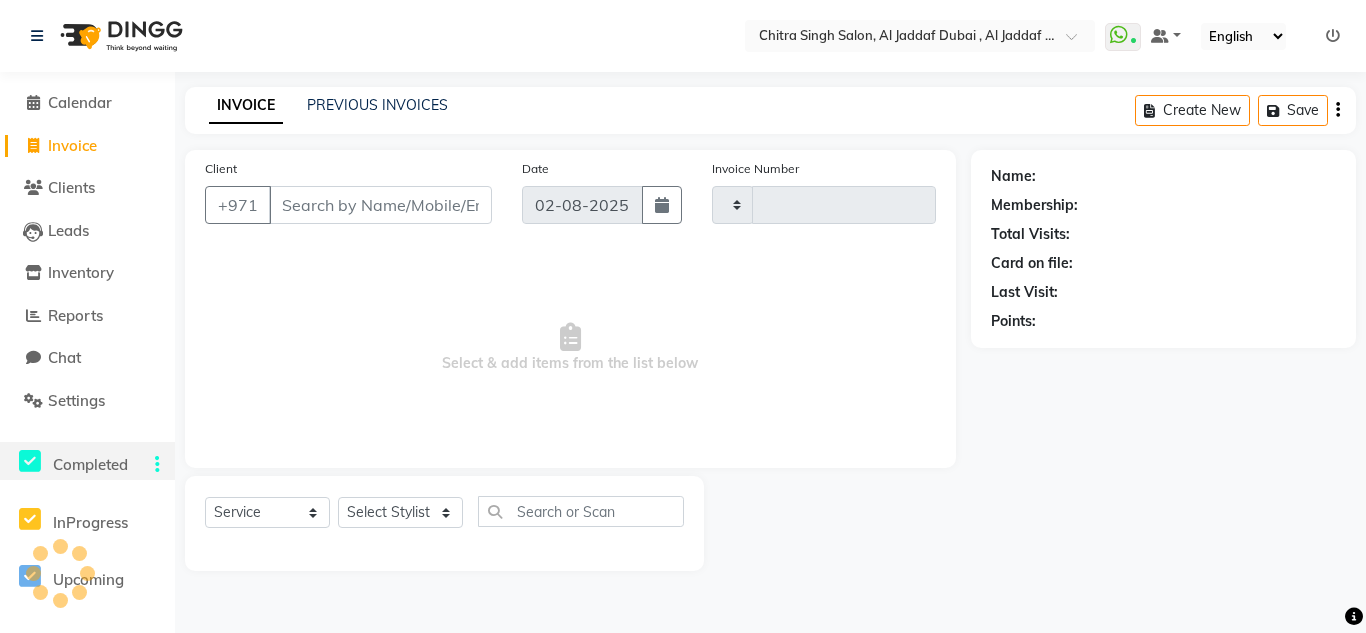type on "1055" 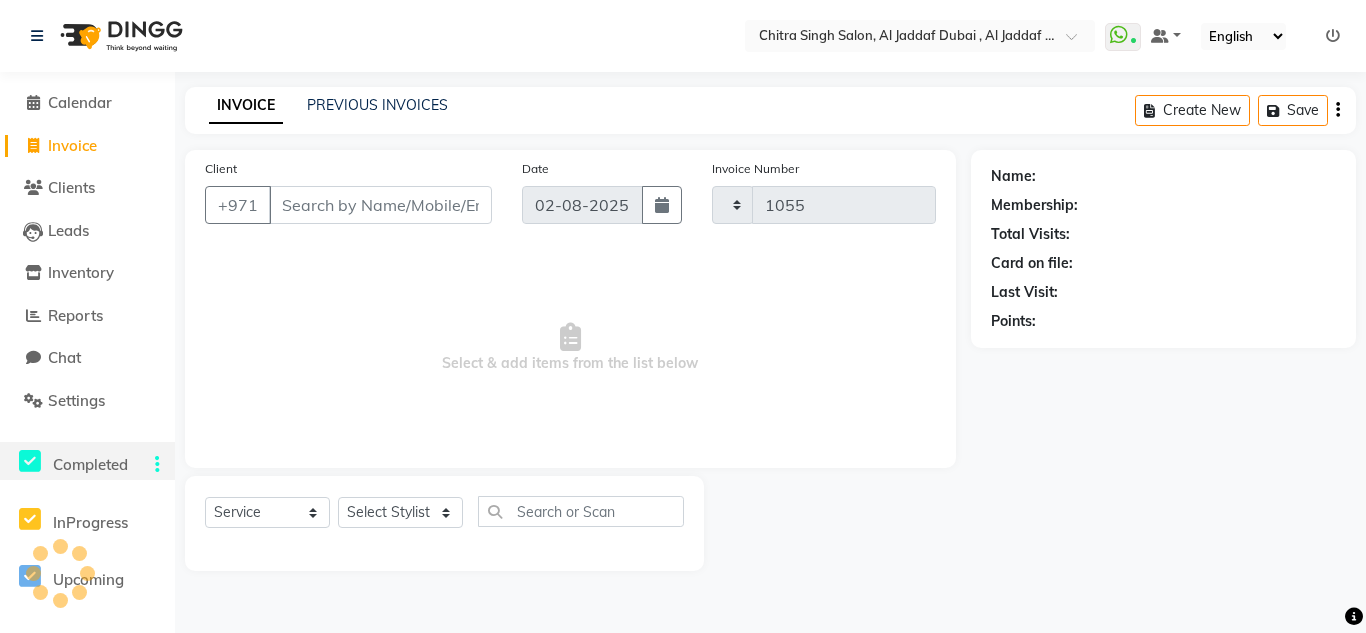select on "4069" 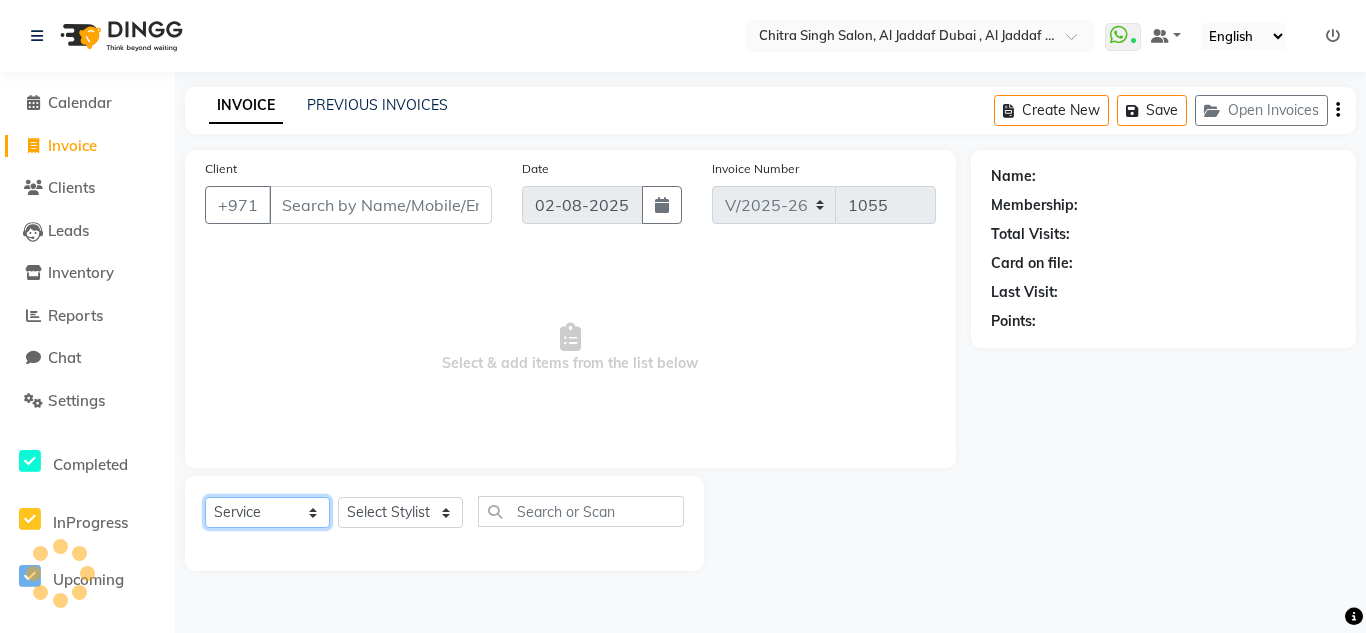 click on "Select  Service  Product  Membership  Package Voucher Prepaid Gift Card" 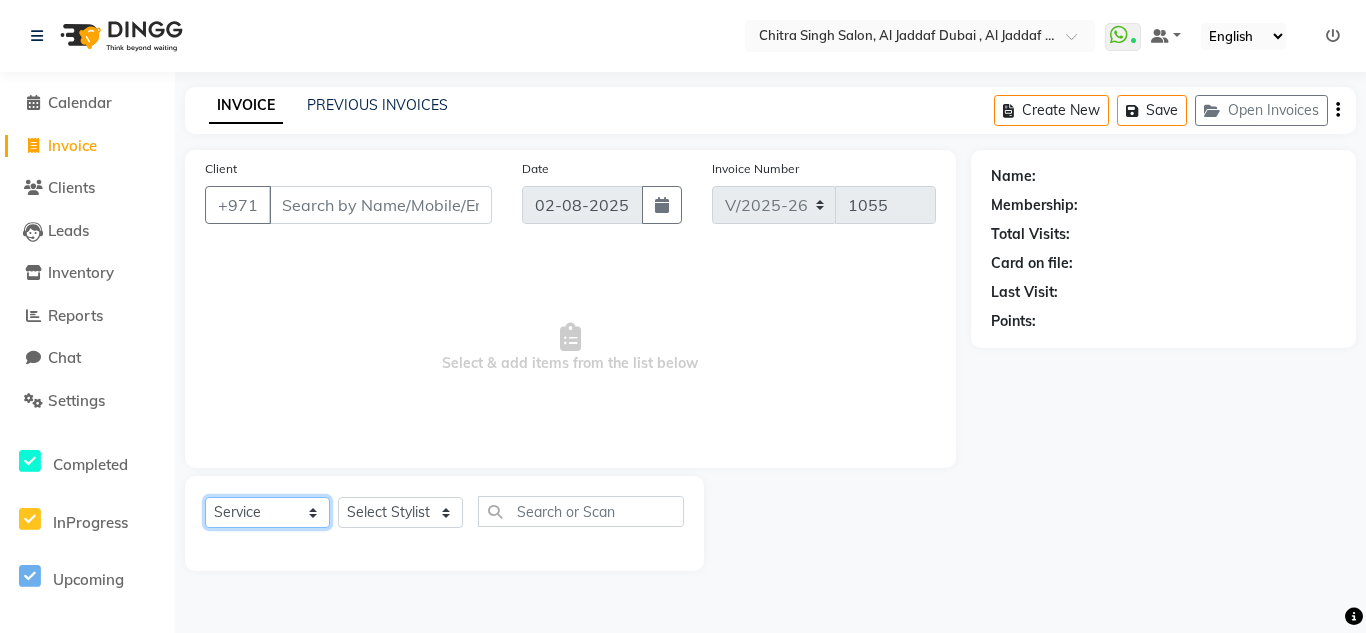 type on "552987316" 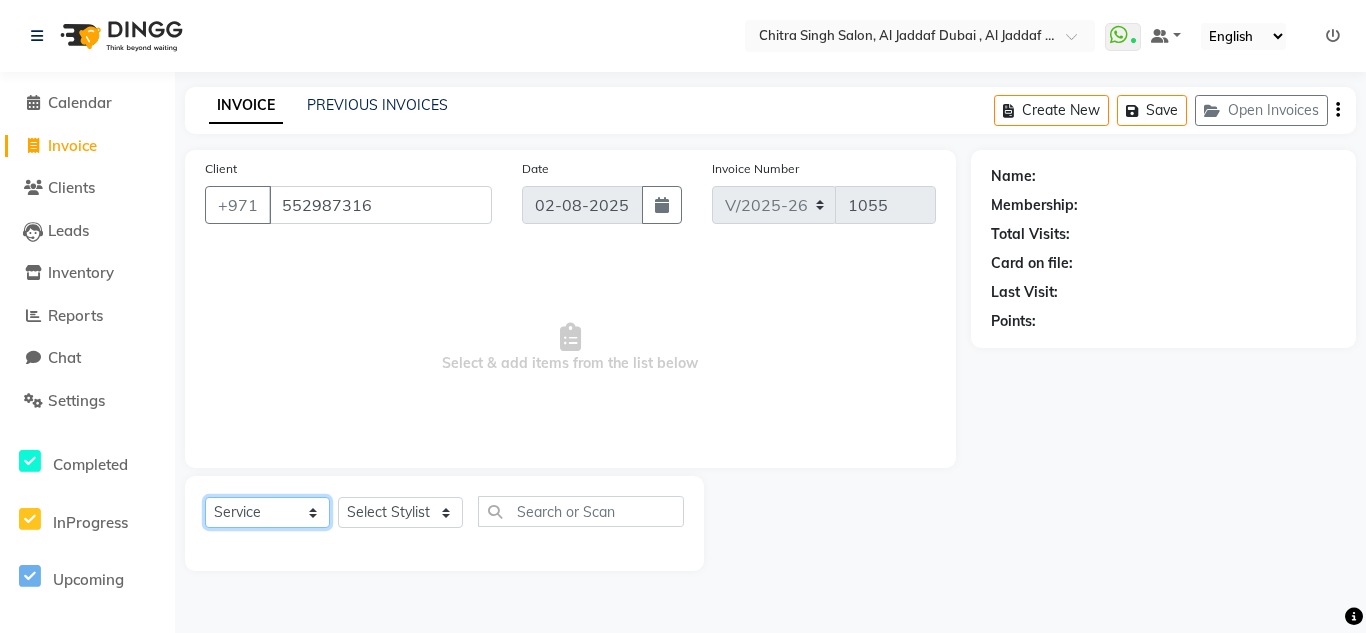 click on "Select  Service  Product  Membership  Package Voucher Prepaid Gift Card" 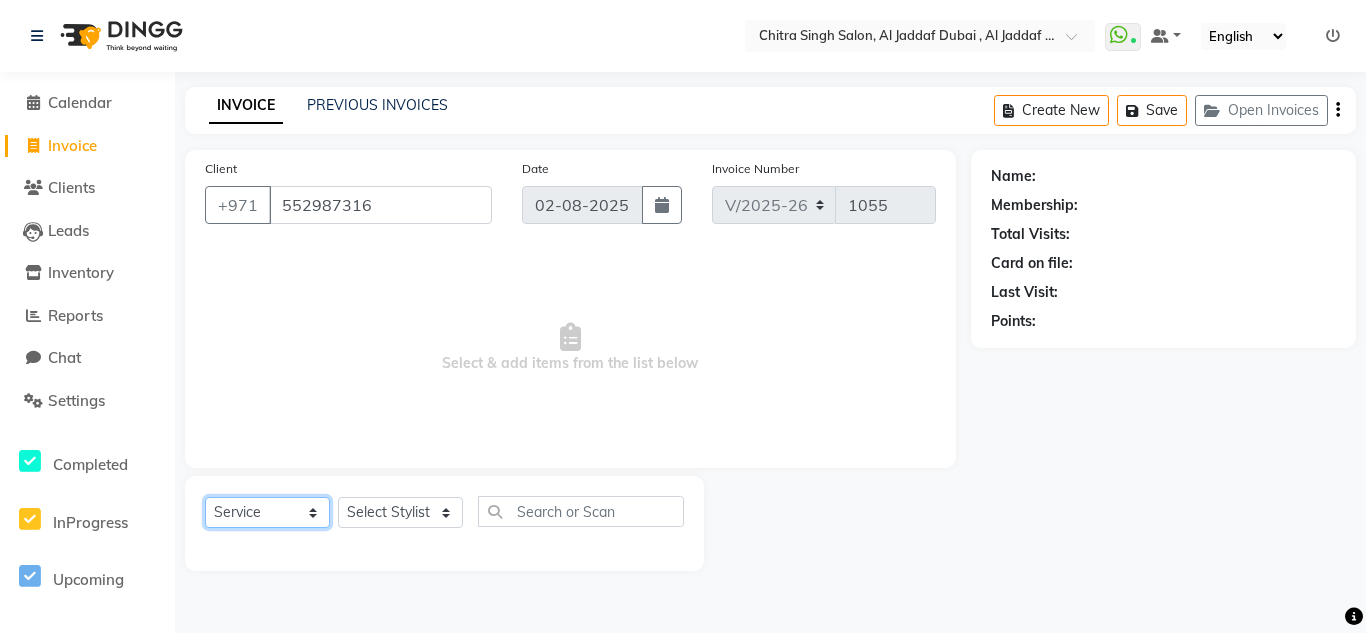 select on "1: Object" 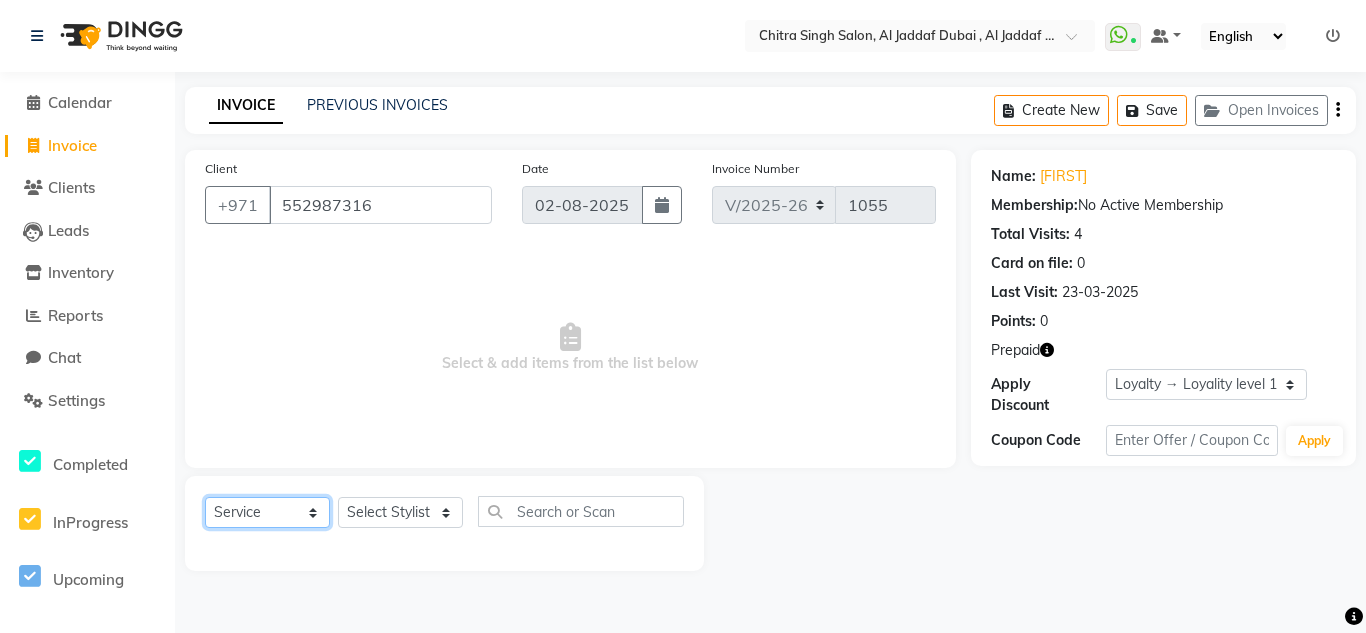 click on "Select  Service  Product  Membership  Package Voucher Prepaid Gift Card" 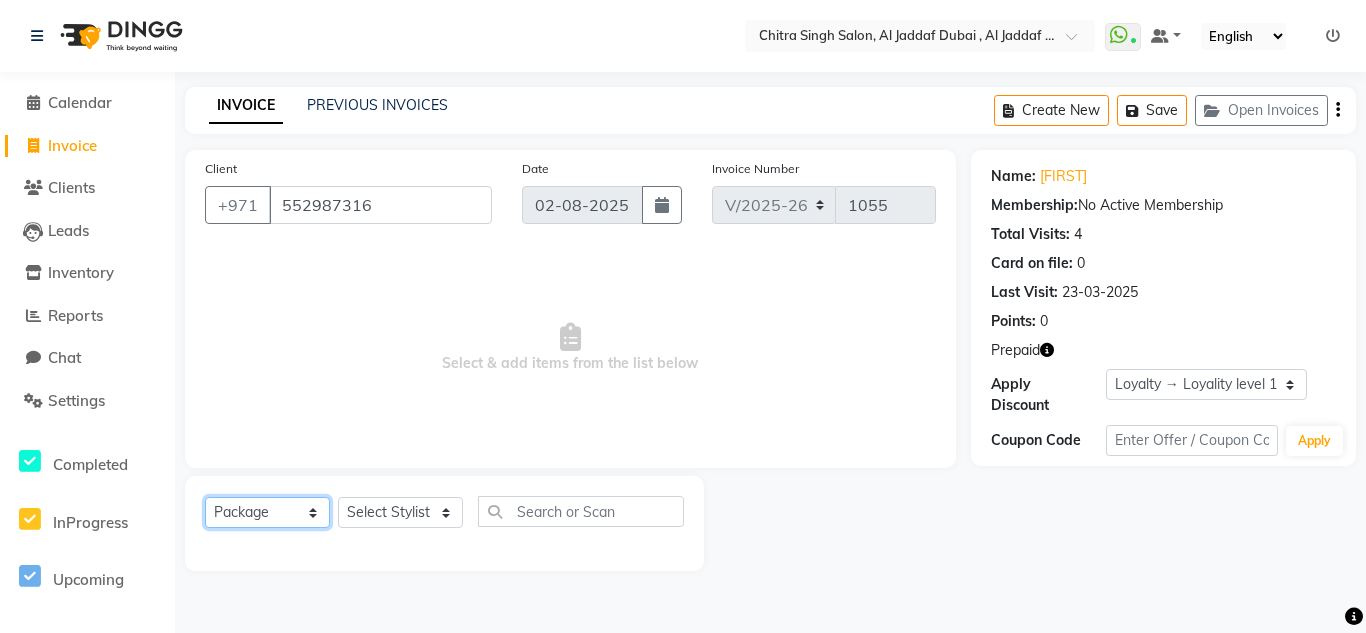 click on "Select  Service  Product  Membership  Package Voucher Prepaid Gift Card" 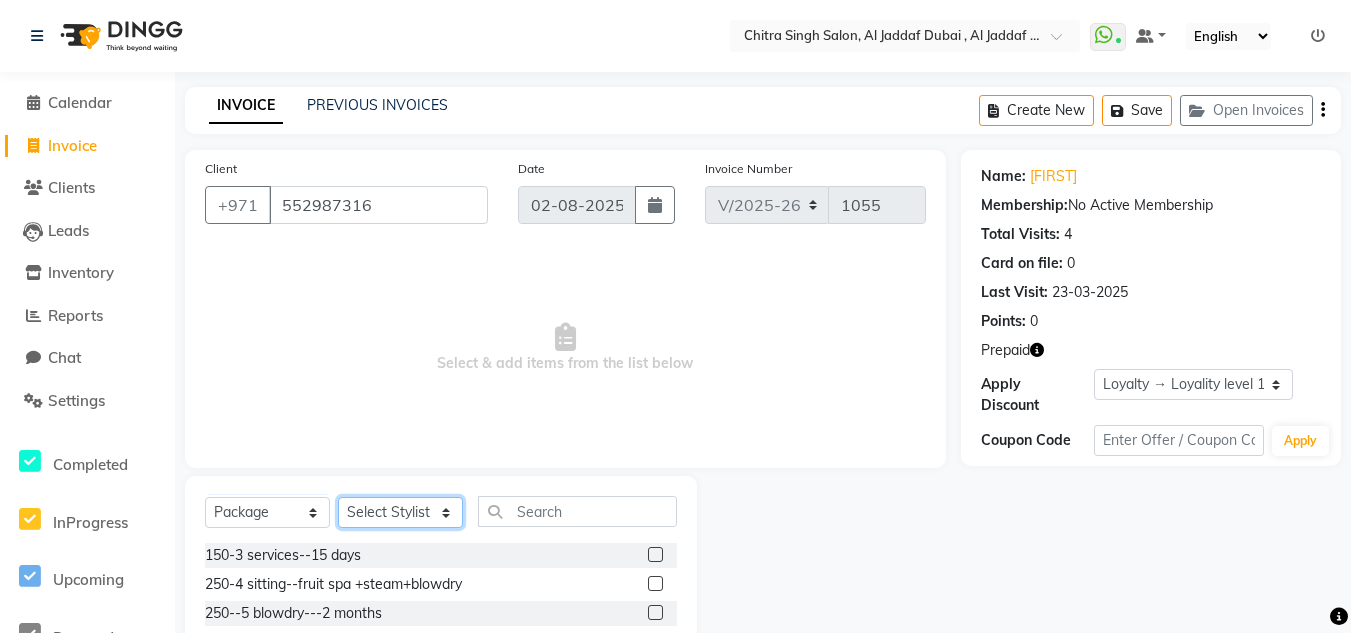 click on "Select Stylist Huma Iqbal Kabita Management Riba Sales person Srijana trial lady" 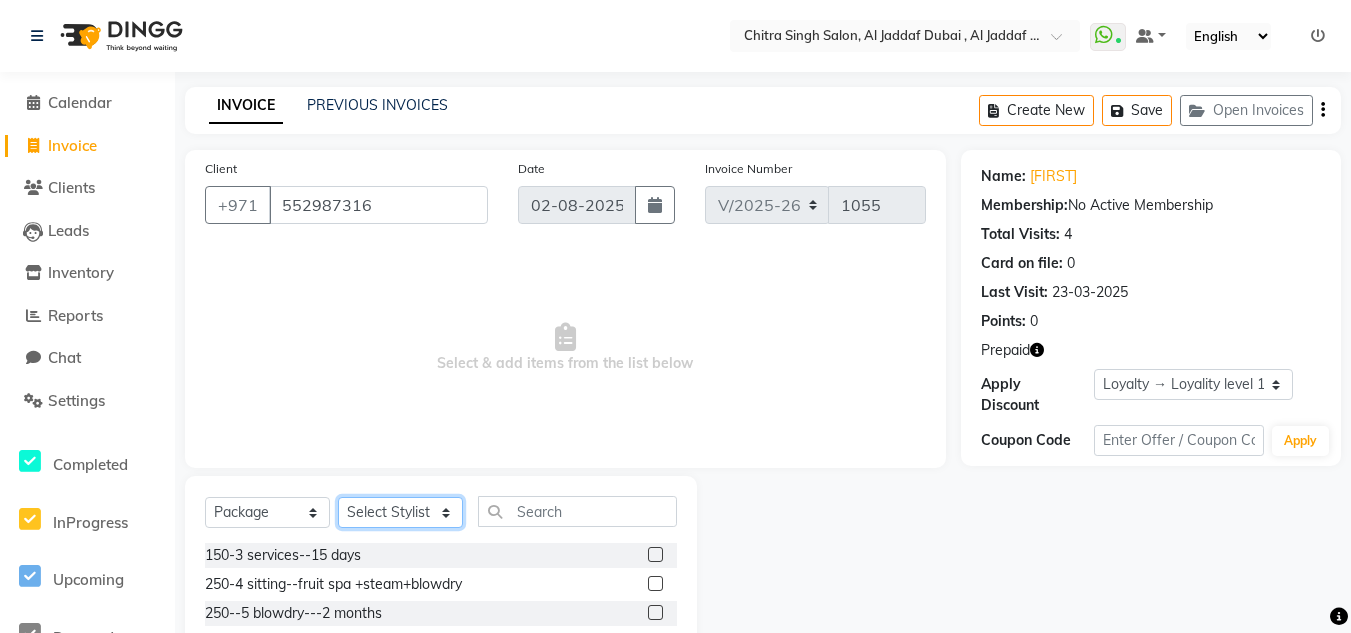 select on "86370" 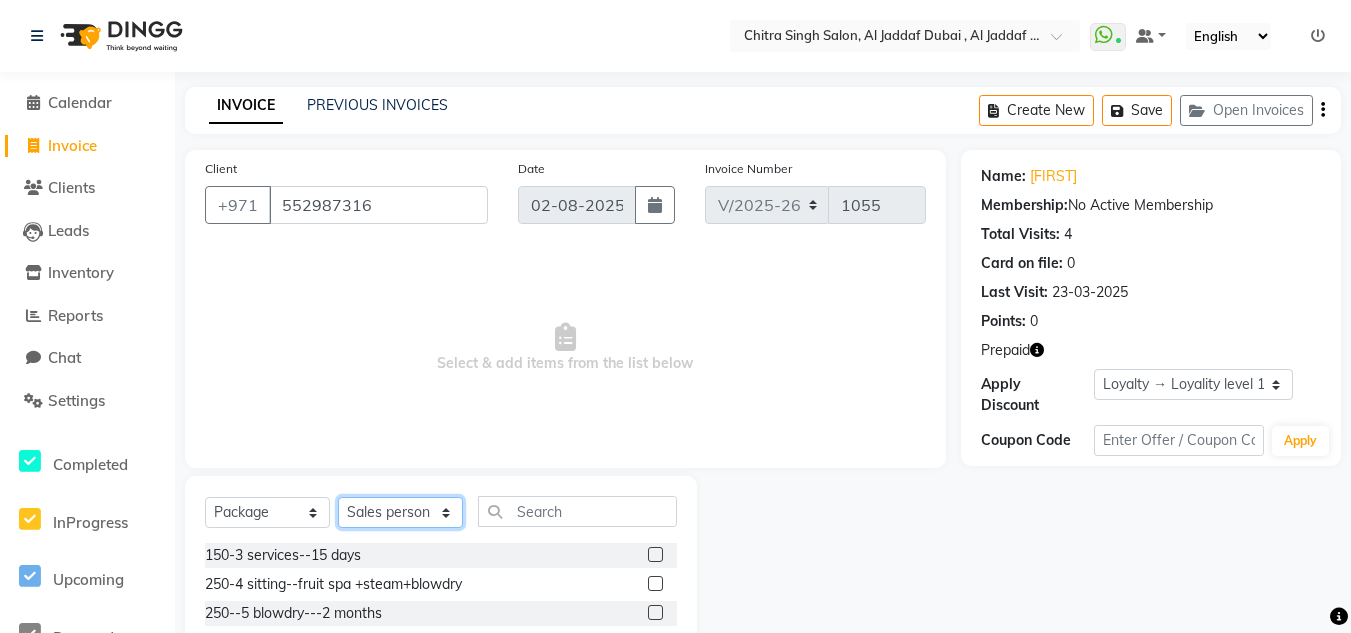 click on "Select Stylist Huma Iqbal Kabita Management Riba Sales person Srijana trial lady" 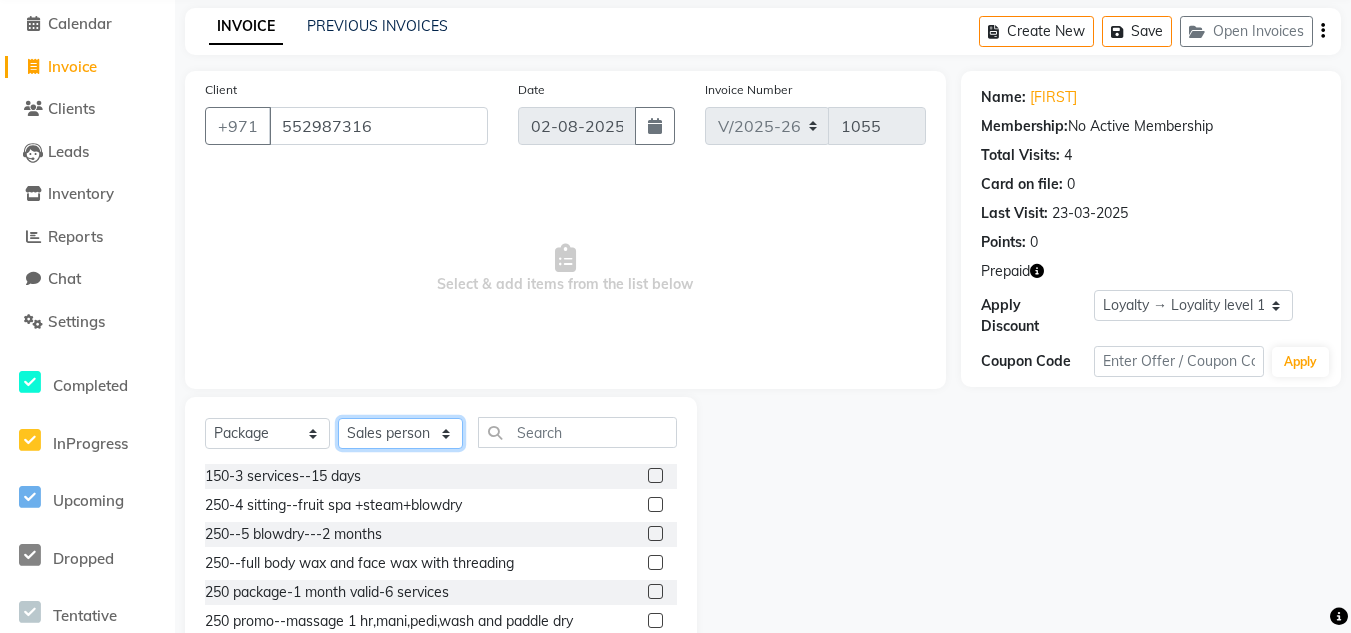scroll, scrollTop: 168, scrollLeft: 0, axis: vertical 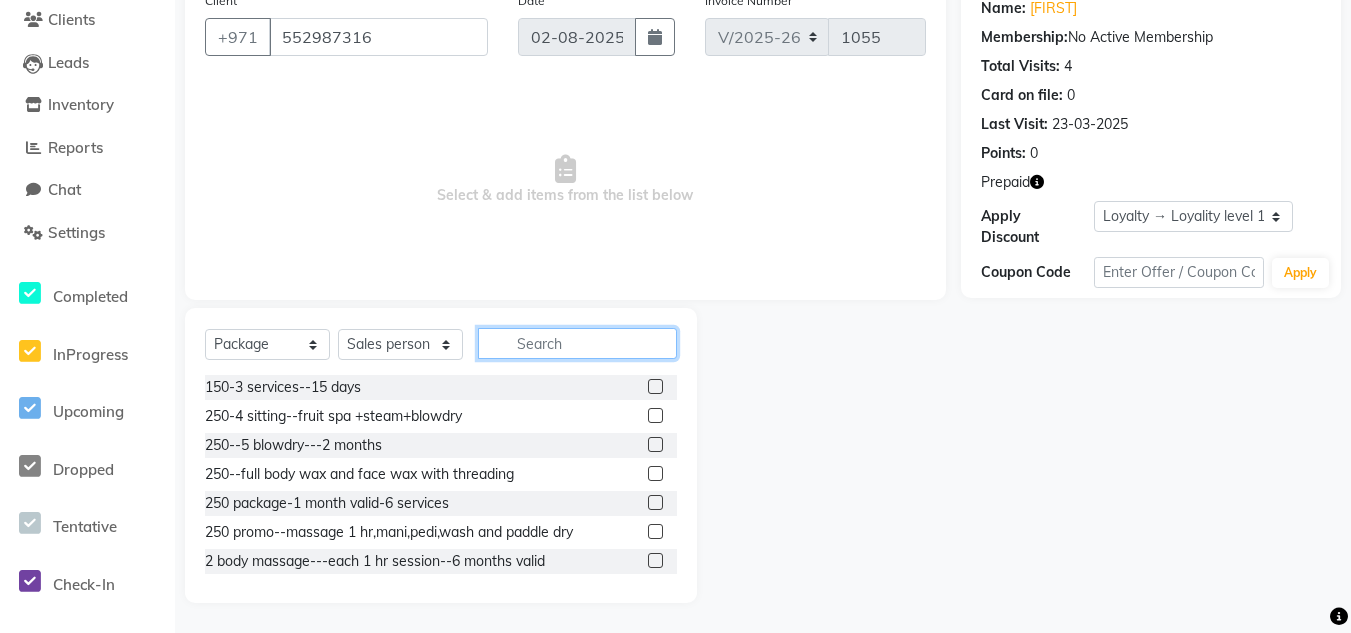 click 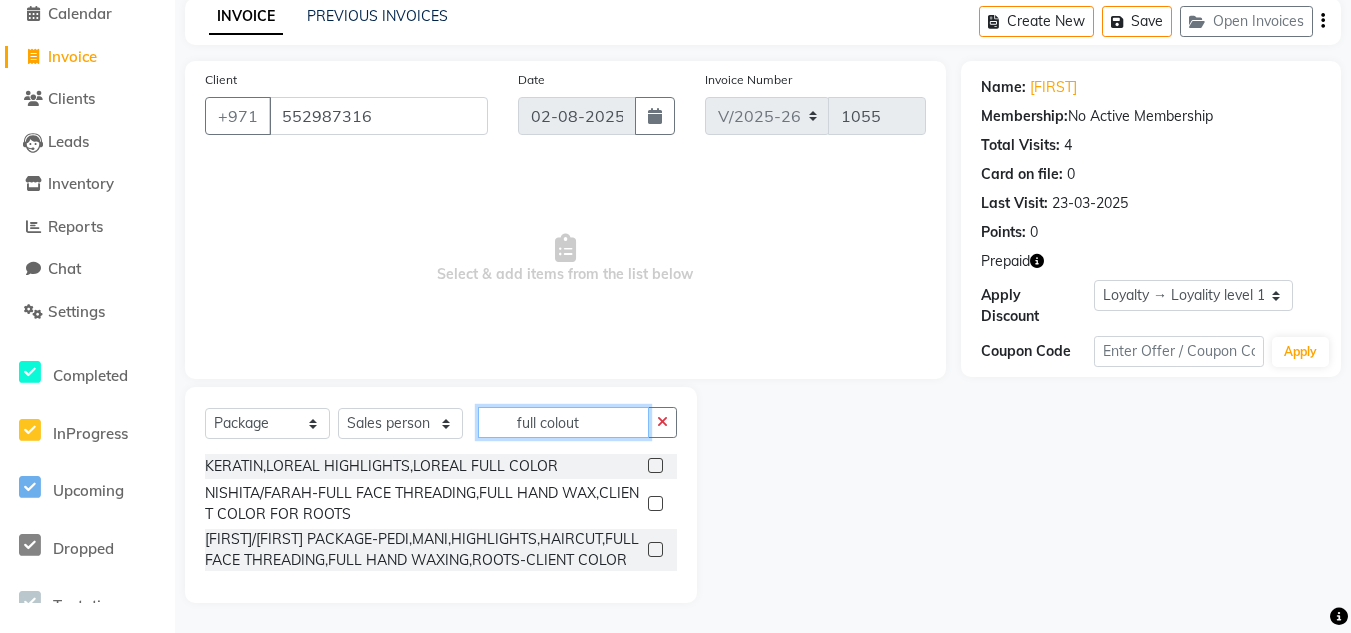 scroll, scrollTop: 0, scrollLeft: 0, axis: both 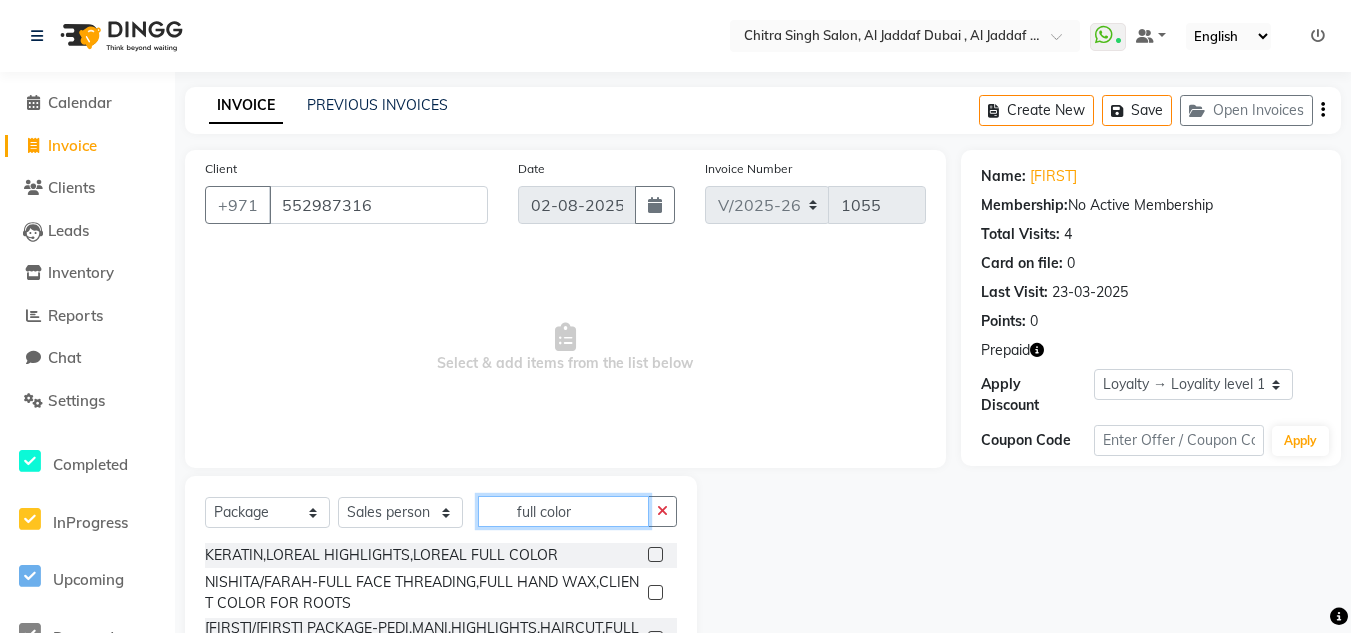 type on "full color" 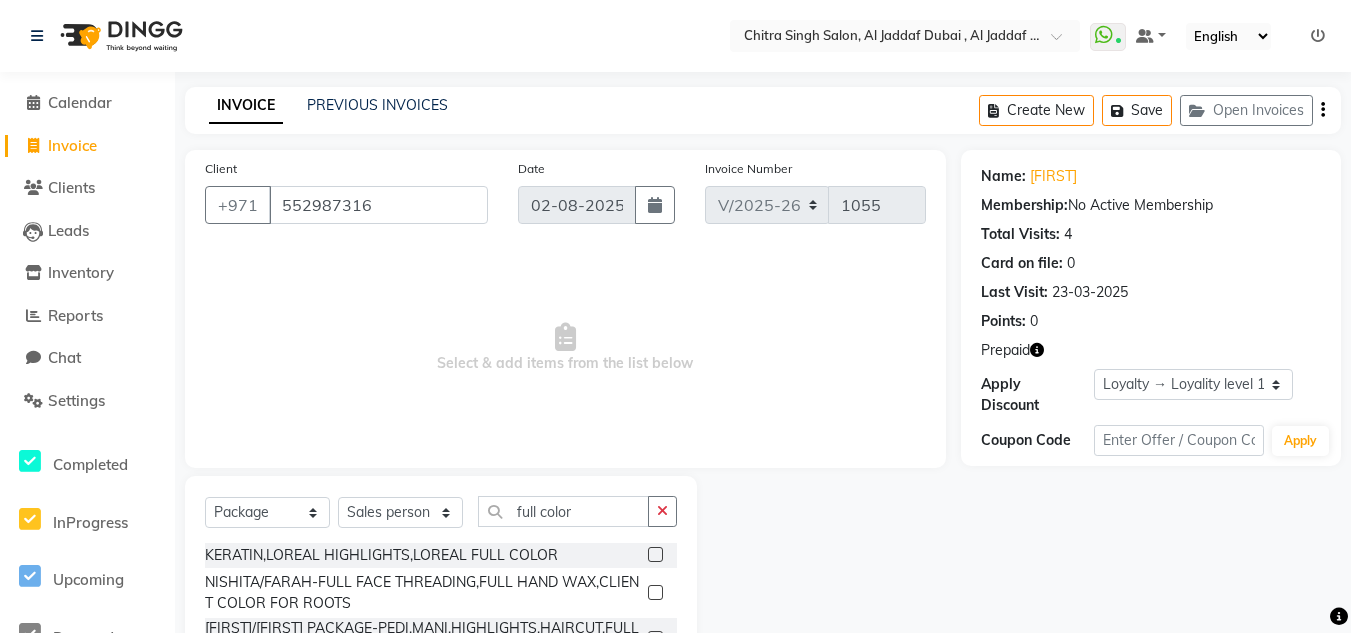 click 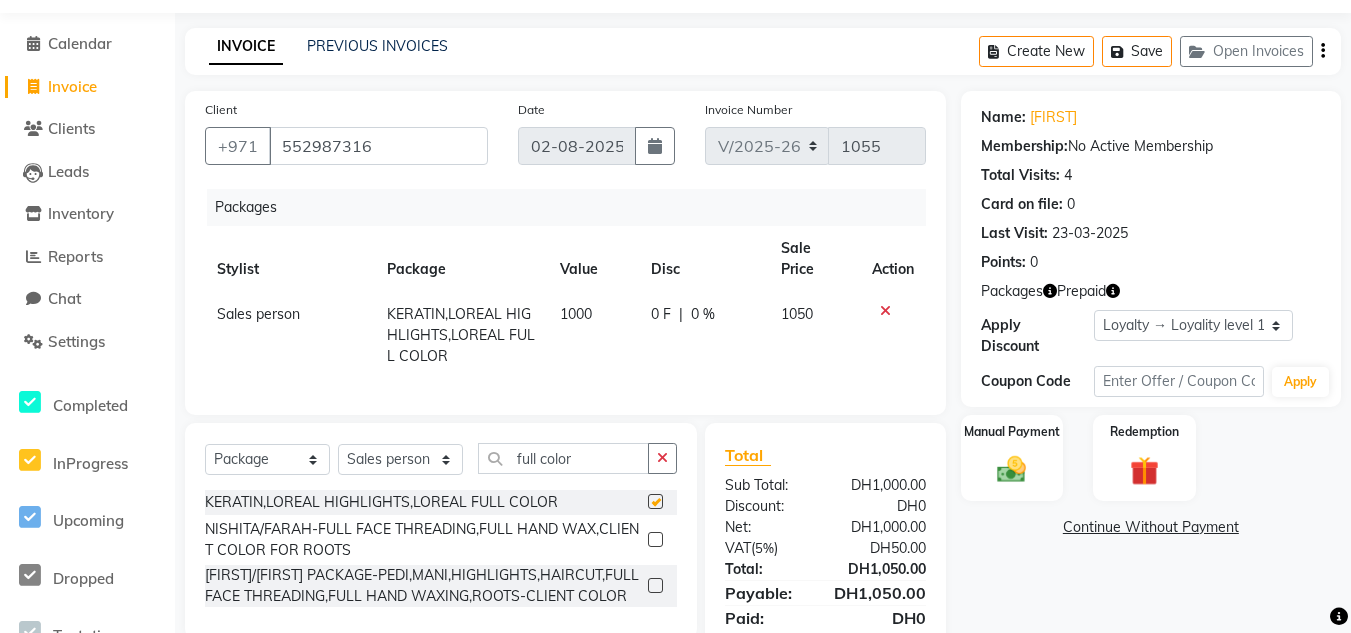 checkbox on "false" 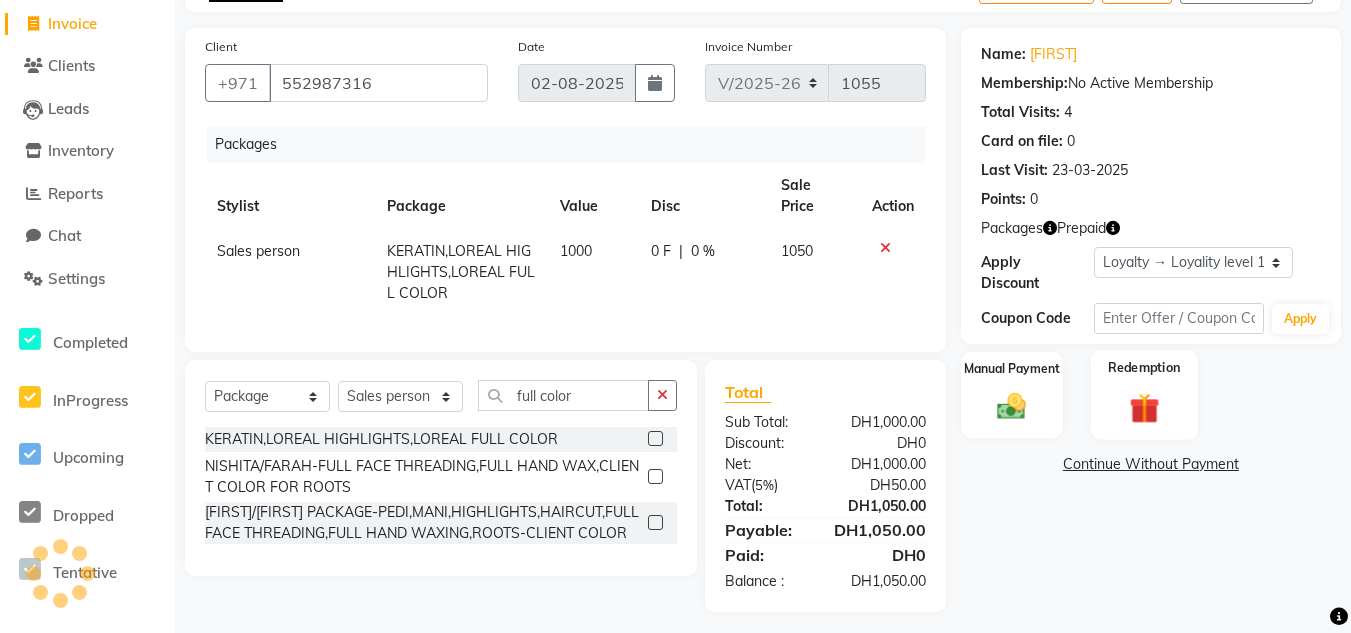 scroll, scrollTop: 125, scrollLeft: 0, axis: vertical 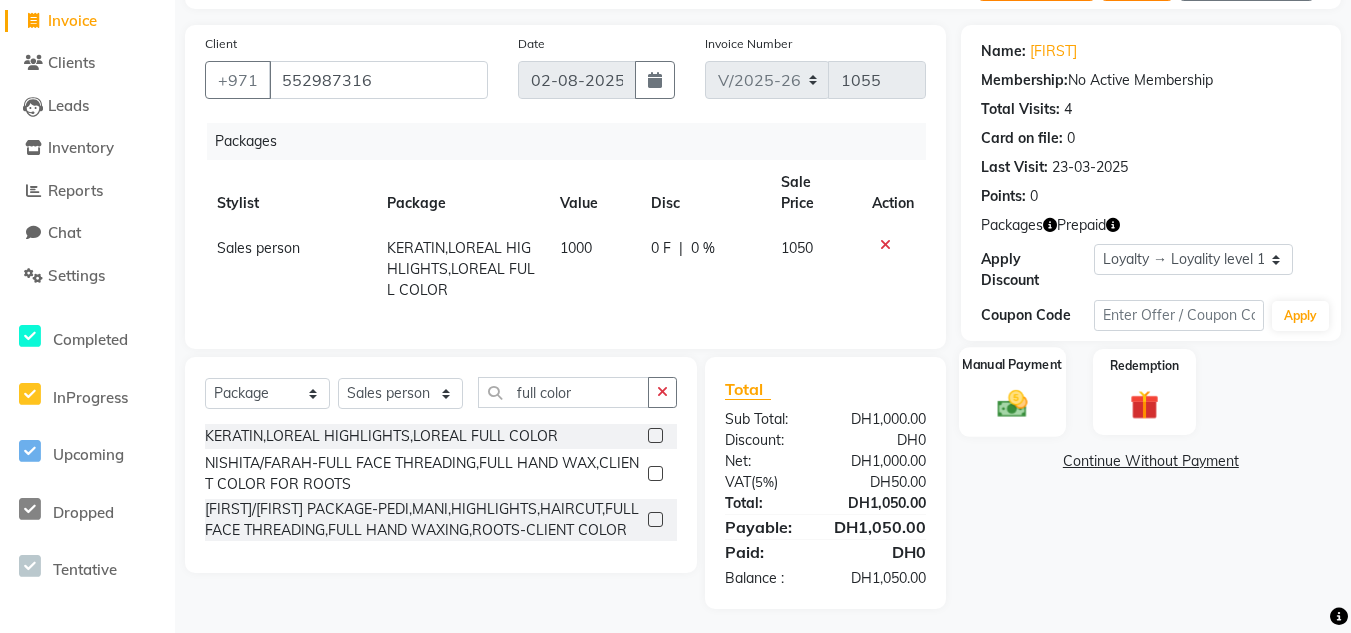 click on "Manual Payment" 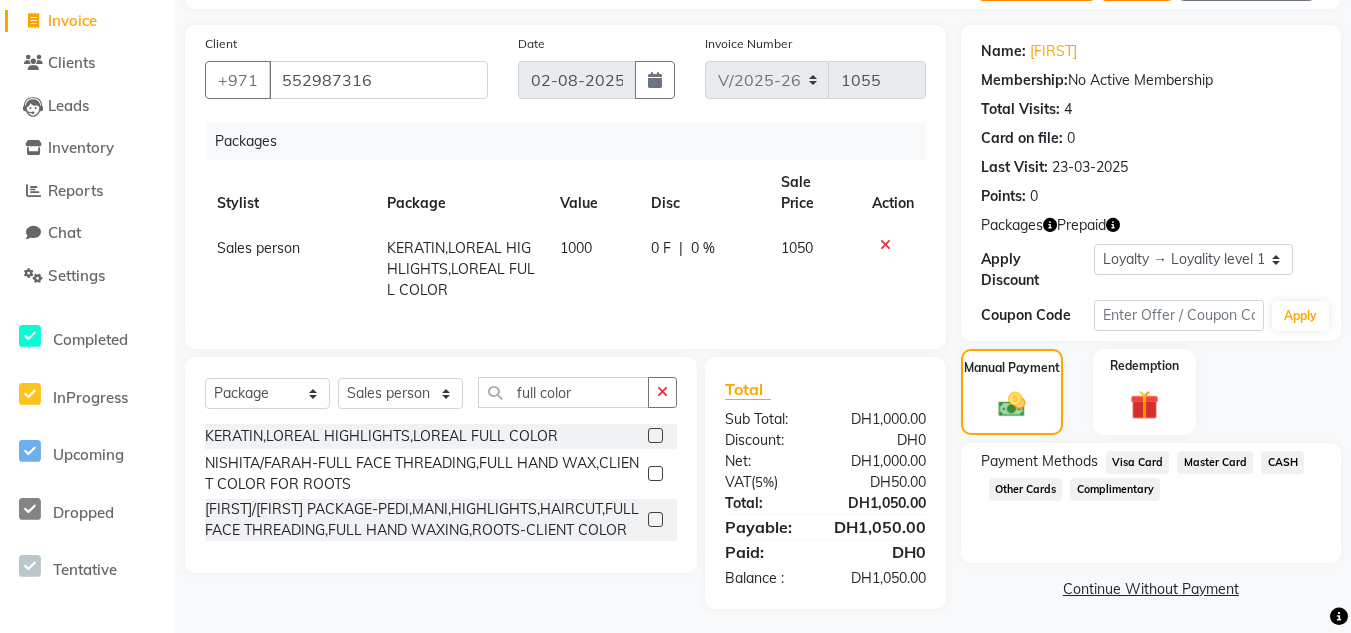 click on "Visa Card" 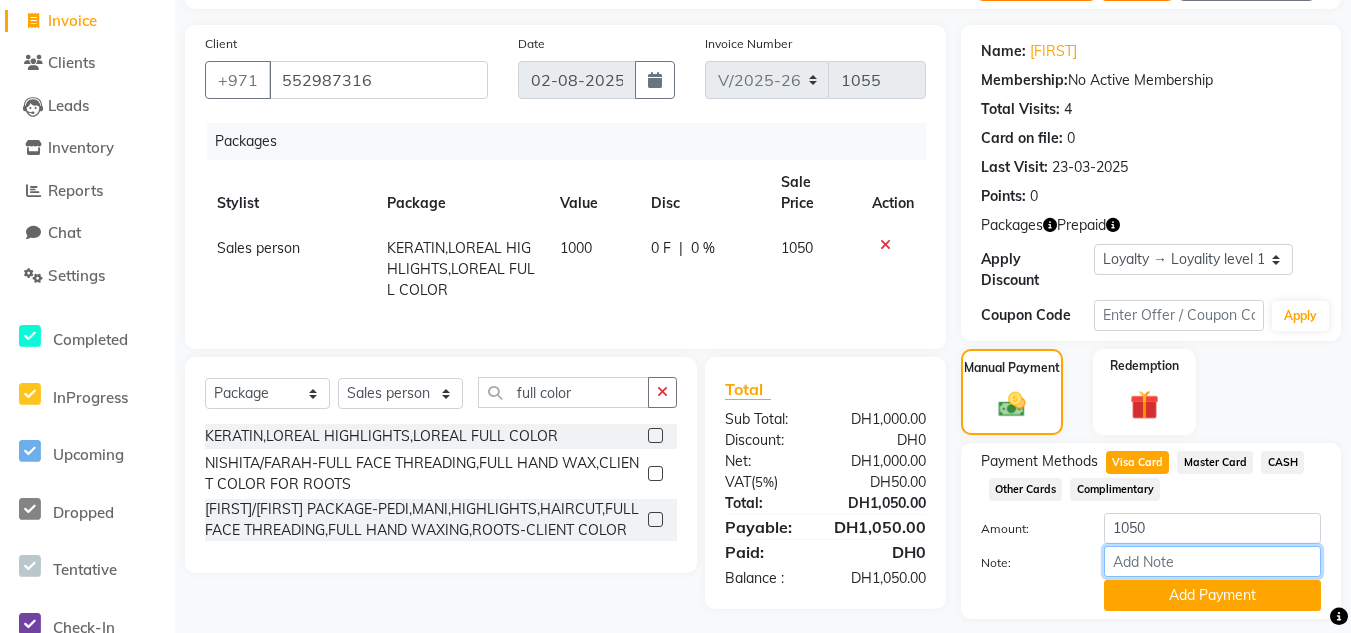 click on "Note:" at bounding box center [1212, 561] 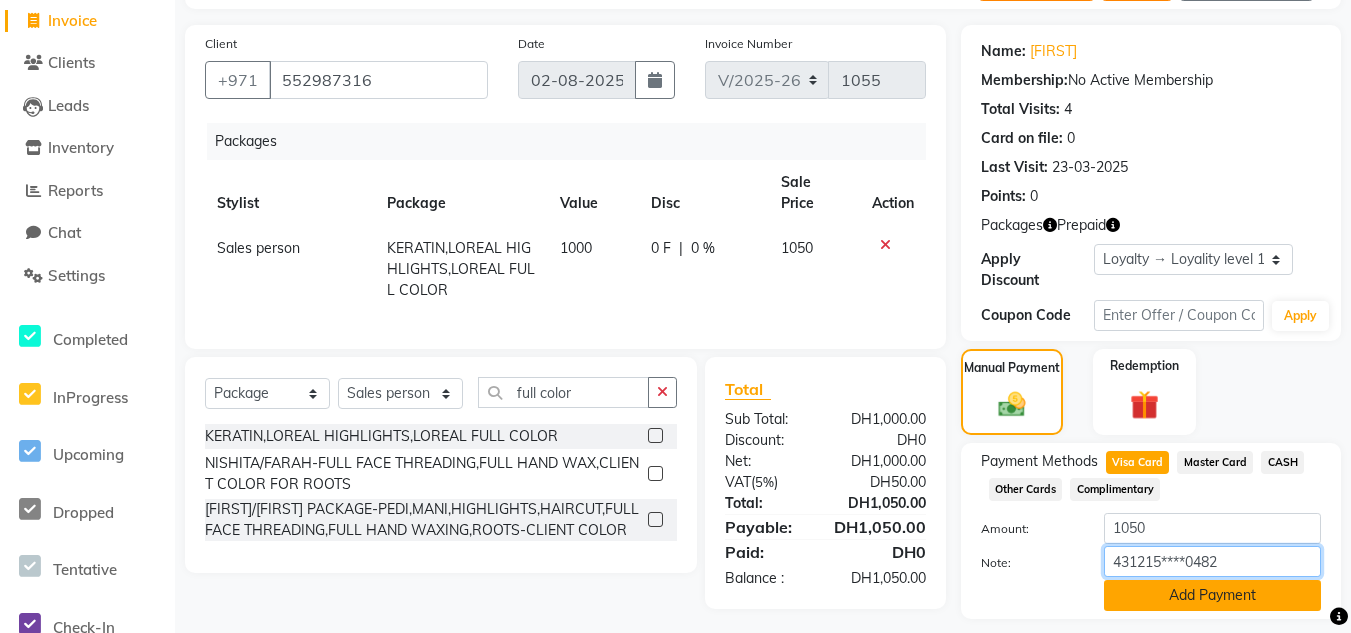 type on "431215****0482" 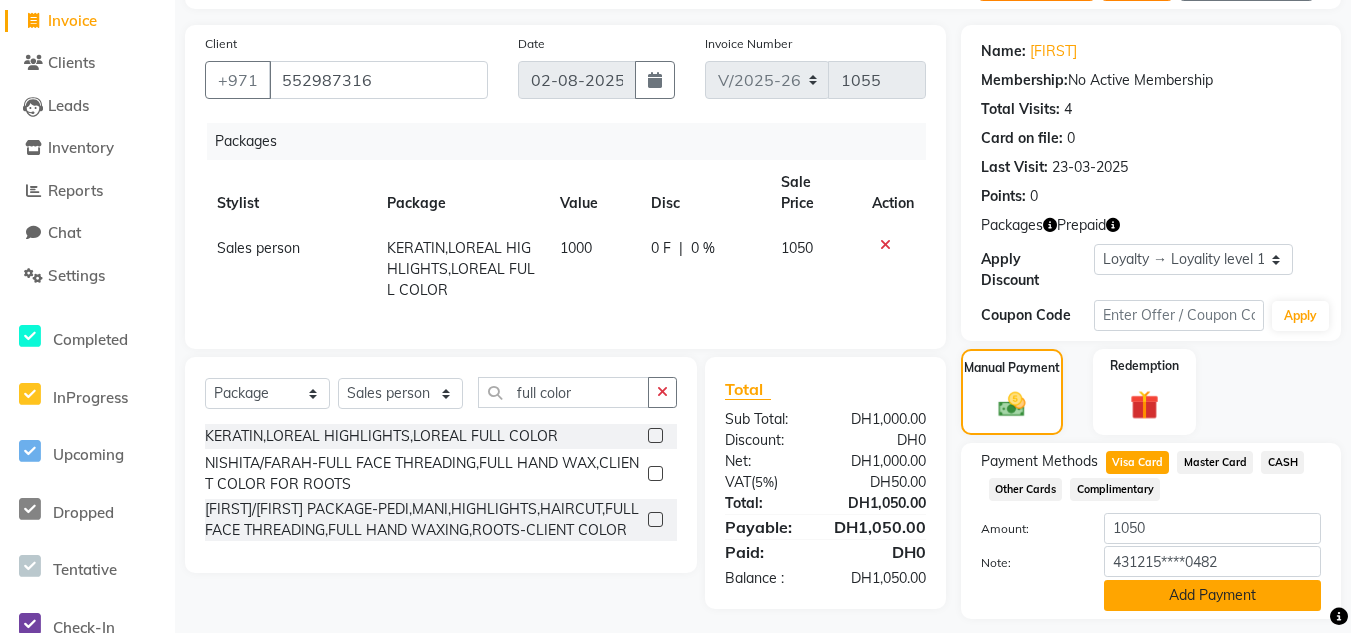 click on "Add Payment" 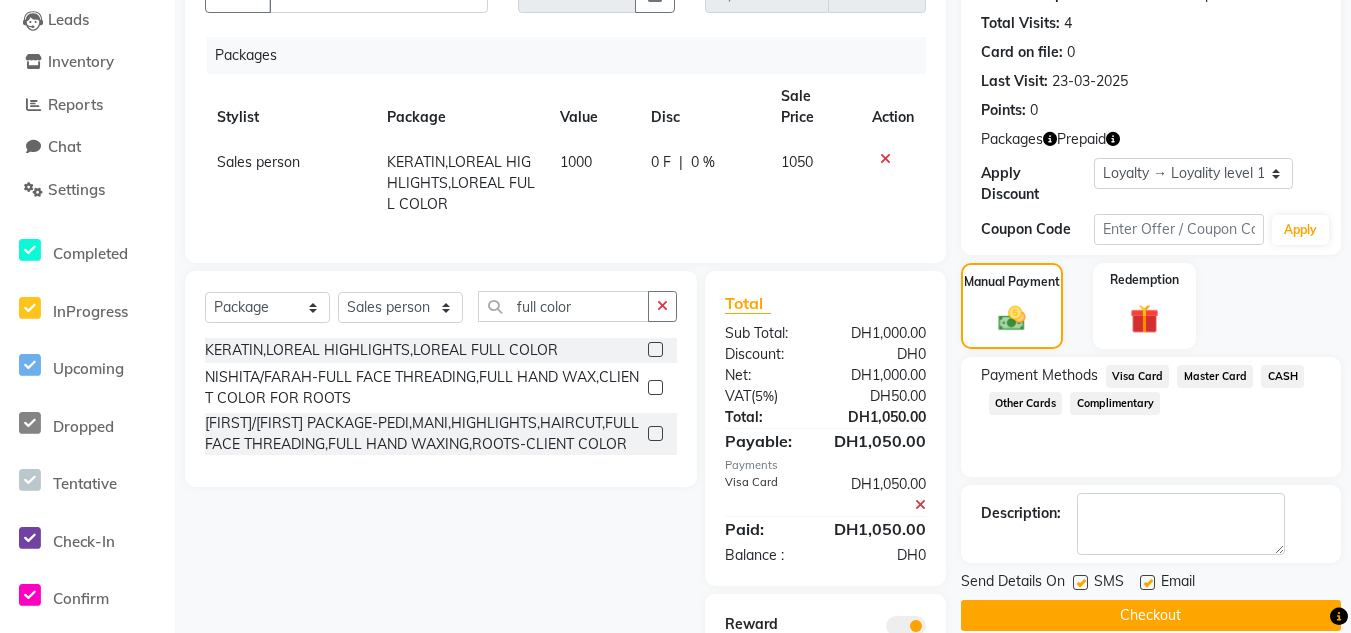 scroll, scrollTop: 328, scrollLeft: 0, axis: vertical 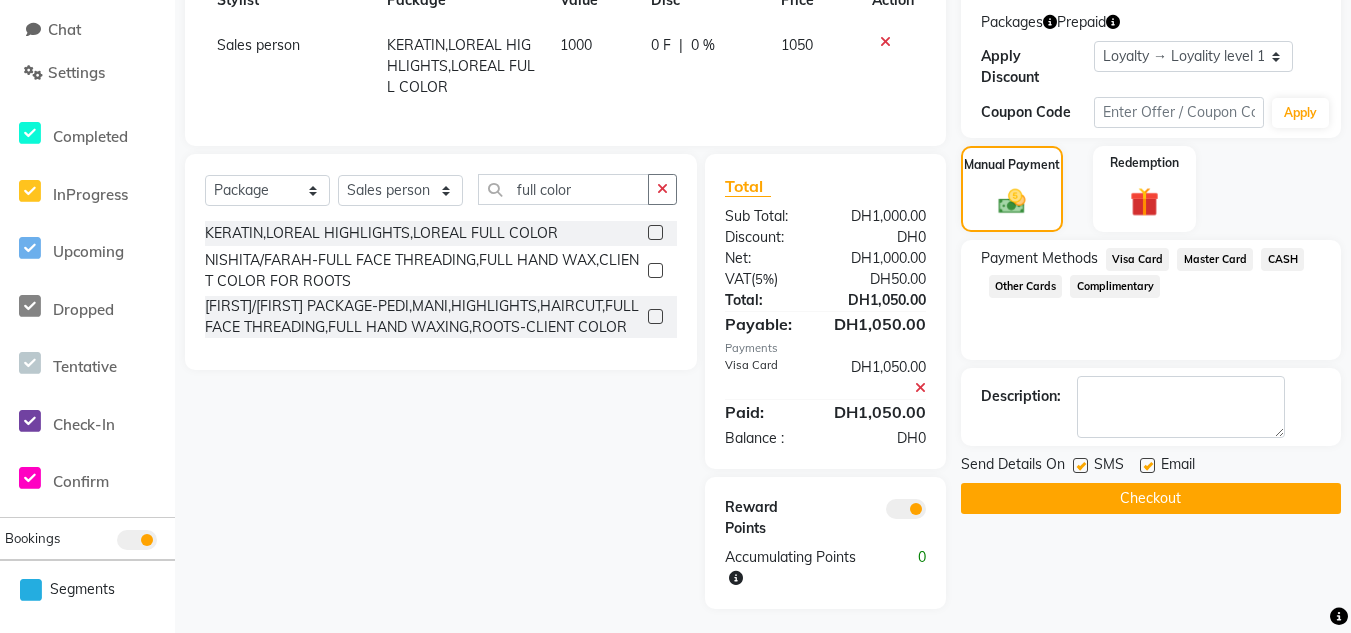 drag, startPoint x: 1054, startPoint y: 512, endPoint x: 1068, endPoint y: 523, distance: 17.804493 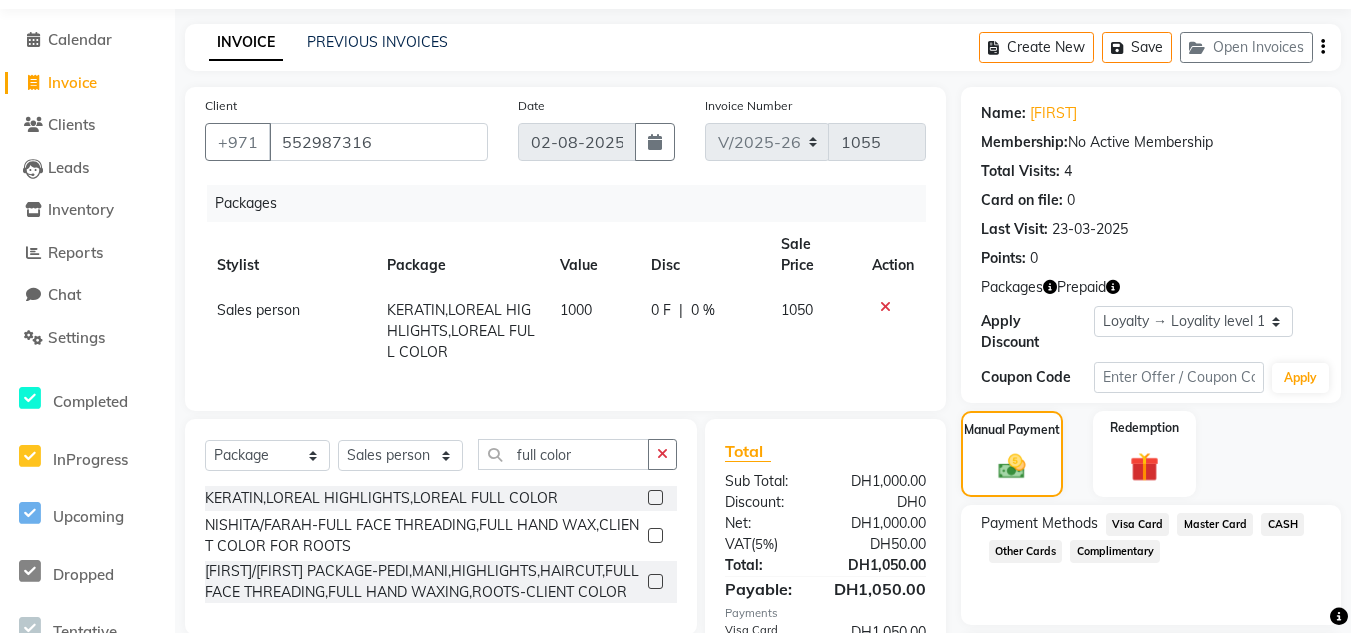 scroll, scrollTop: 28, scrollLeft: 0, axis: vertical 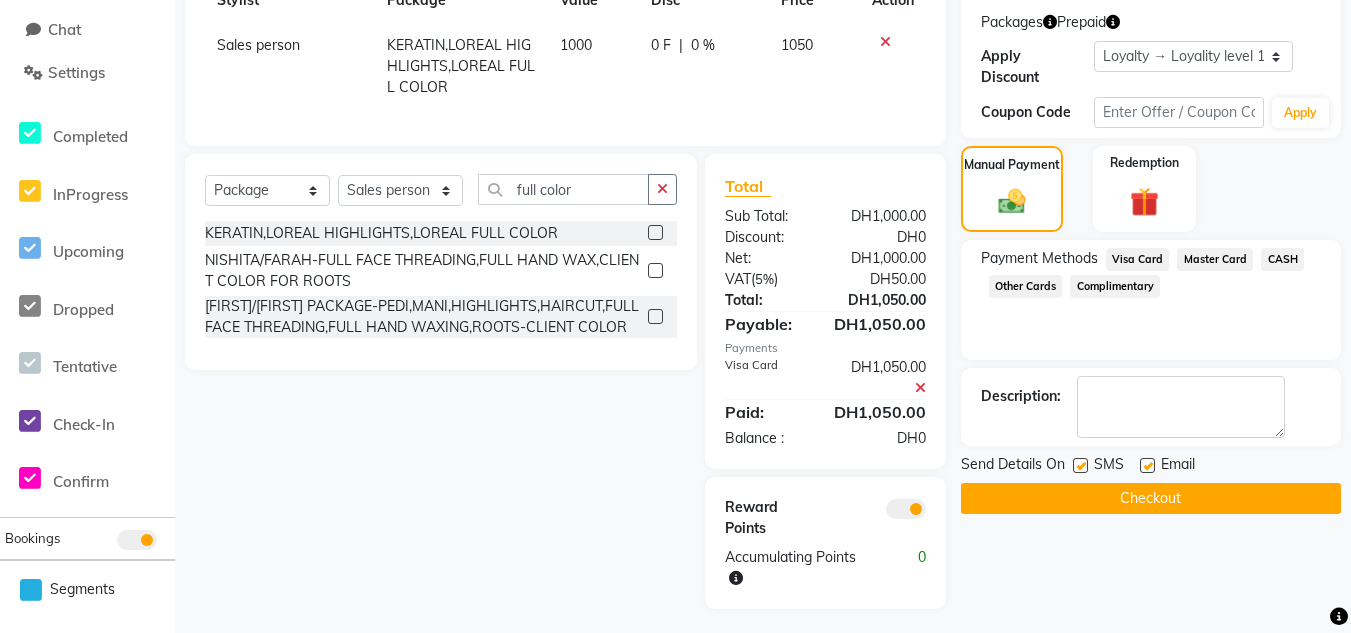 click on "Checkout" 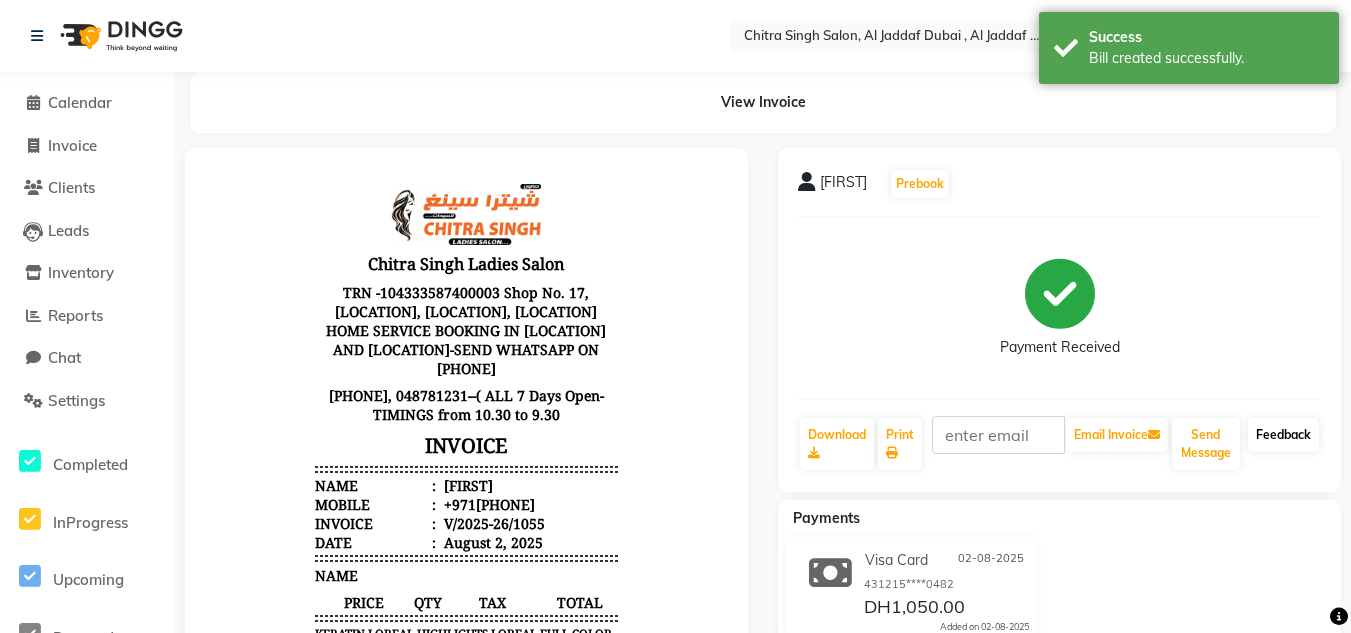 scroll, scrollTop: 0, scrollLeft: 0, axis: both 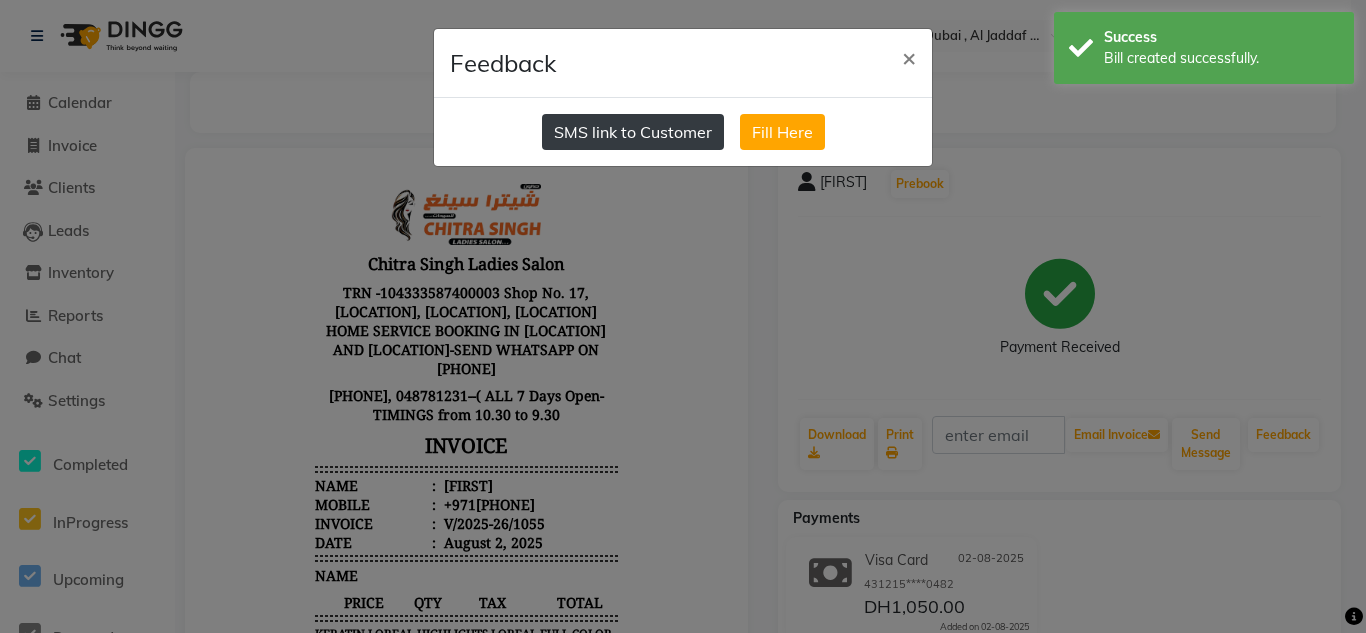 click on "SMS link to Customer" 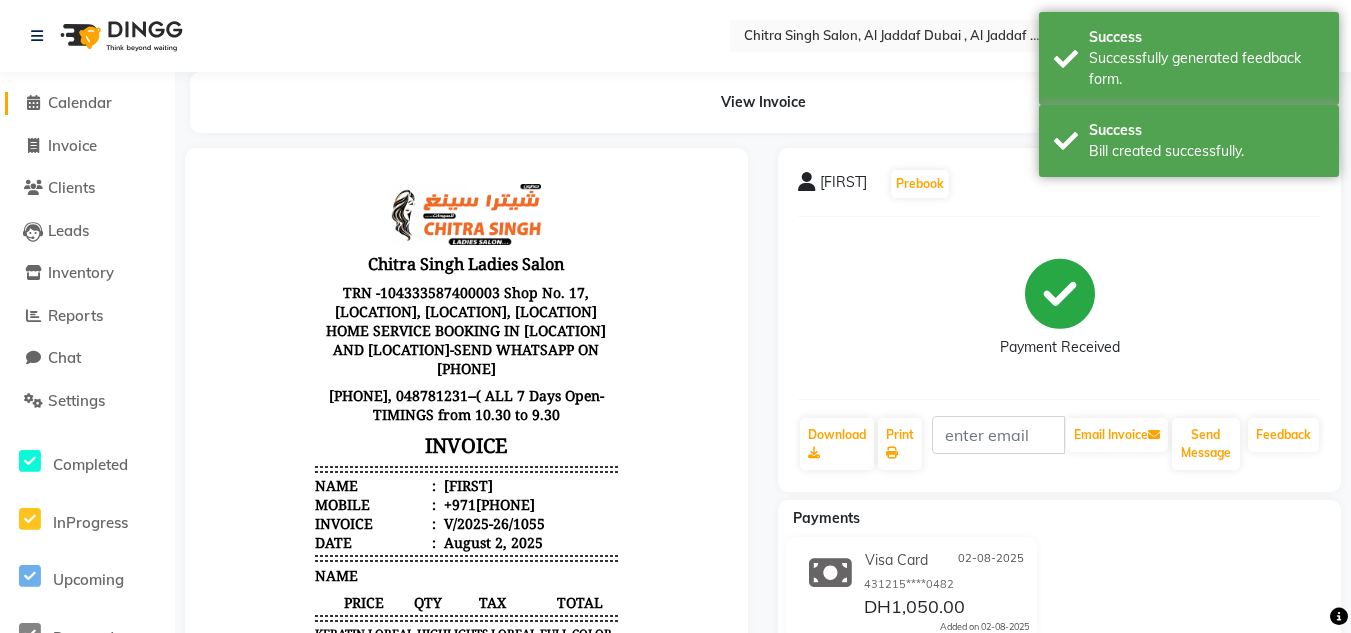 drag, startPoint x: 57, startPoint y: 104, endPoint x: 141, endPoint y: 124, distance: 86.34813 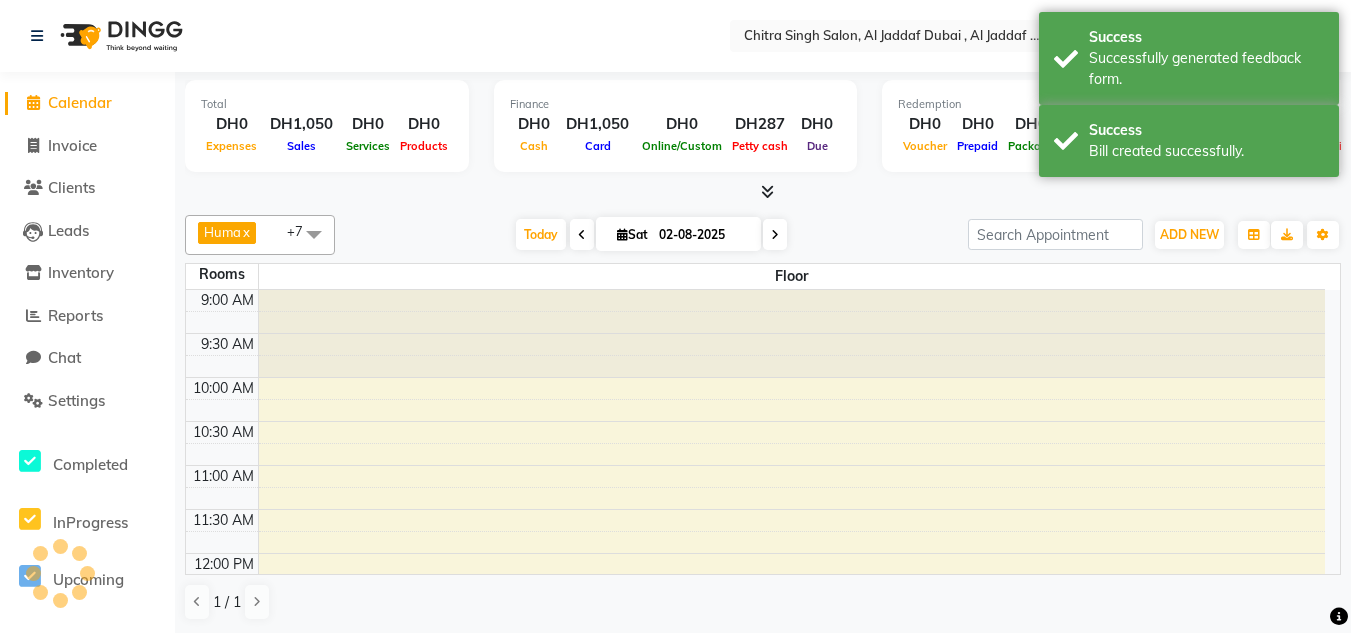 scroll, scrollTop: 353, scrollLeft: 0, axis: vertical 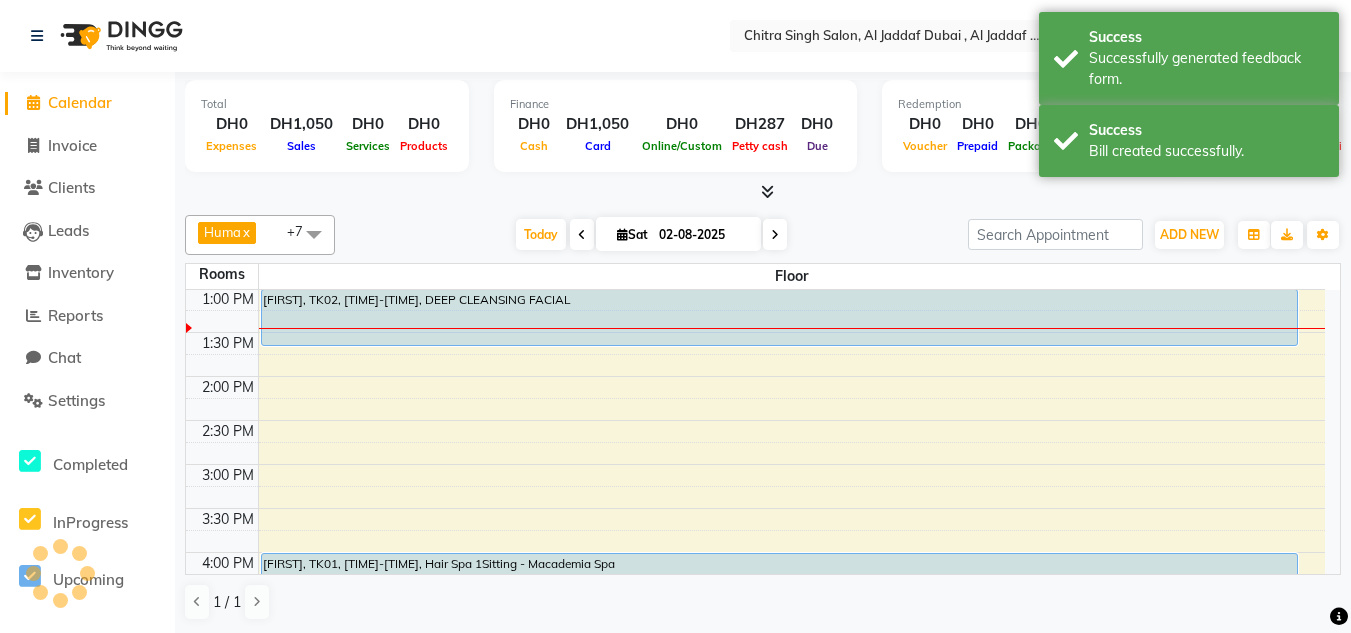 click at bounding box center (767, 191) 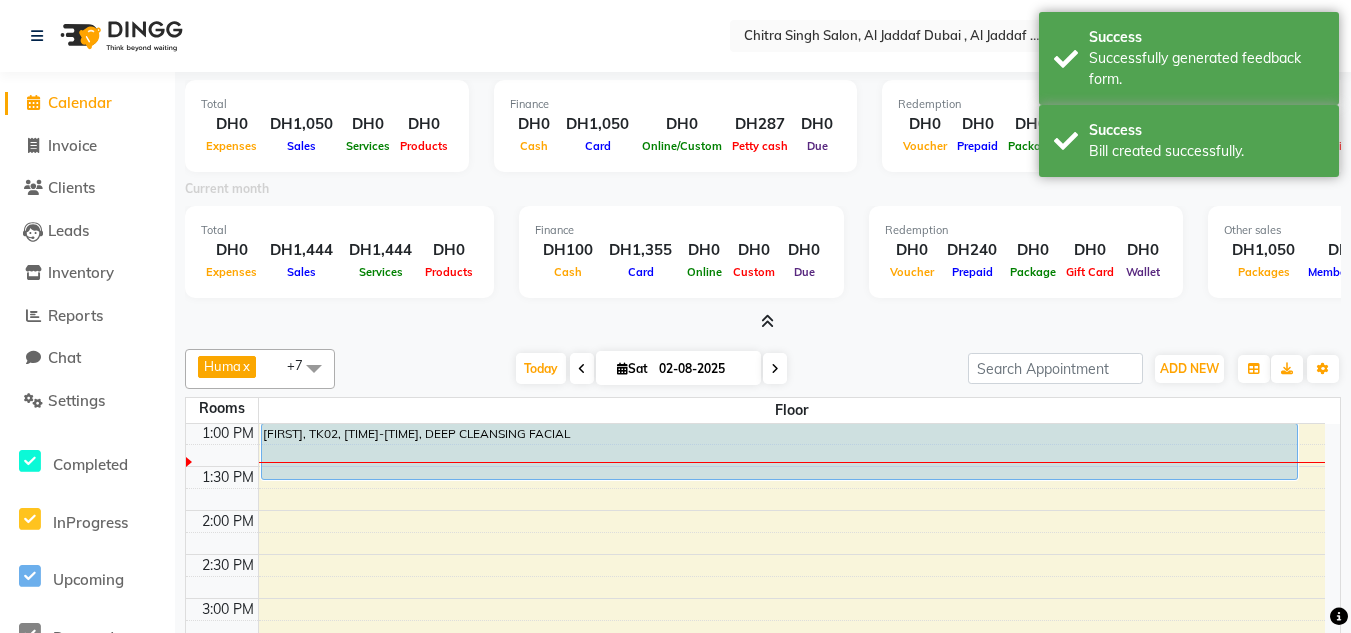 click at bounding box center (767, 321) 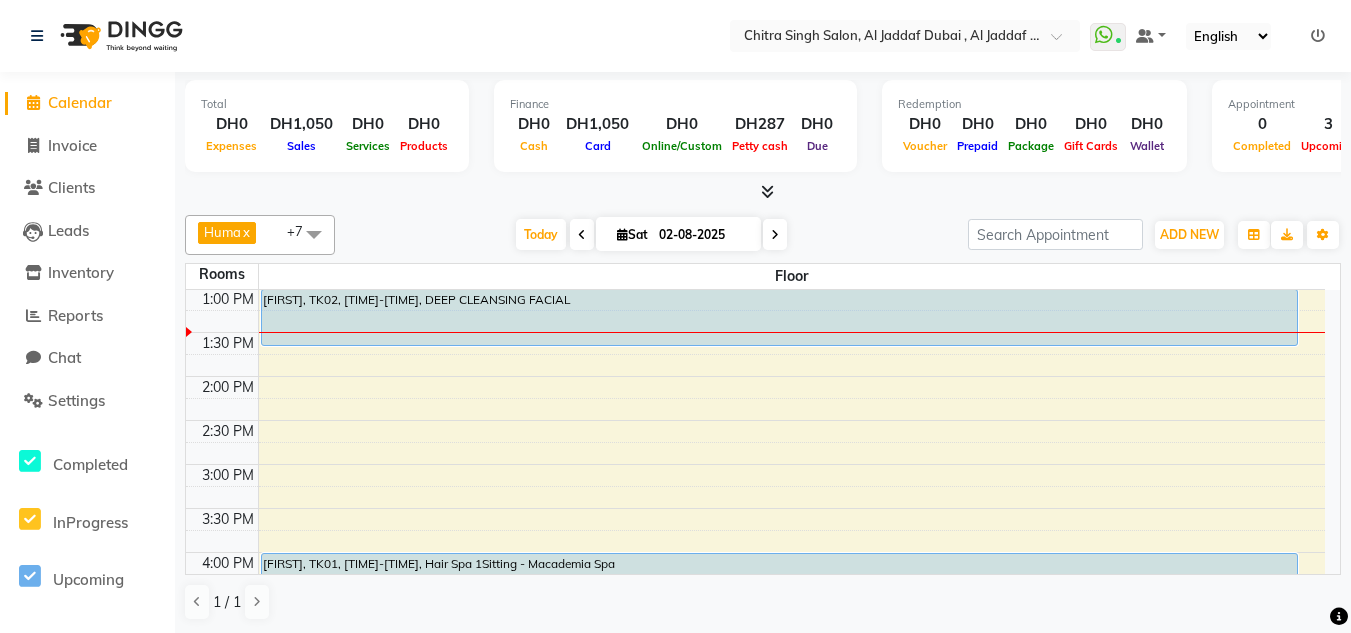 click on "Clients" 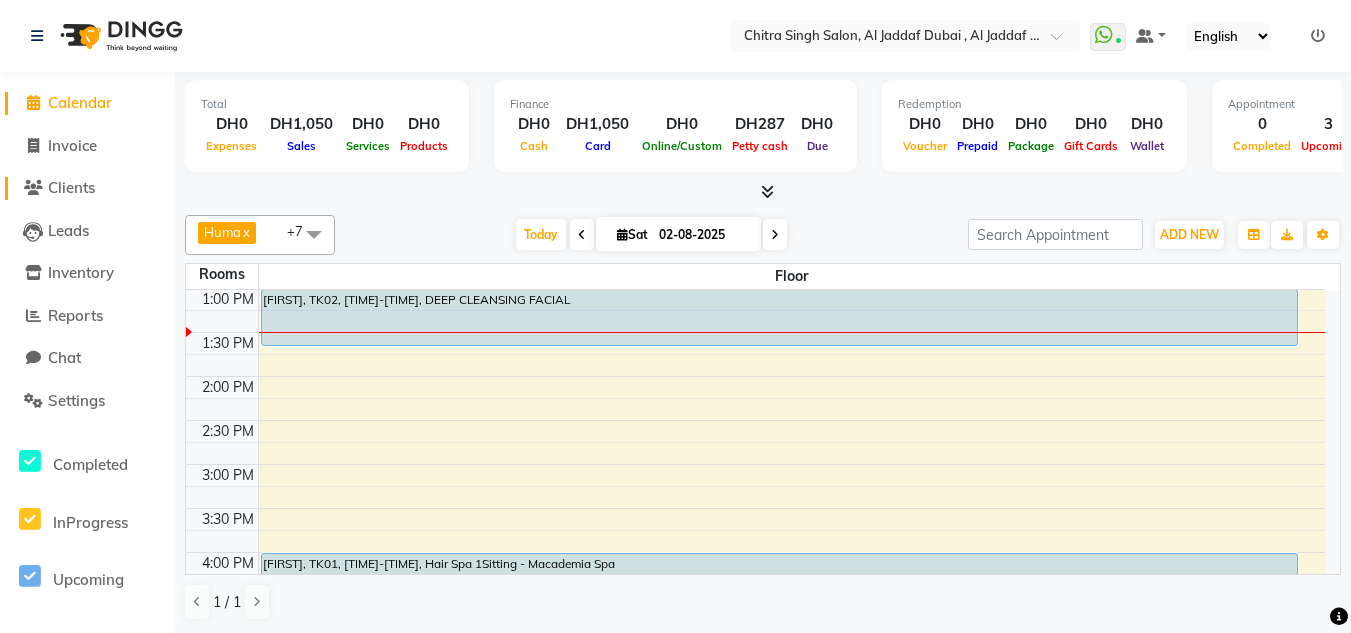 click on "Clients" 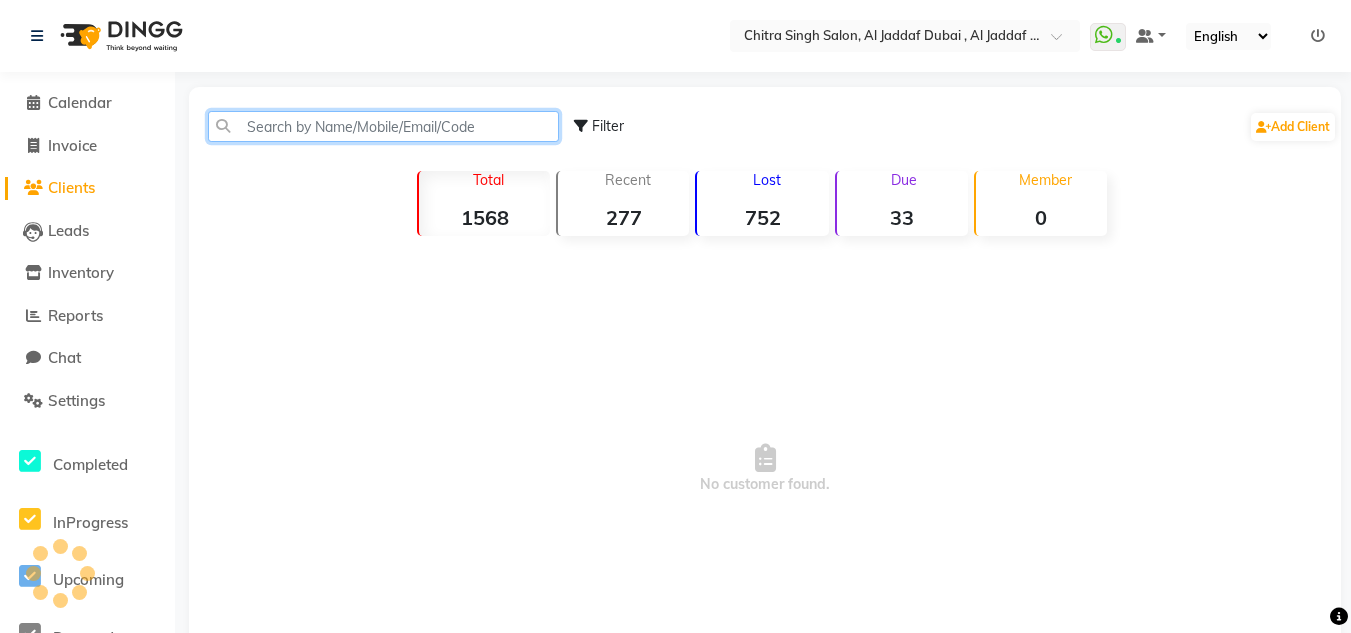 click 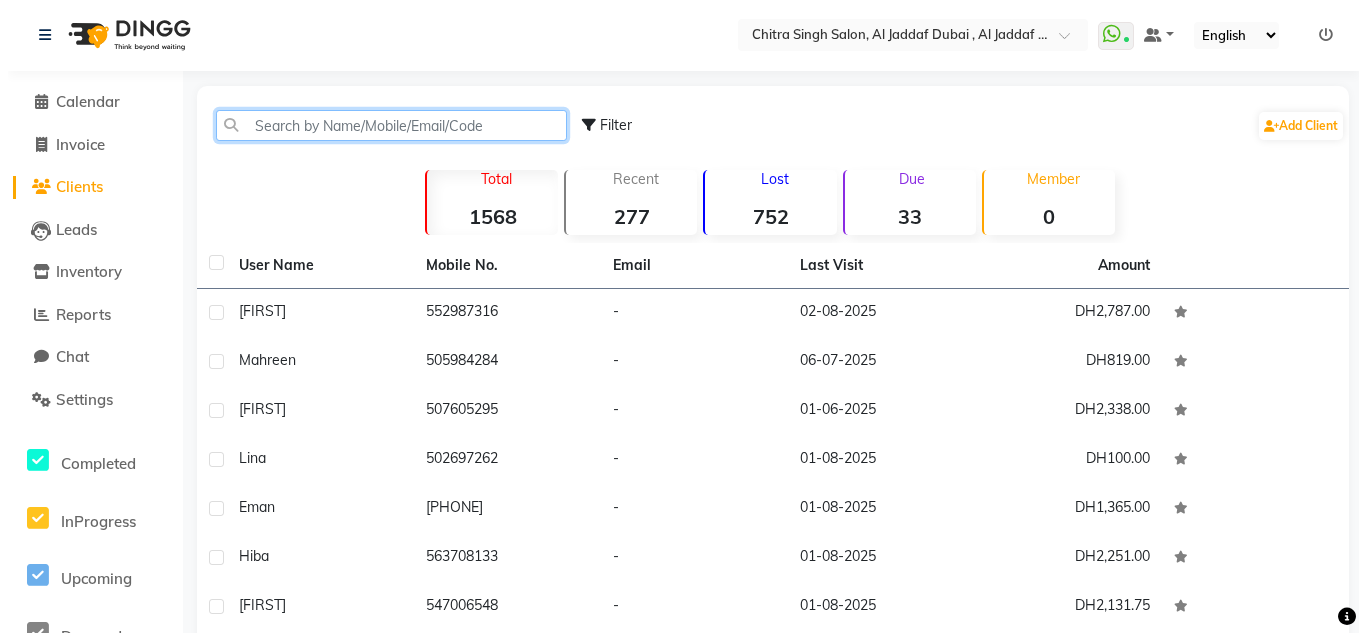 scroll, scrollTop: 0, scrollLeft: 0, axis: both 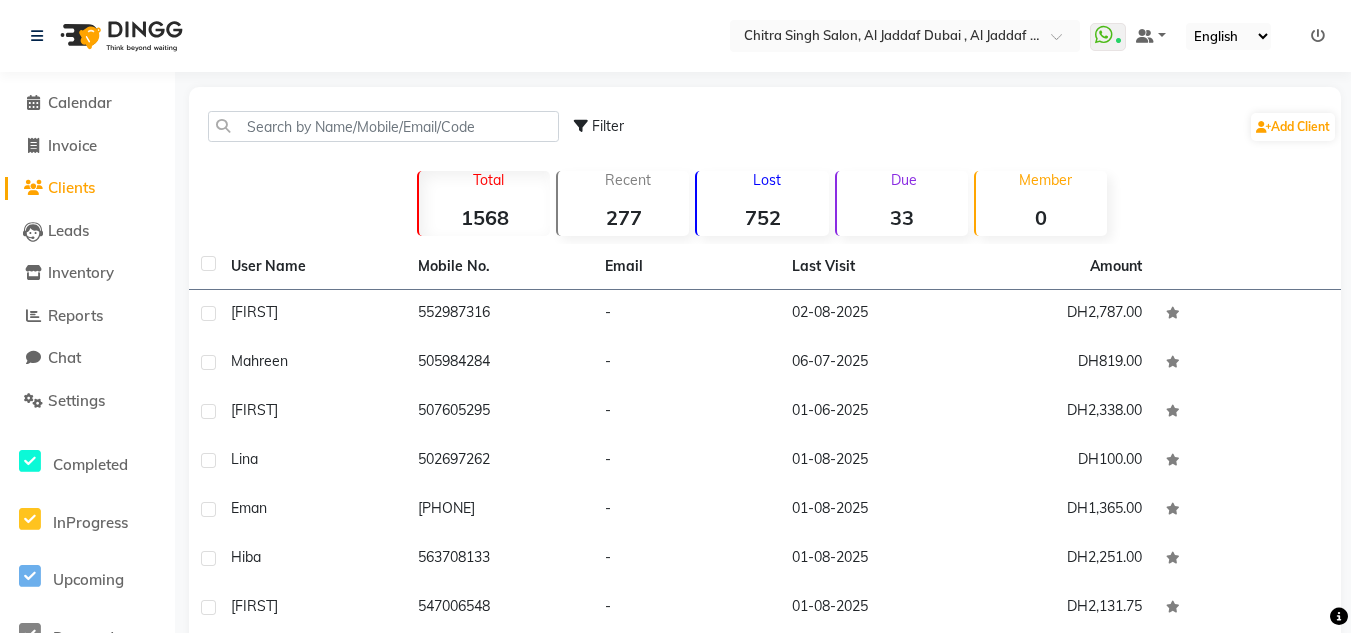 click on "Invoice" 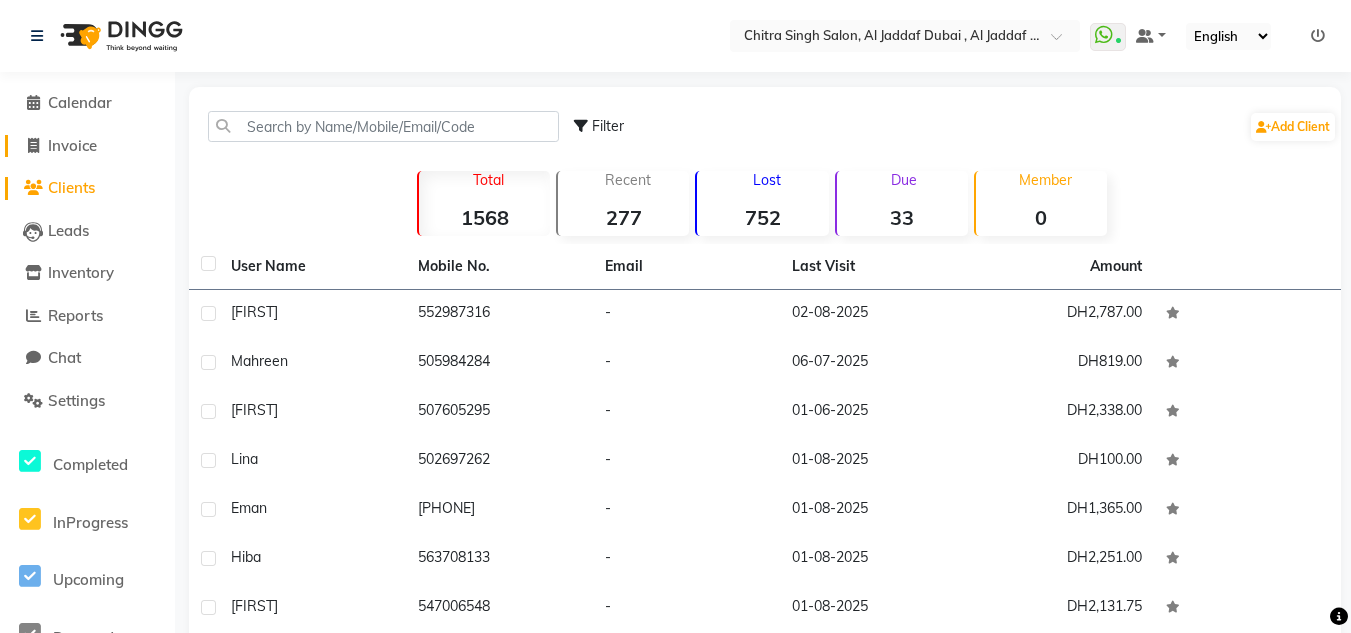 click on "Invoice" 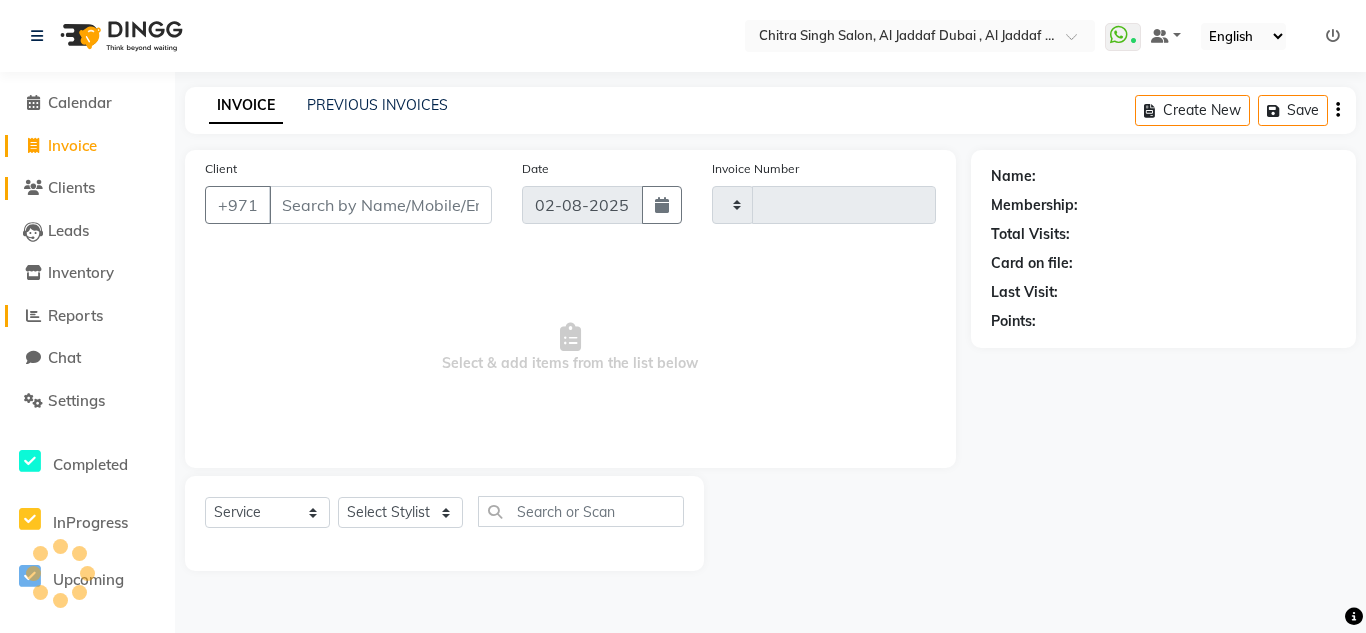 click on "Clients" 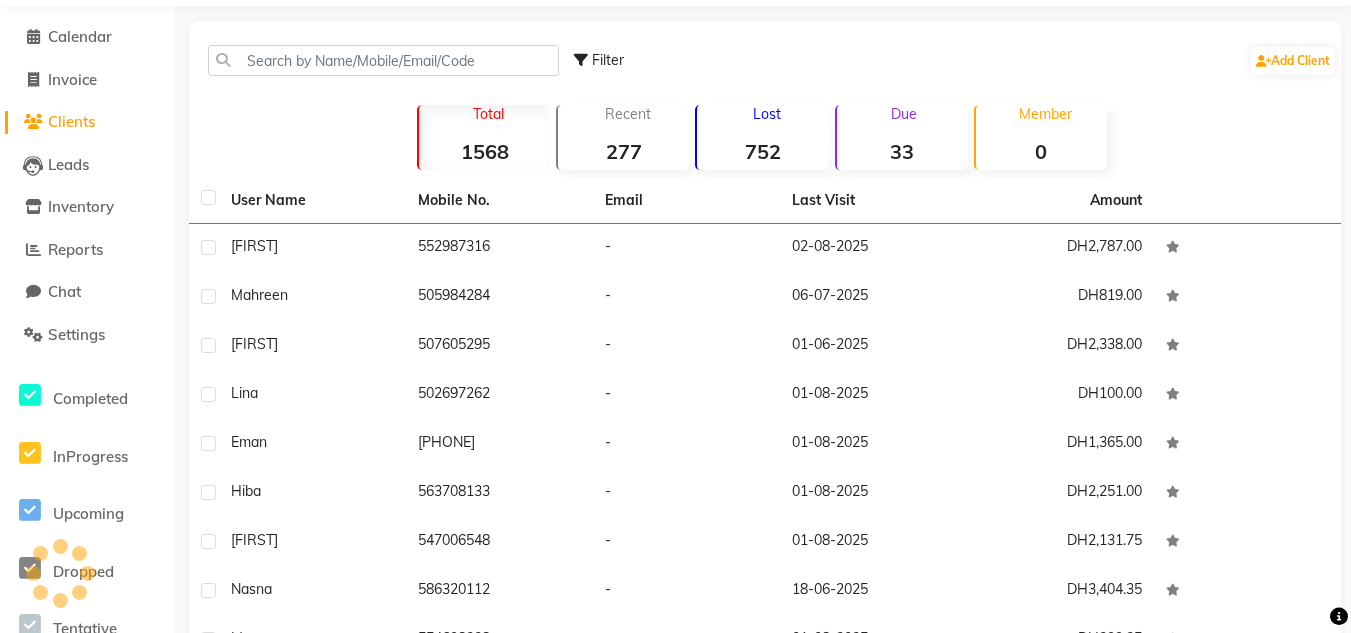 scroll, scrollTop: 31, scrollLeft: 0, axis: vertical 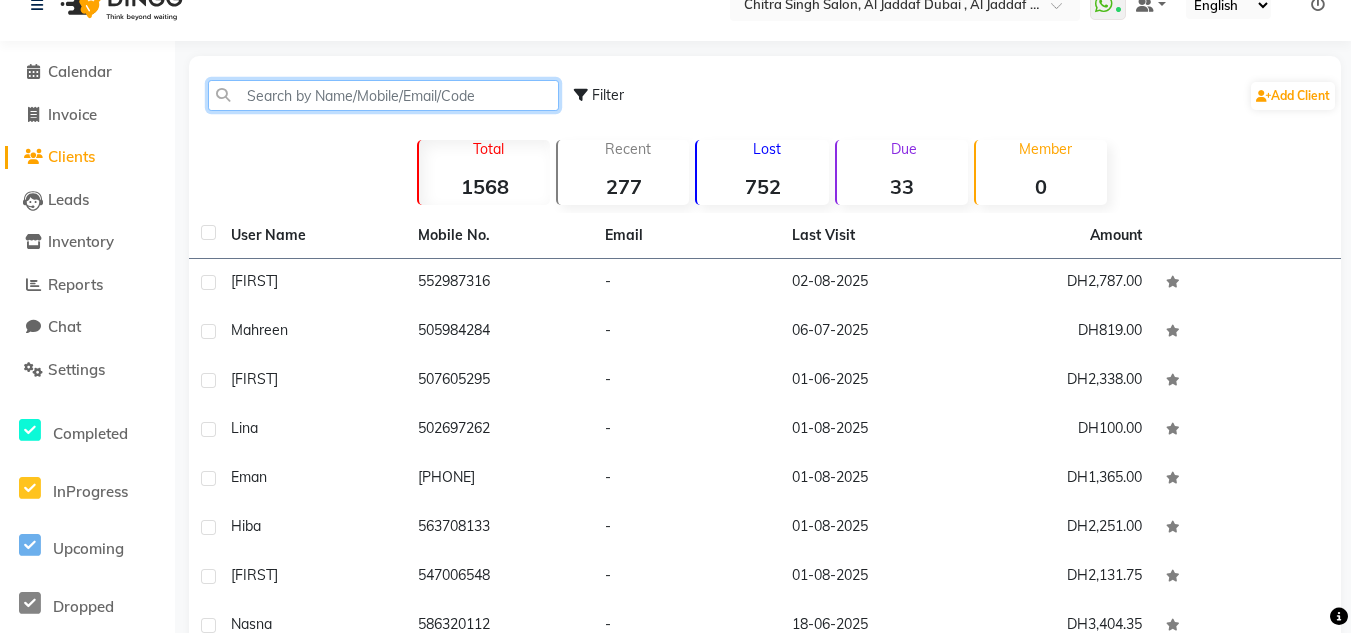 click 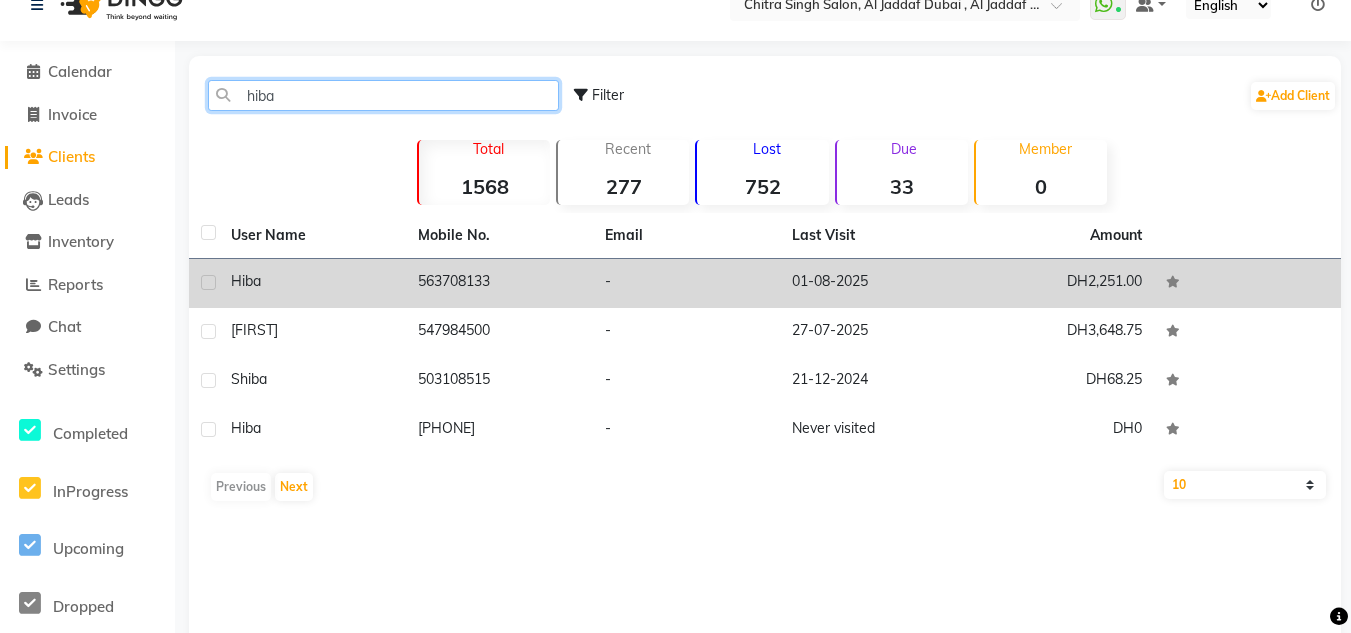 type on "hiba" 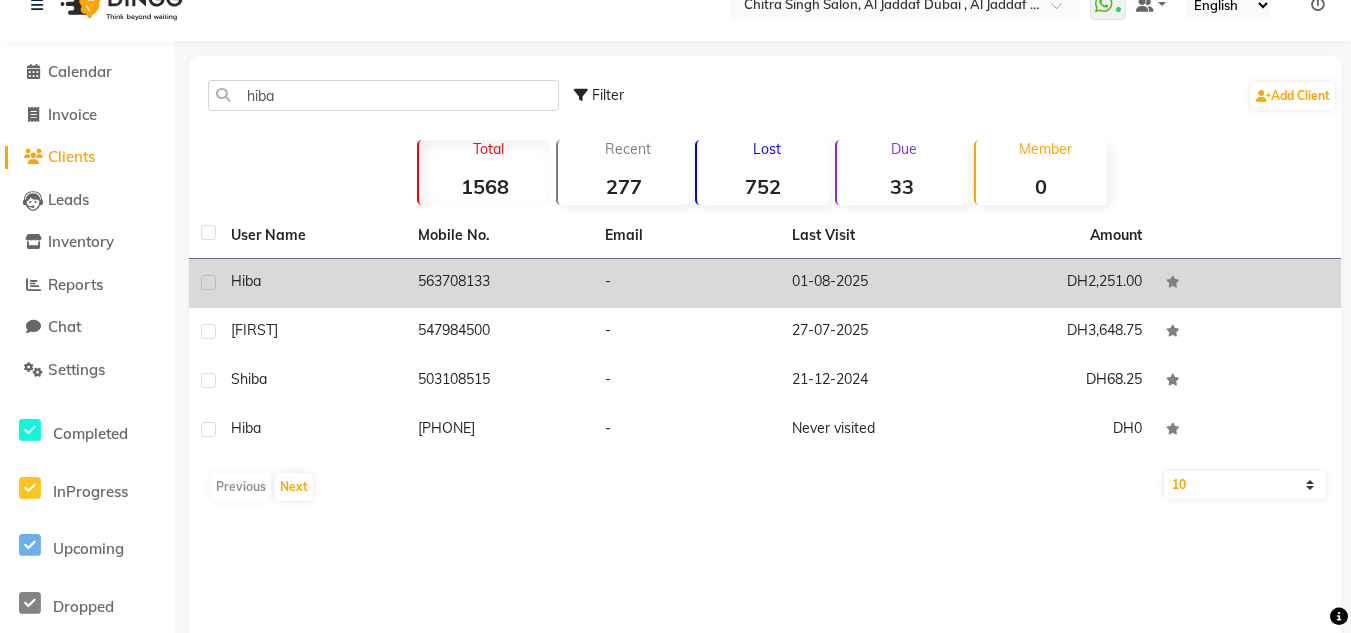 click on "01-08-2025" 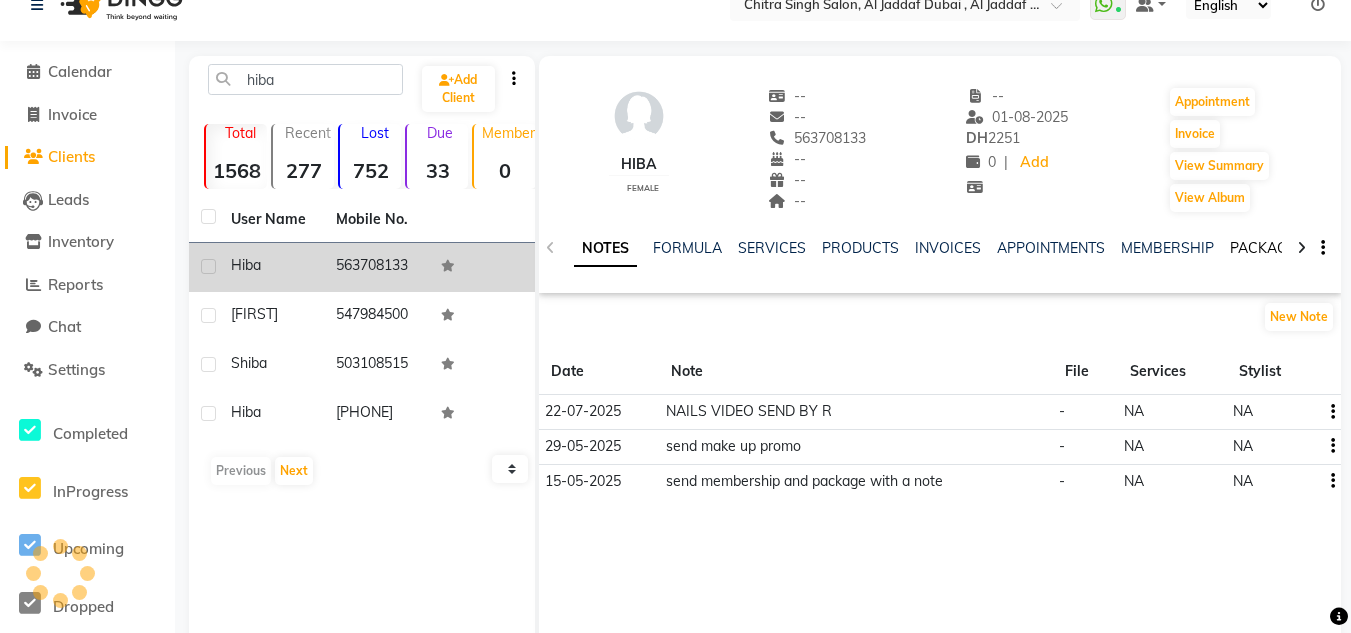 click on "PACKAGES" 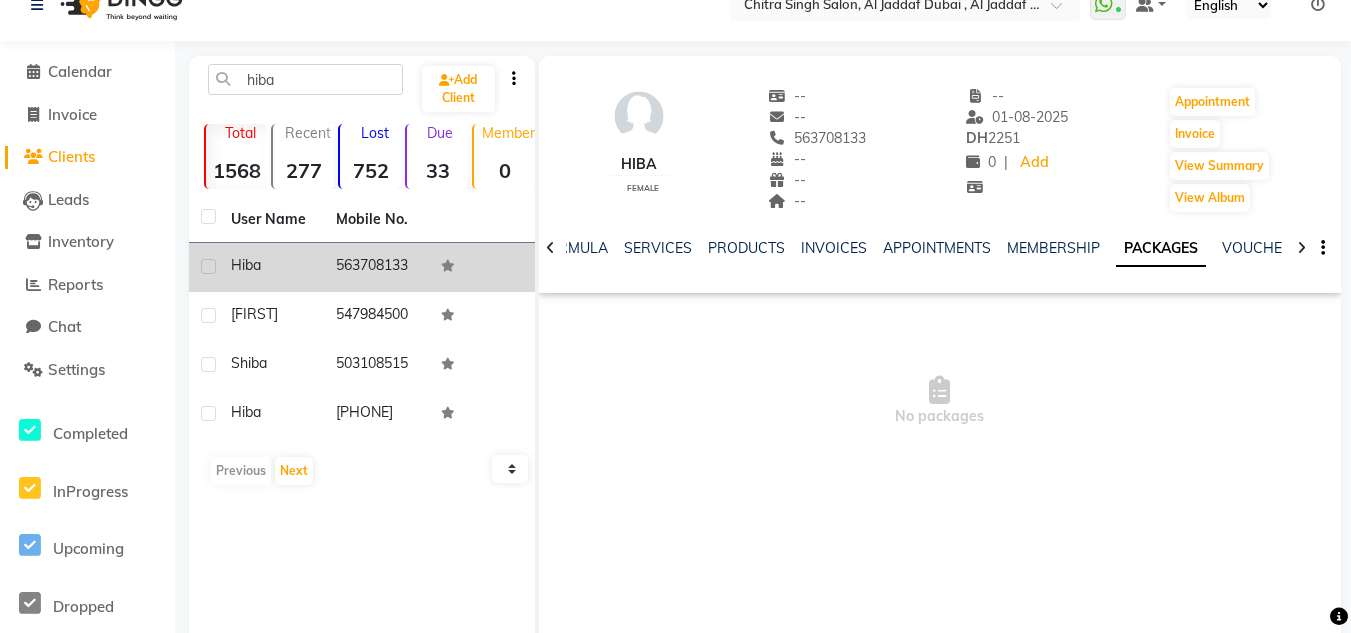 click on "NOTES FORMULA SERVICES PRODUCTS INVOICES APPOINTMENTS MEMBERSHIP PACKAGES VOUCHERS GIFTCARDS POINTS FORMS FAMILY CARDS WALLET" 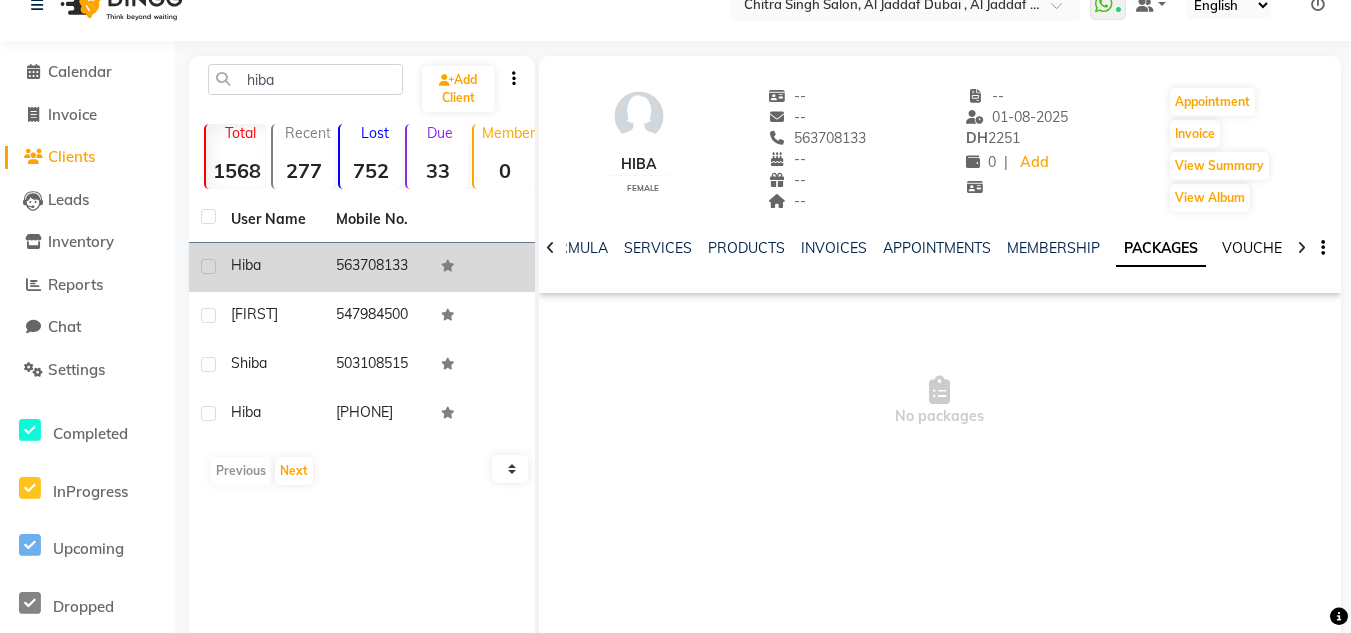 click on "VOUCHERS" 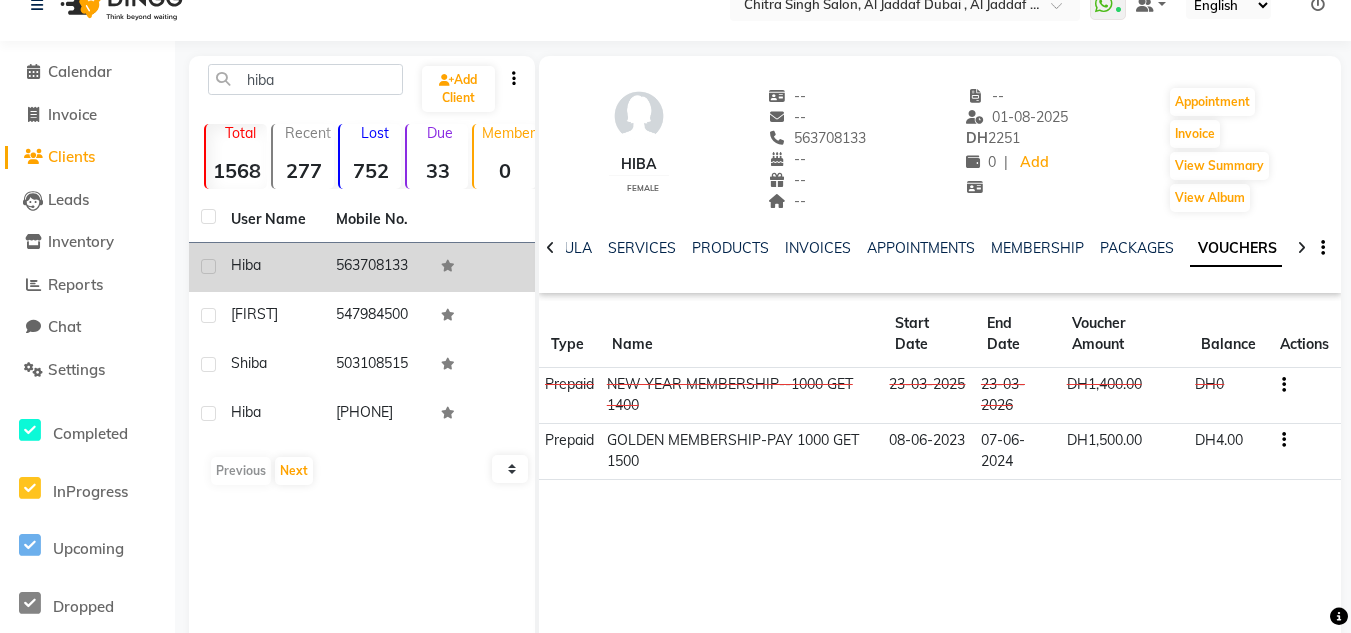 scroll, scrollTop: 84, scrollLeft: 0, axis: vertical 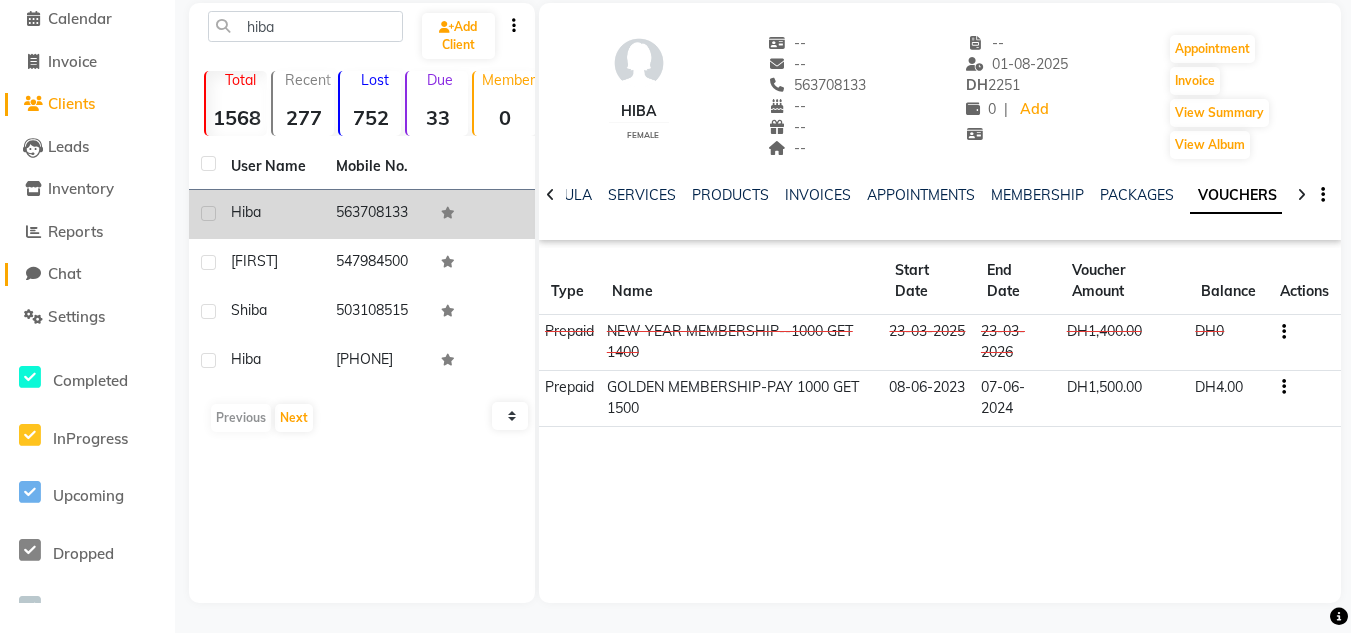click on "Chat" 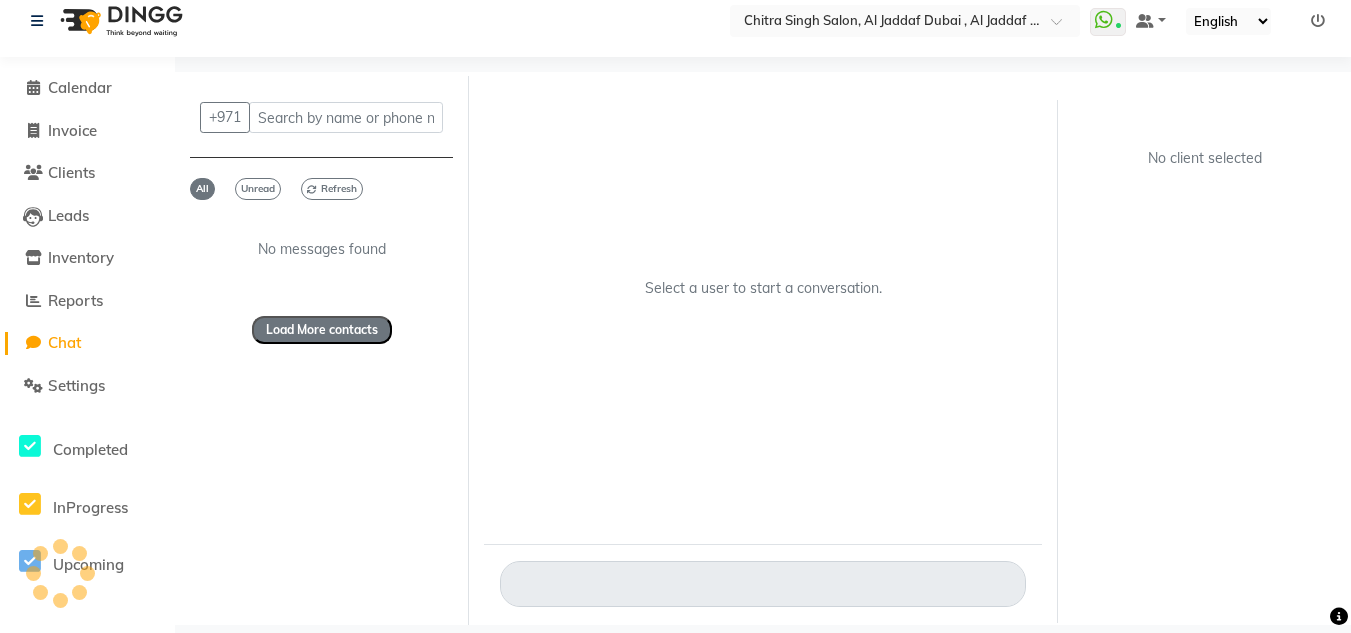 scroll, scrollTop: 15, scrollLeft: 0, axis: vertical 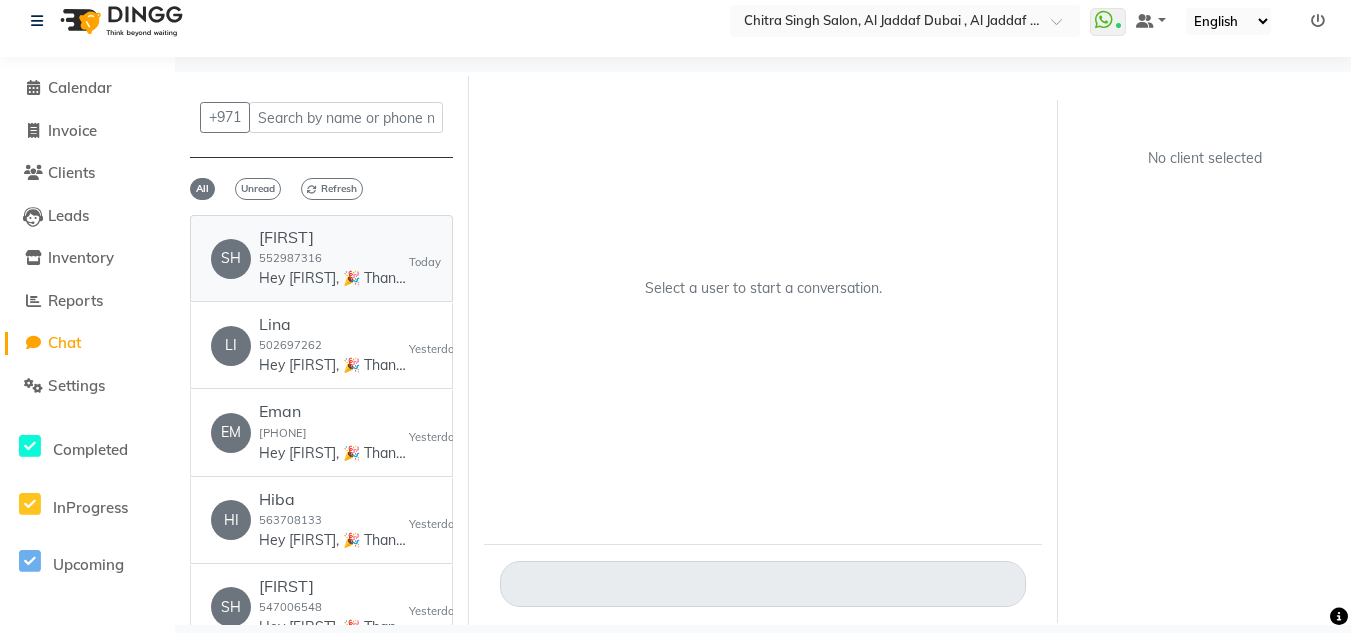 click on "[FIRST] [PHONE] Hey [FIRST], 🎉 Thank you for choosing Chitra Singh Salon, Al Jadd...! Here’s your invoice: 💰 Amount: 1050 🧾 Invoice: ww4.in/a?c=loPLRw We appreciate your visit and hope to see you again soon! 😊
PLEASE NOTE THAT- This no reply number ,for any queries related to Invoice,Appointments etc , please reach out to our customer service team at +971[PHONE]. available from 10.30 am to 10 pm---All 7" 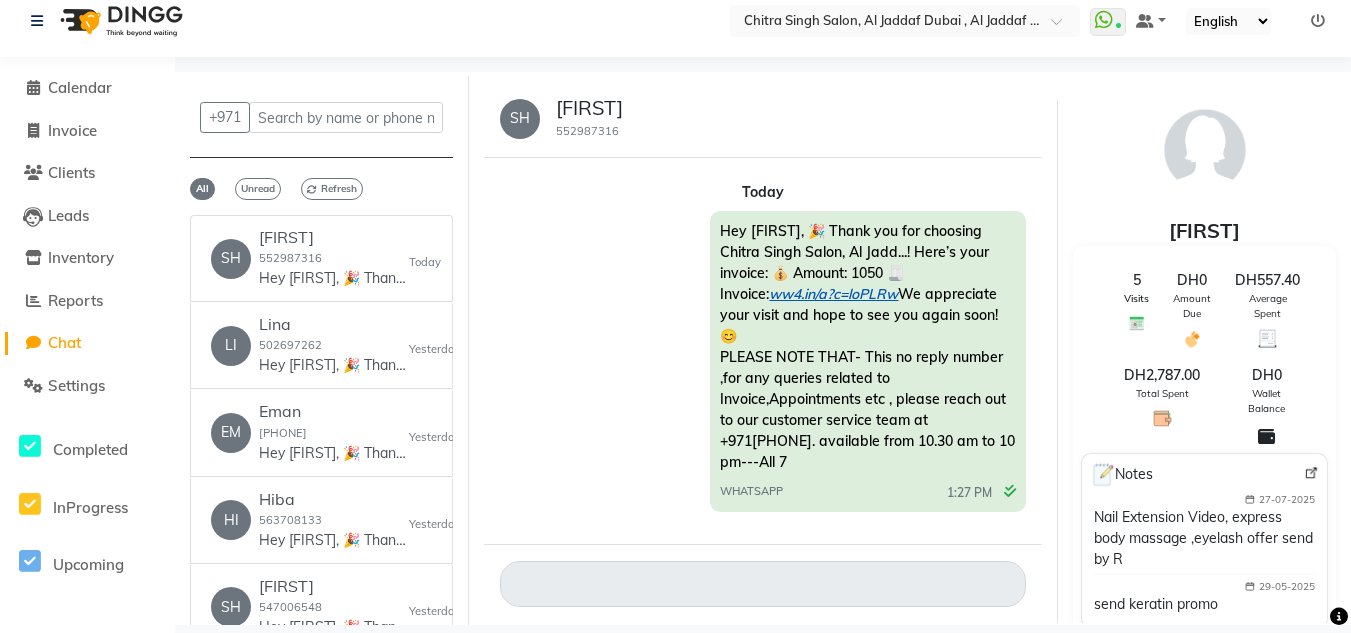 click on "ww4.in/a?c=loPLRw" 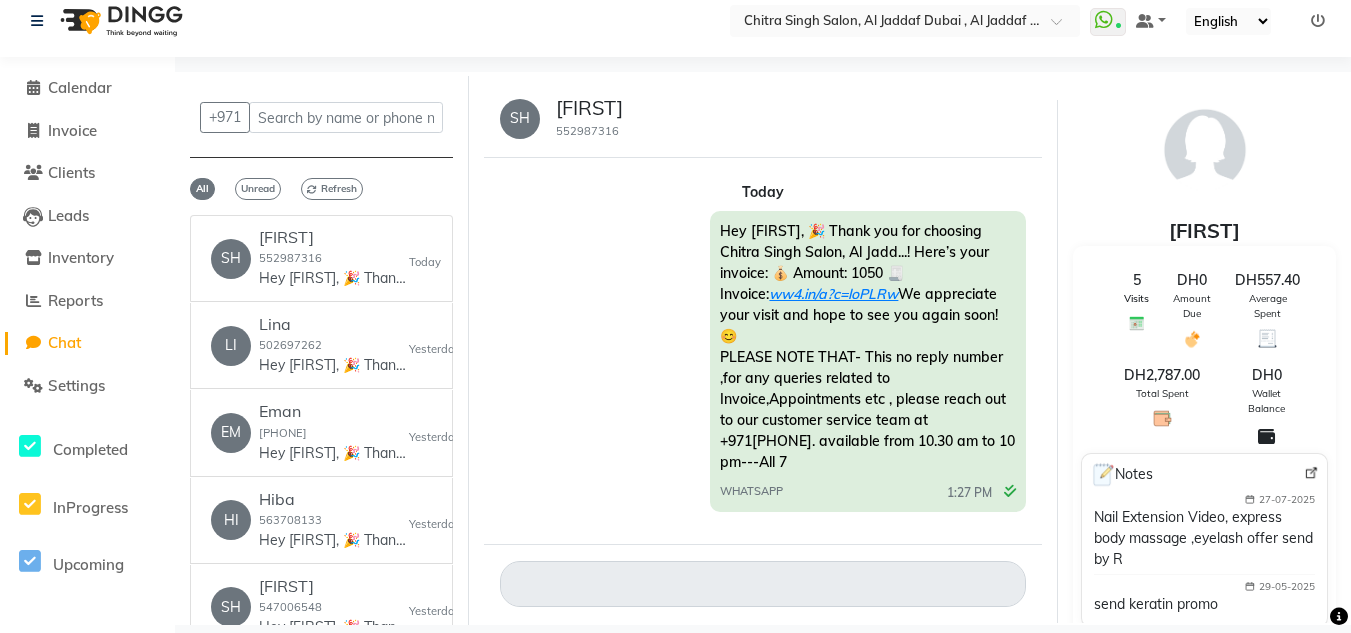 click on "Calendar  Invoice  Clients  Leads   Inventory  Reports  Chat  Settings Completed InProgress Upcoming Dropped Tentative Check-In Confirm Bookings Segments Page Builder" 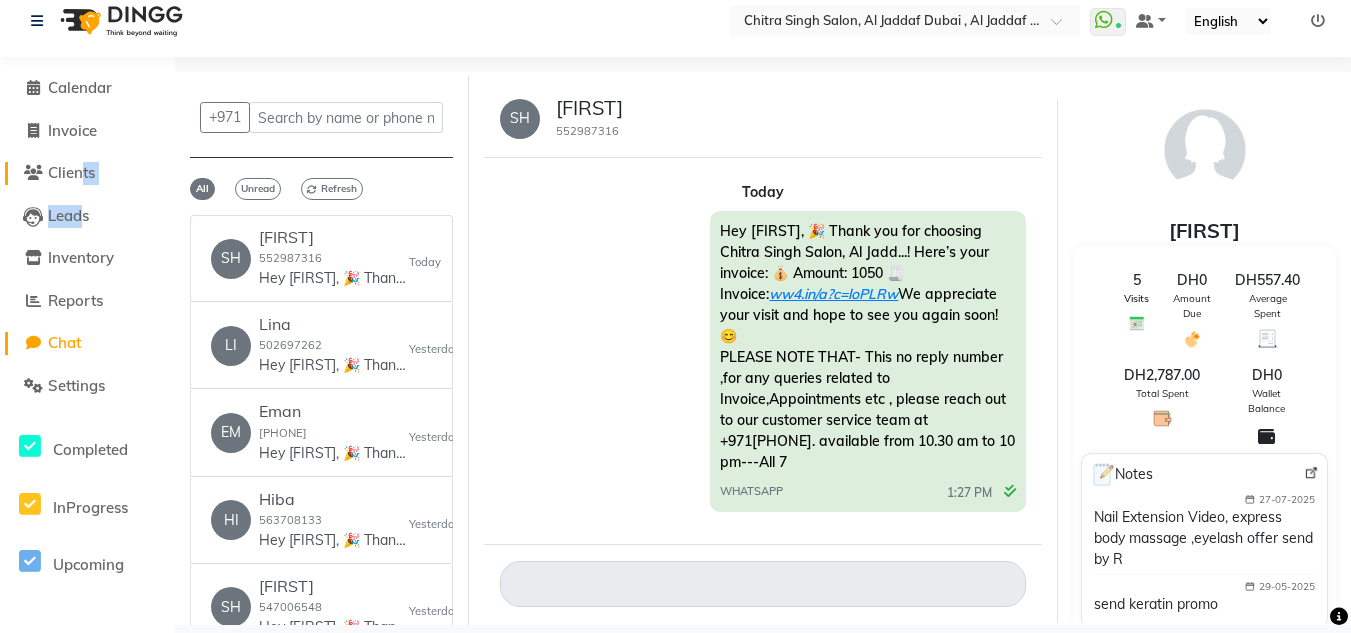 click on "Clients" 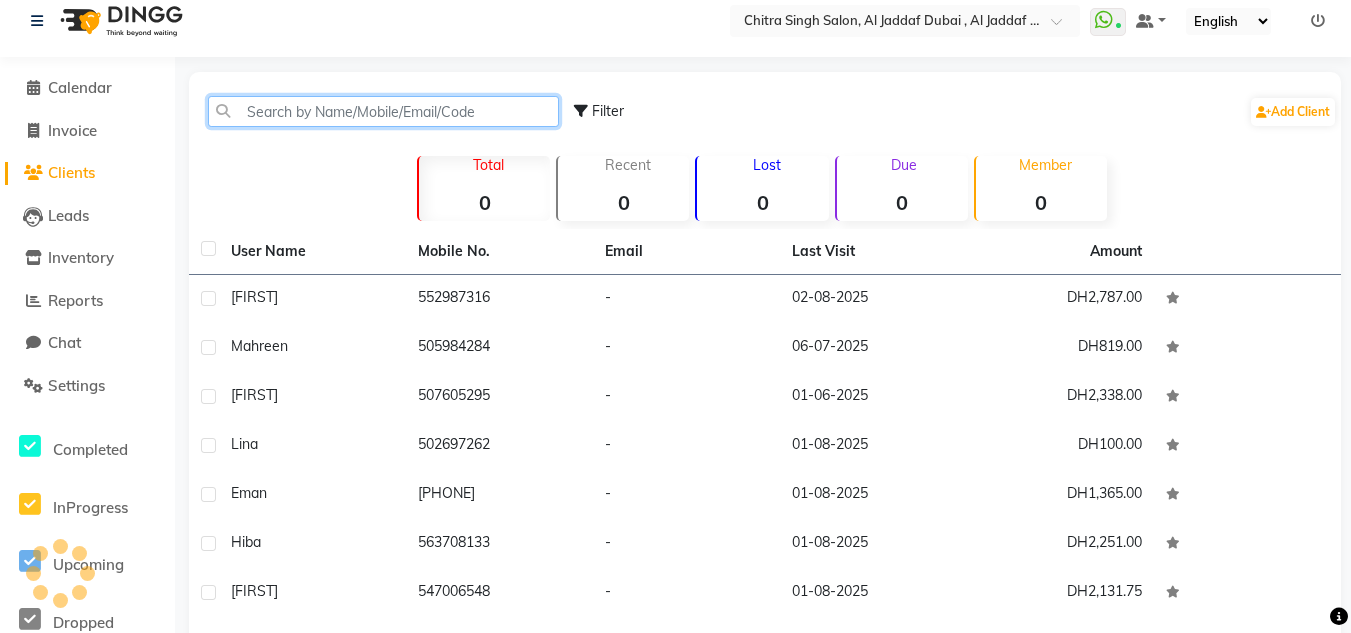 click 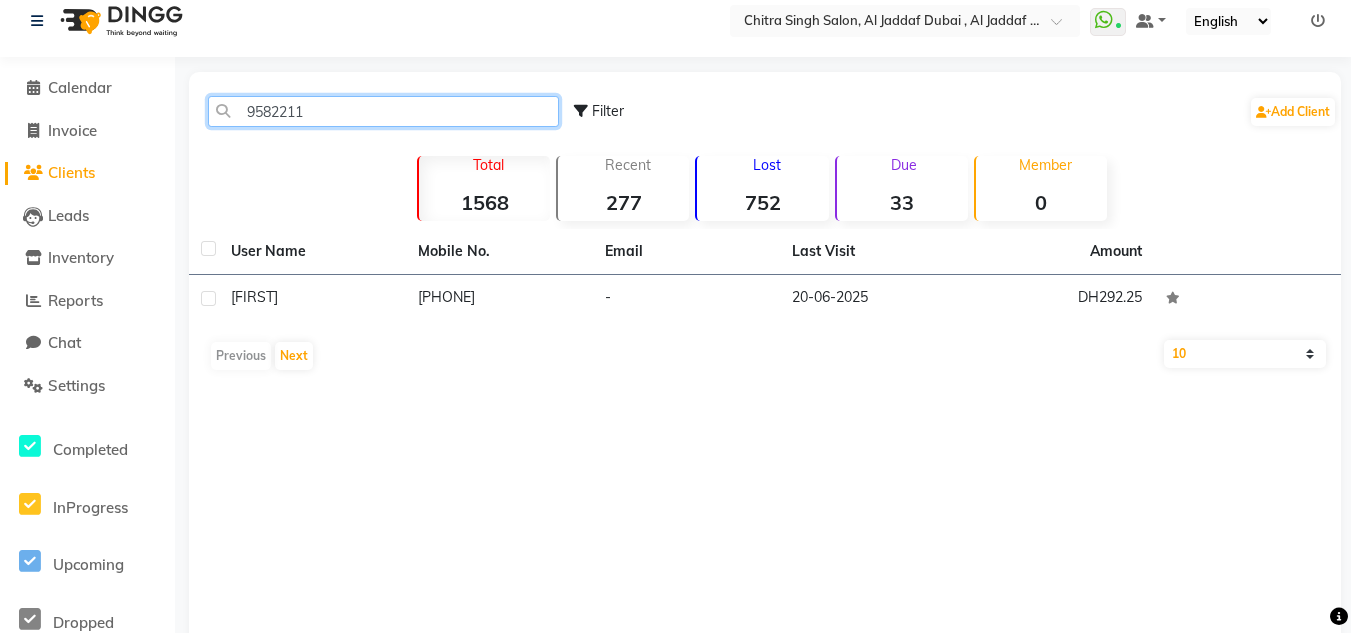 type on "9582211" 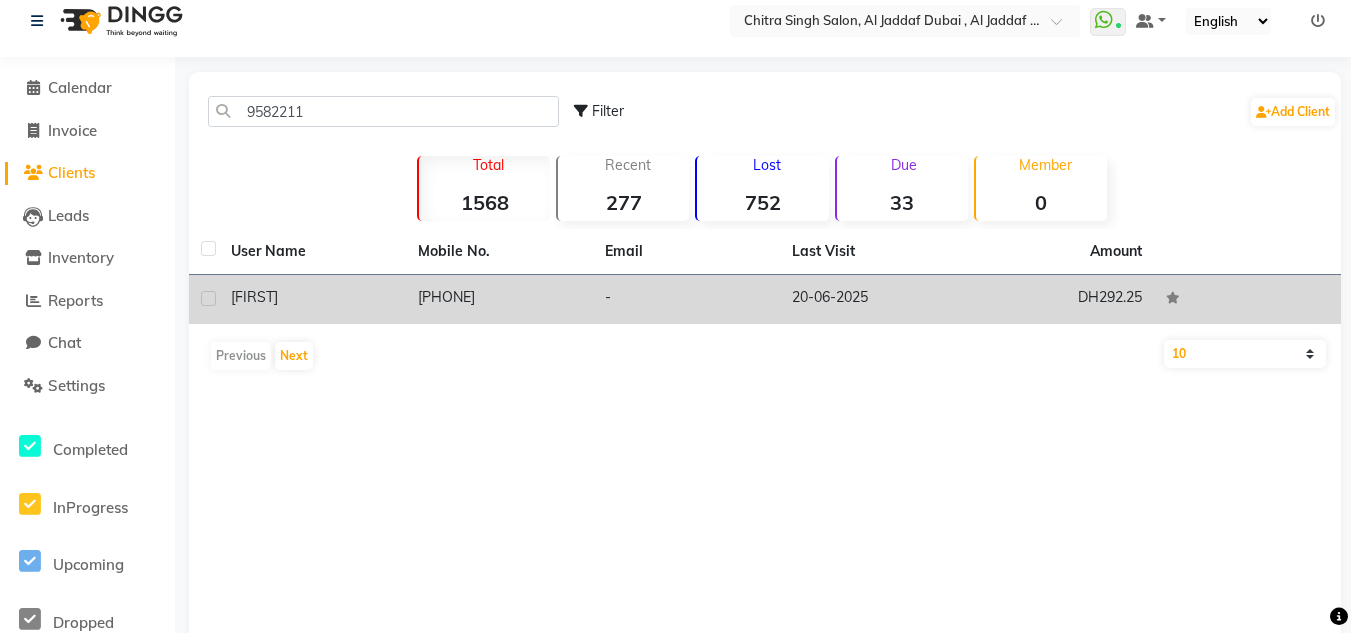 drag, startPoint x: 840, startPoint y: 263, endPoint x: 965, endPoint y: 287, distance: 127.28315 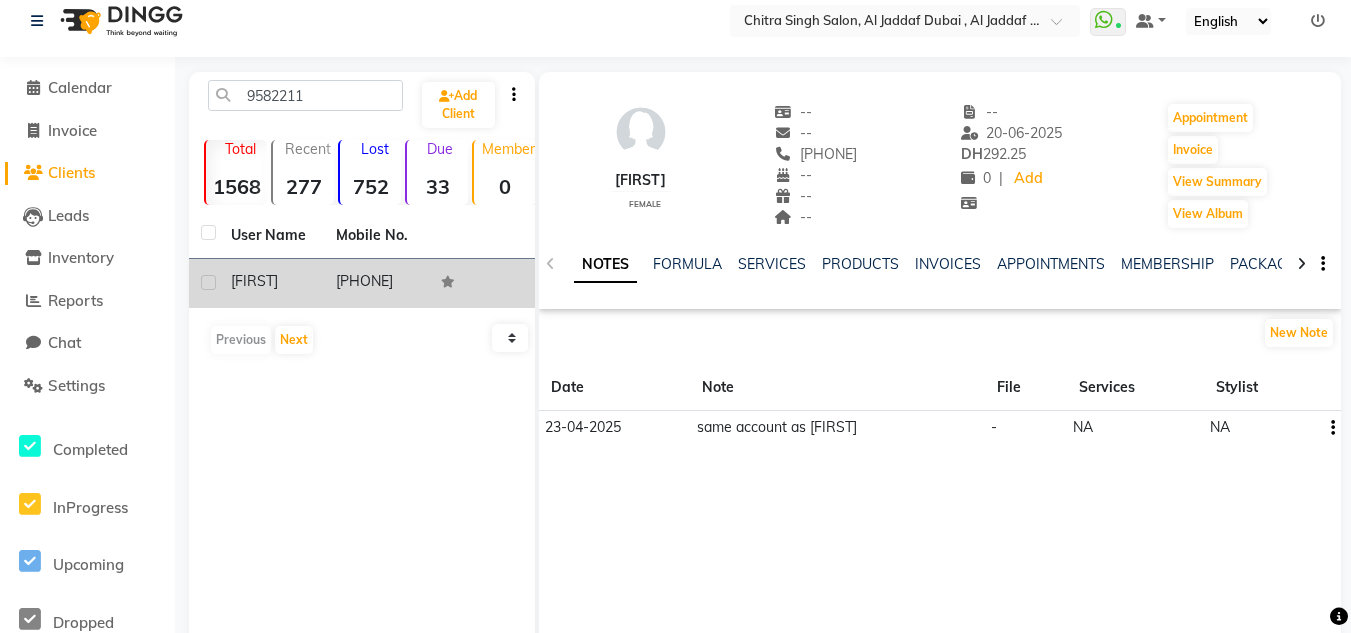 click on "NOTES FORMULA SERVICES PRODUCTS INVOICES APPOINTMENTS MEMBERSHIP PACKAGES VOUCHERS GIFTCARDS POINTS FORMS FAMILY CARDS WALLET" 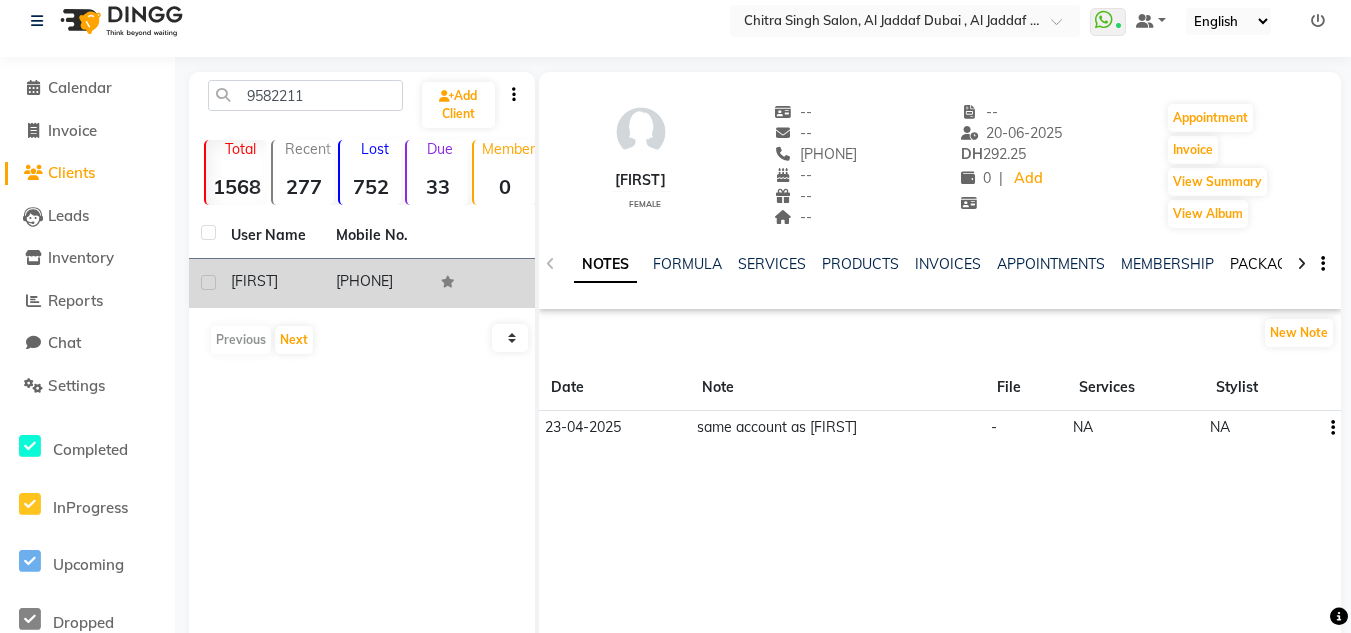 click on "PACKAGES" 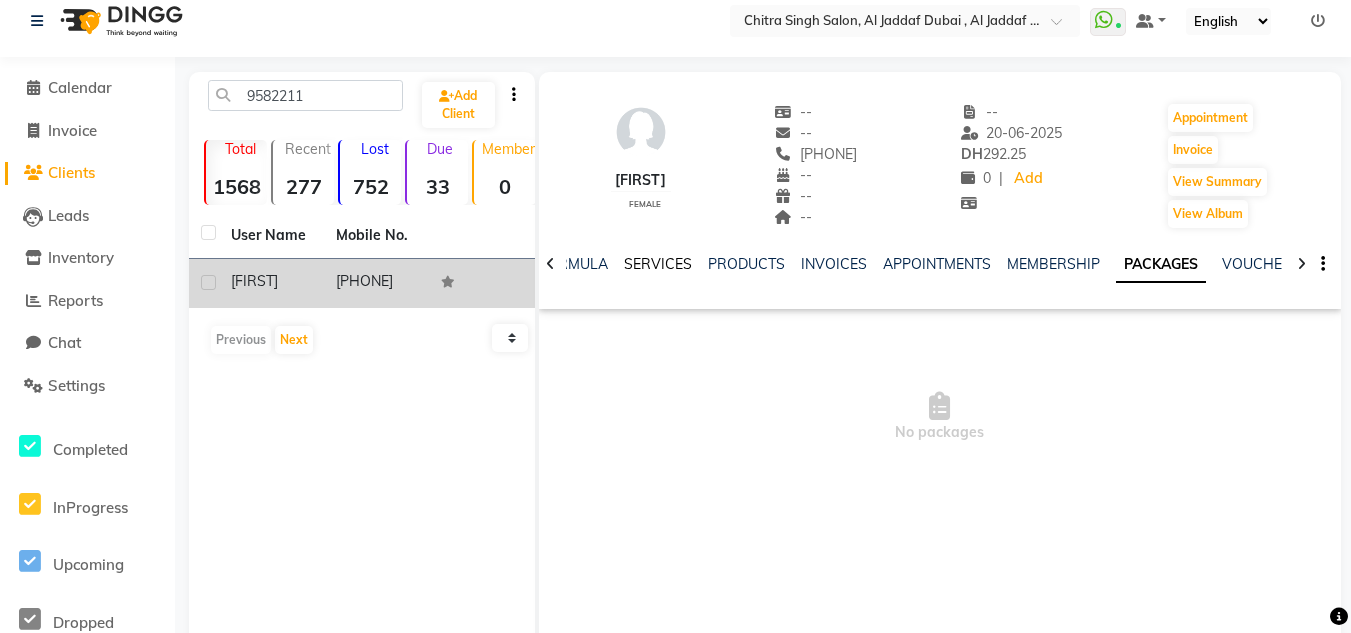 click on "SERVICES" 